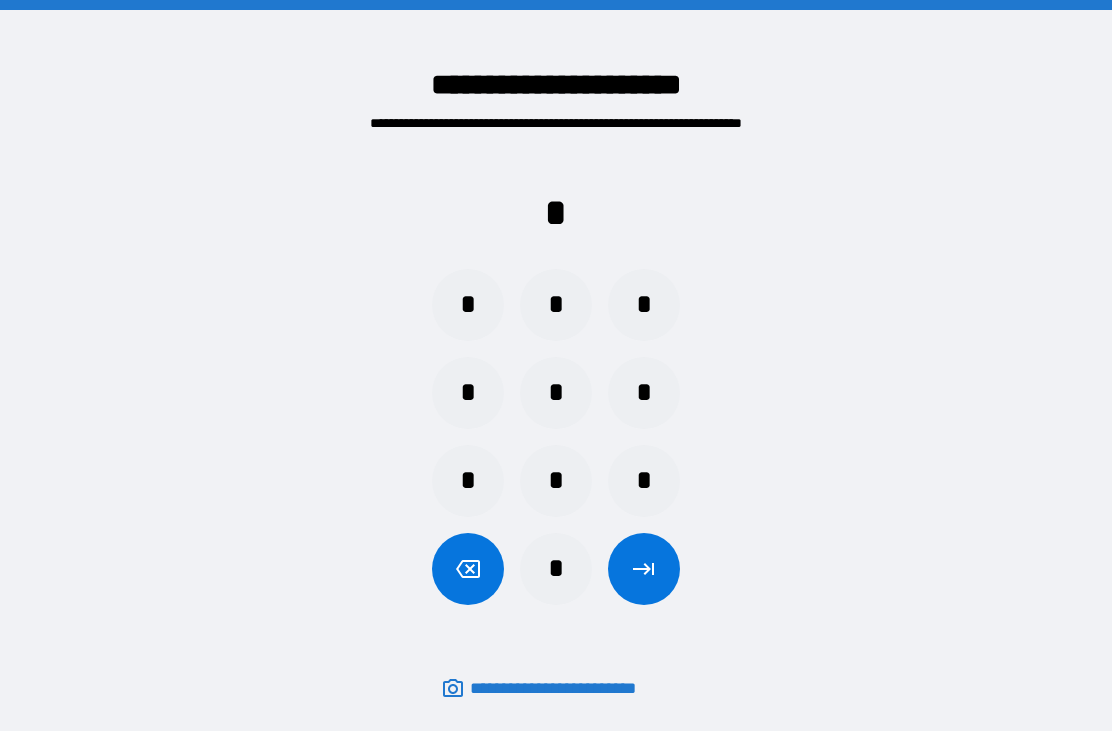 click on "*" at bounding box center [556, 481] 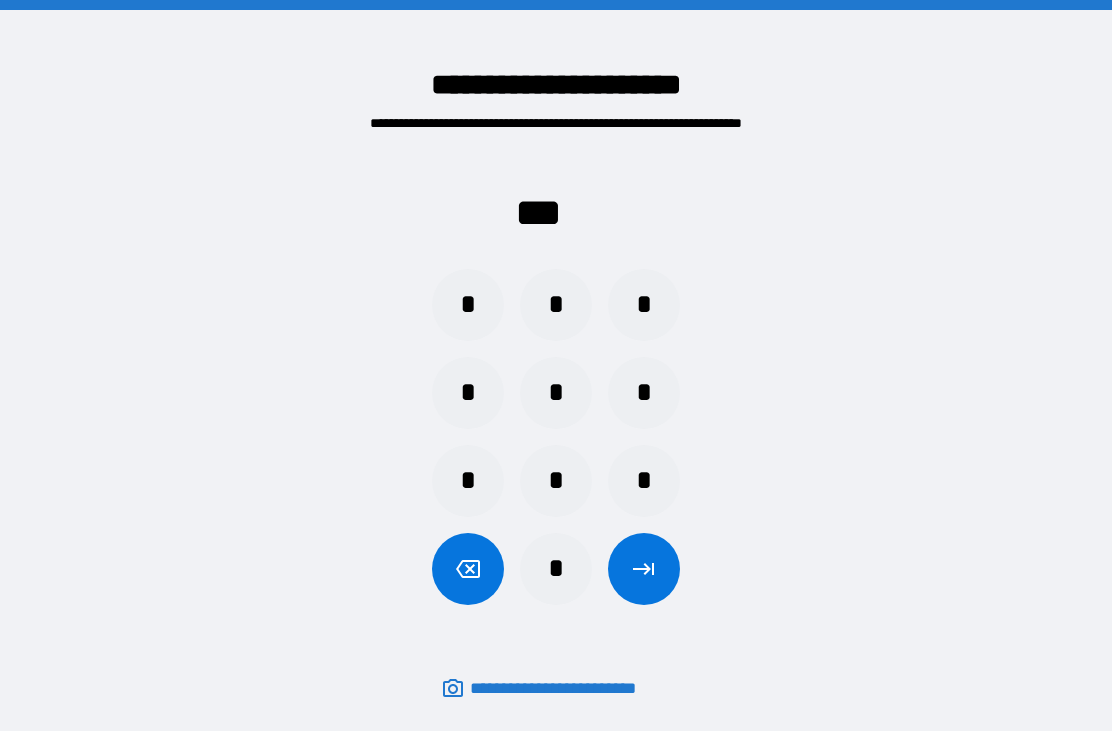 click on "*" at bounding box center (556, 481) 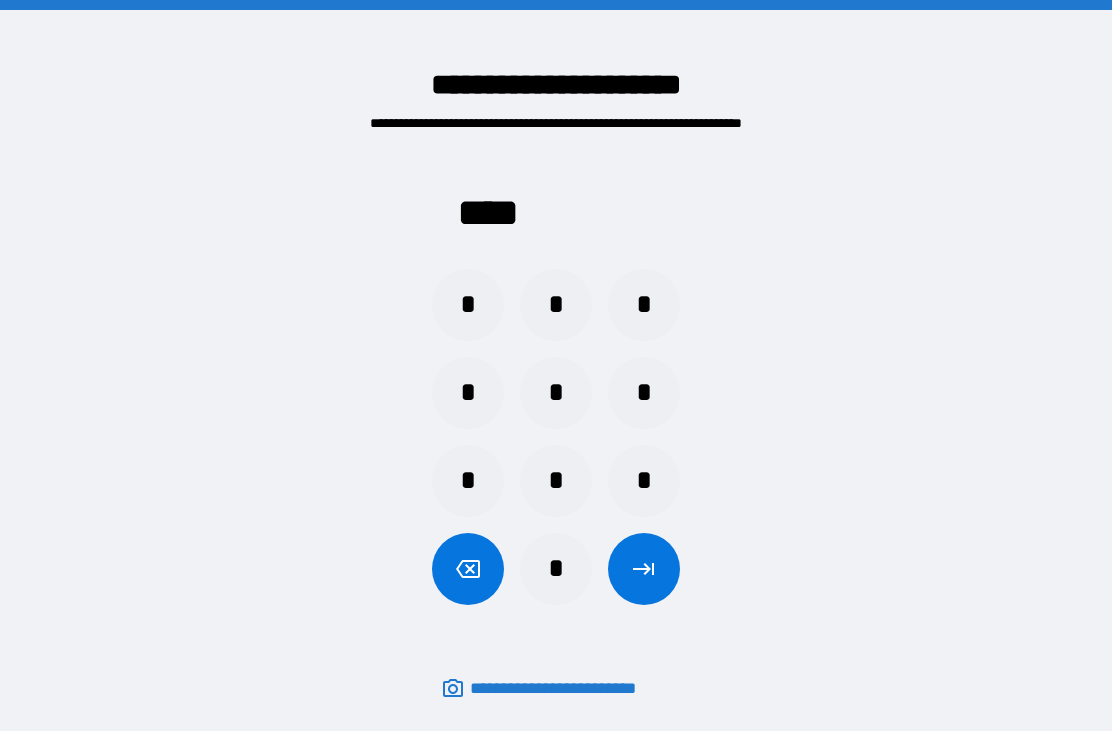 click at bounding box center [644, 569] 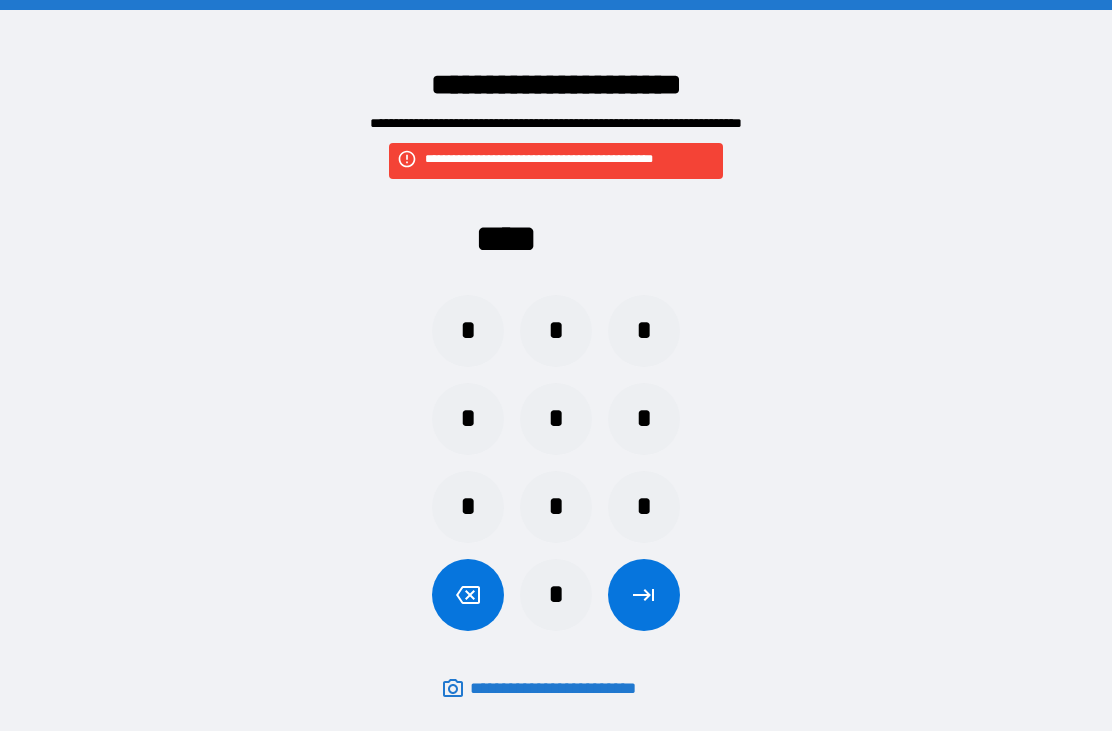 click on "*" at bounding box center (556, 419) 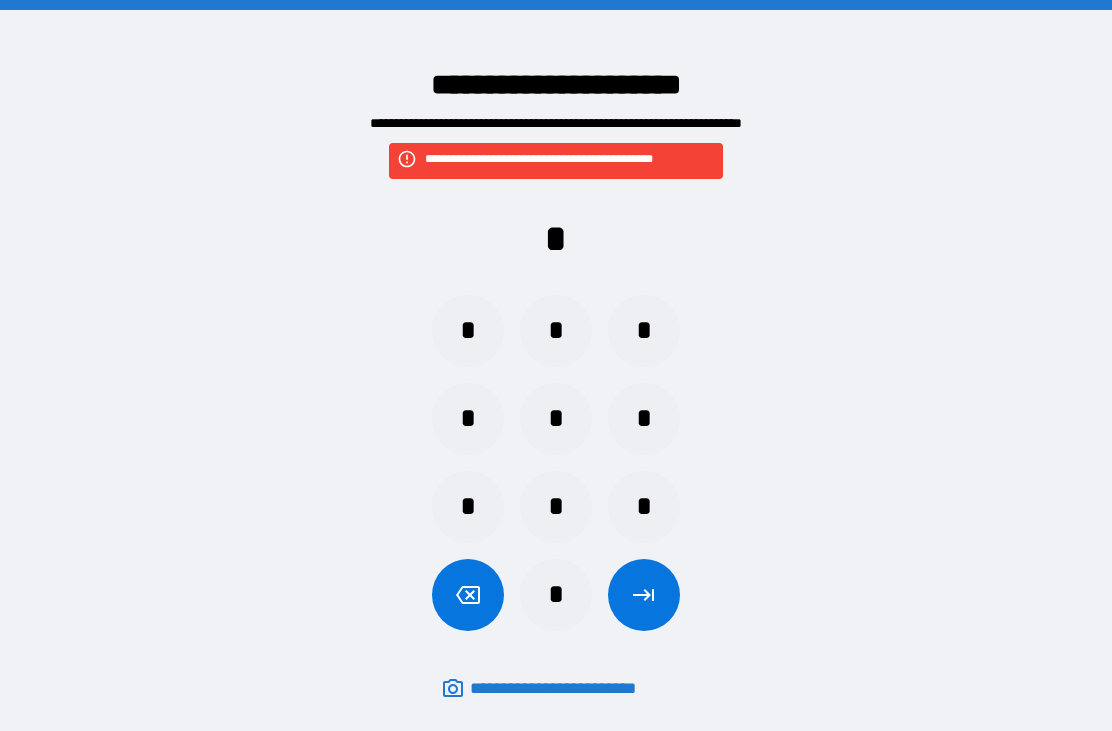 click on "*" at bounding box center [556, 507] 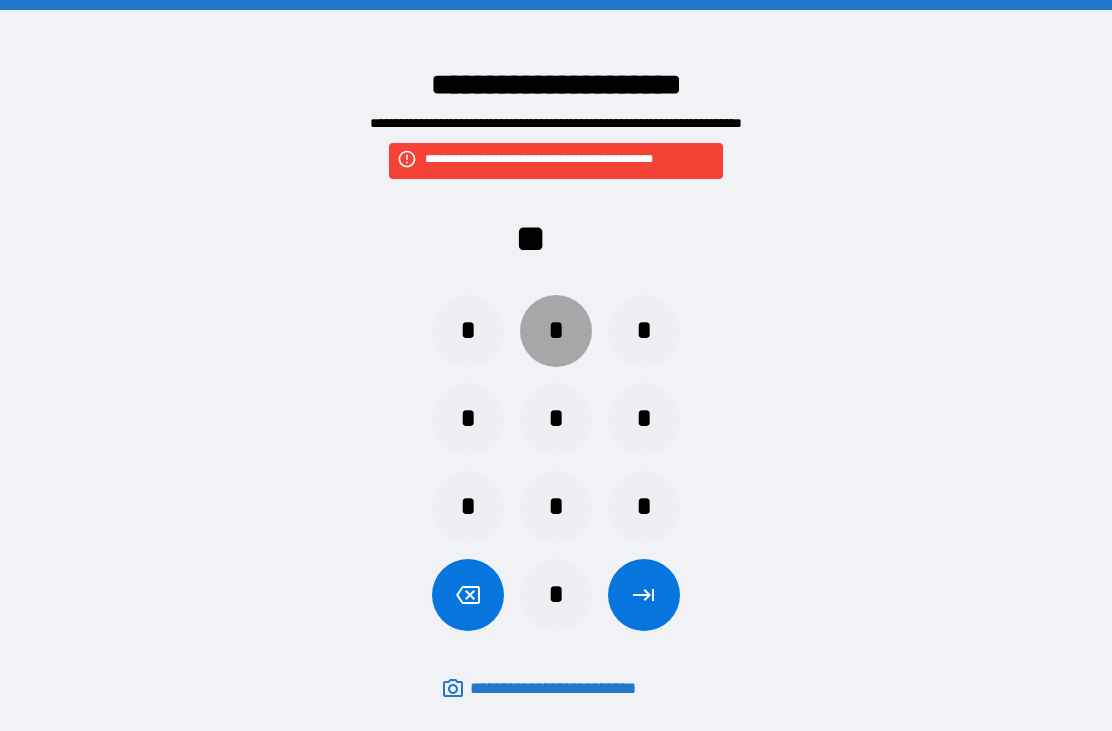 click on "*" at bounding box center (556, 331) 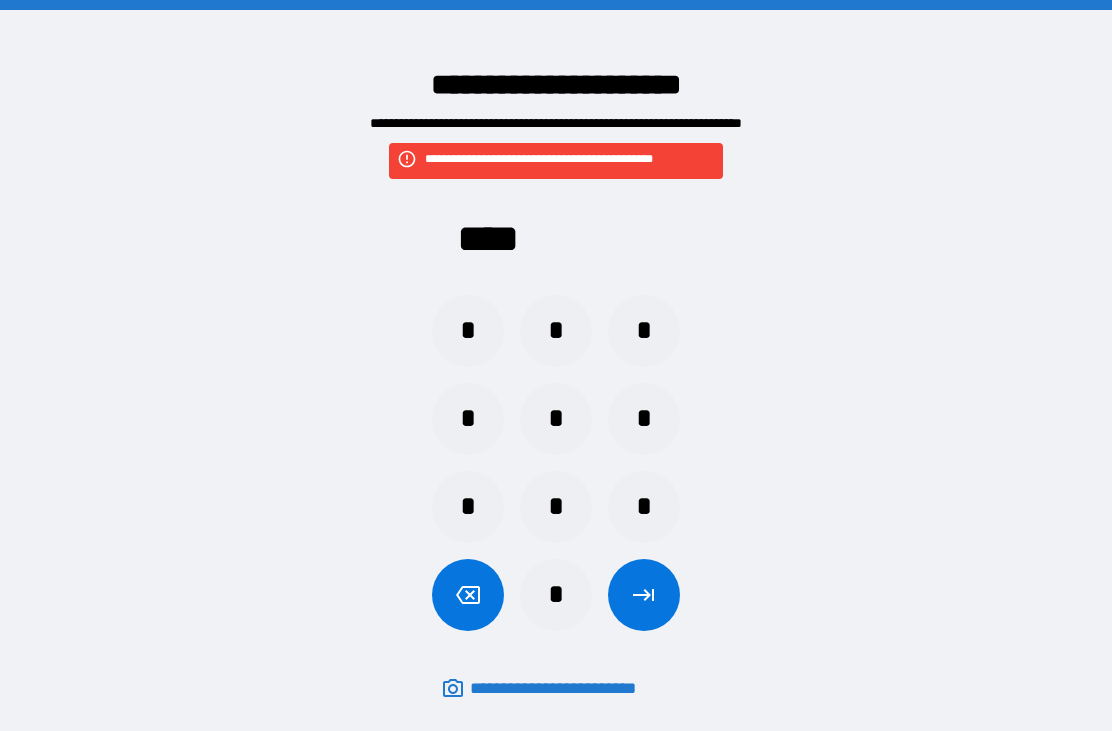 click 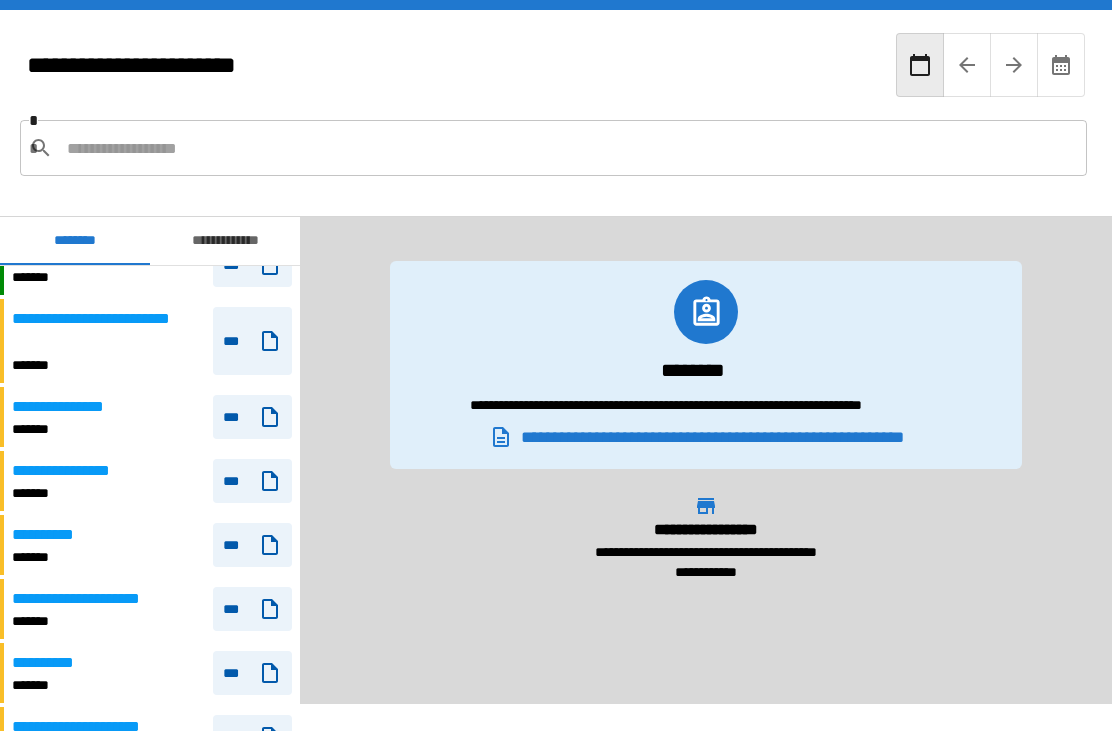 scroll, scrollTop: 751, scrollLeft: 0, axis: vertical 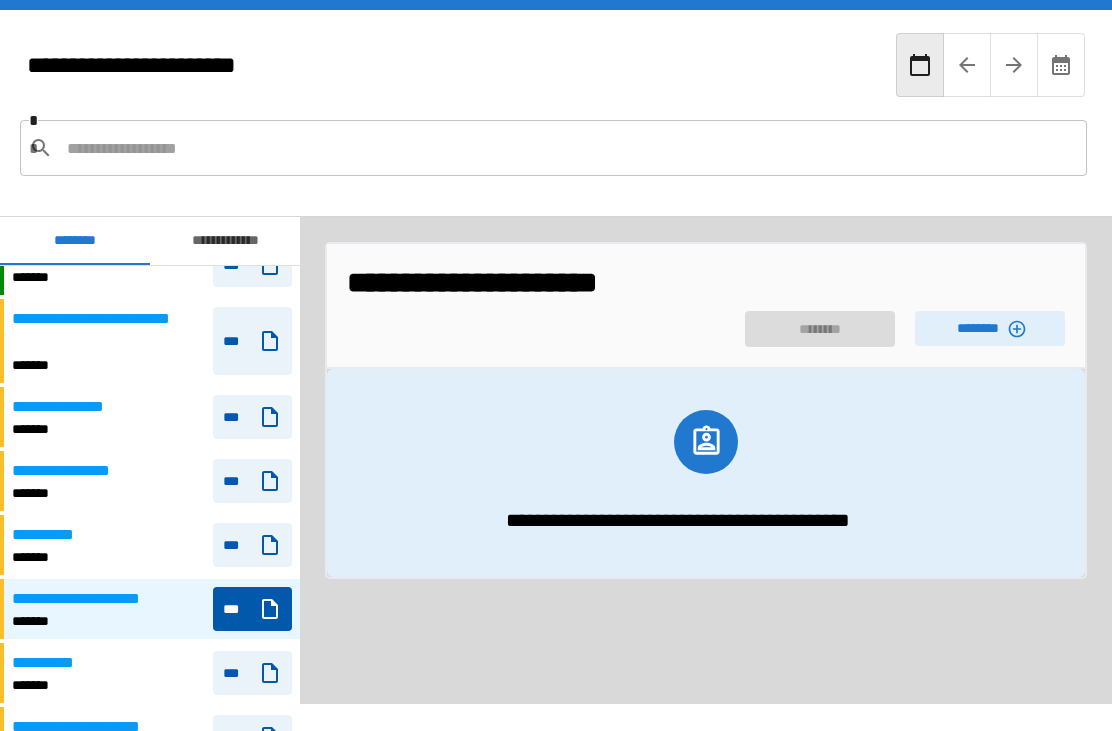click on "********" at bounding box center (990, 328) 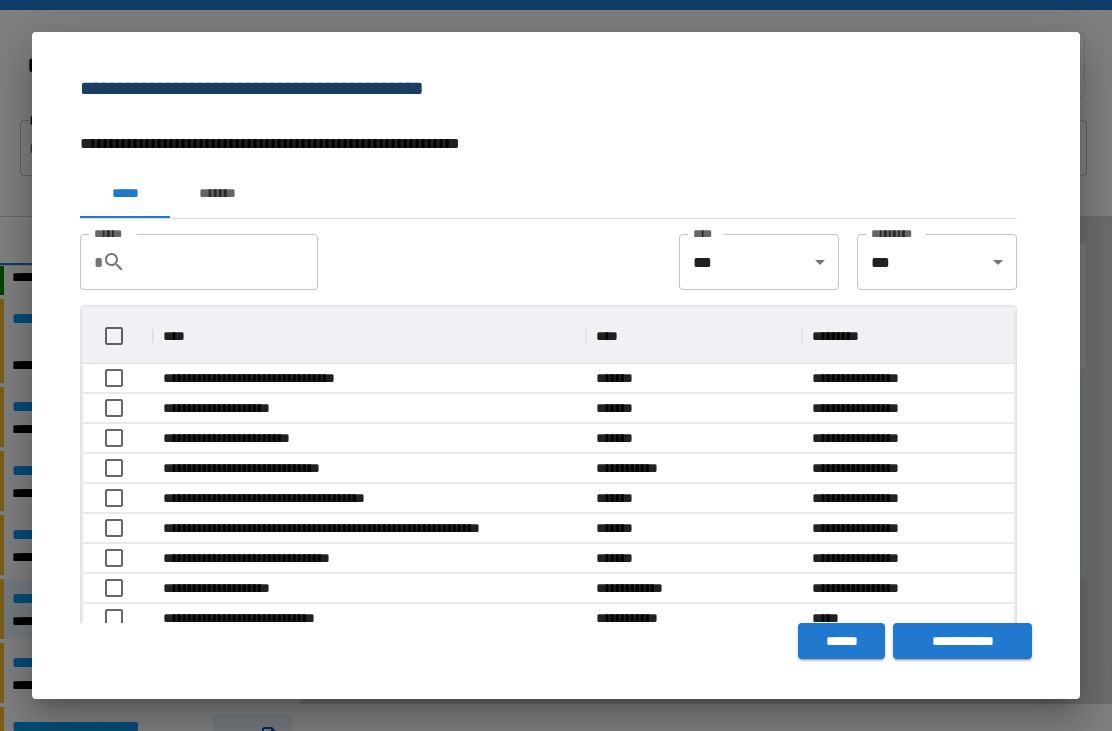 scroll, scrollTop: 1, scrollLeft: 1, axis: both 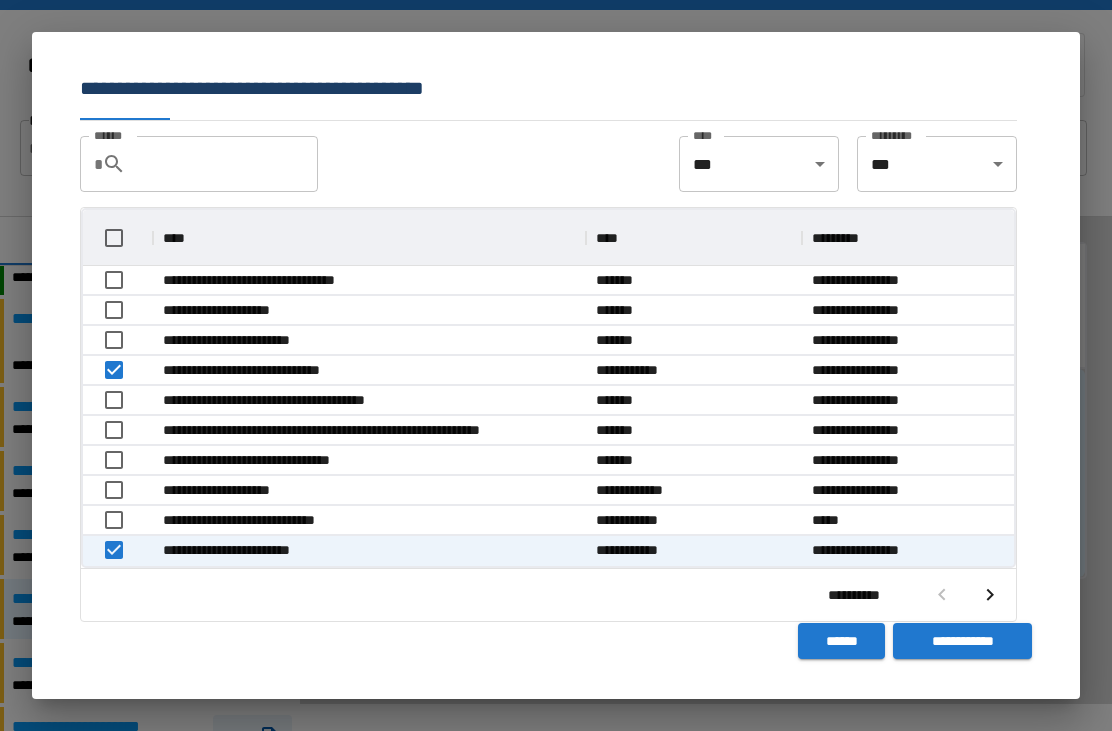 click 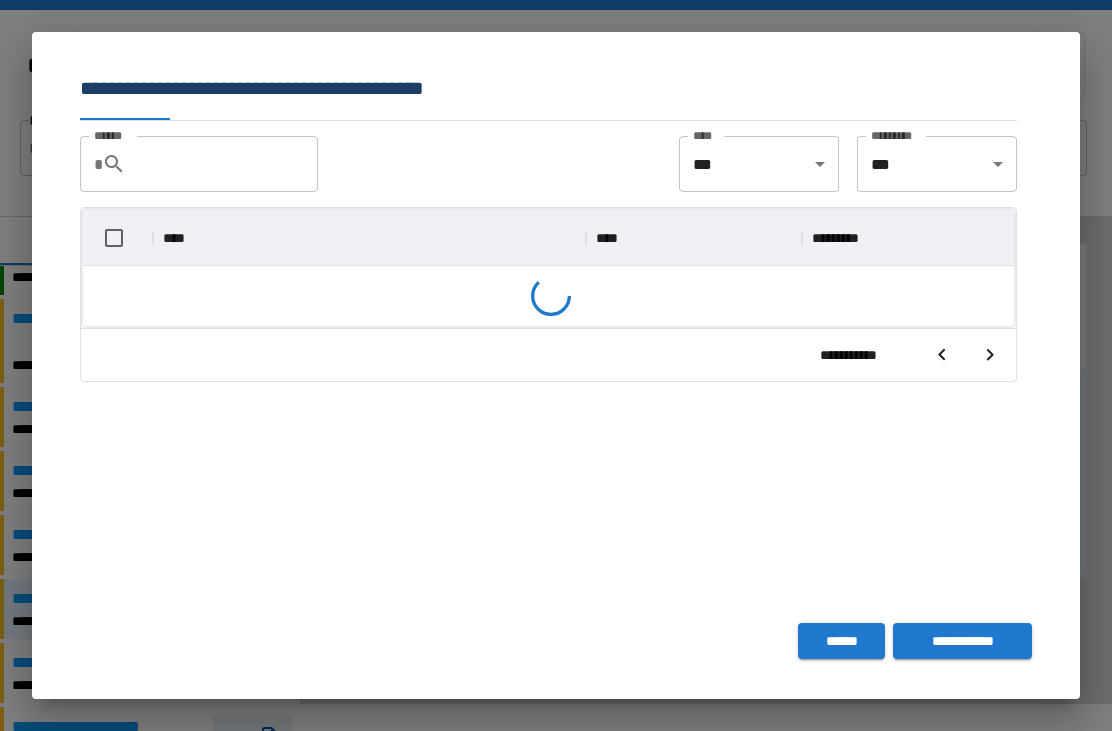 scroll, scrollTop: 356, scrollLeft: 931, axis: both 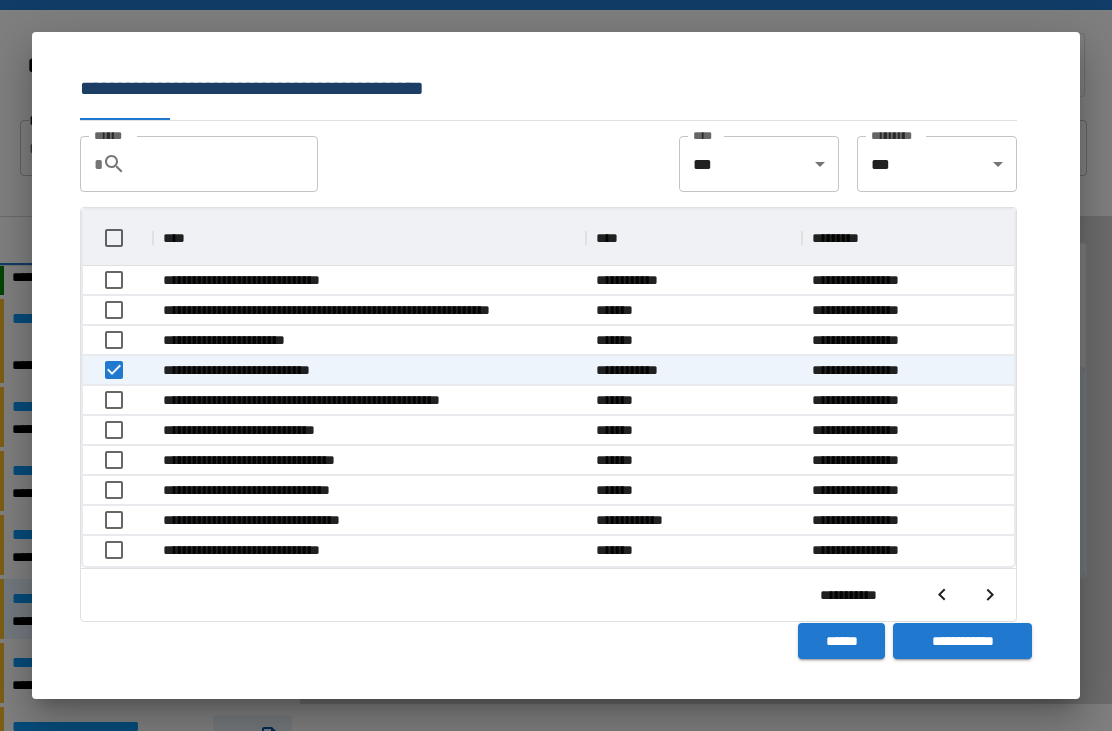 click 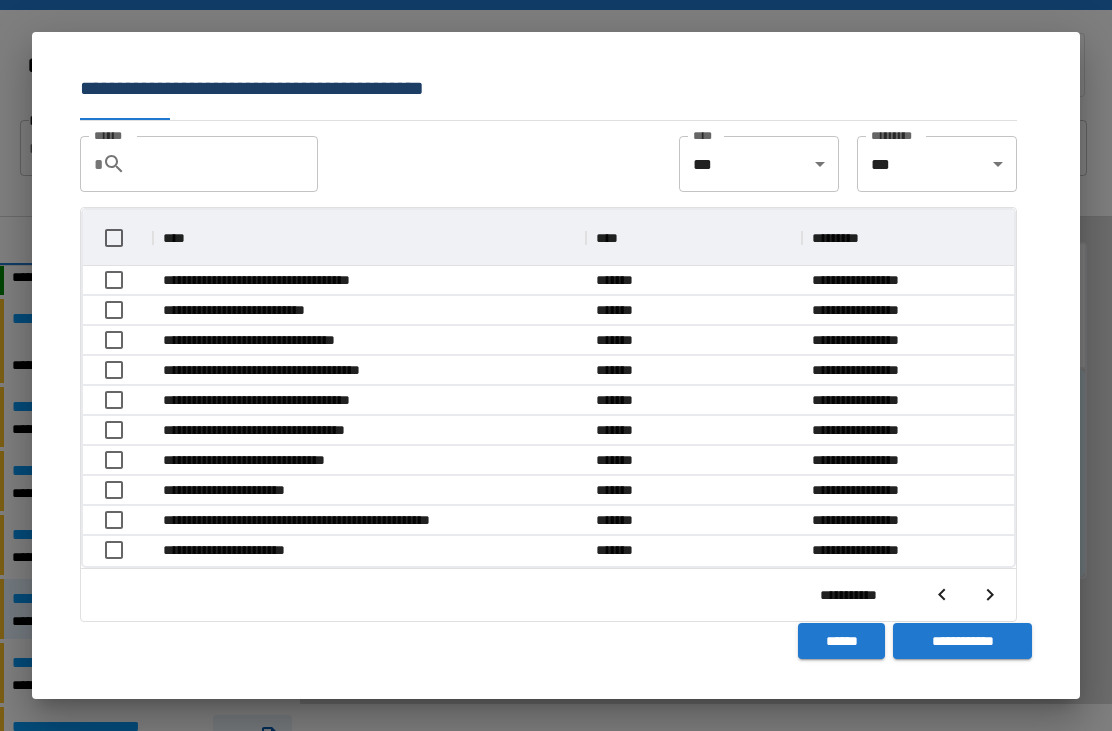 scroll, scrollTop: 356, scrollLeft: 931, axis: both 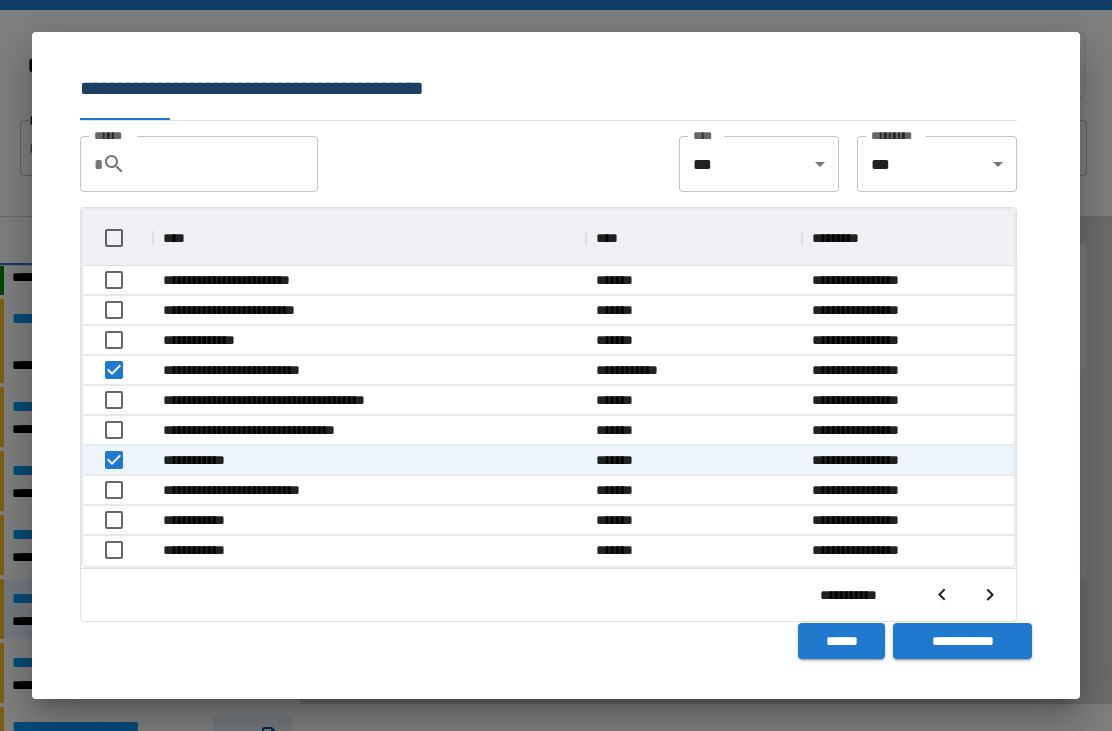 click on "**********" at bounding box center (962, 641) 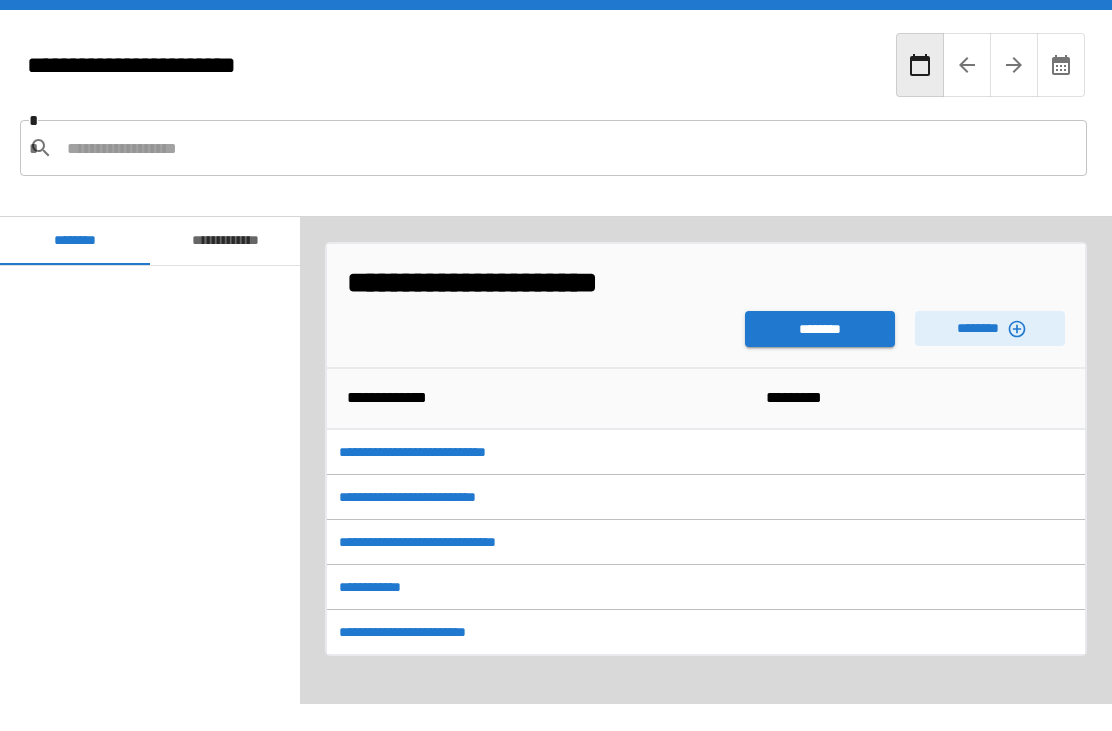 scroll, scrollTop: 751, scrollLeft: 0, axis: vertical 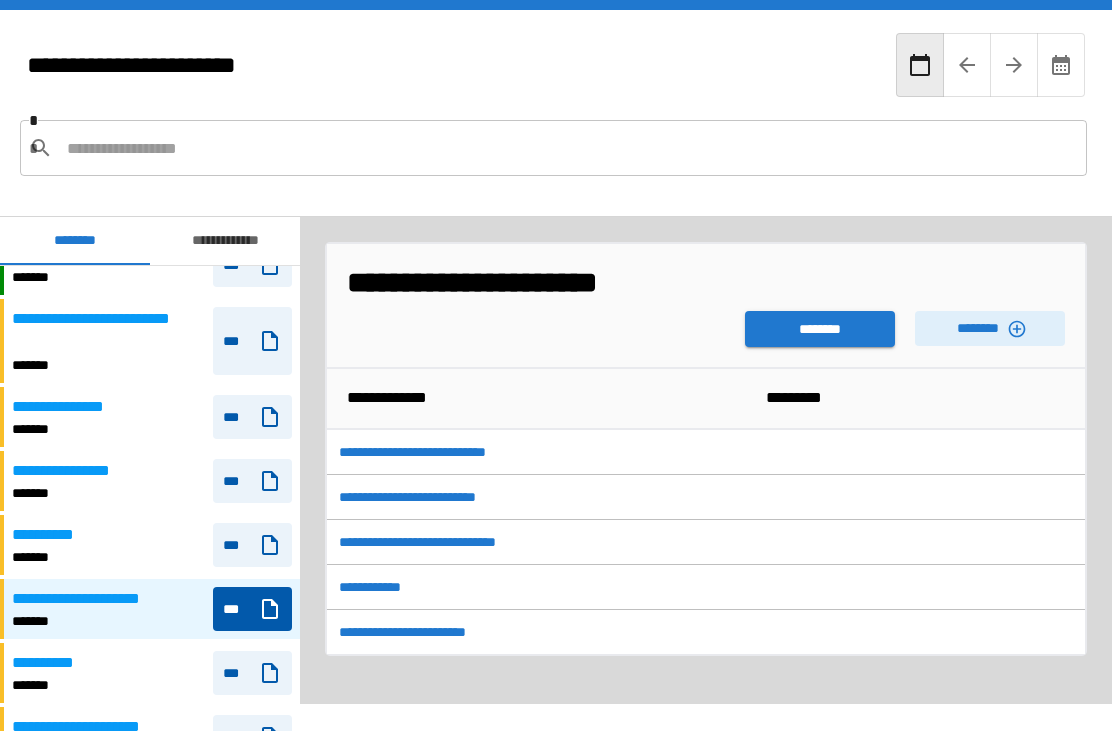click on "********" at bounding box center (820, 329) 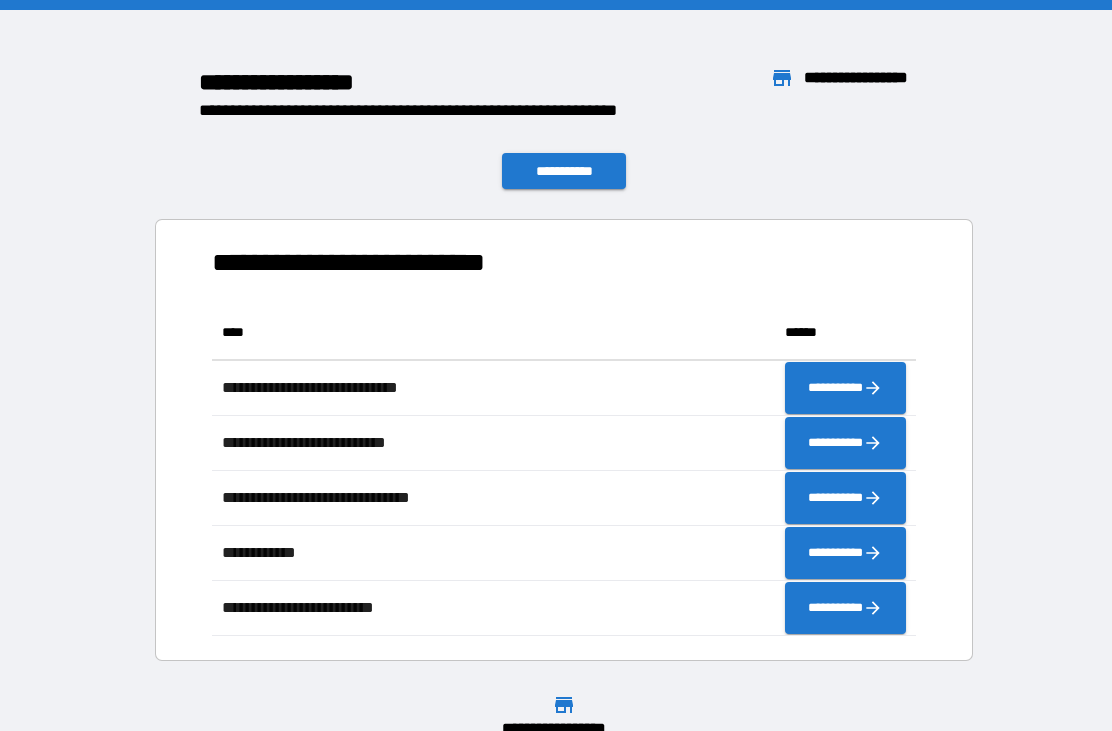 scroll, scrollTop: 1, scrollLeft: 1, axis: both 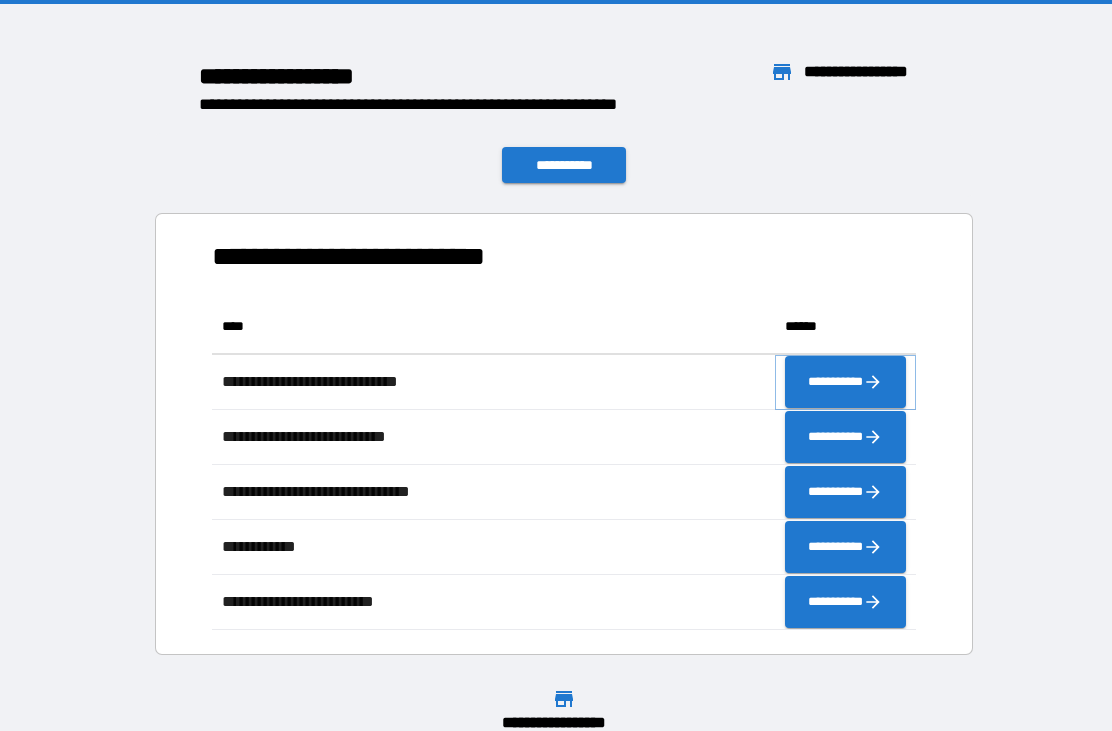 click on "**********" at bounding box center (845, 382) 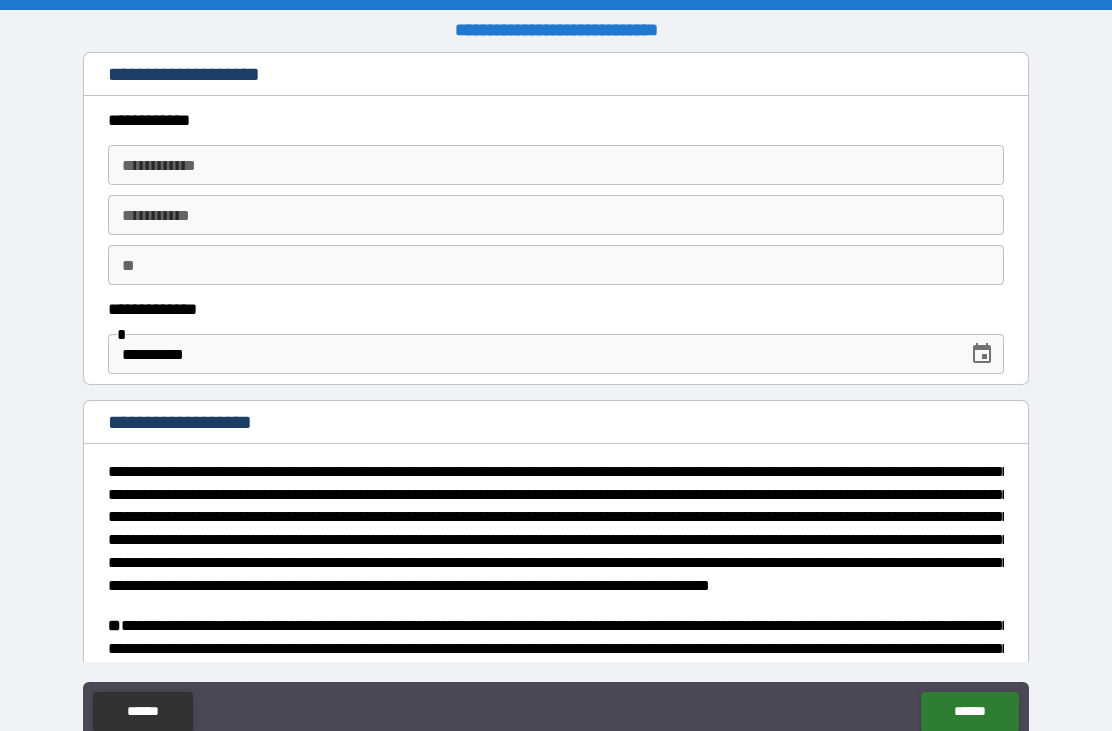 type on "*" 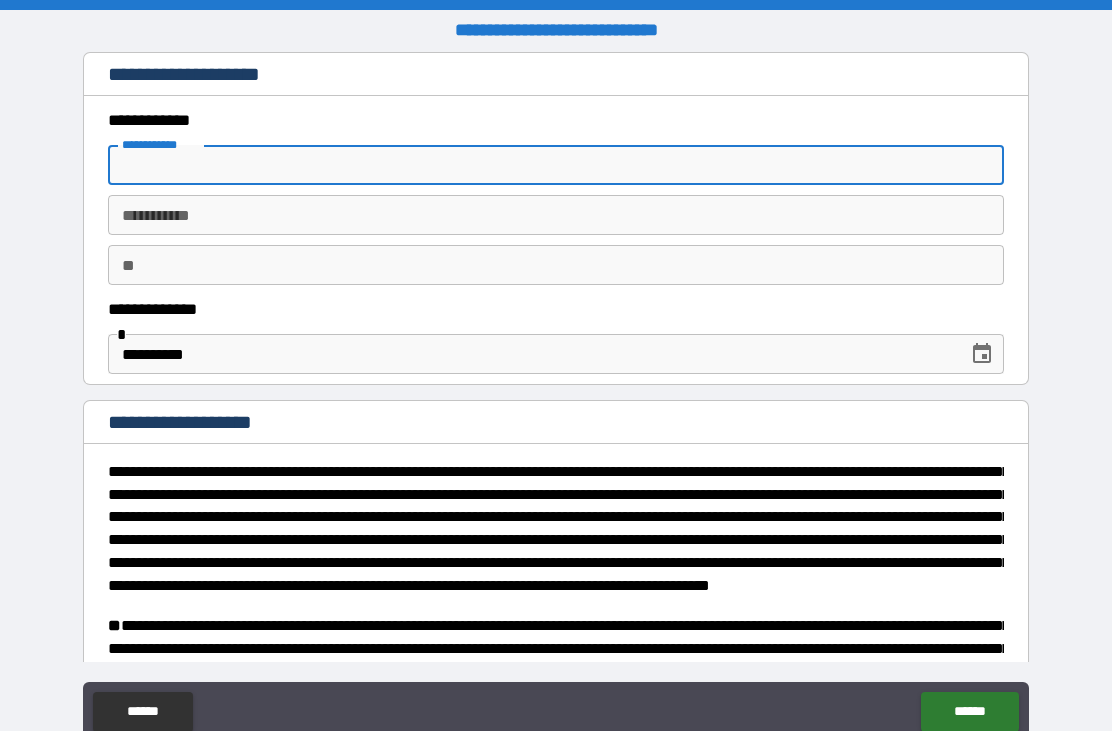 type on "*" 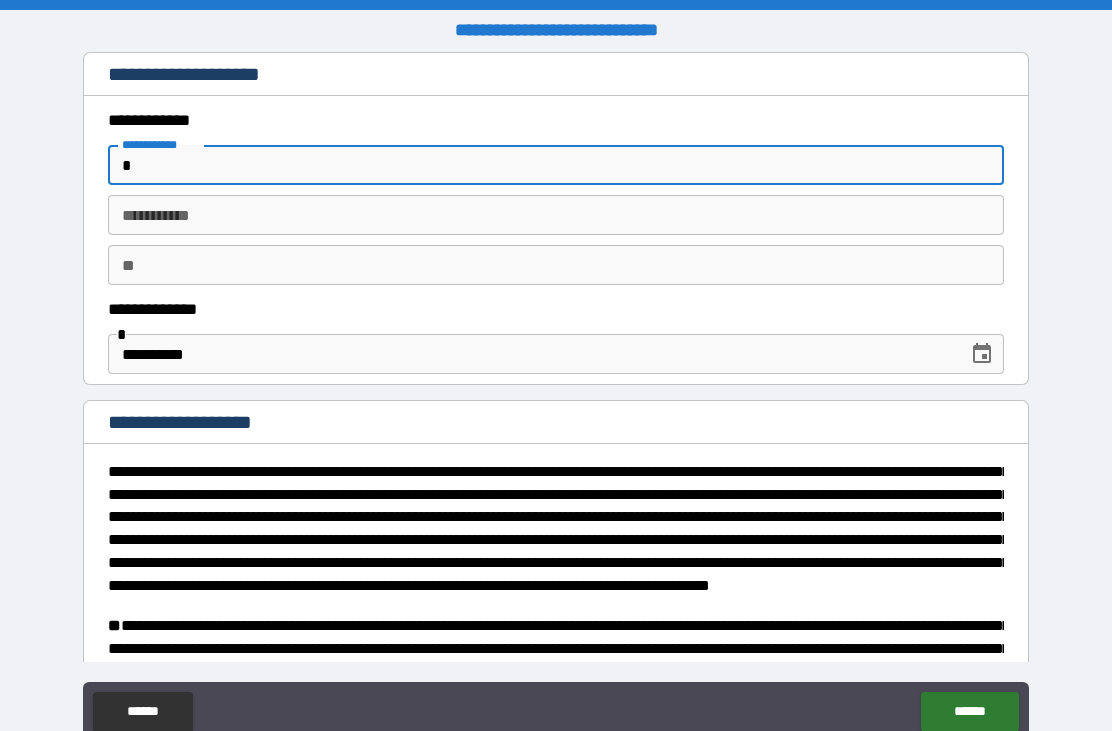 type on "*" 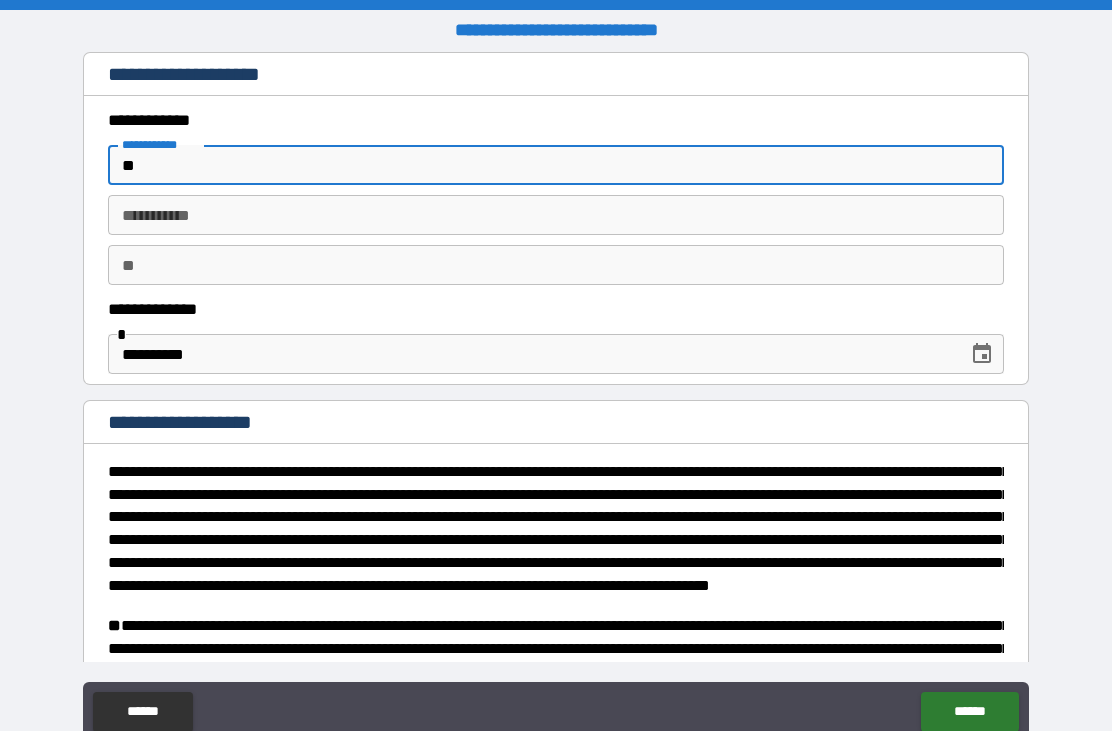 type on "*" 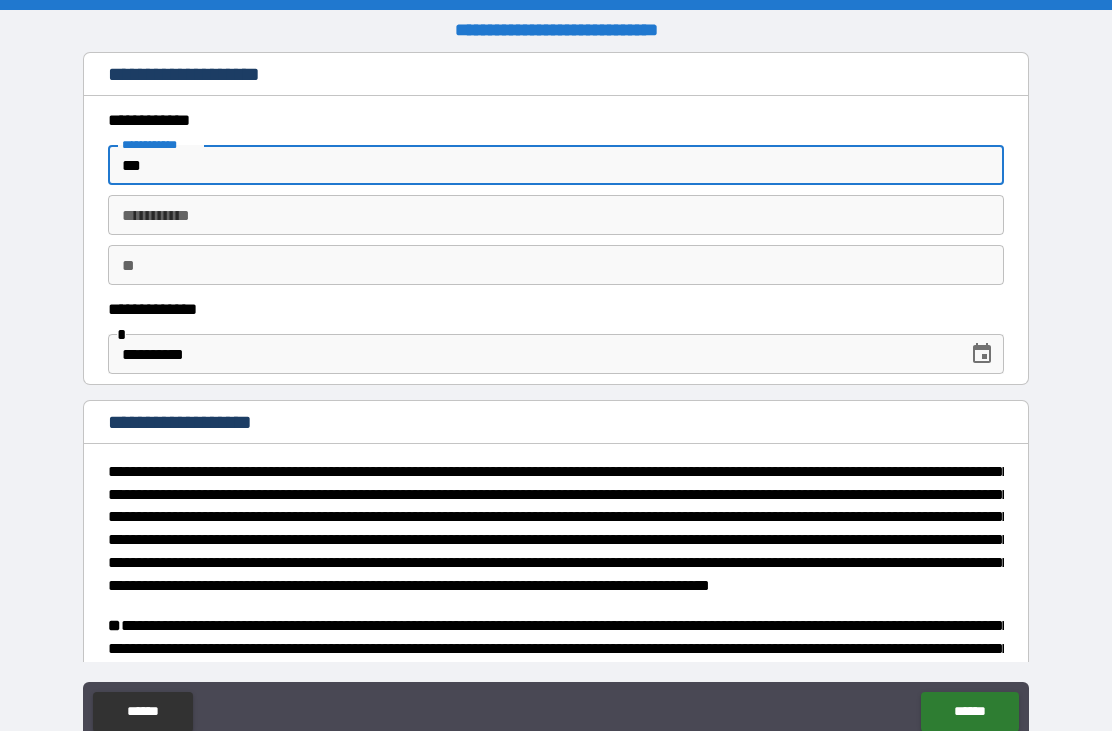 type on "*" 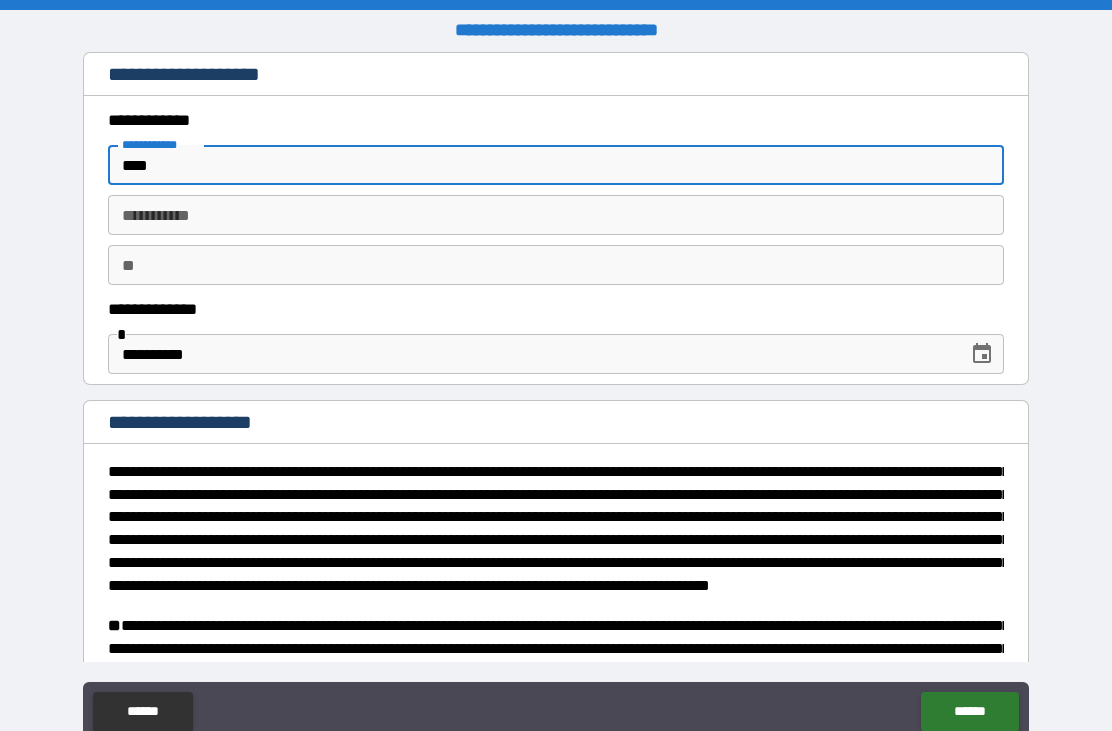type on "*" 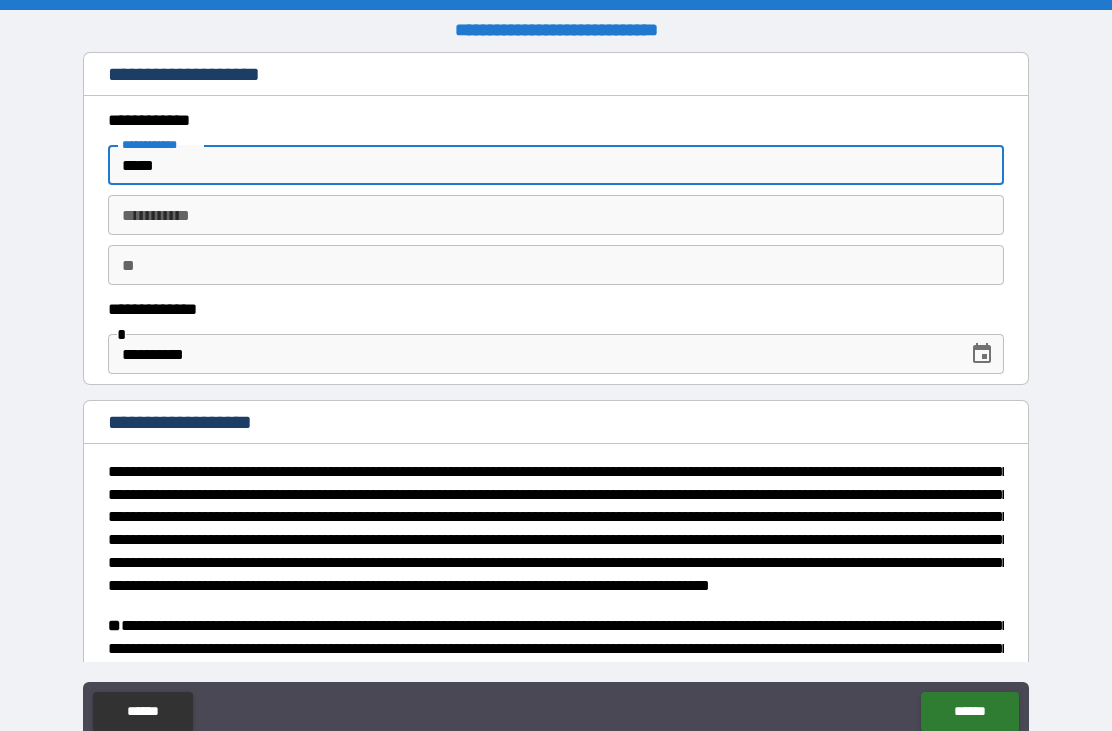 type on "*" 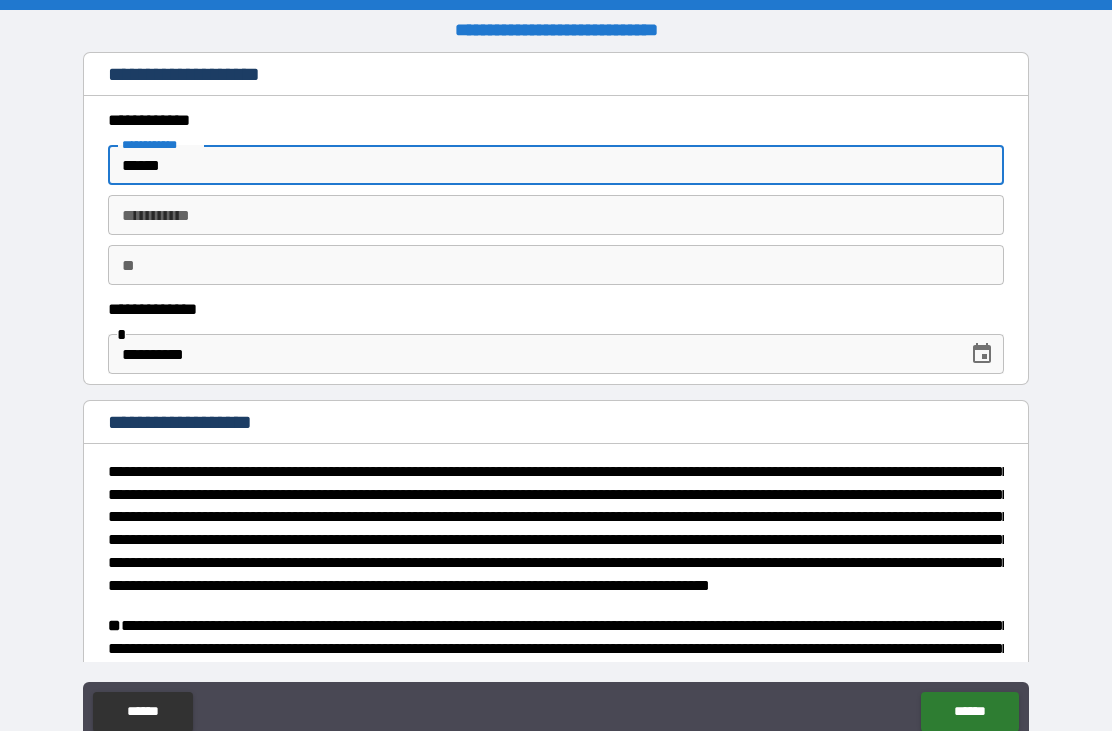type on "*" 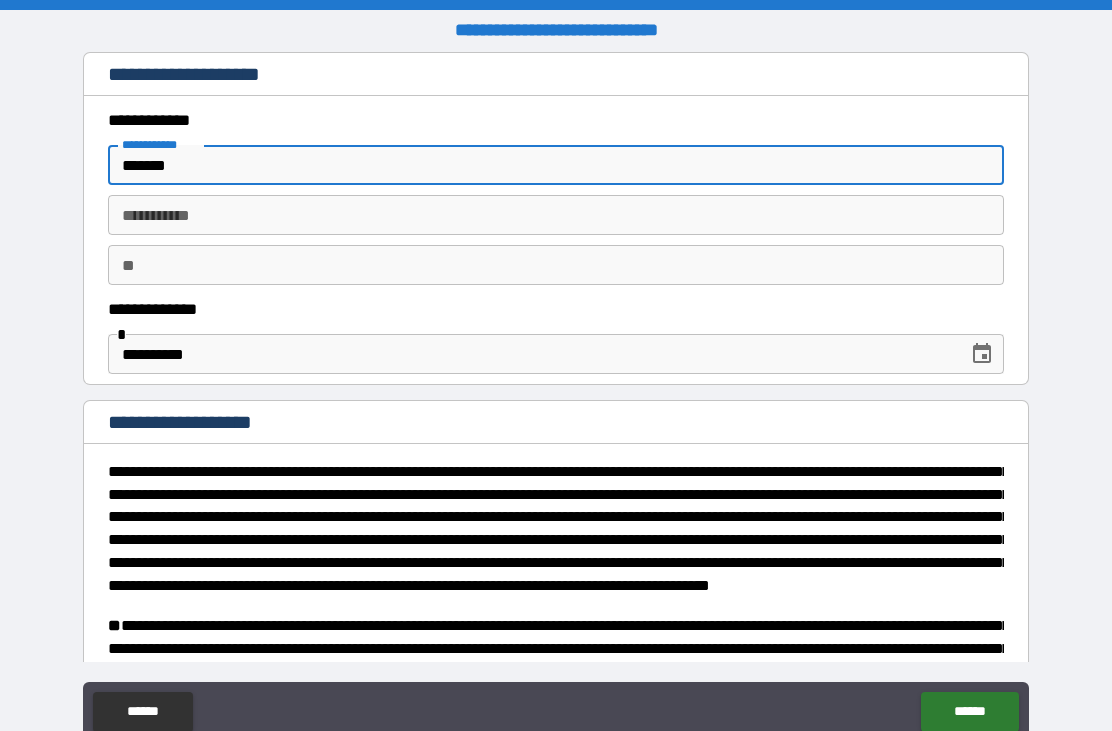 type on "*" 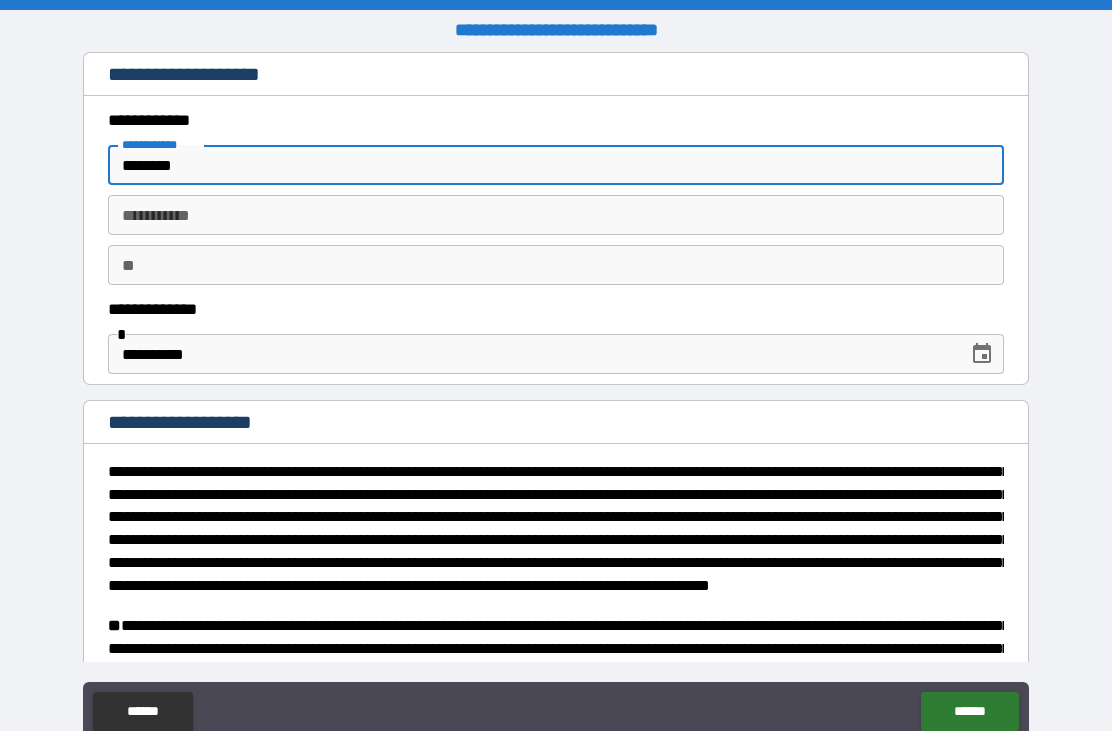 type on "*" 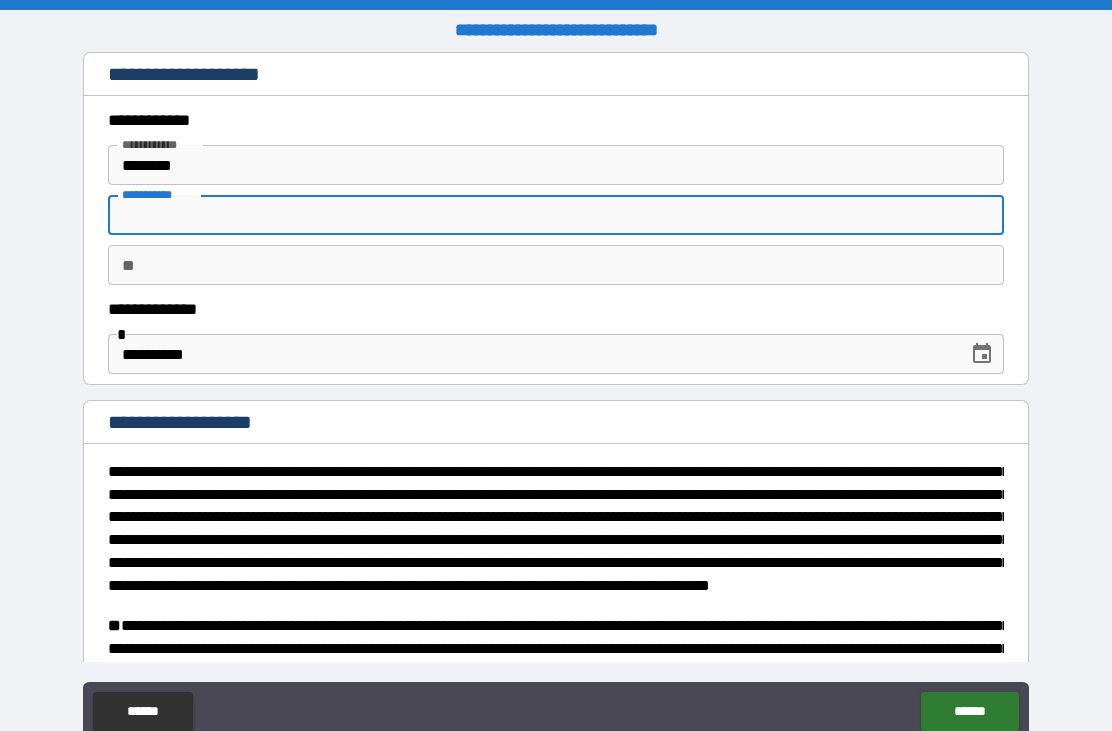 type on "*" 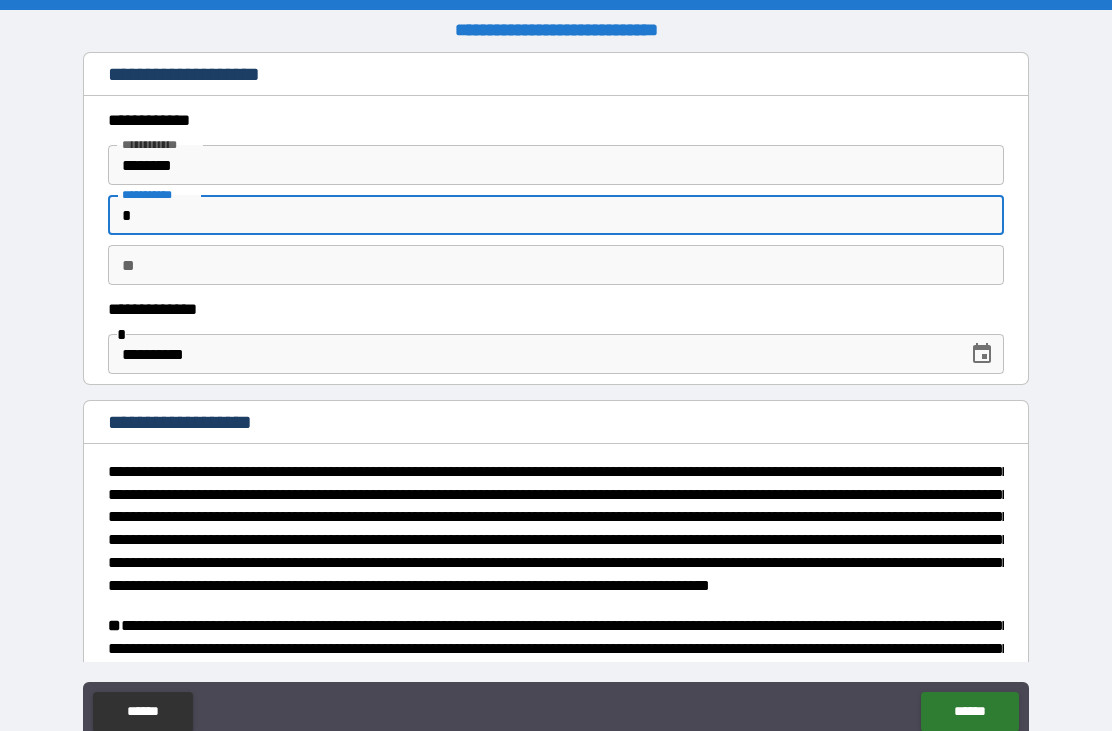 type on "*" 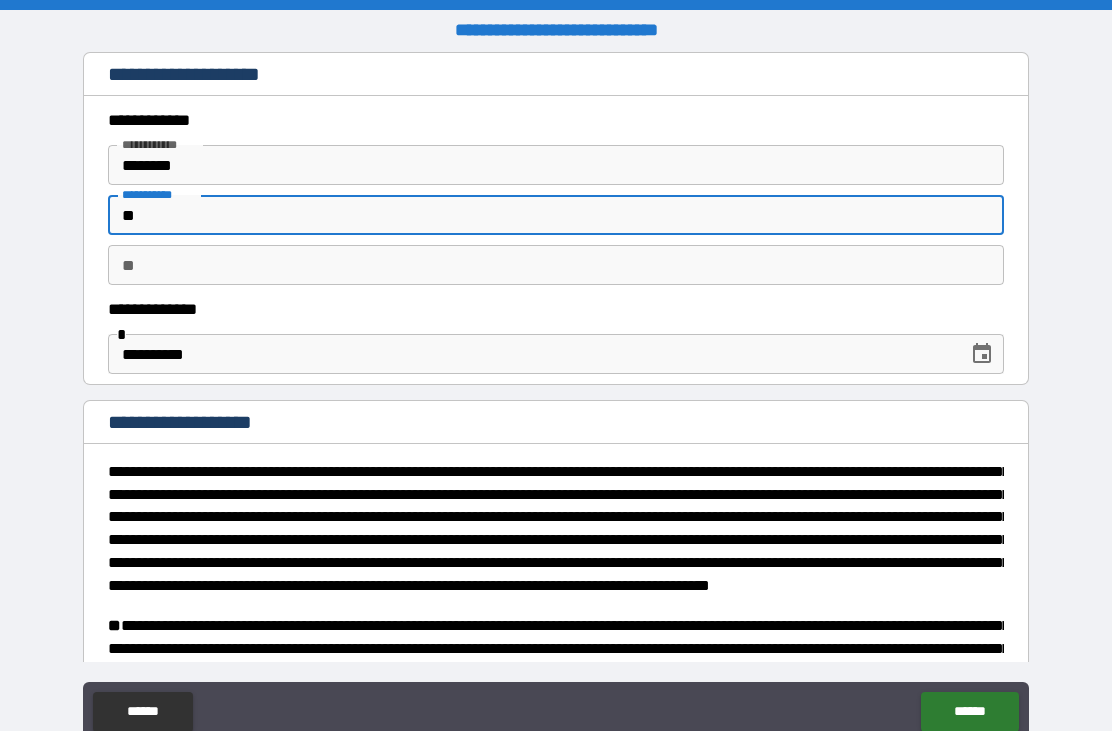 type on "*" 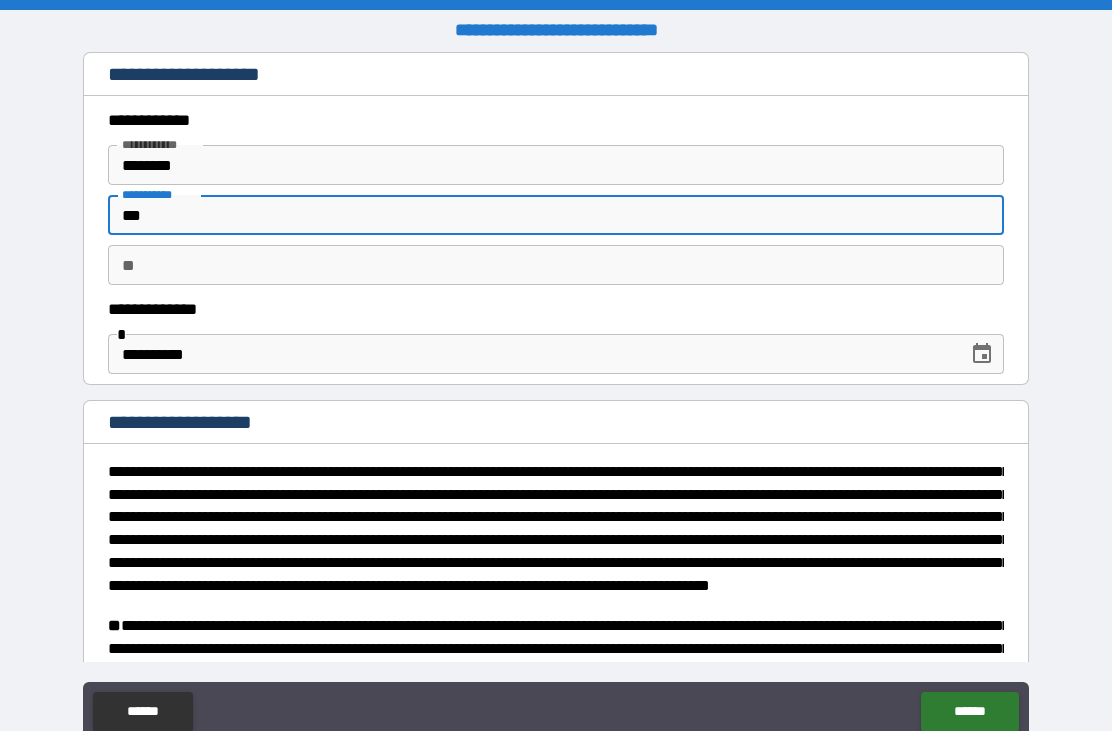 type on "*" 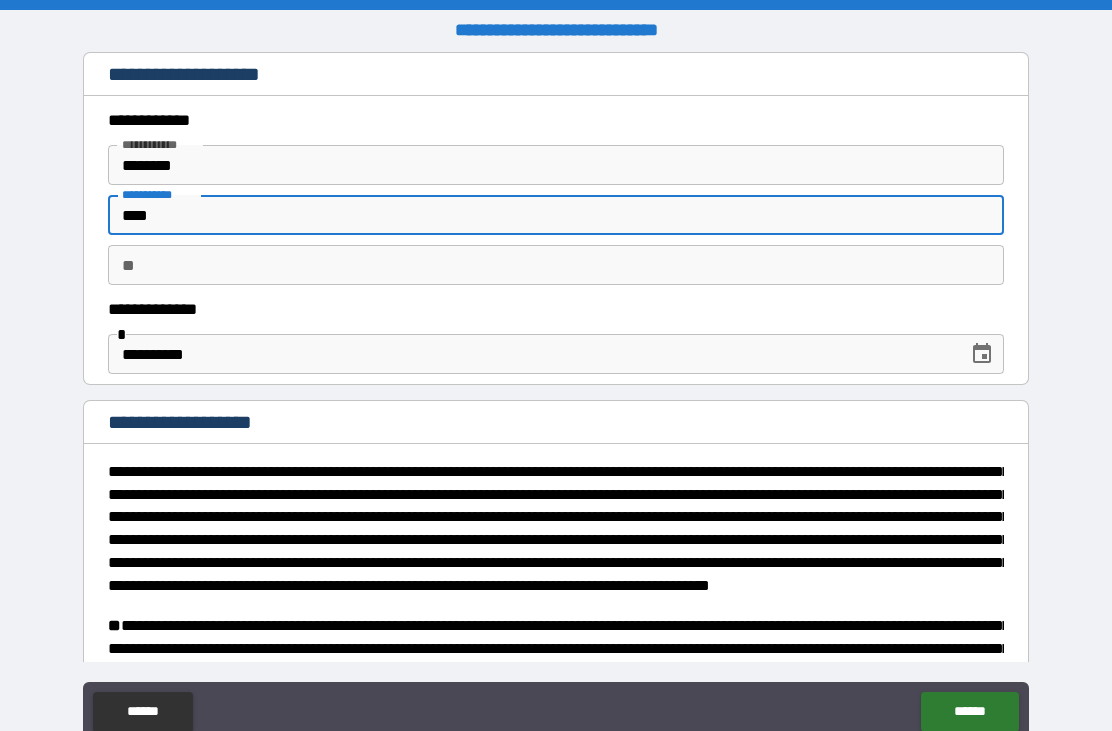 type on "*" 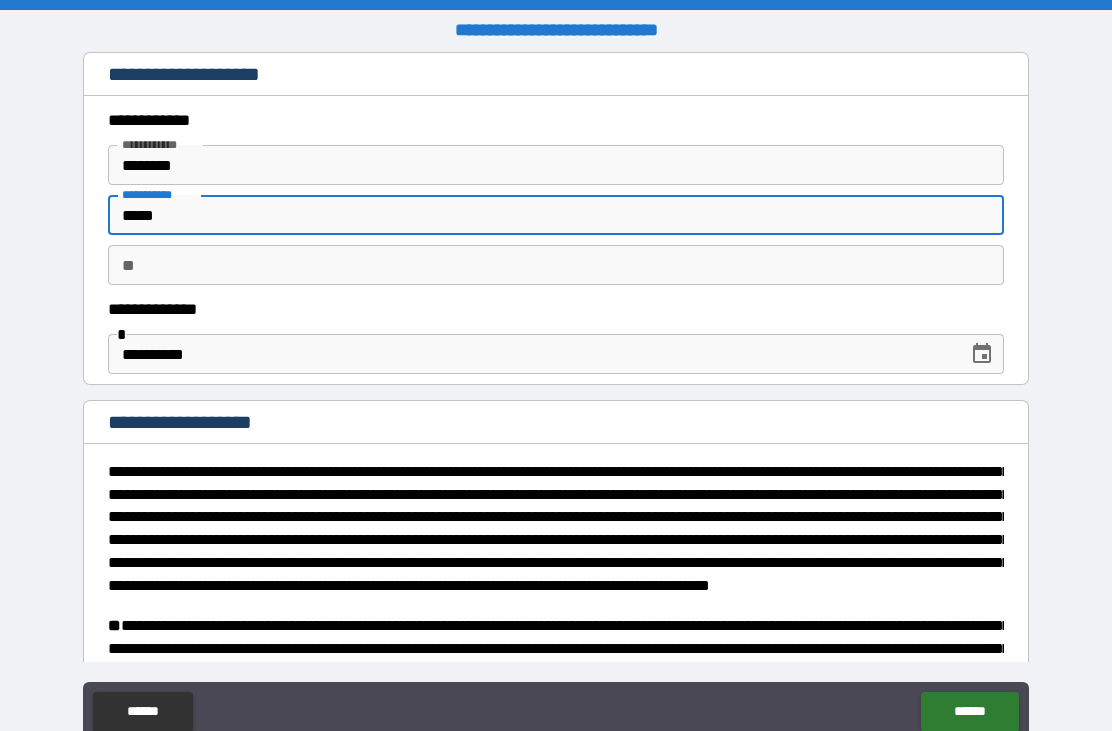 type on "*" 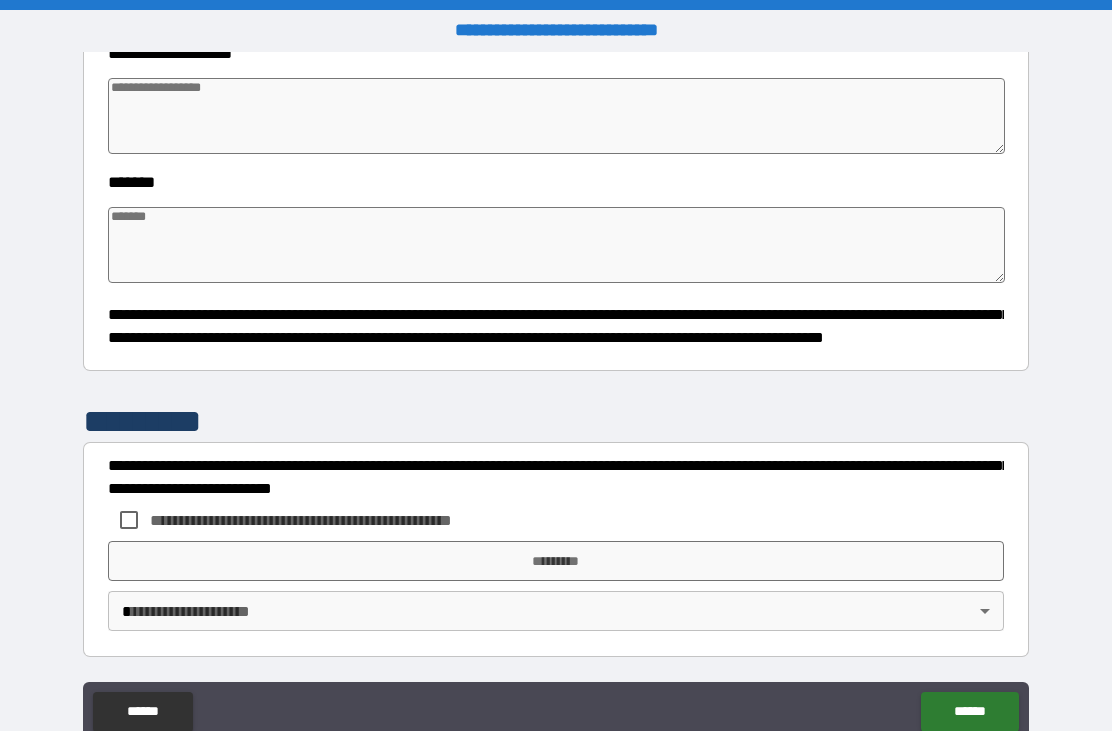 scroll, scrollTop: 1170, scrollLeft: 0, axis: vertical 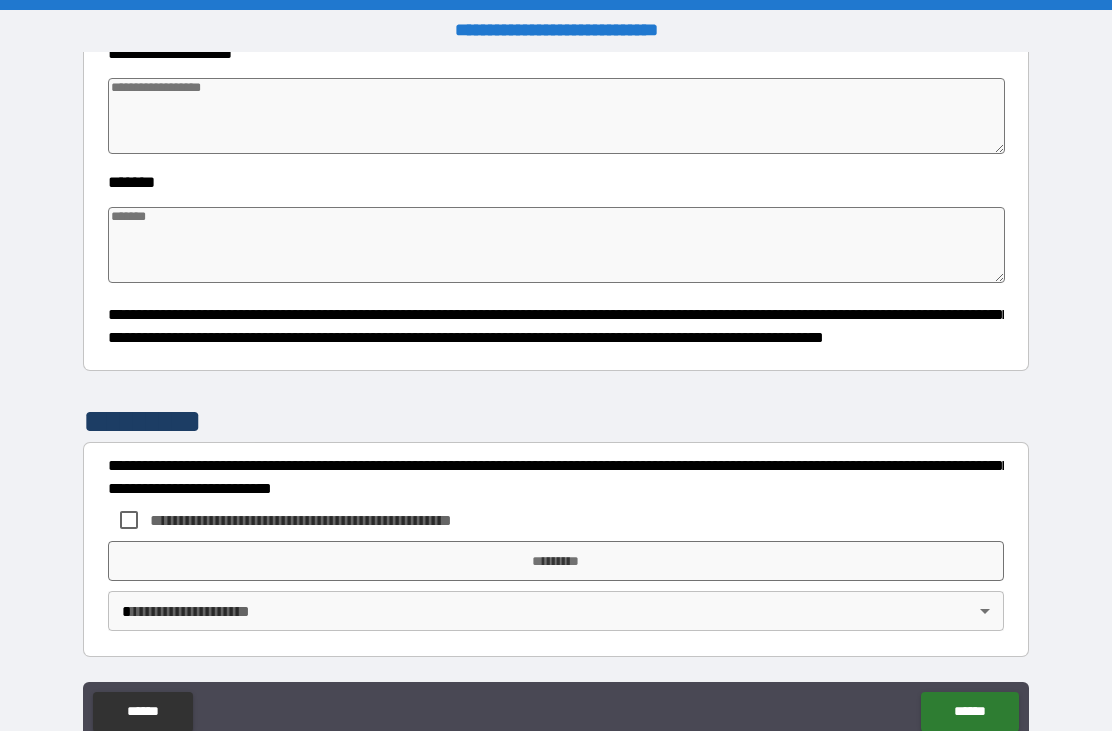 type on "*****" 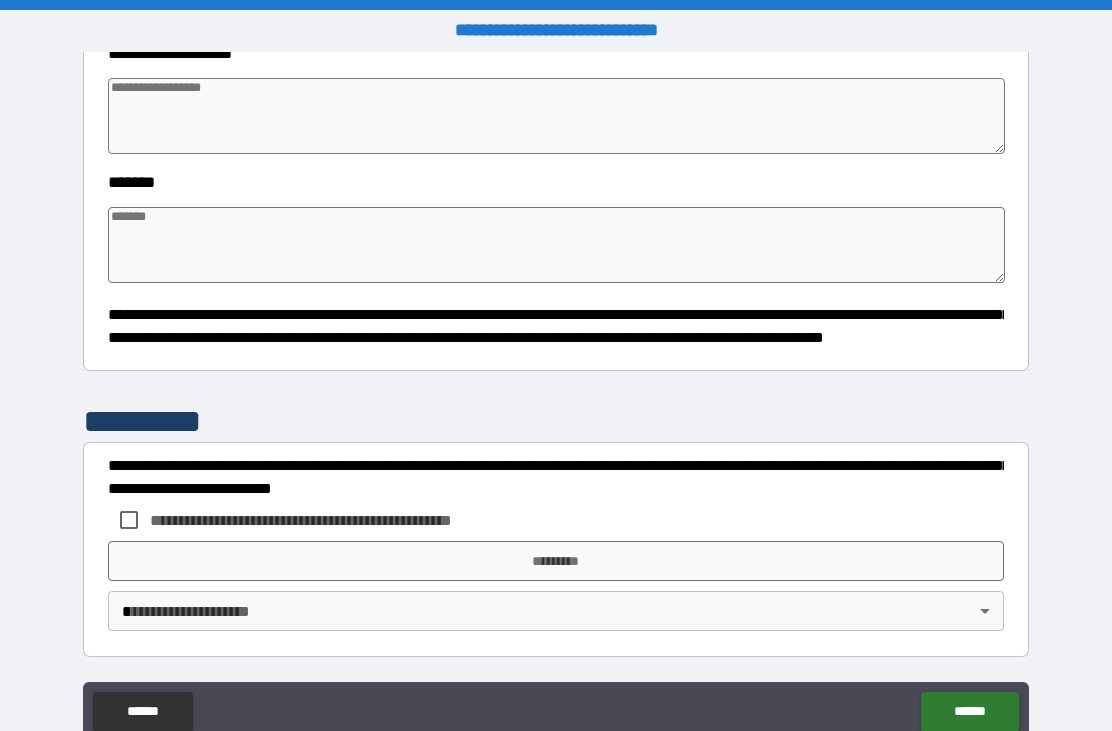 type on "*" 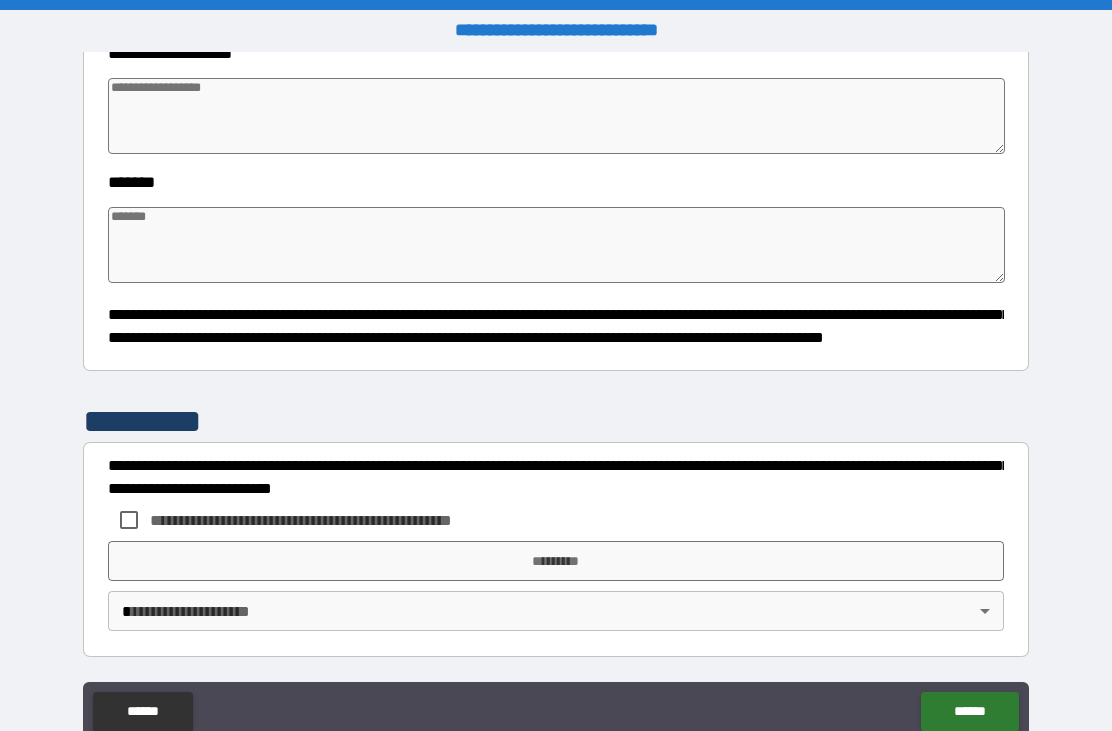 type on "*" 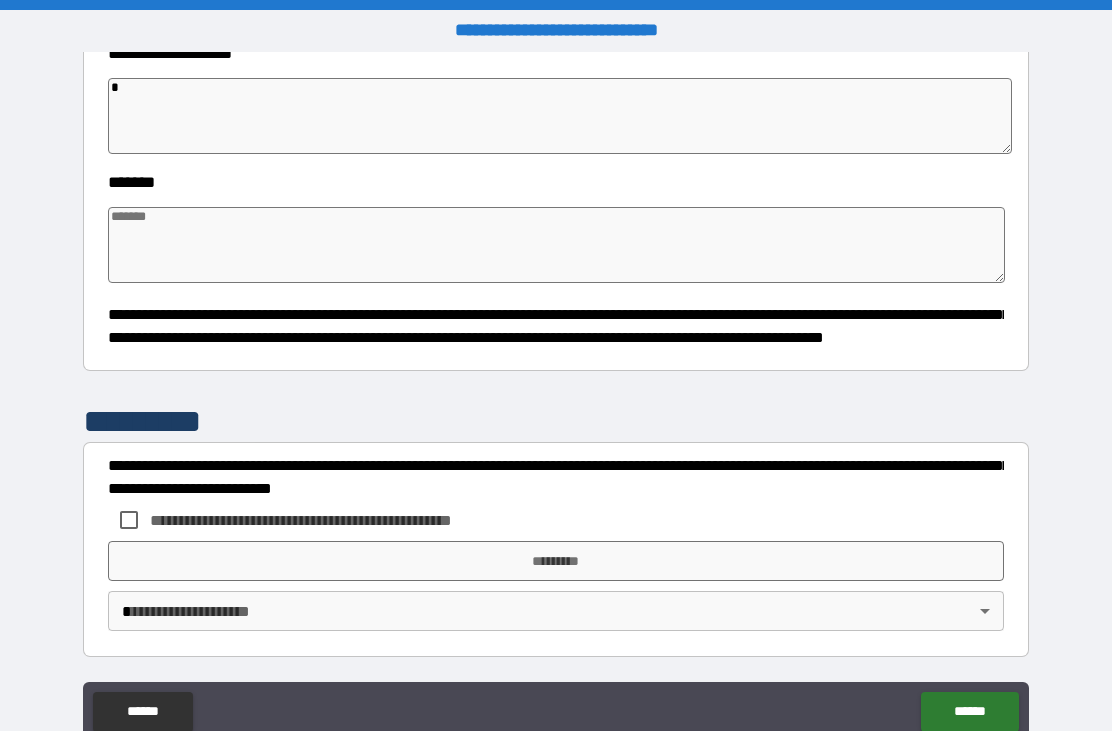 type on "*" 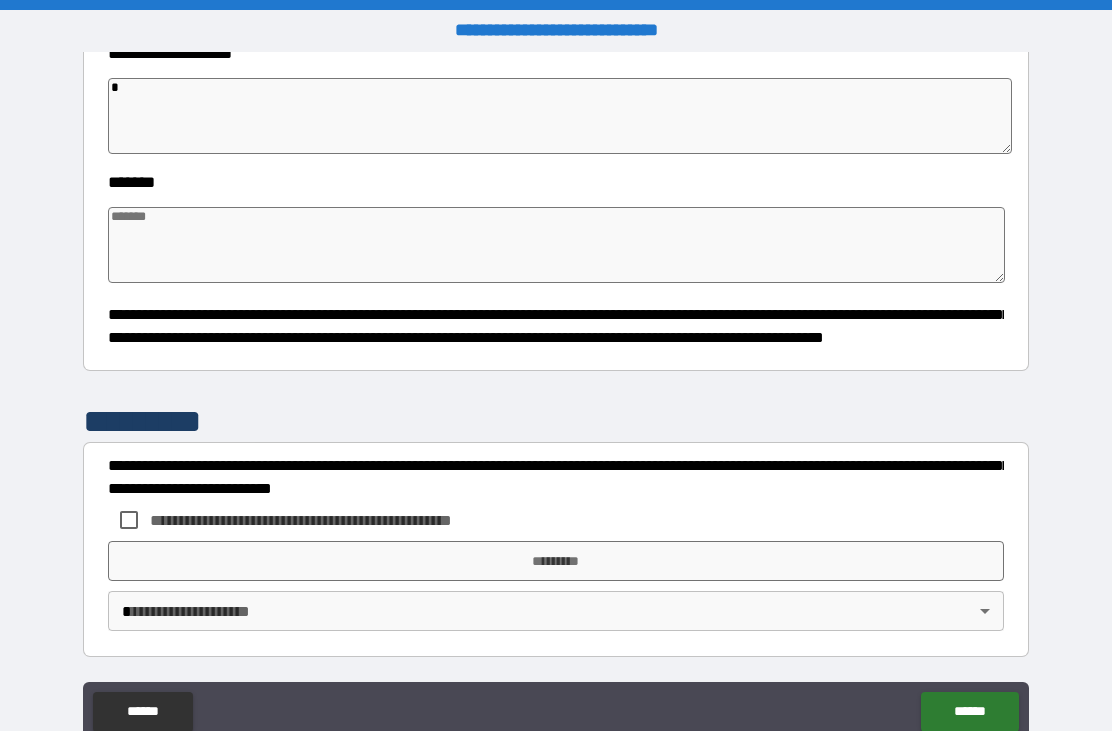 type on "*" 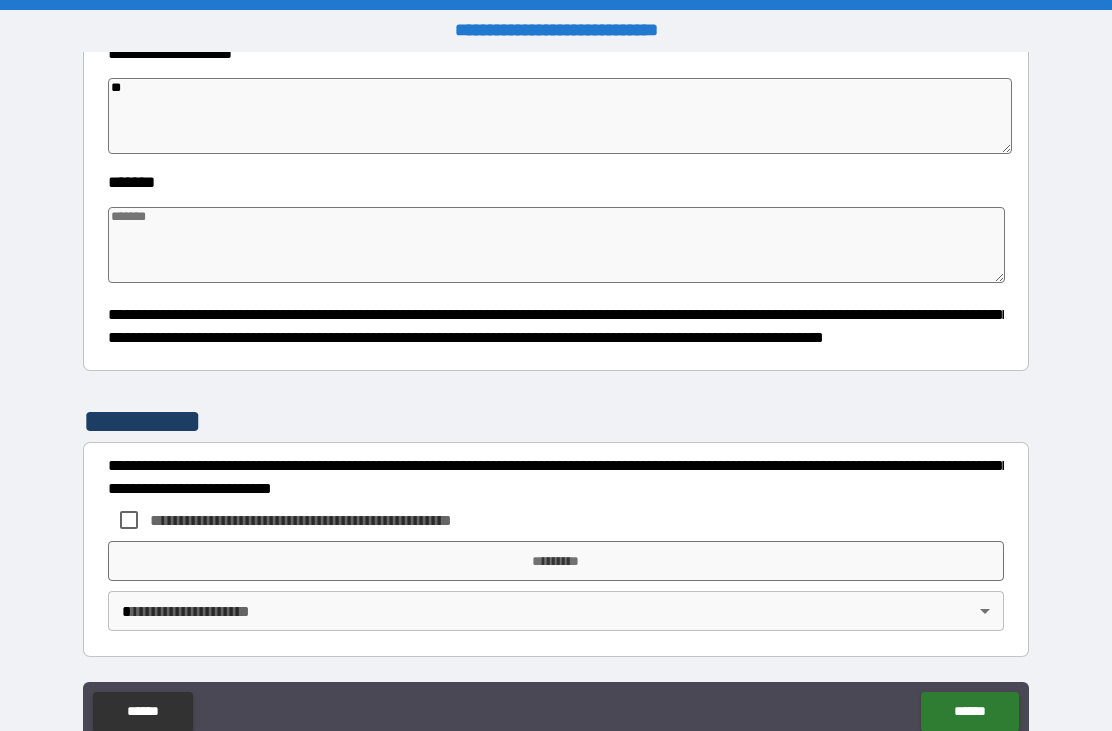 type on "*" 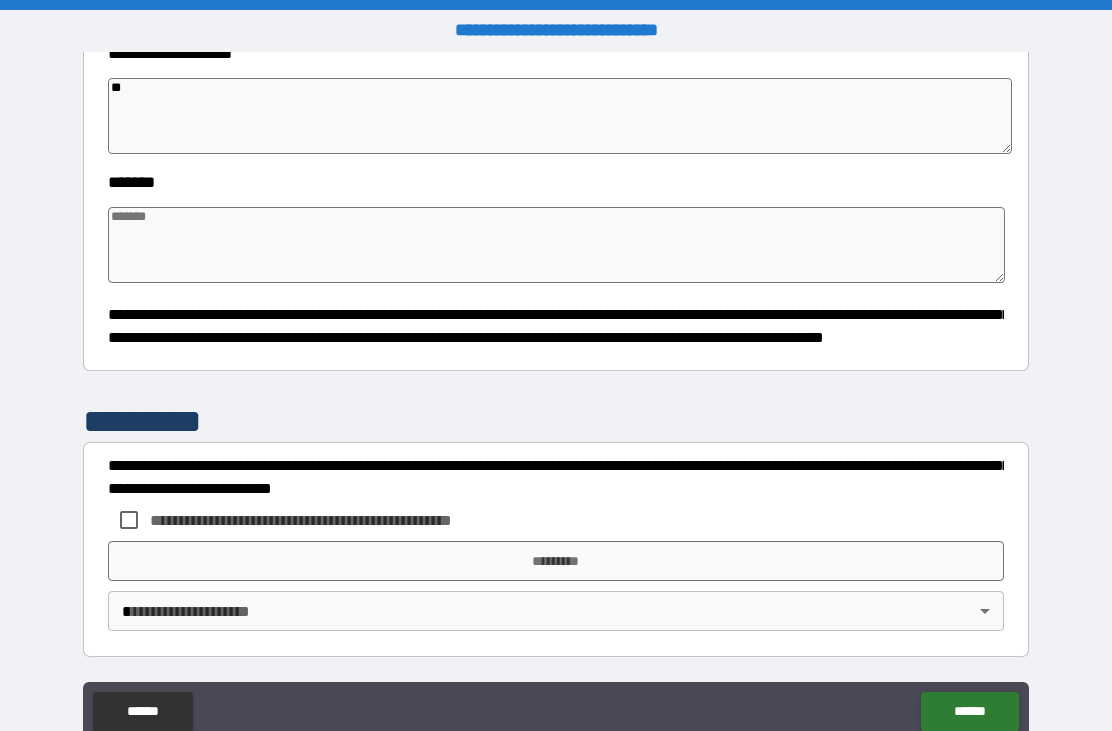 type on "*" 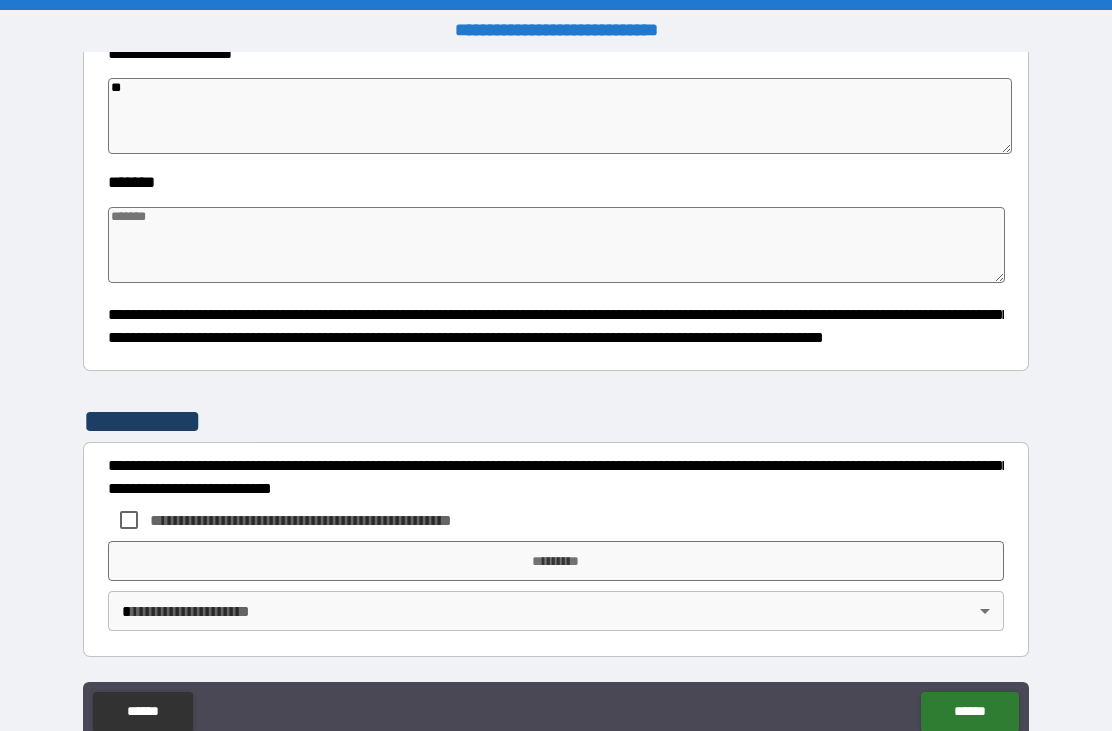 type on "*" 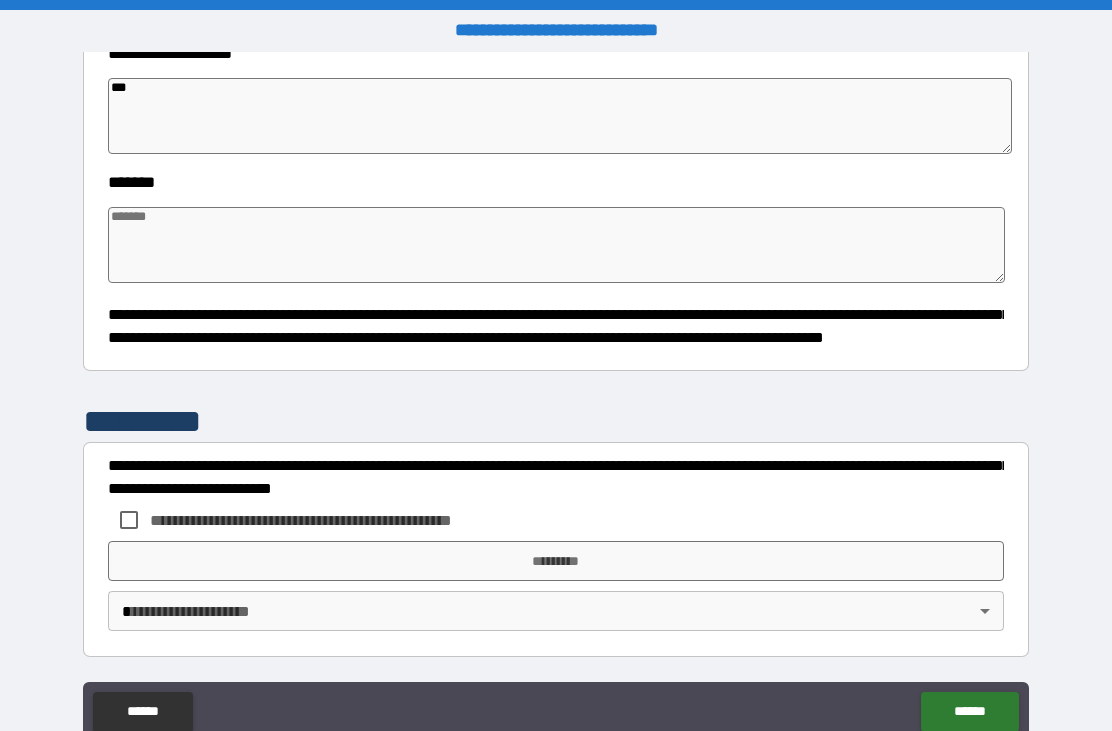 type on "*" 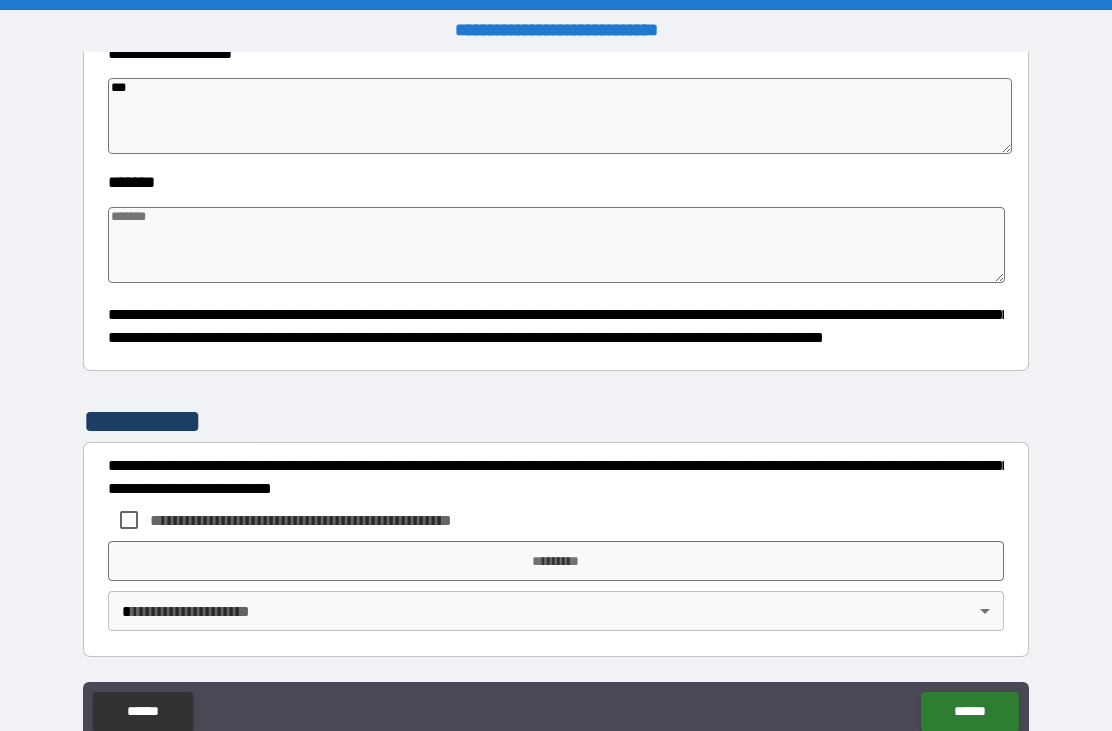 type on "*" 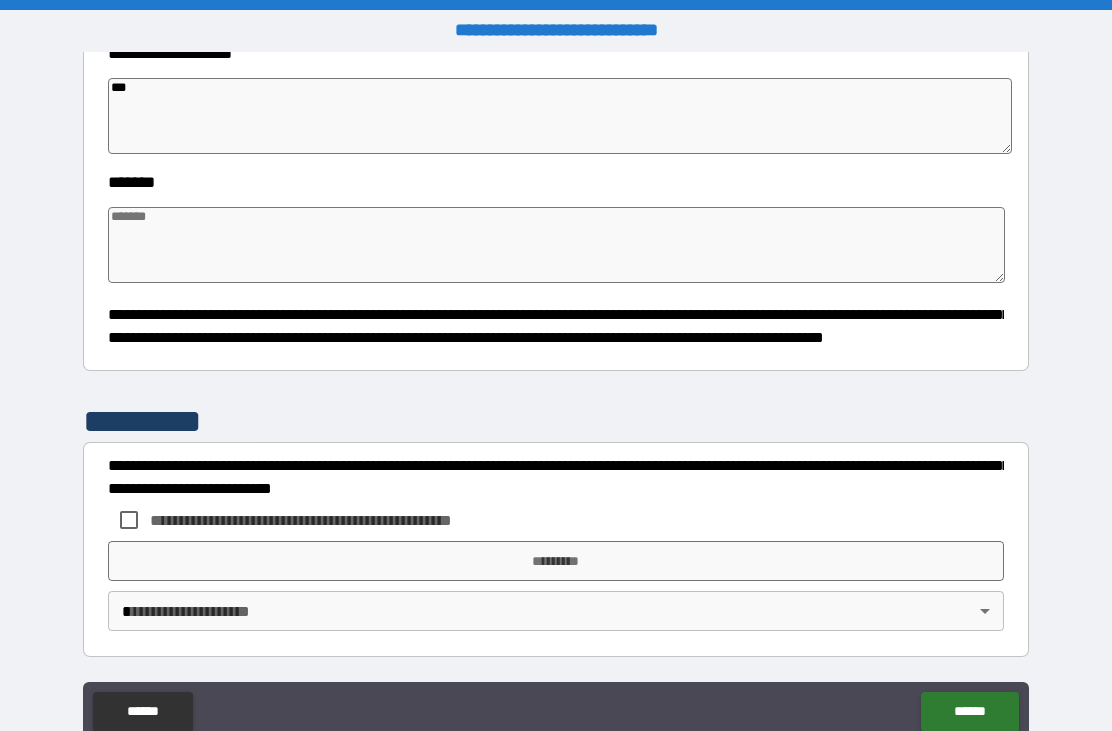 type on "*" 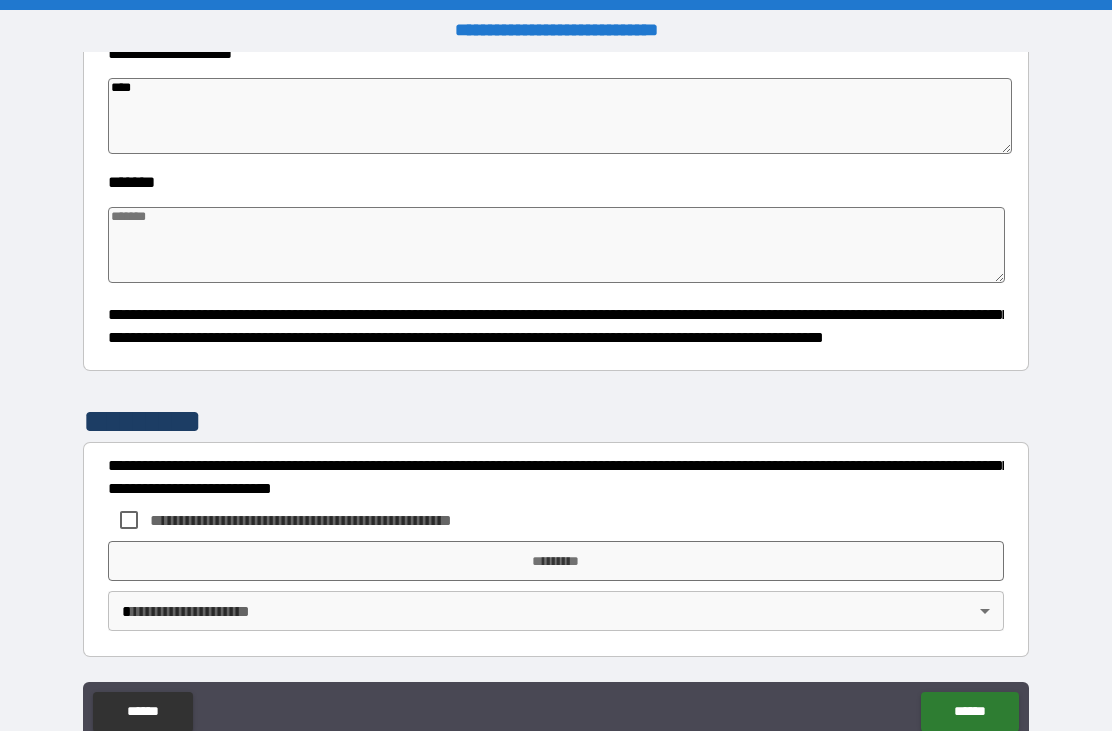 type on "*" 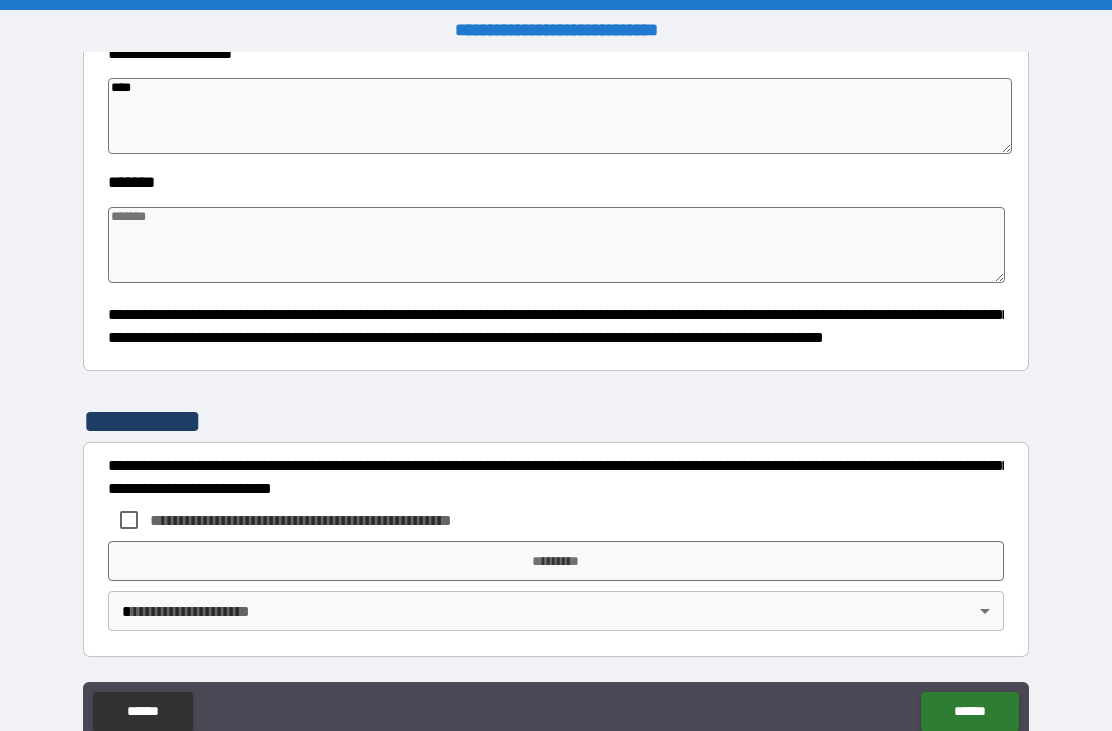 type on "*" 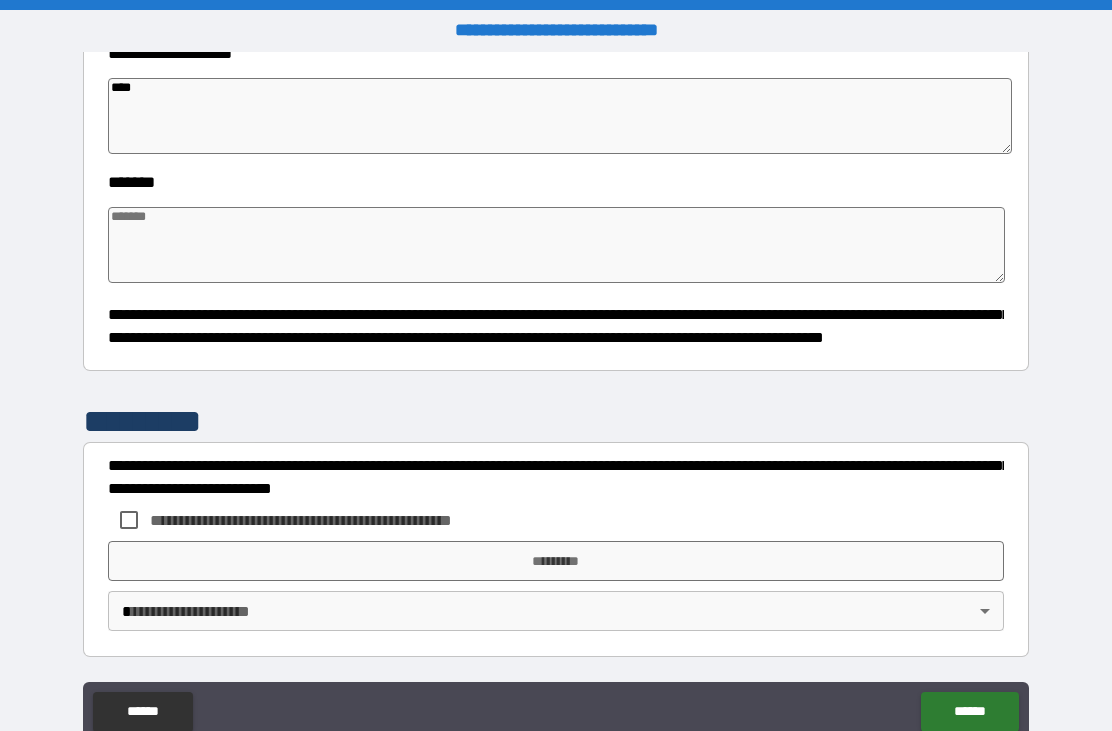 type on "*" 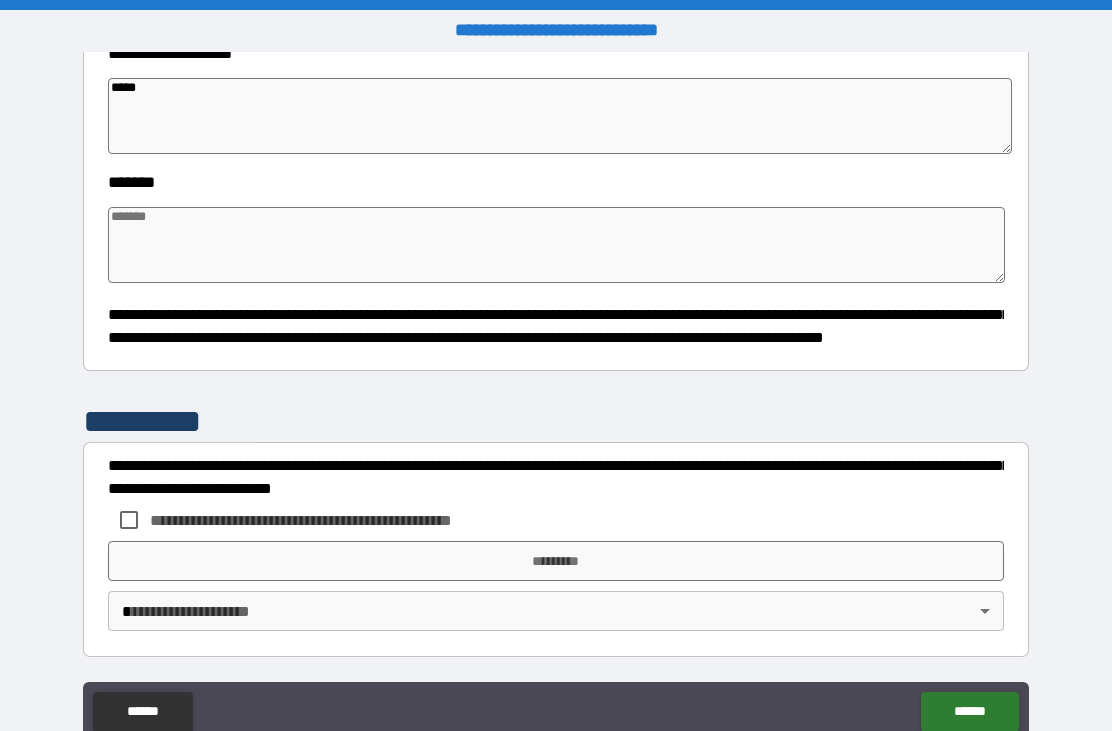 type on "*" 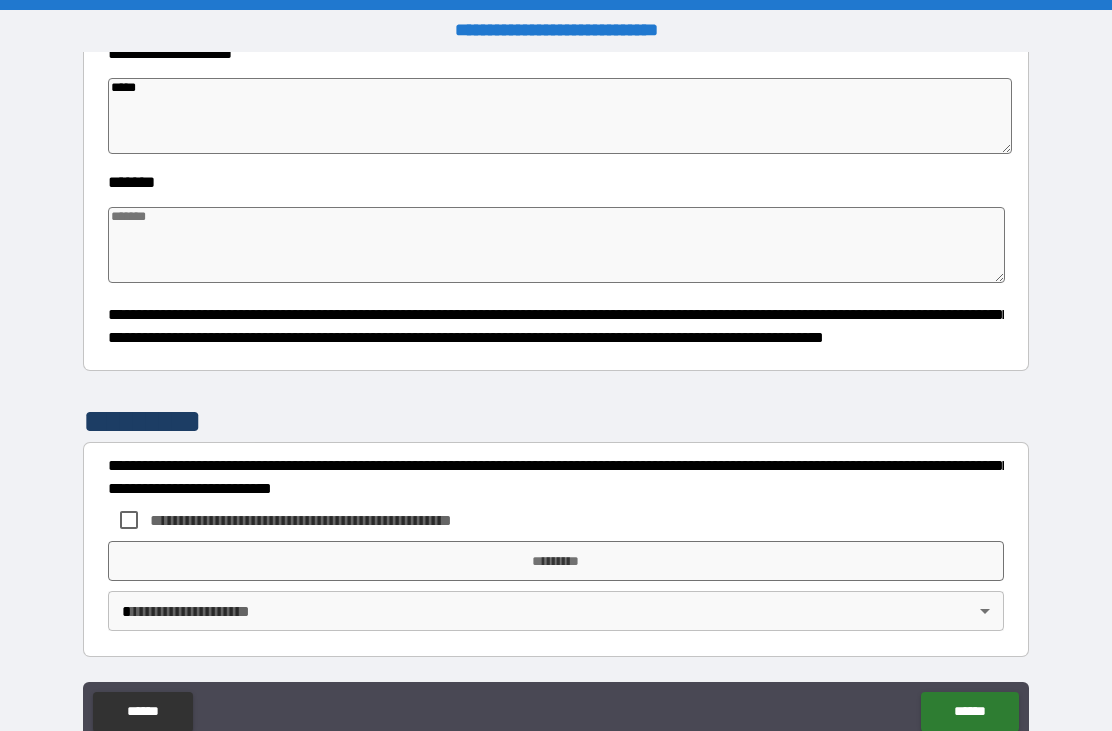type on "*****" 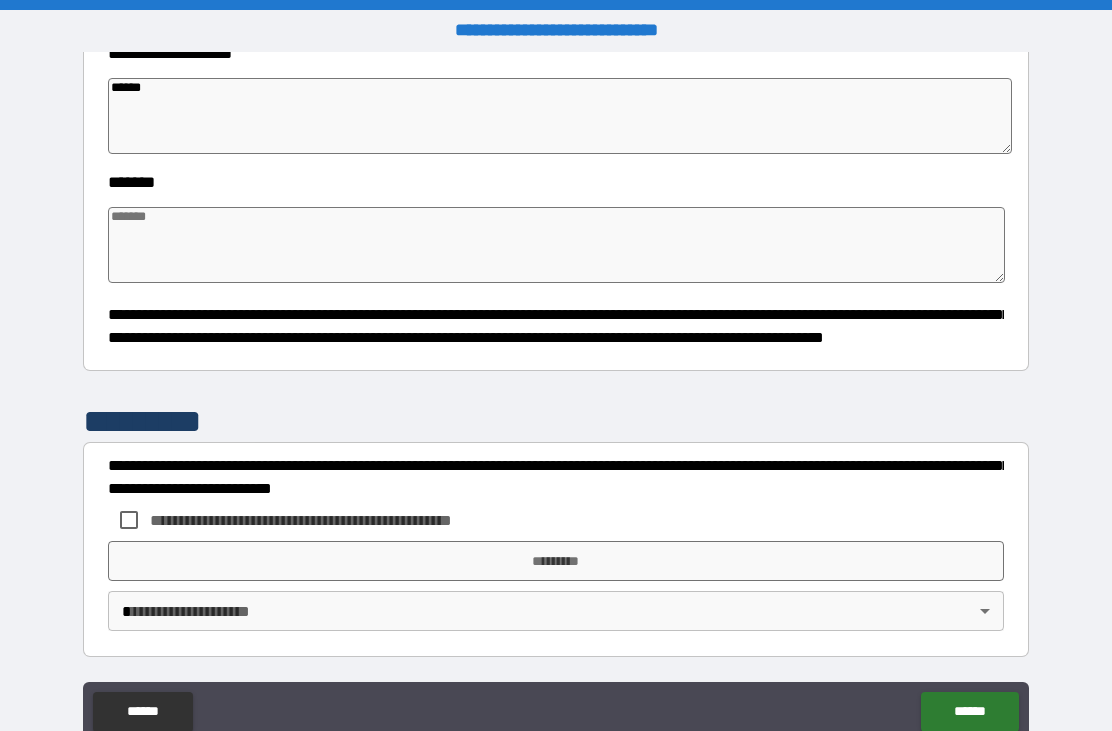 type on "*" 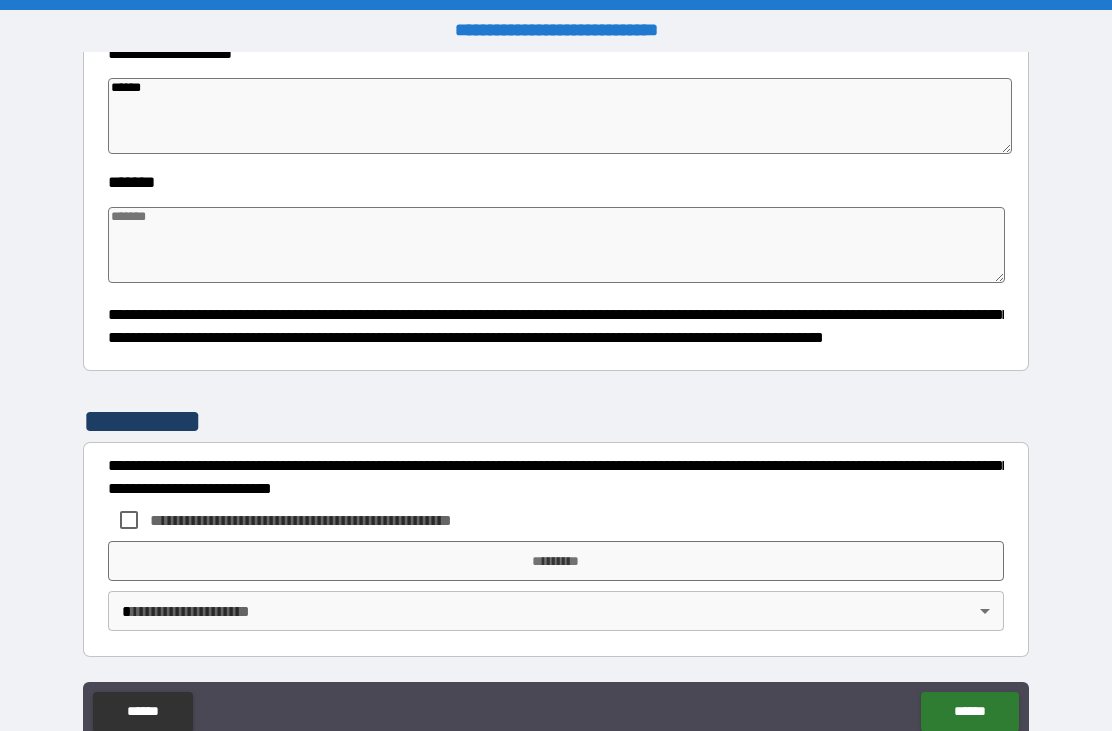 type on "*" 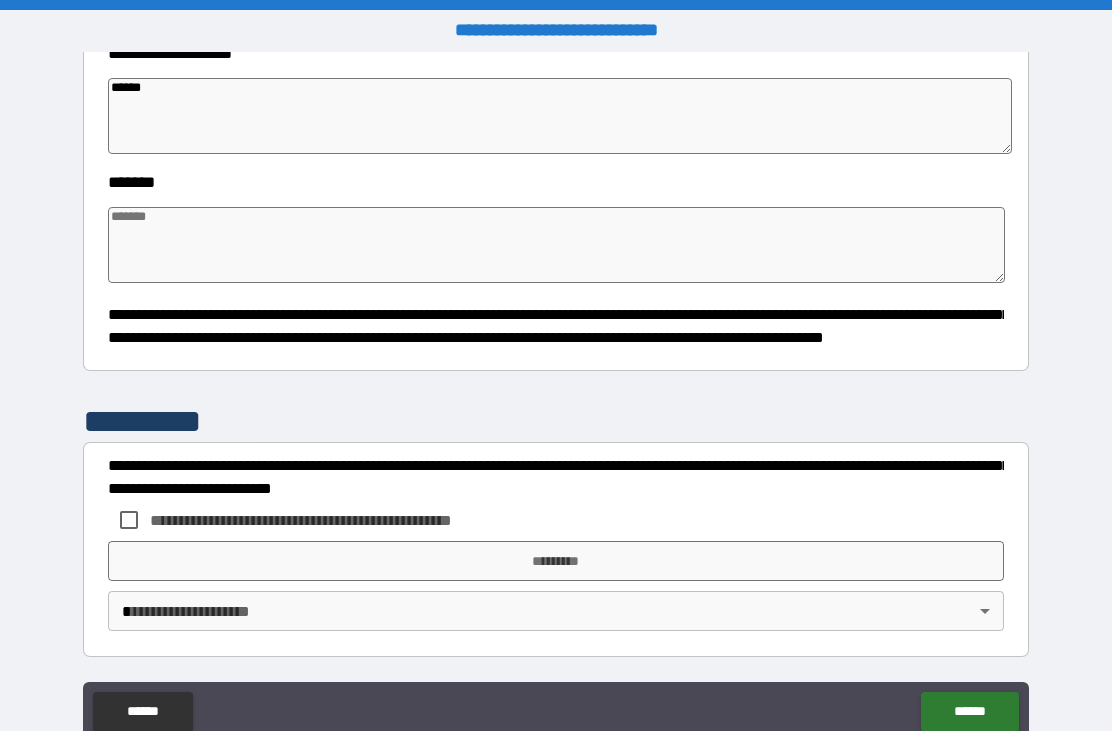 type on "*" 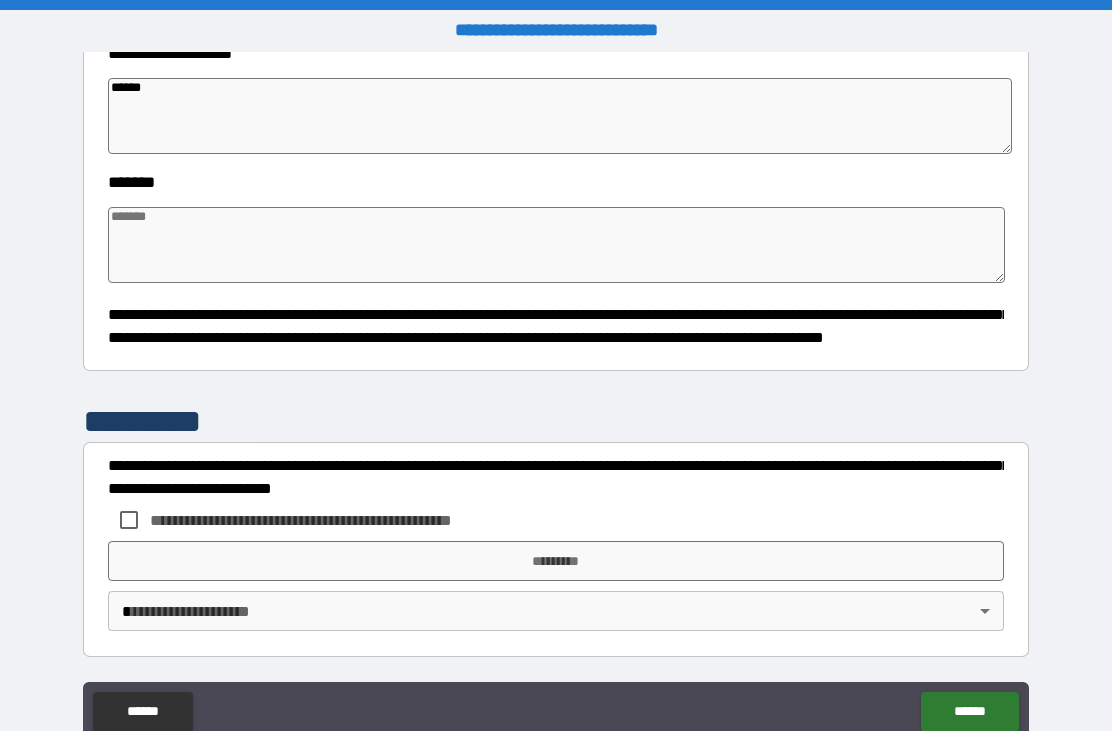 type on "*******" 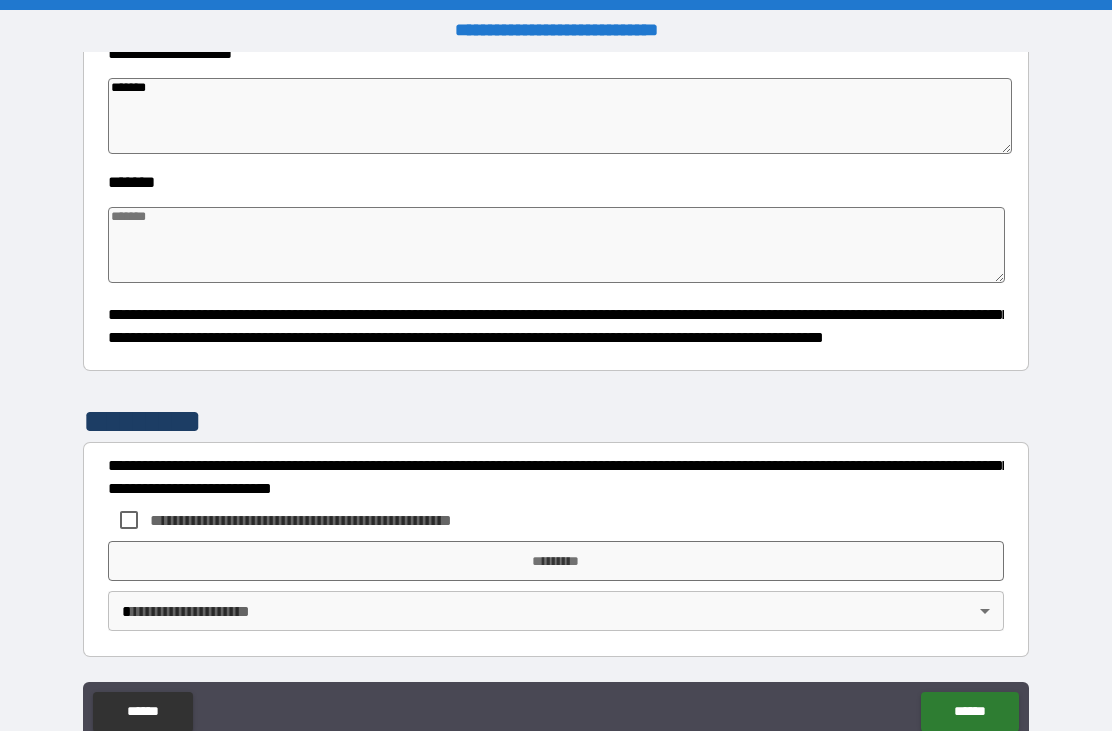 type on "*" 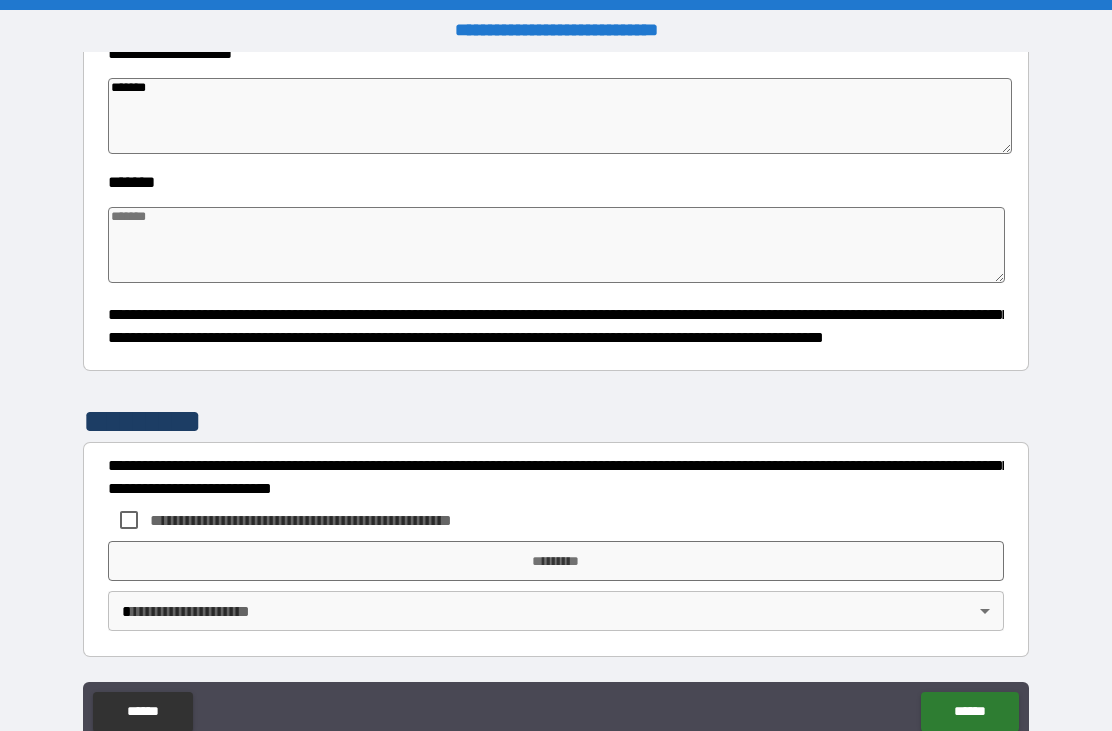 type on "*" 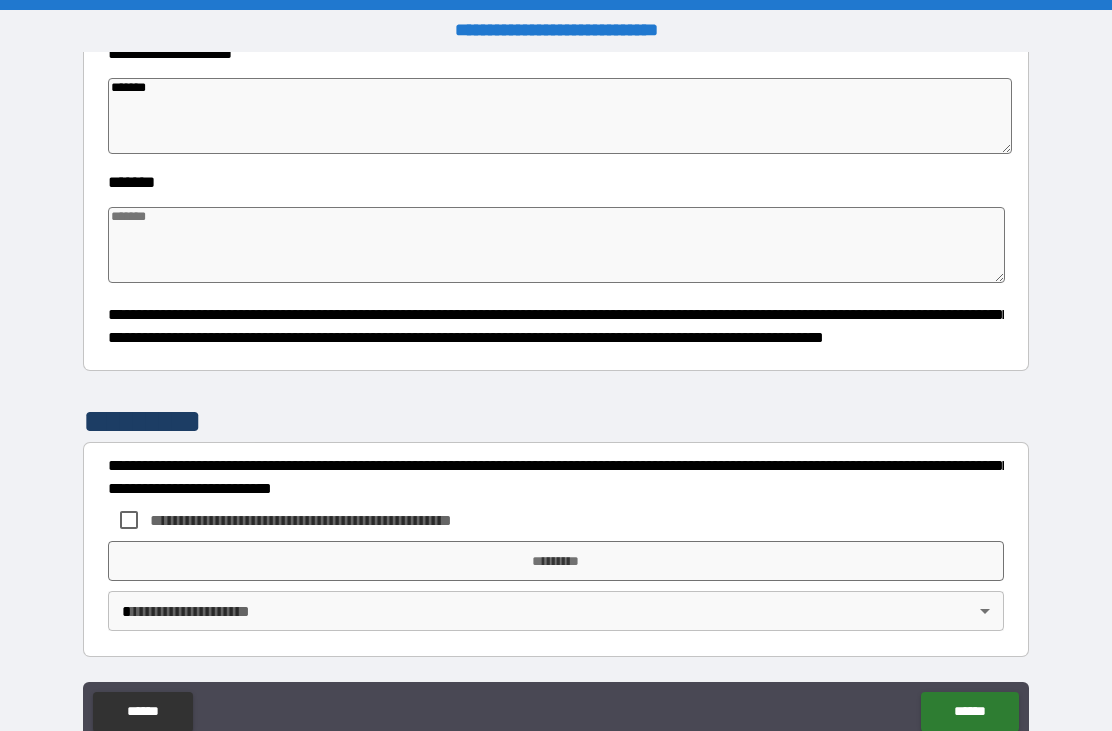 type on "*" 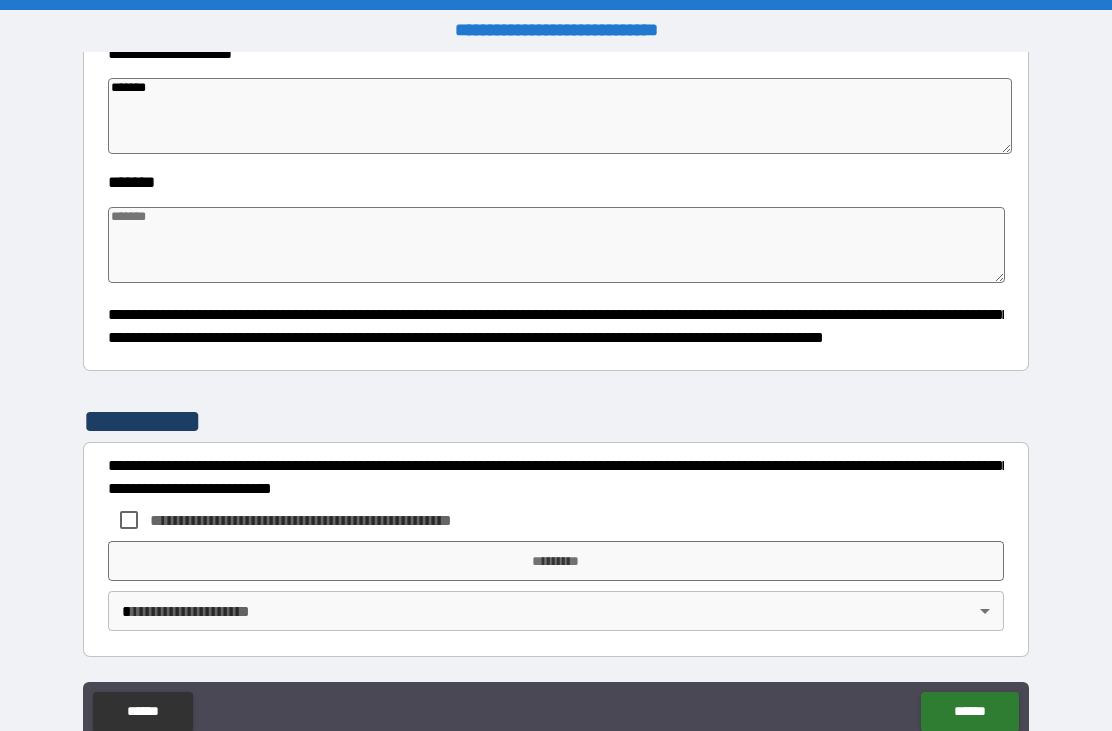 type on "*****" 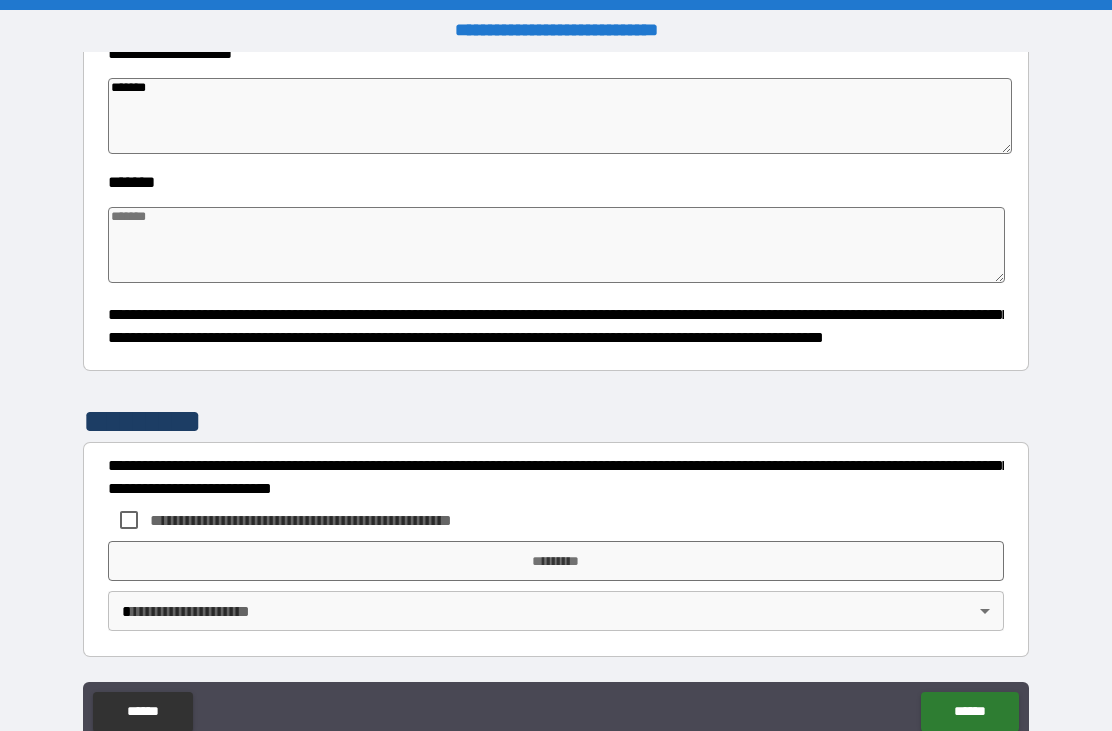 type on "*" 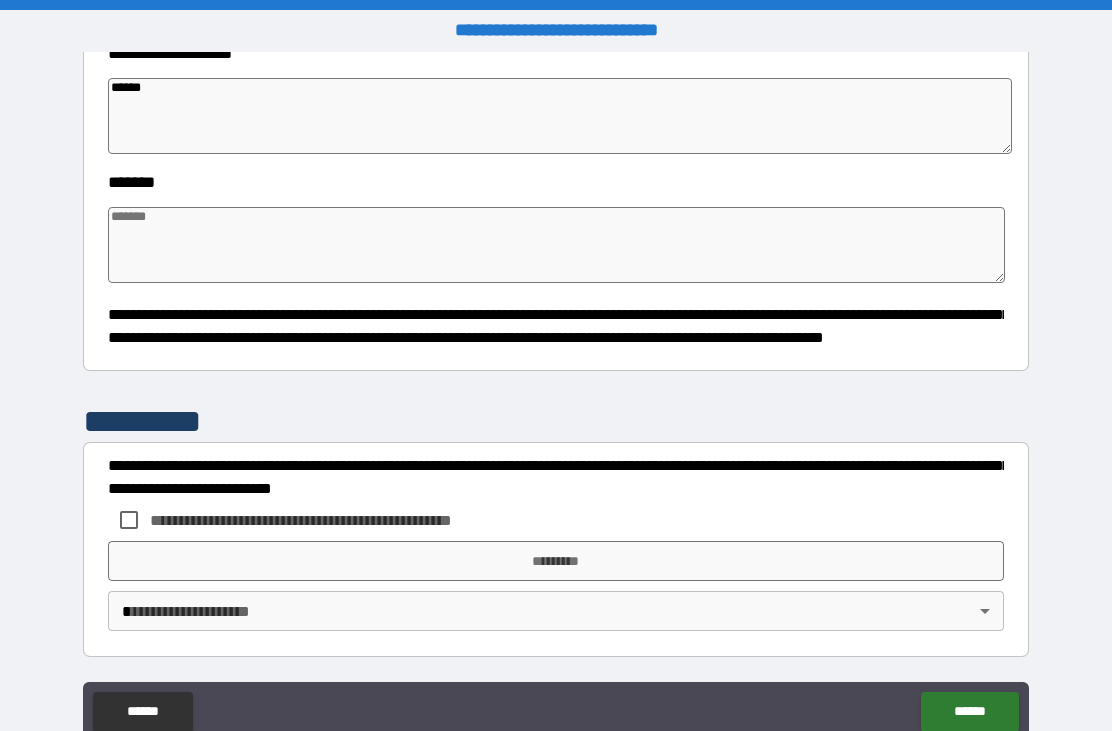 type on "*" 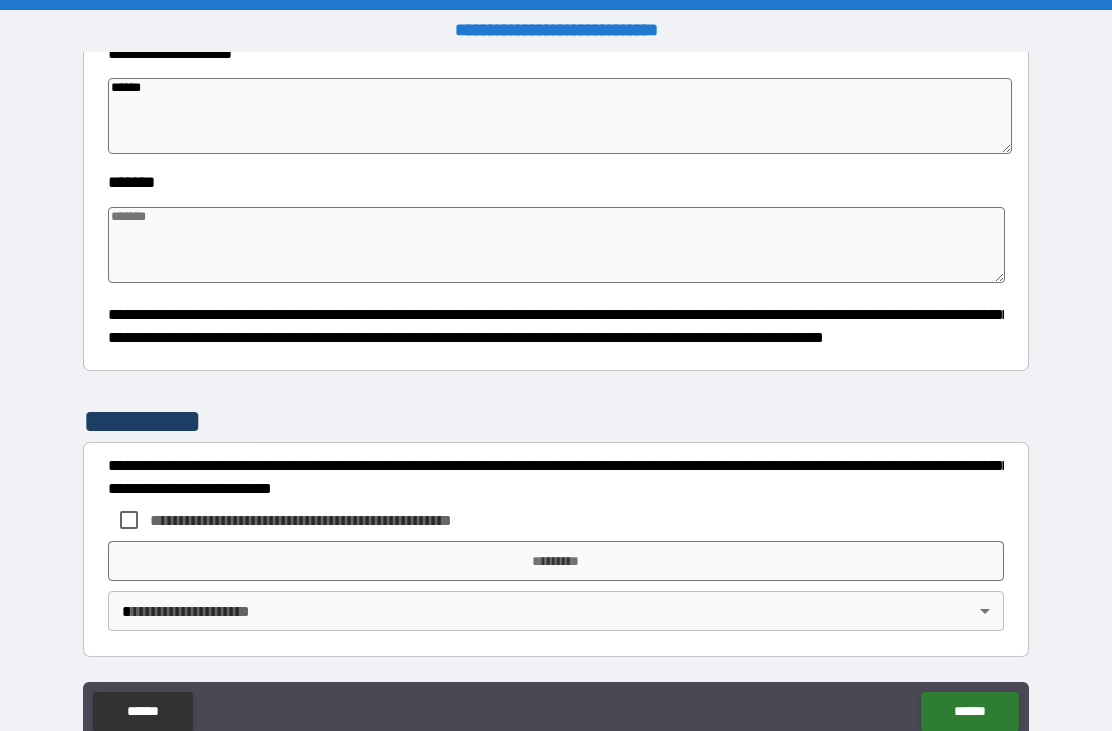 type on "*******" 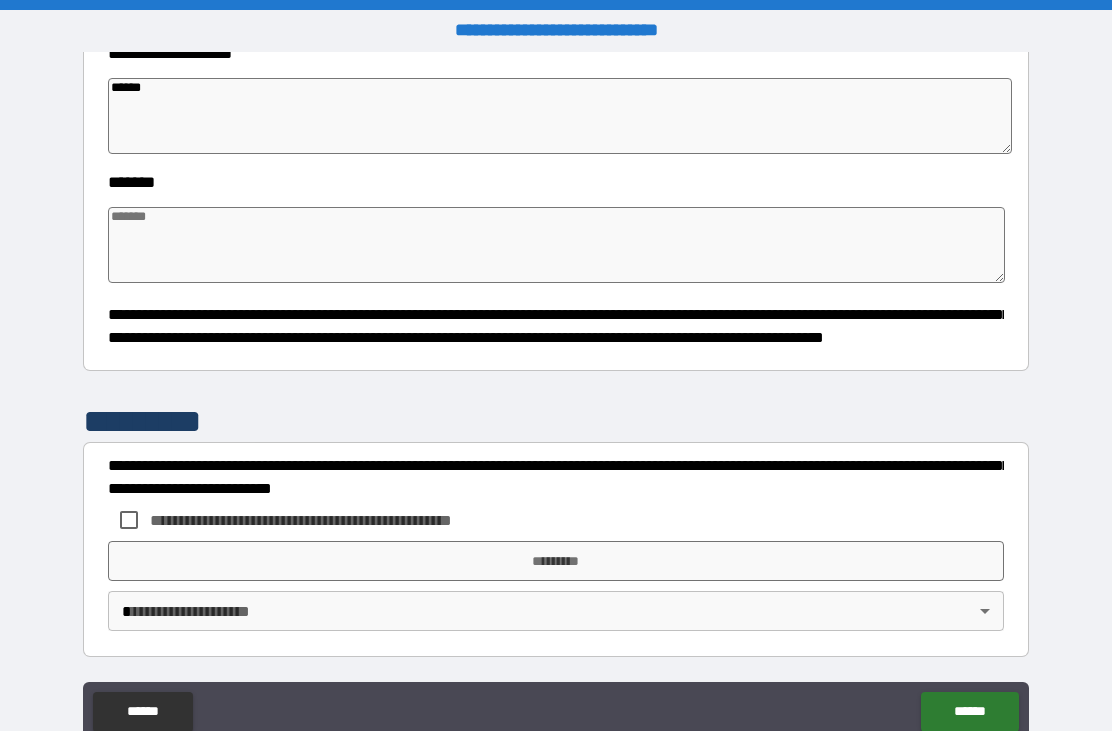 type on "*" 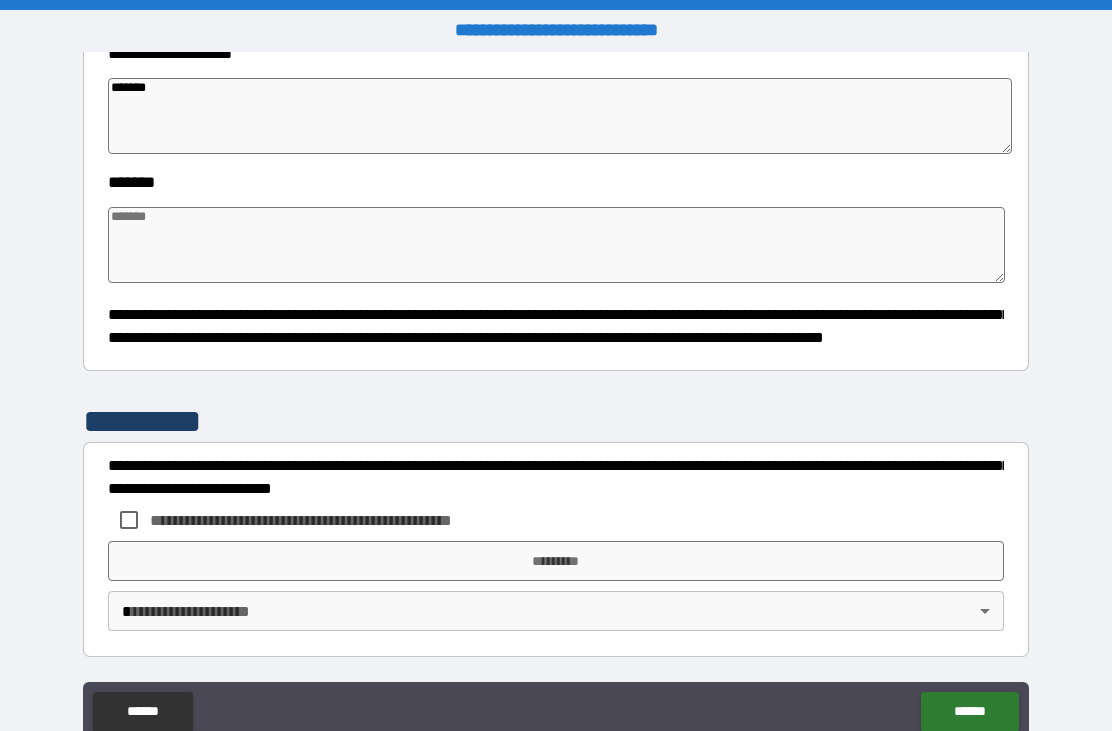type on "*" 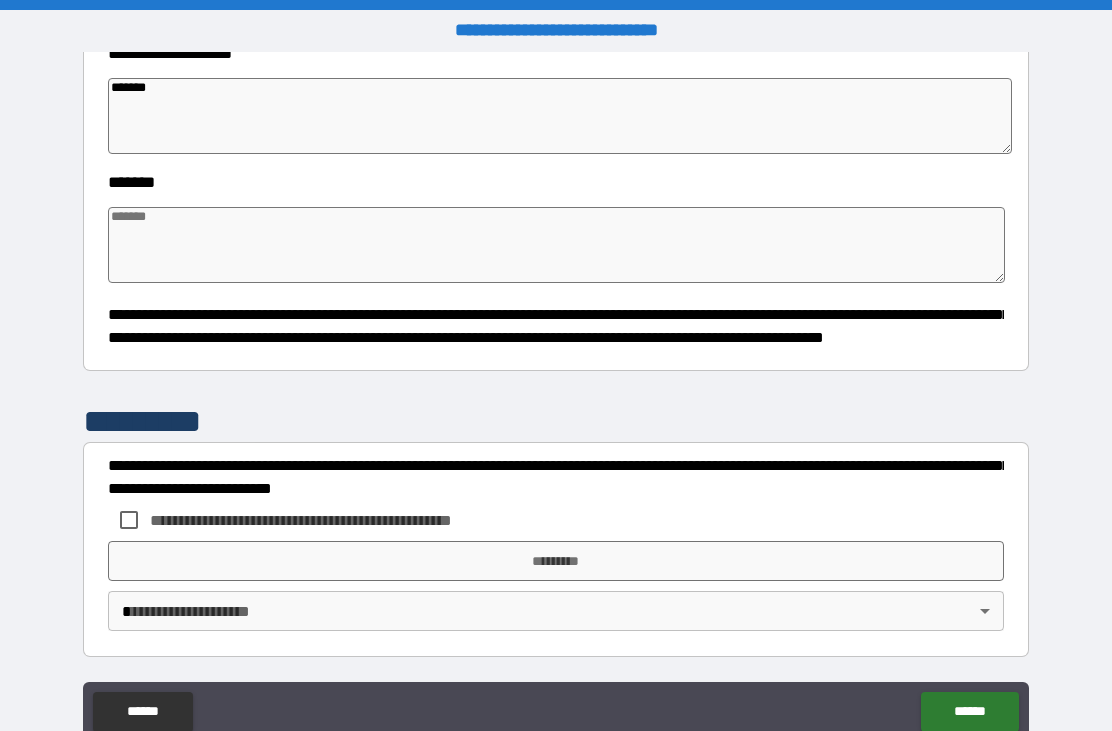 type on "*******" 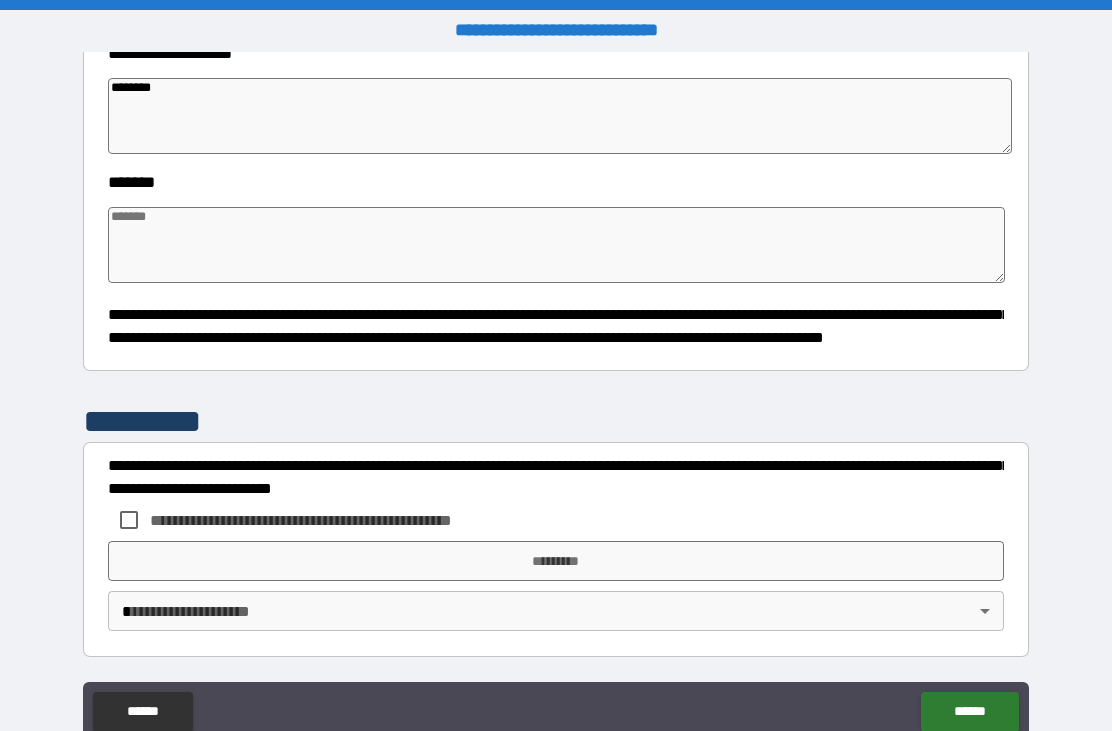type on "*" 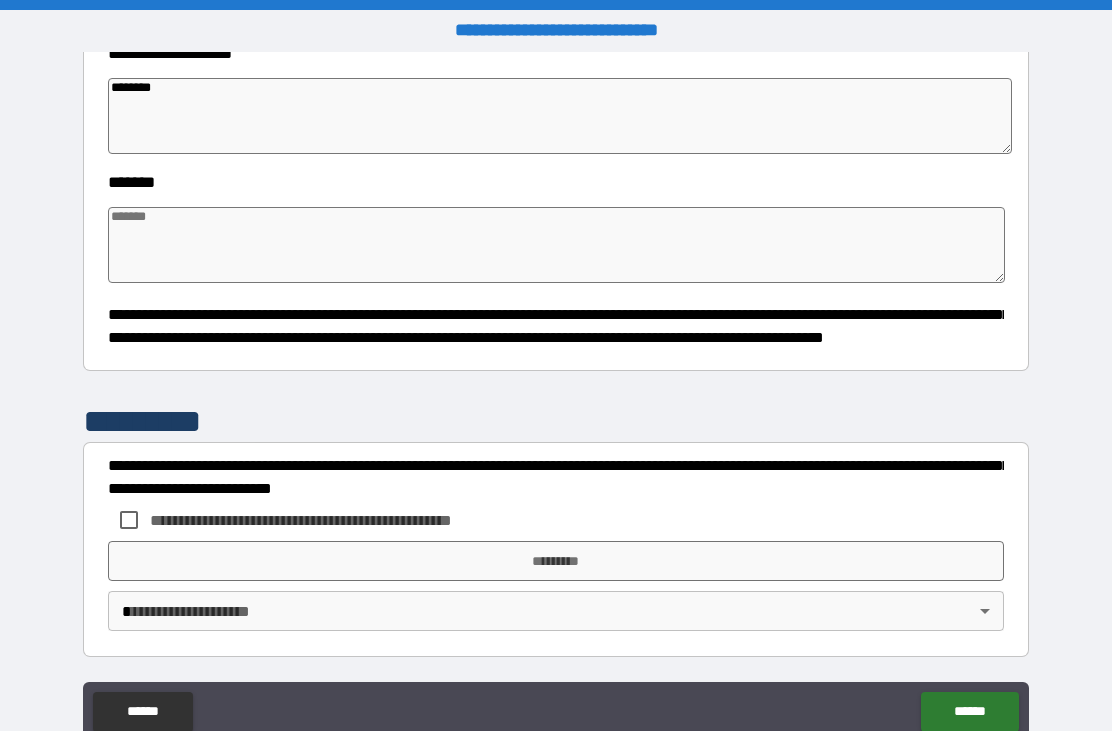 type on "*" 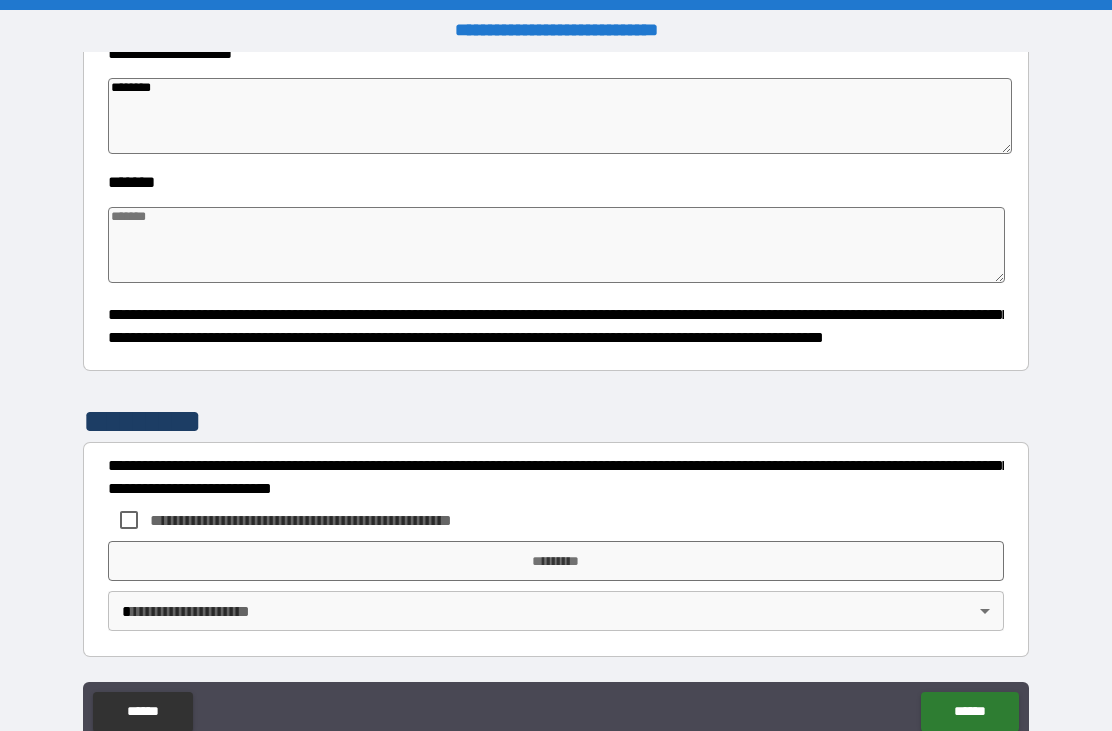 type on "*" 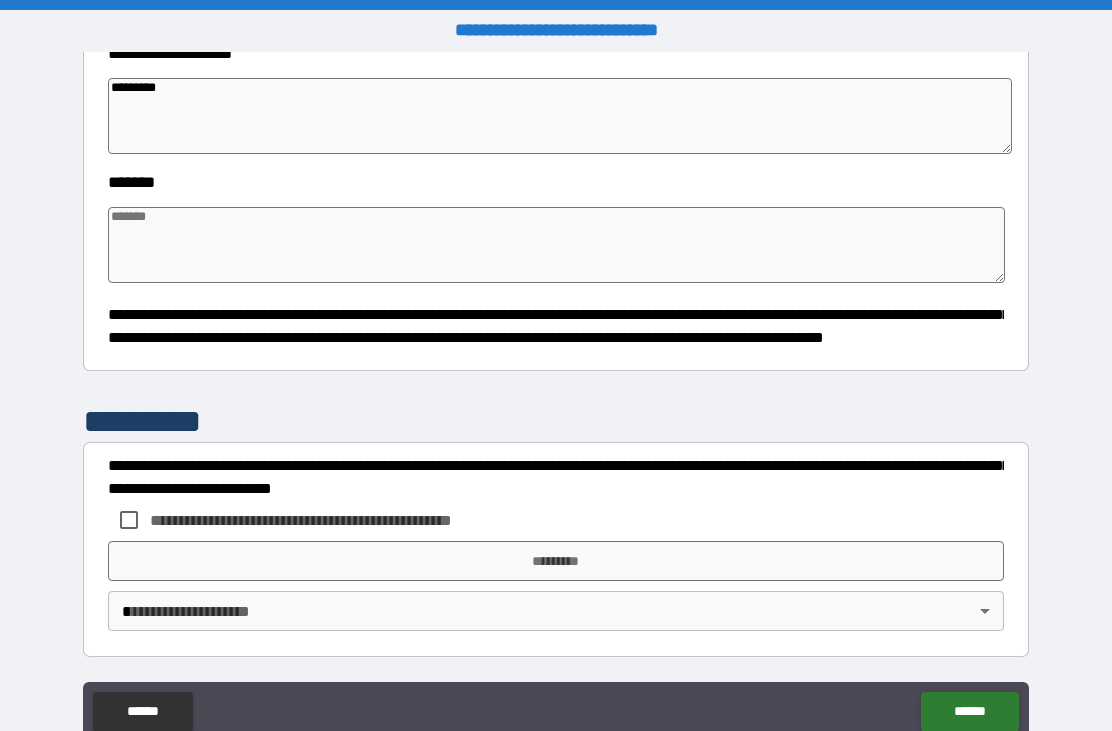 type on "*" 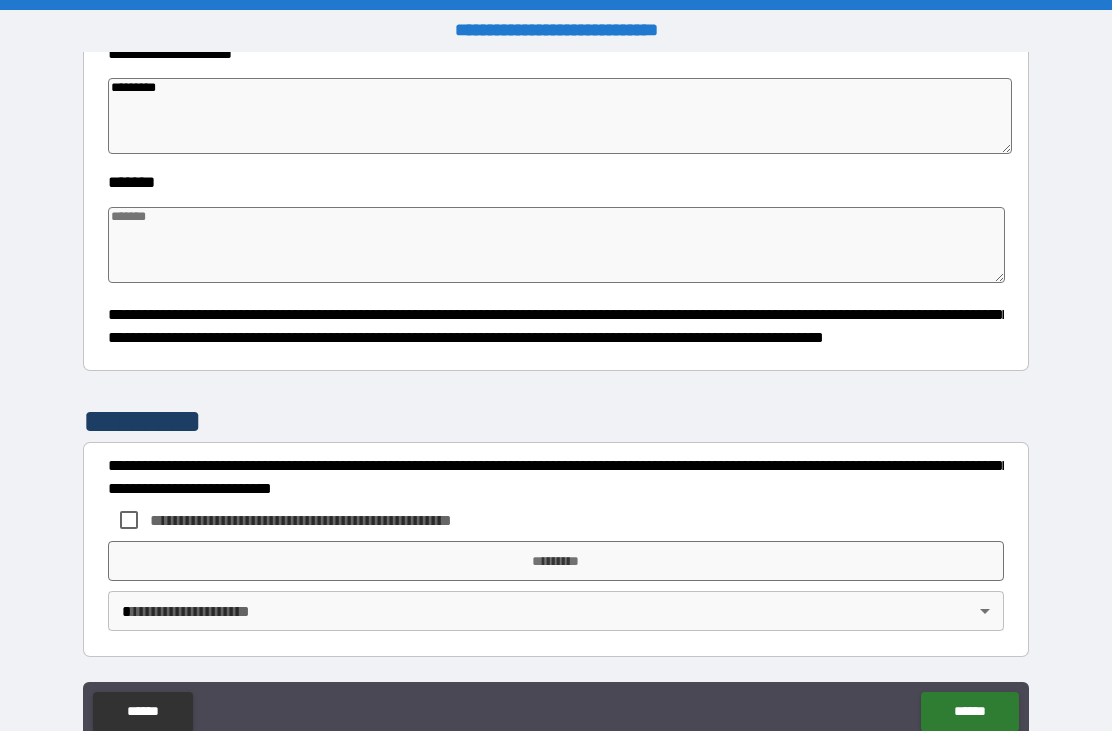 type on "*" 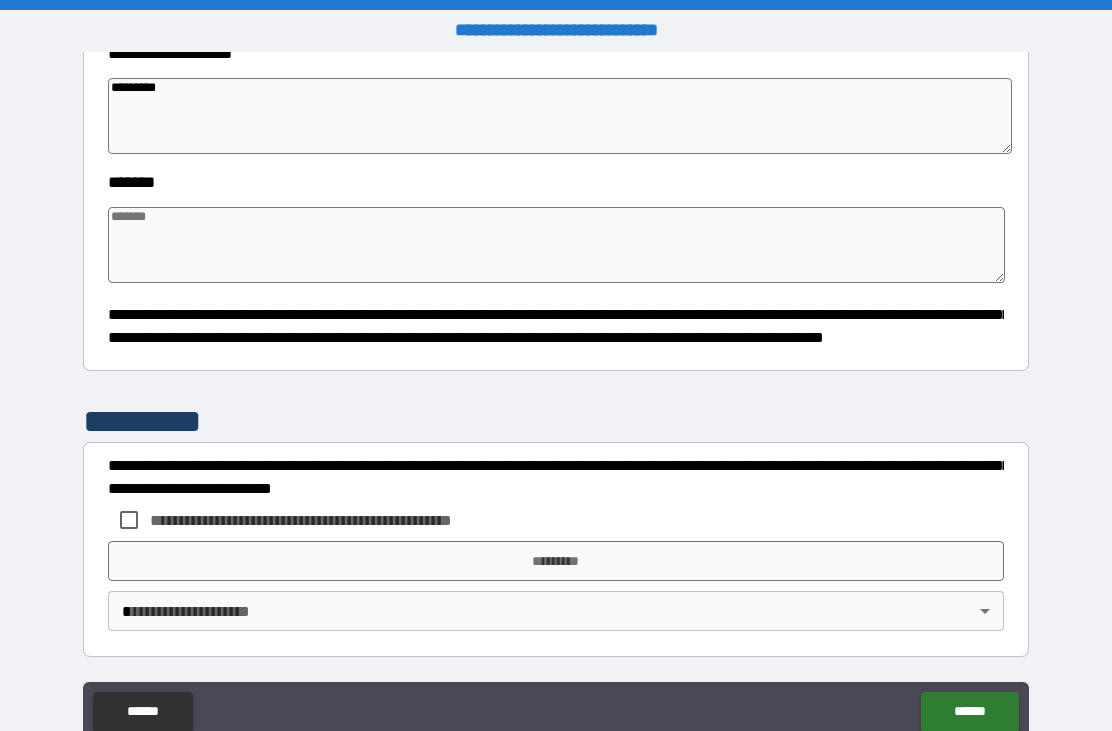 type on "*" 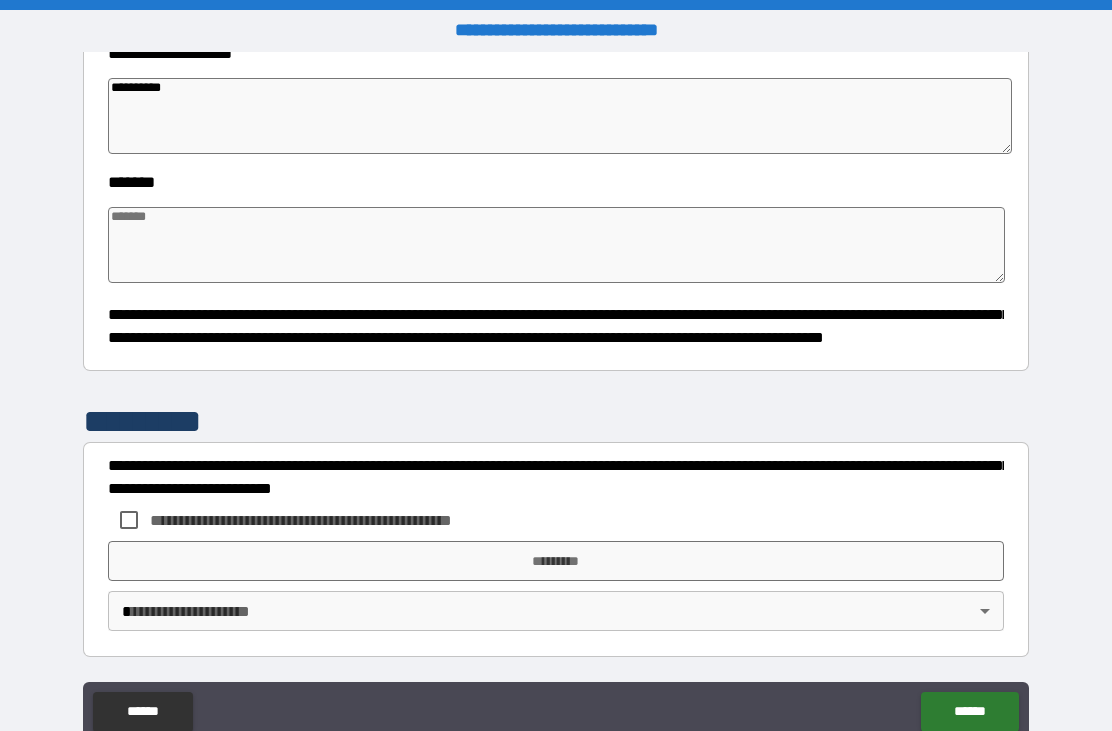type on "*" 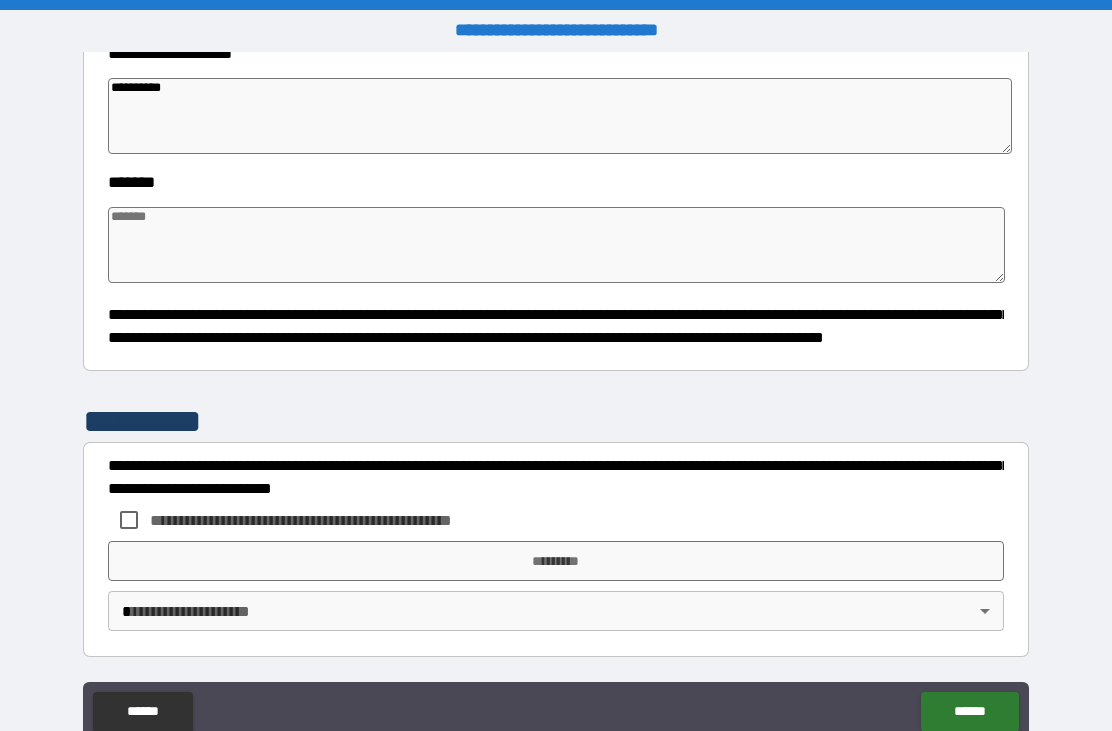type on "**********" 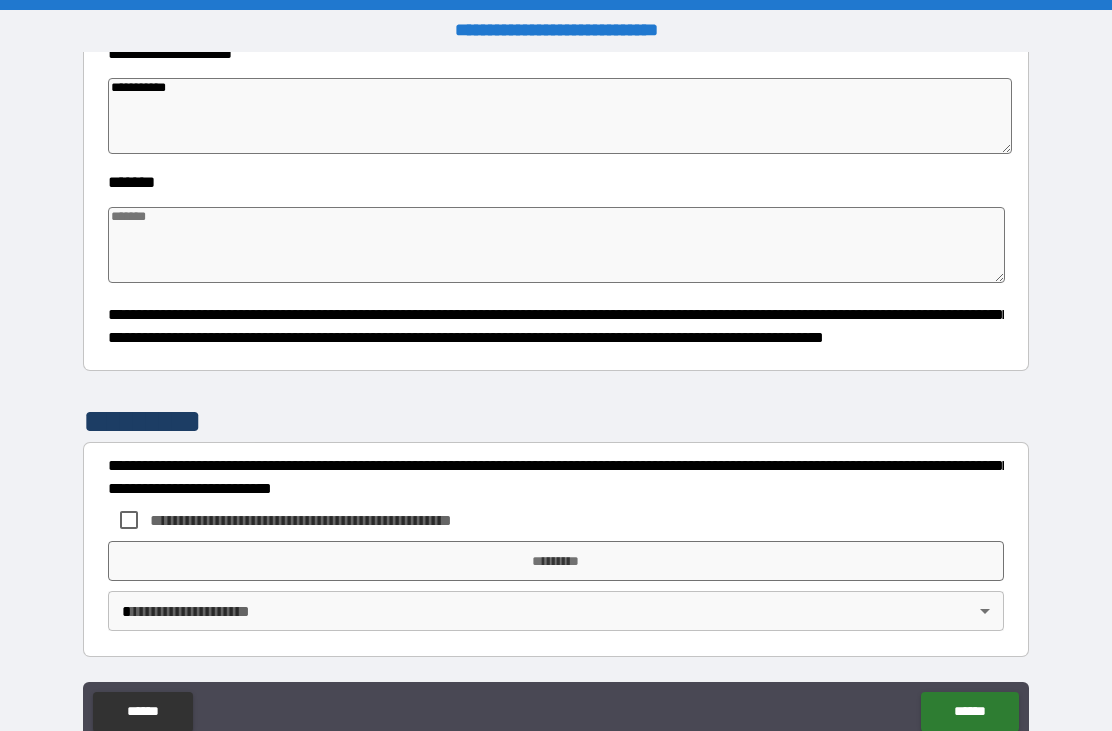 type on "*" 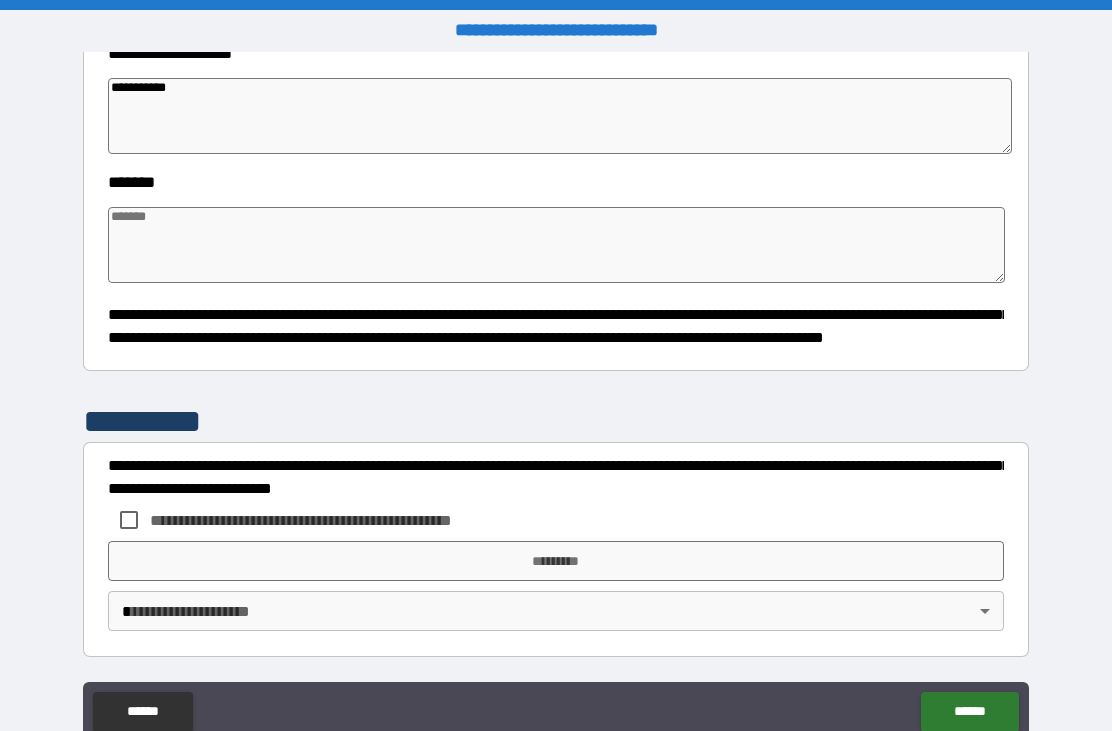 type on "*" 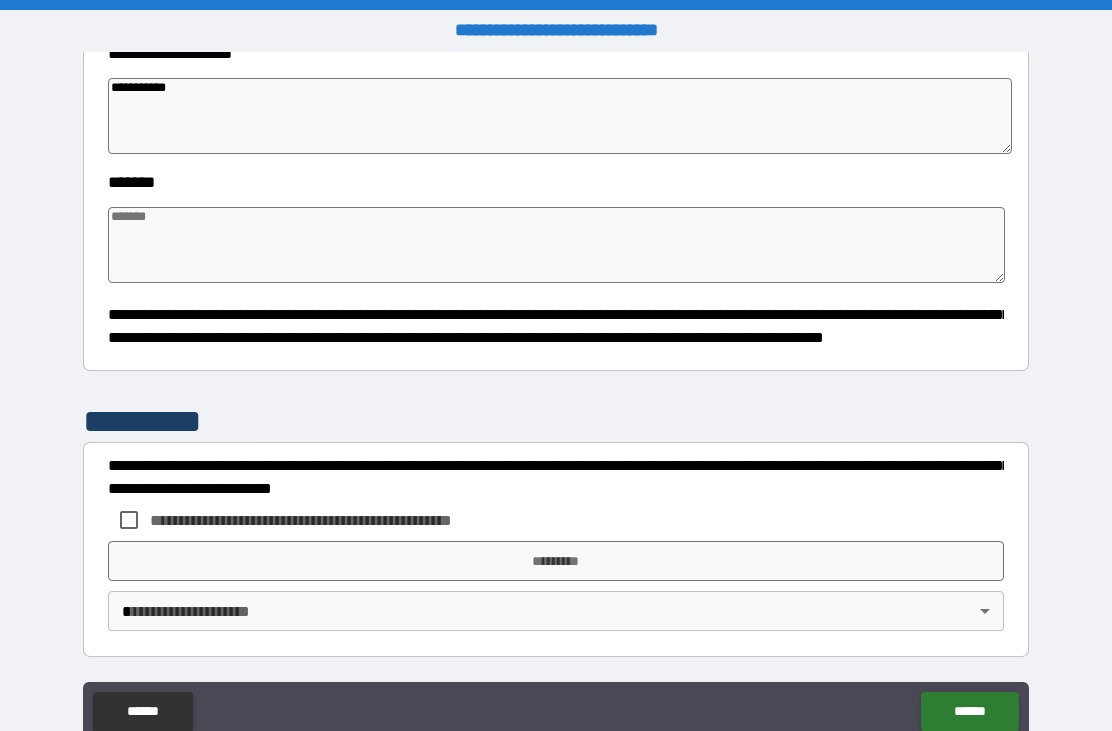 type on "*" 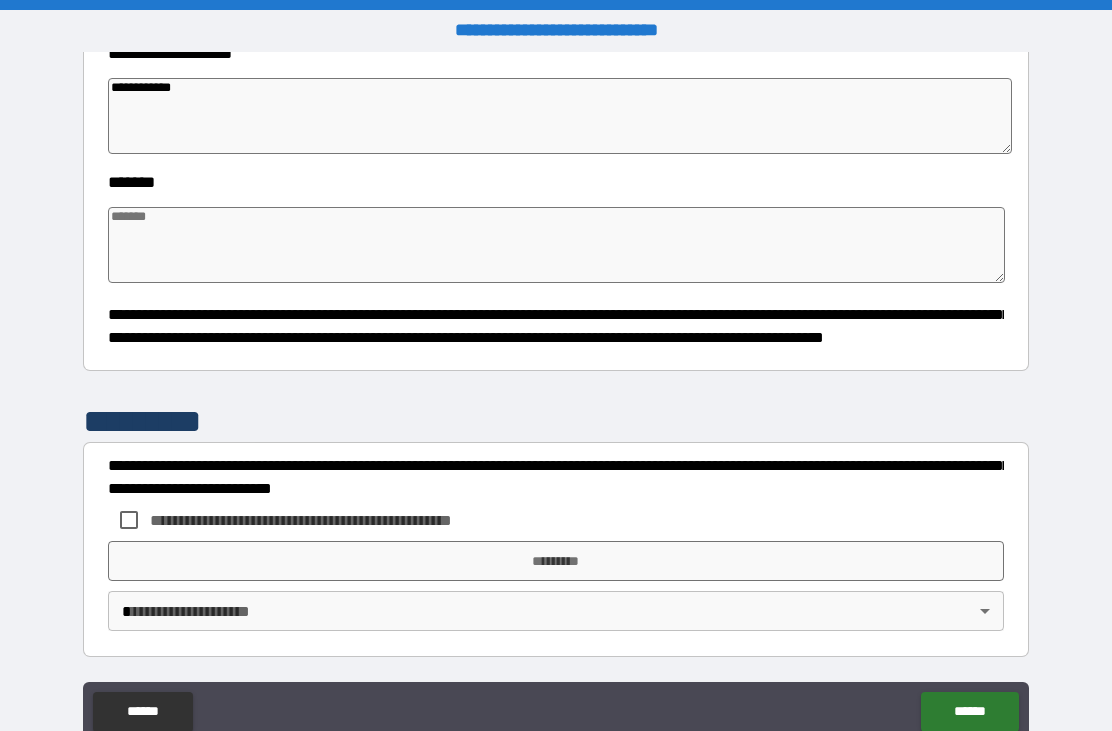 type on "*" 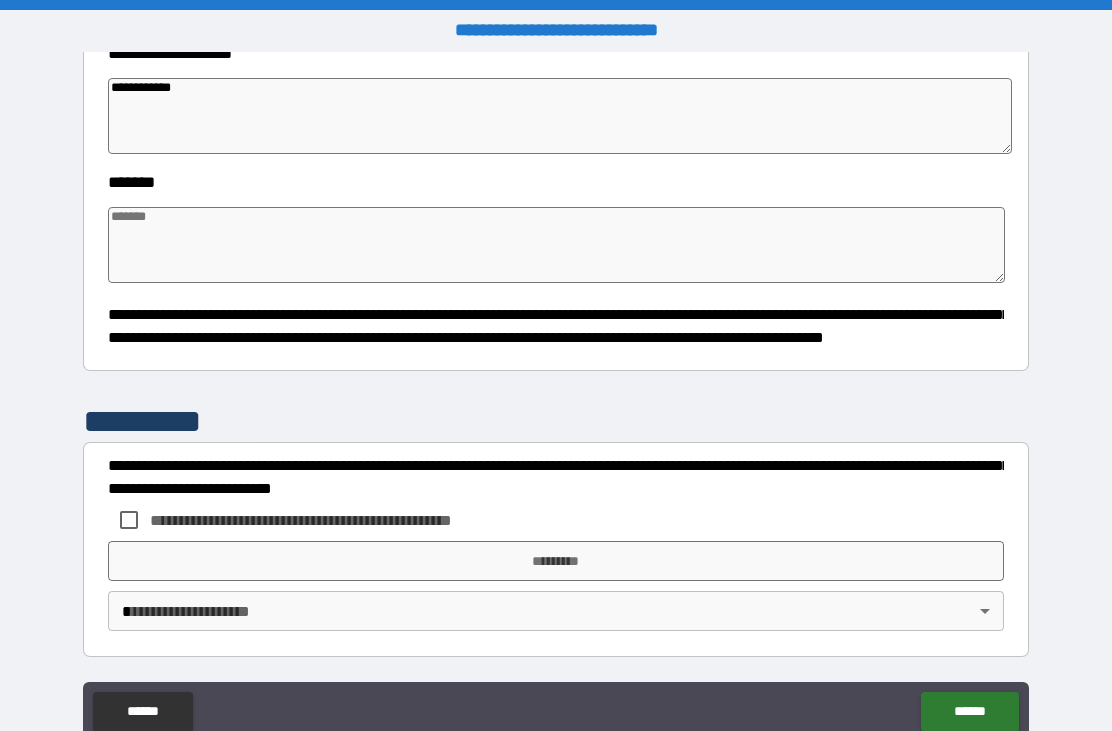 type on "*" 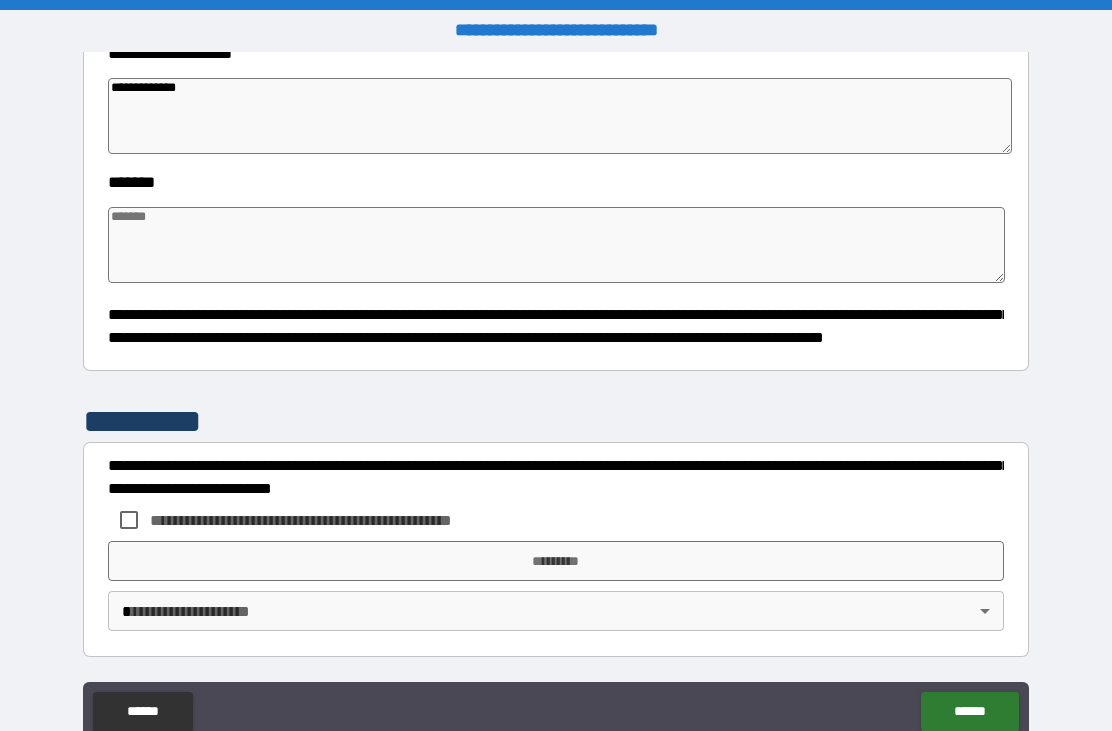 type on "*" 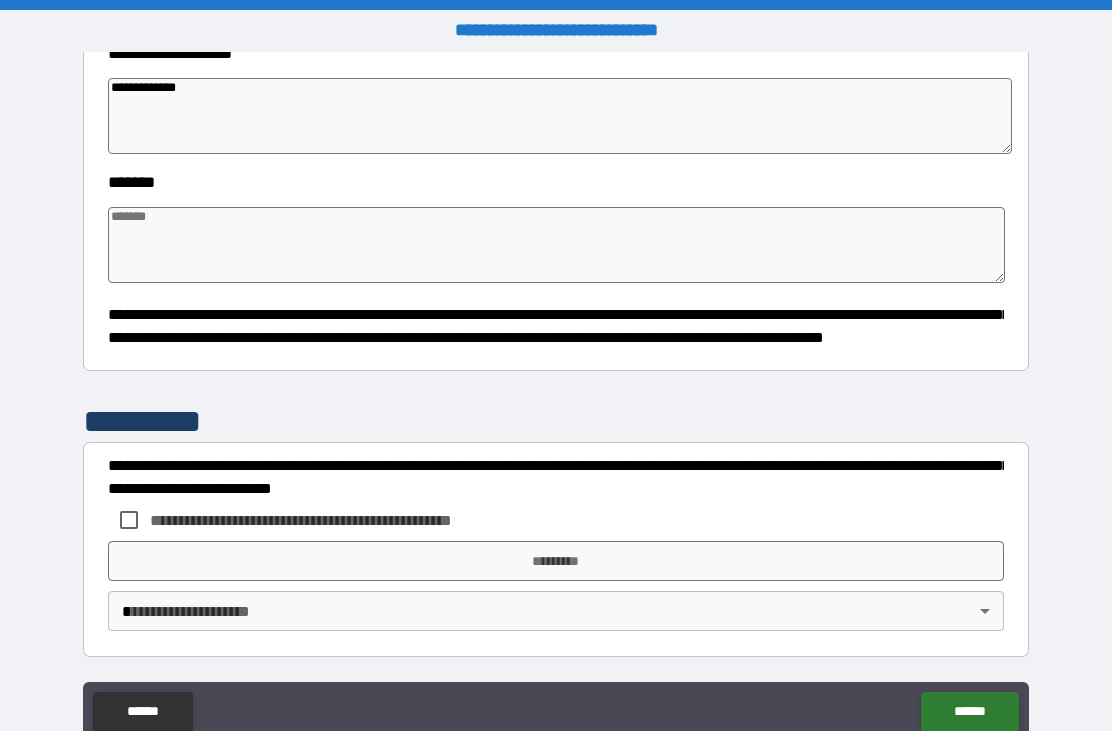 type on "*" 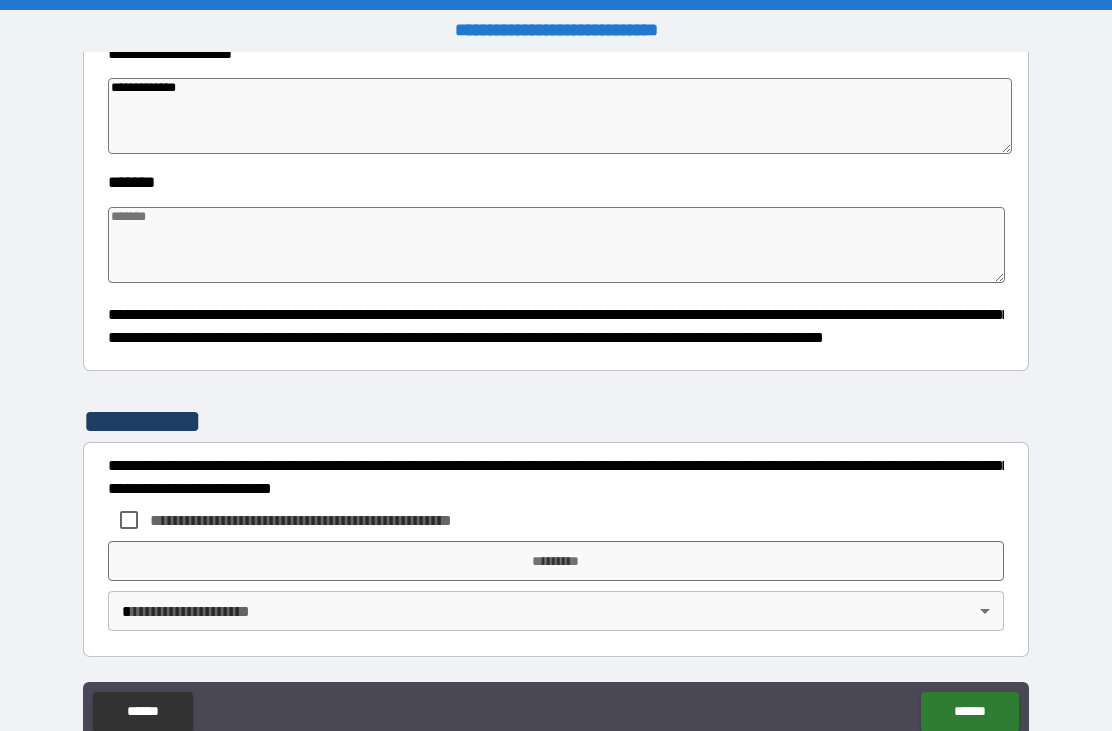 type on "*" 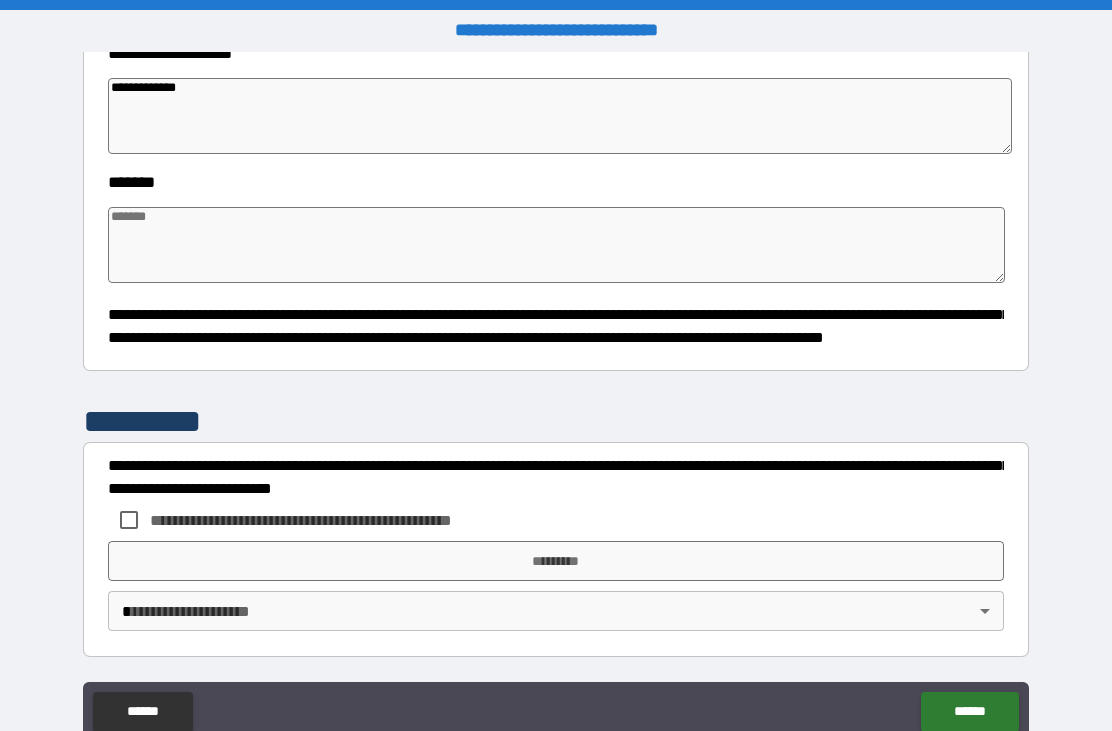 scroll, scrollTop: 1170, scrollLeft: 0, axis: vertical 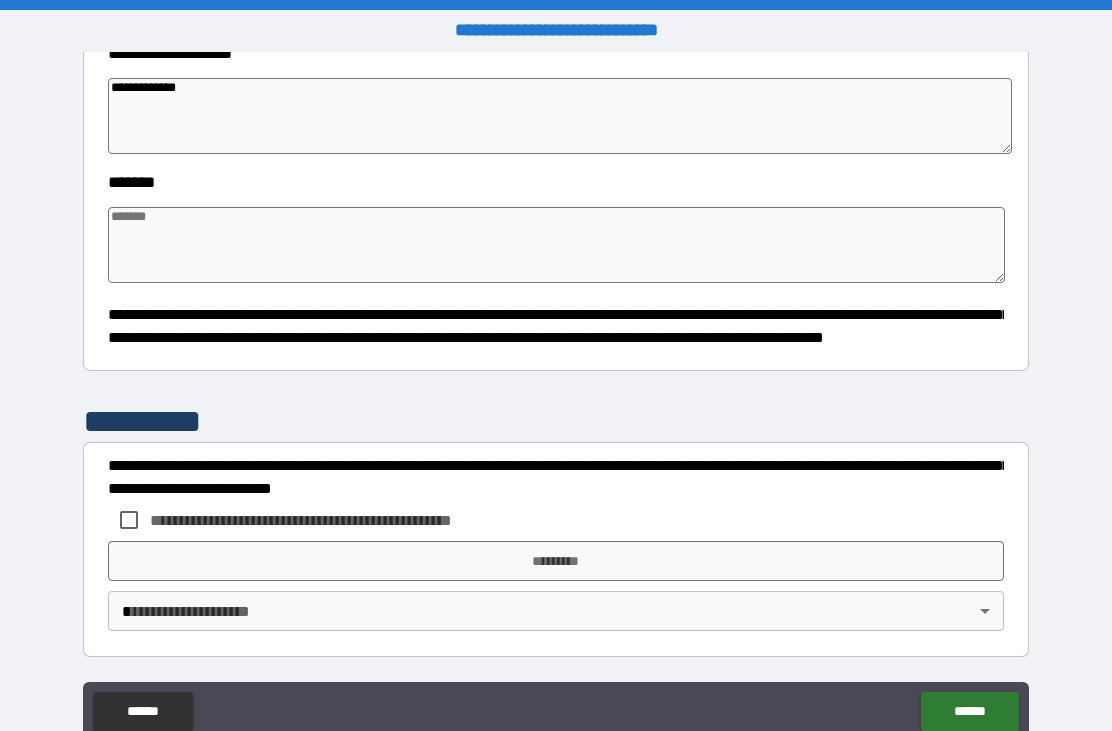 type on "*" 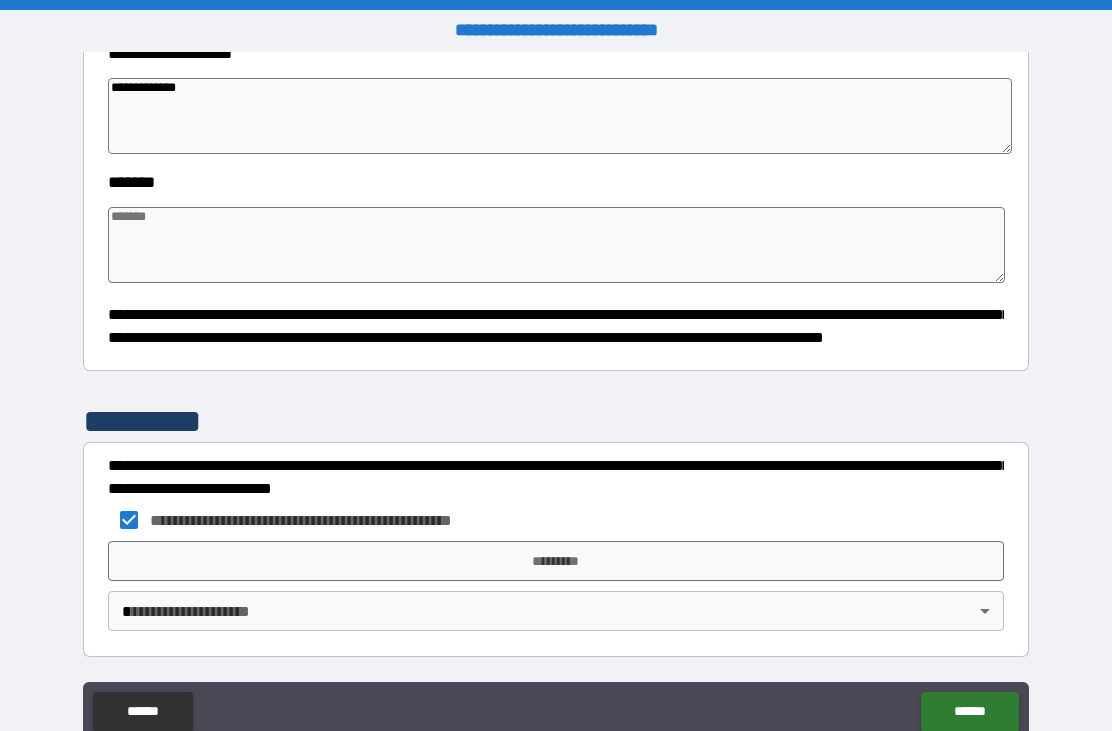 type on "*" 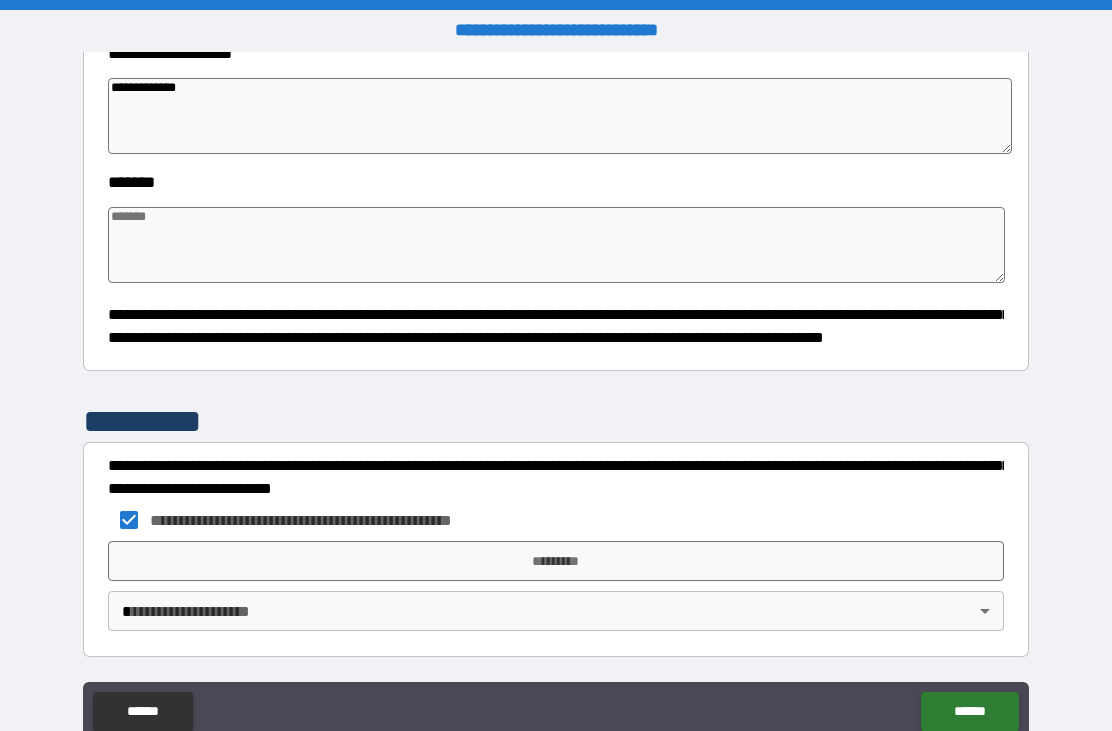 type on "*" 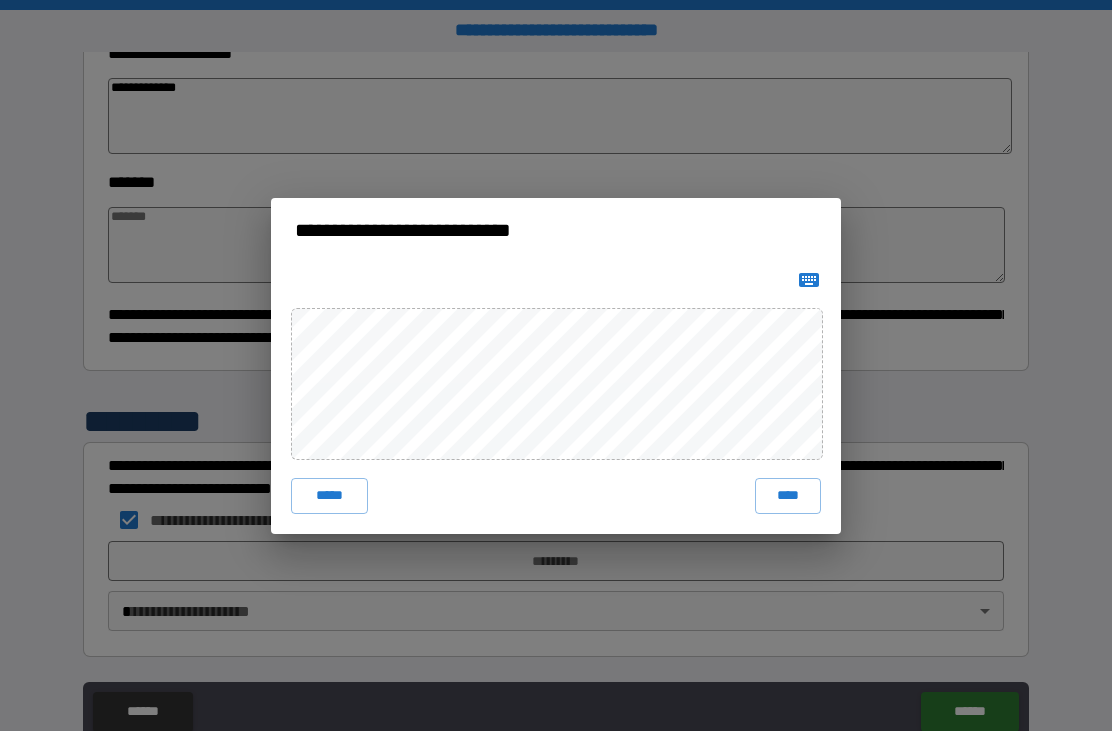 click on "****" at bounding box center (788, 496) 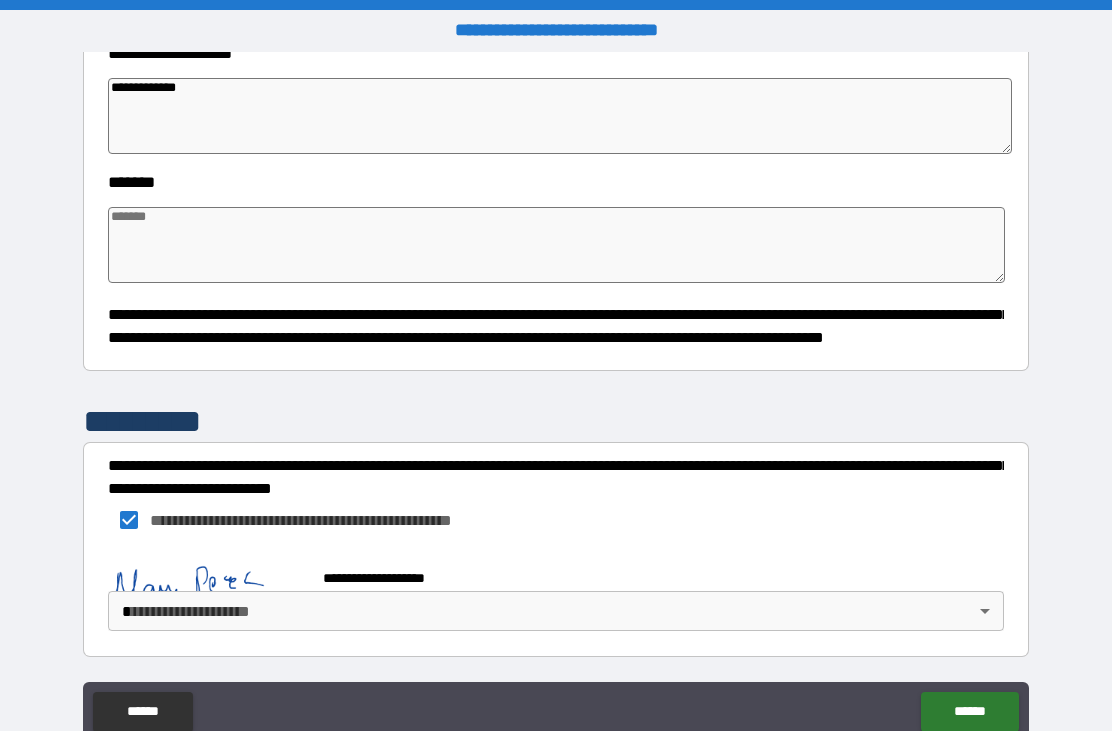 scroll, scrollTop: 1160, scrollLeft: 0, axis: vertical 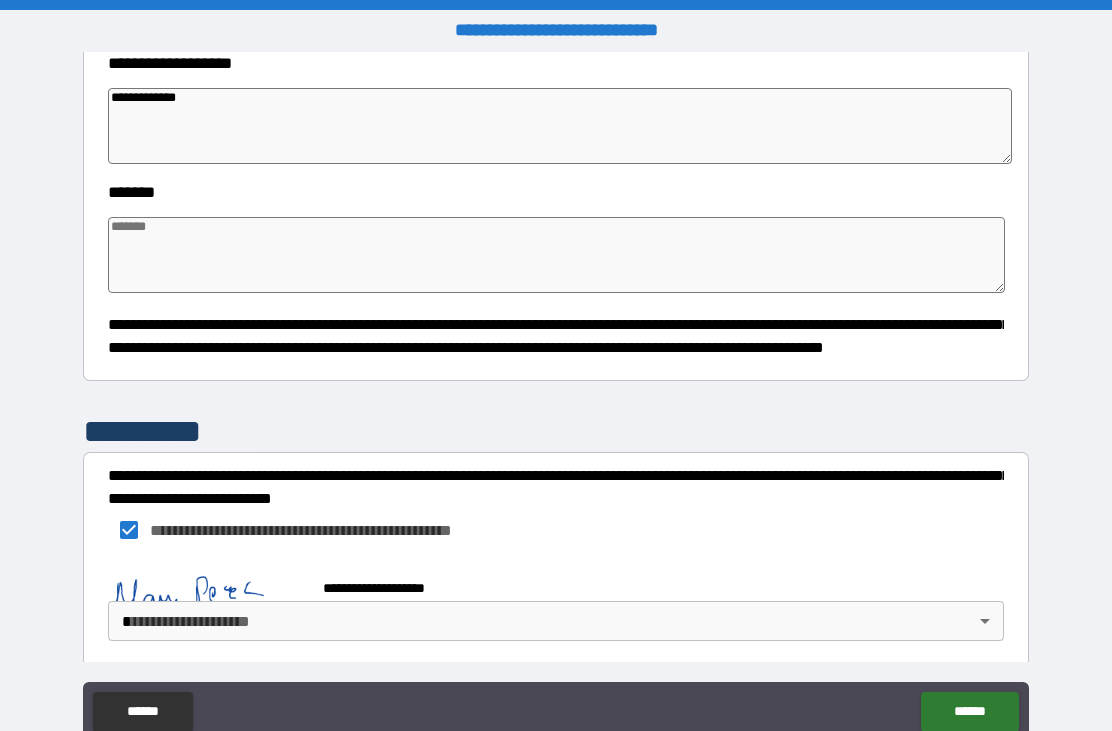 type on "*" 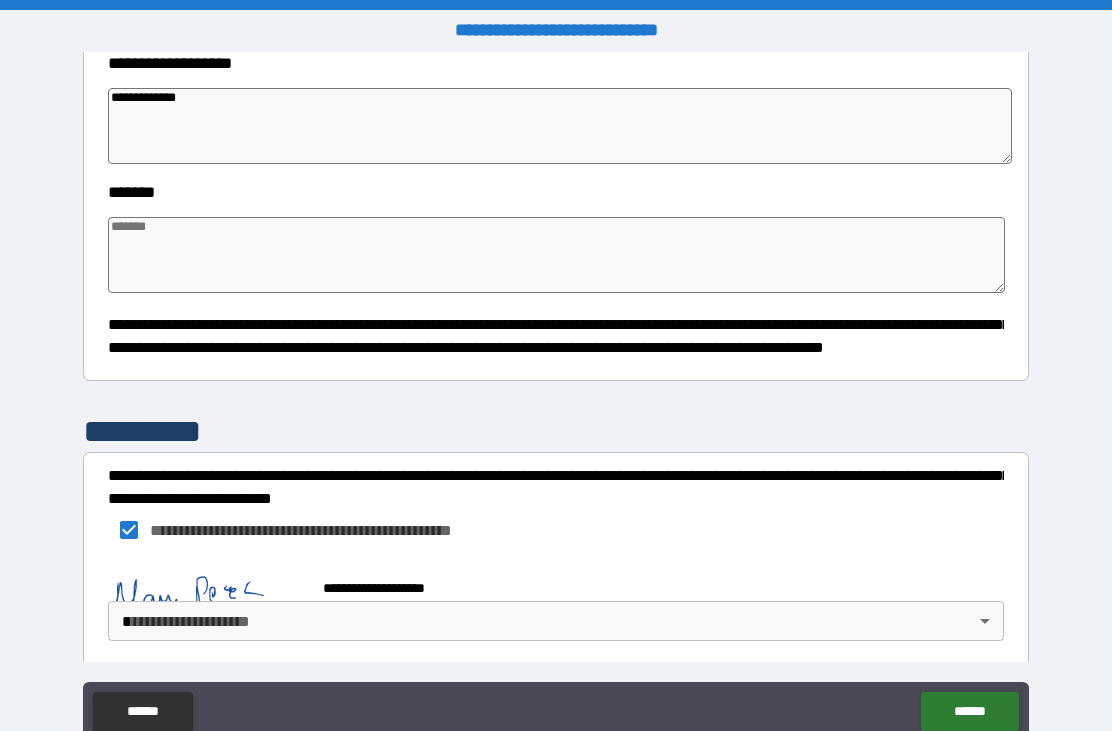type on "*" 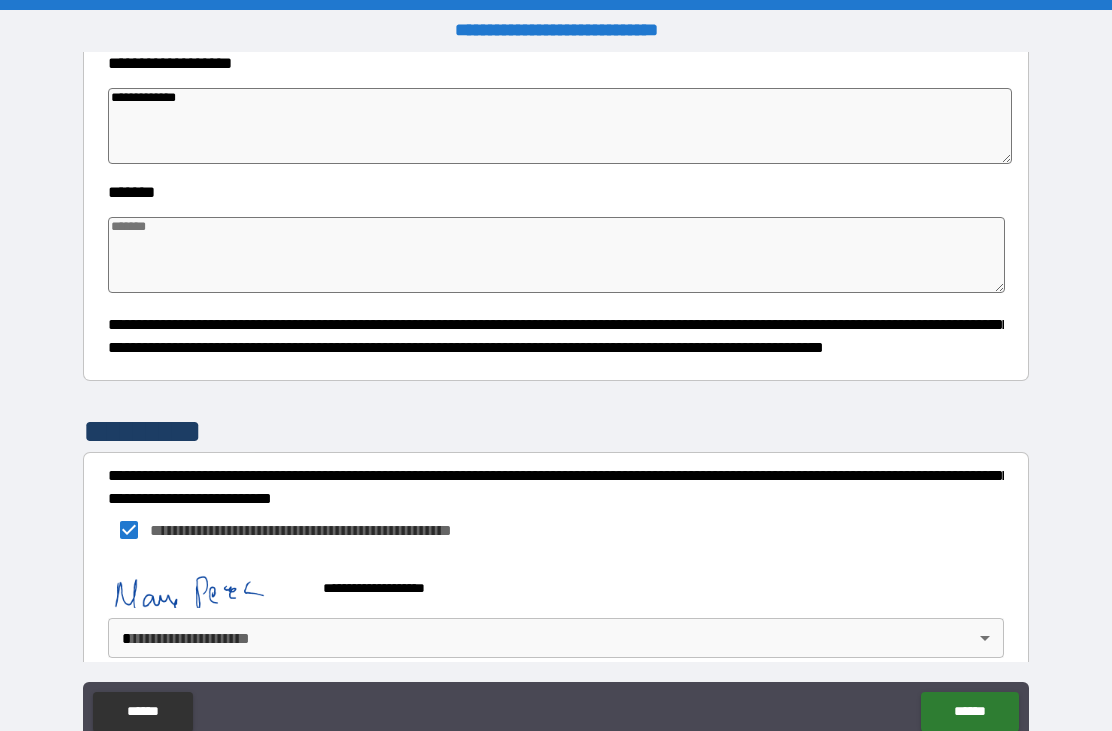 click on "******" at bounding box center (969, 712) 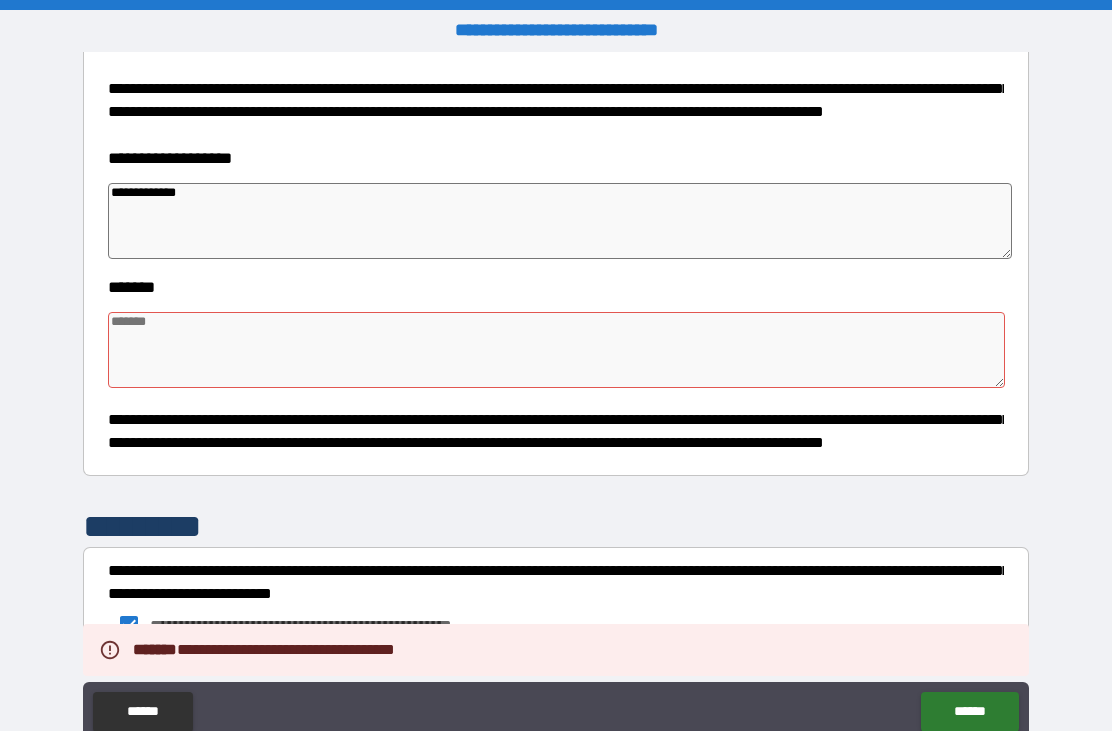 scroll, scrollTop: 1063, scrollLeft: 0, axis: vertical 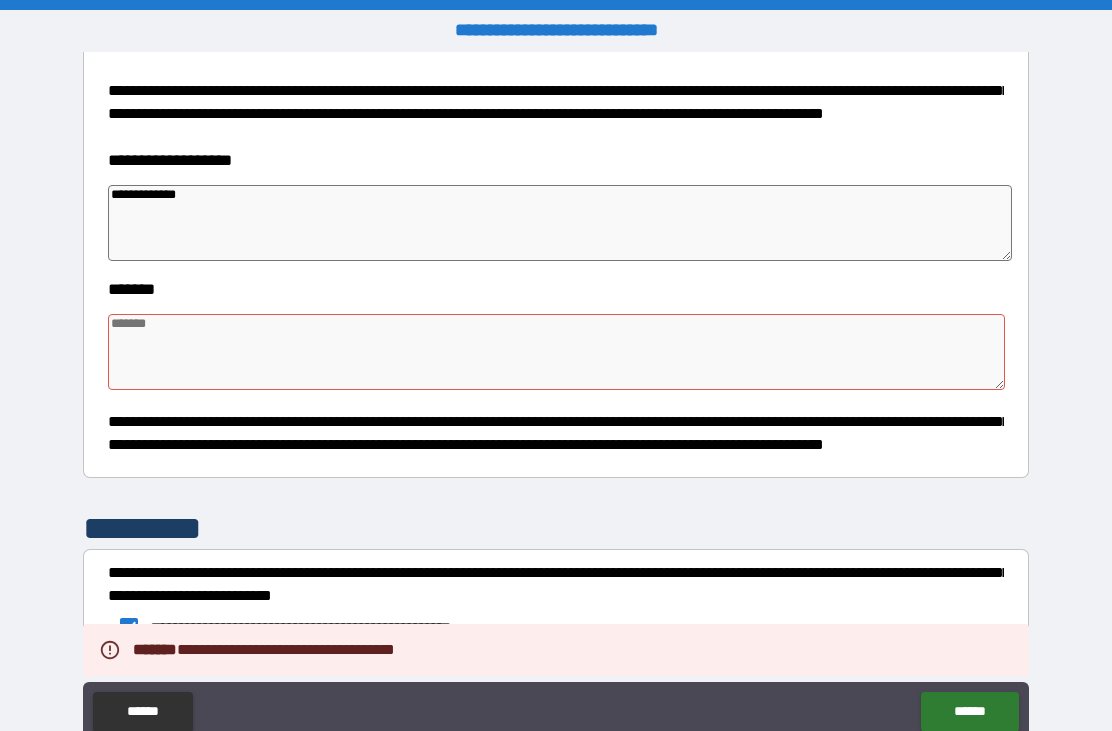 click at bounding box center [556, 352] 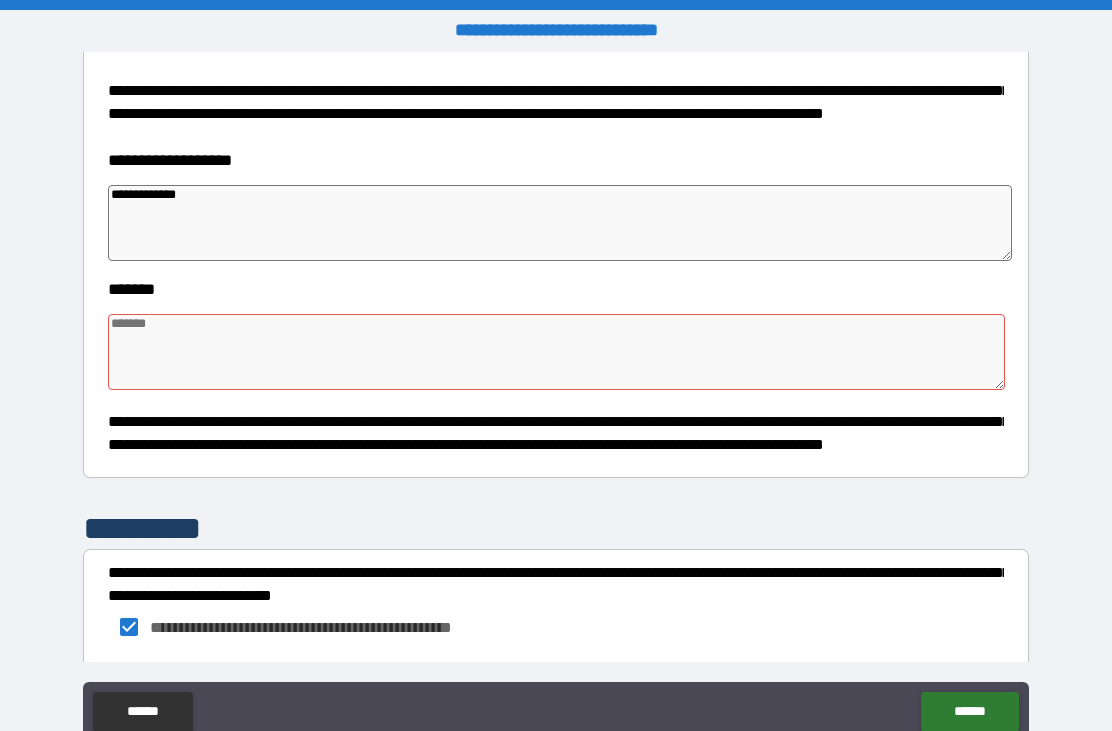 type on "*" 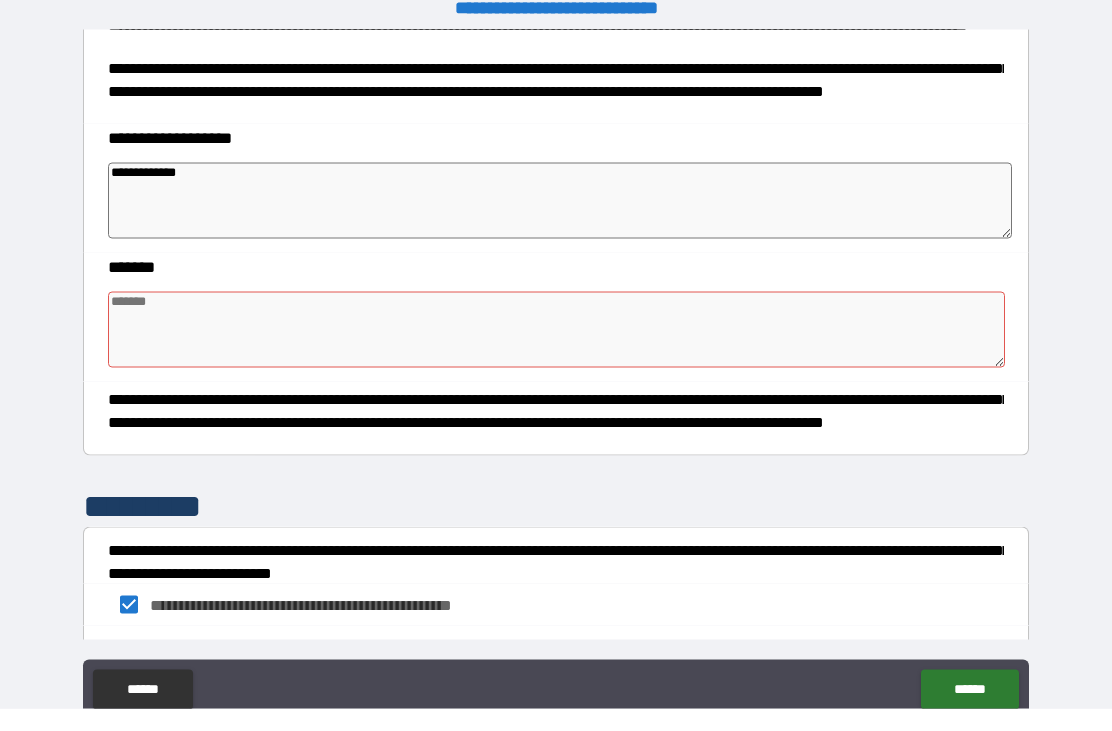 type on "*" 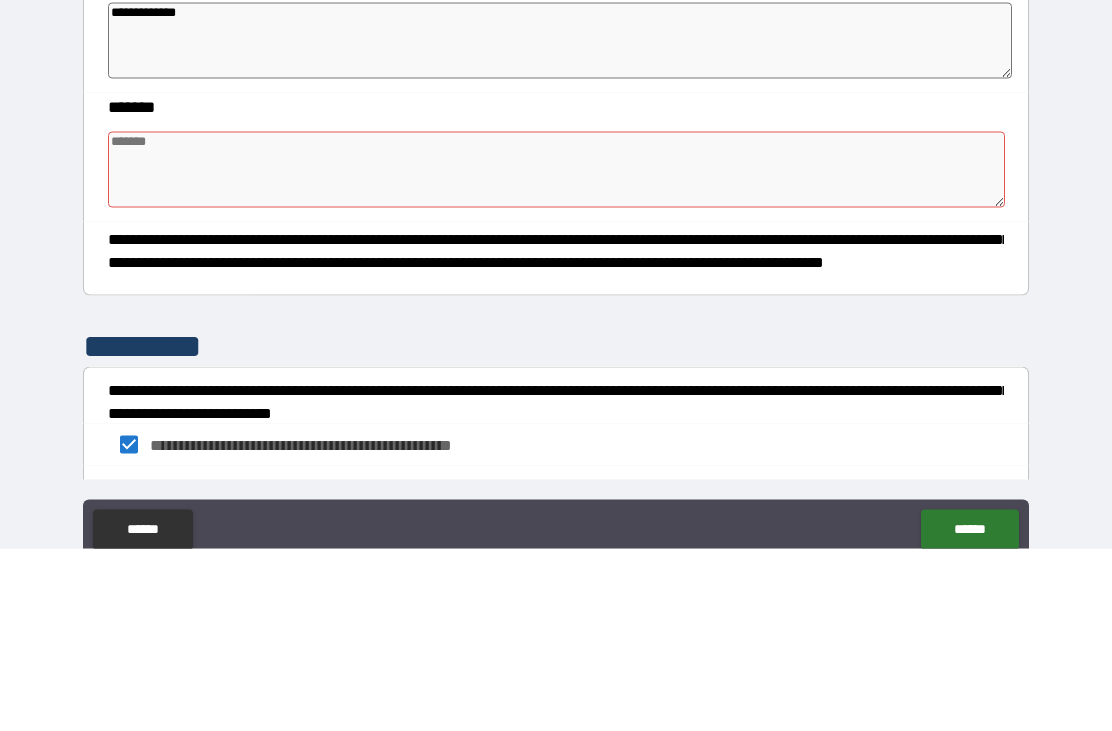 type on "*" 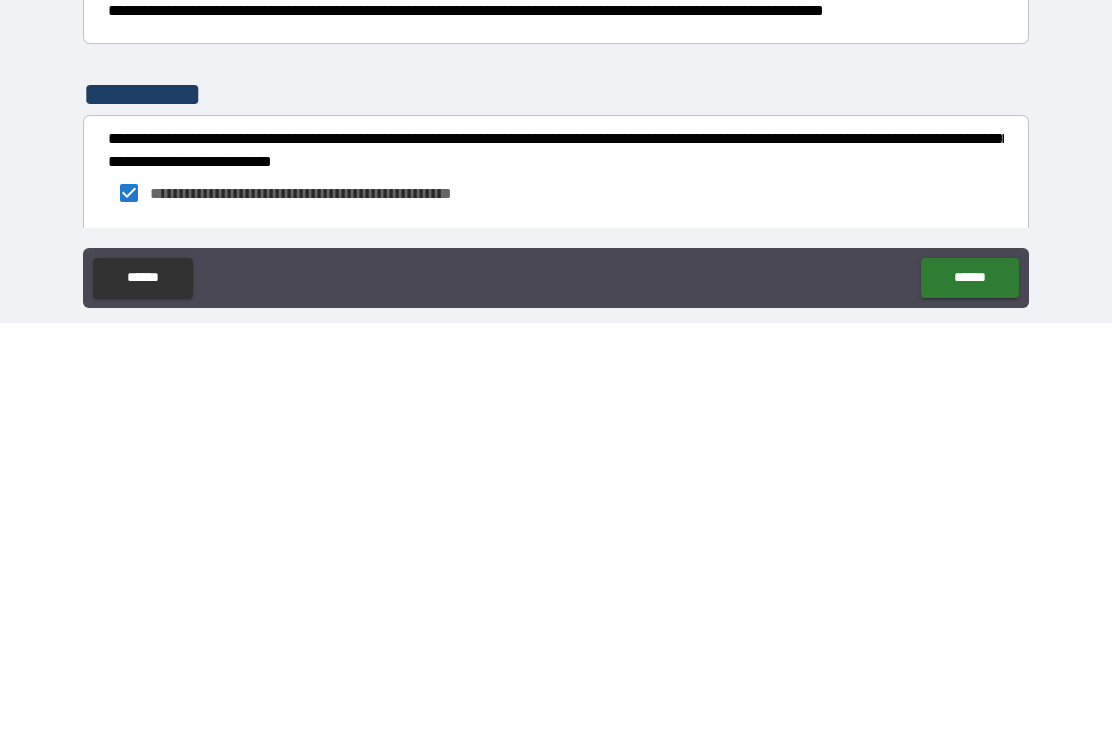 scroll, scrollTop: 64, scrollLeft: 0, axis: vertical 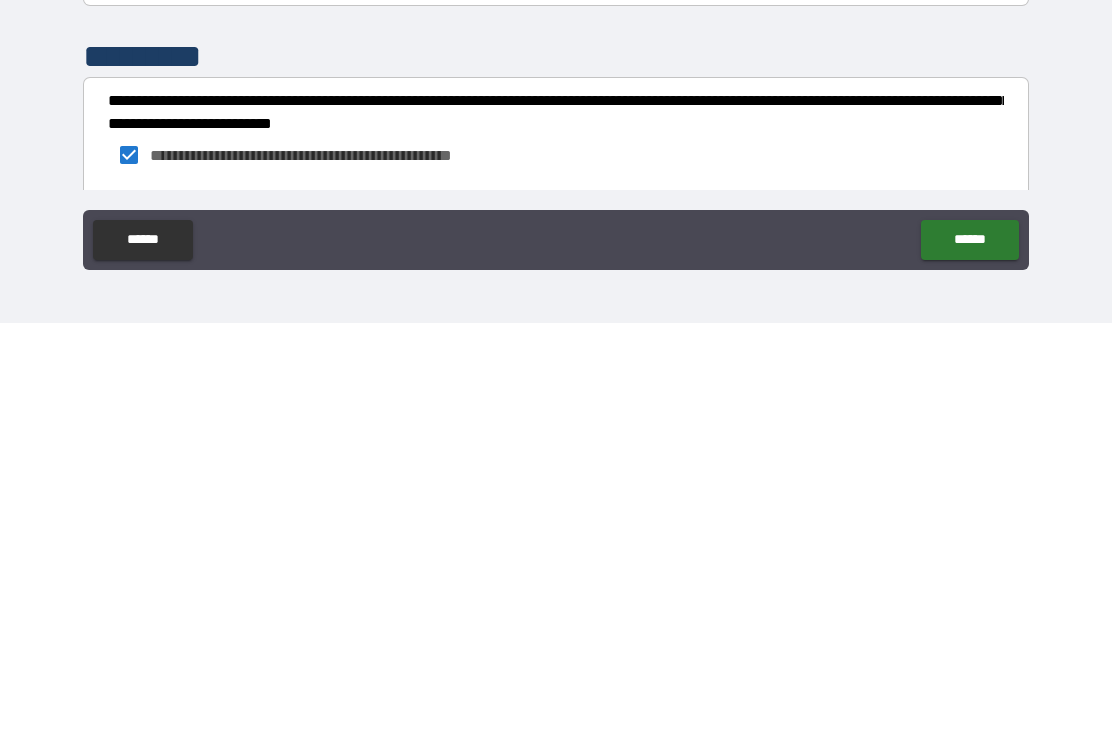 click on "******" at bounding box center [969, 648] 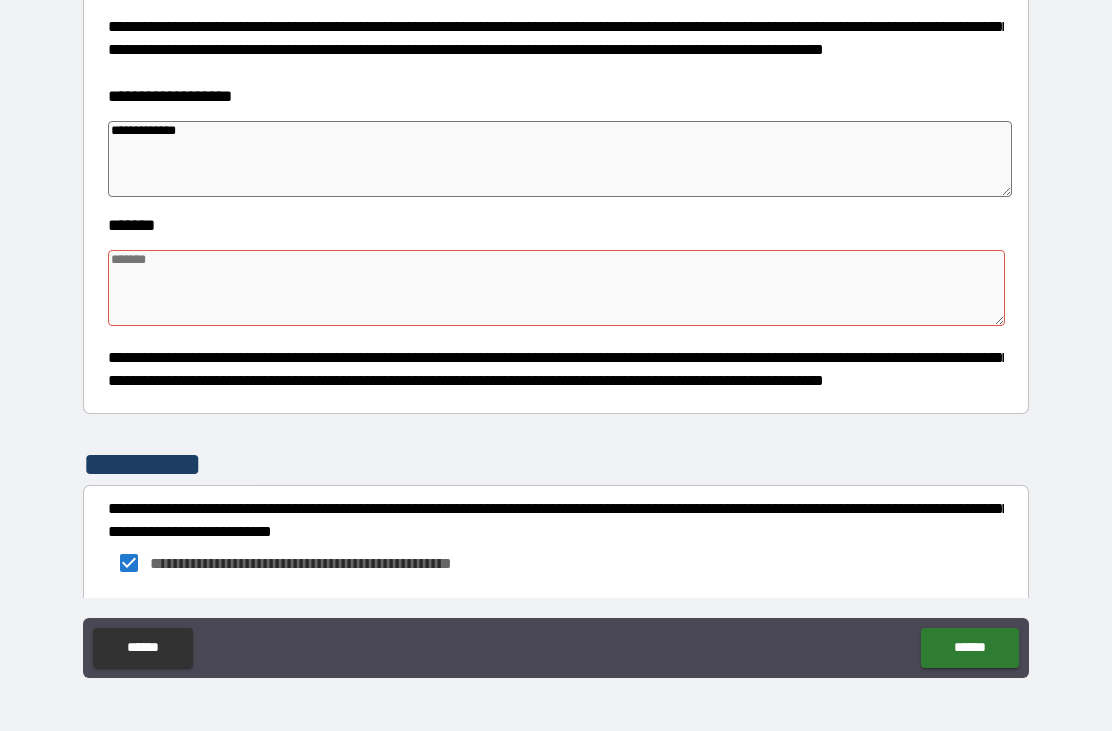 type on "*" 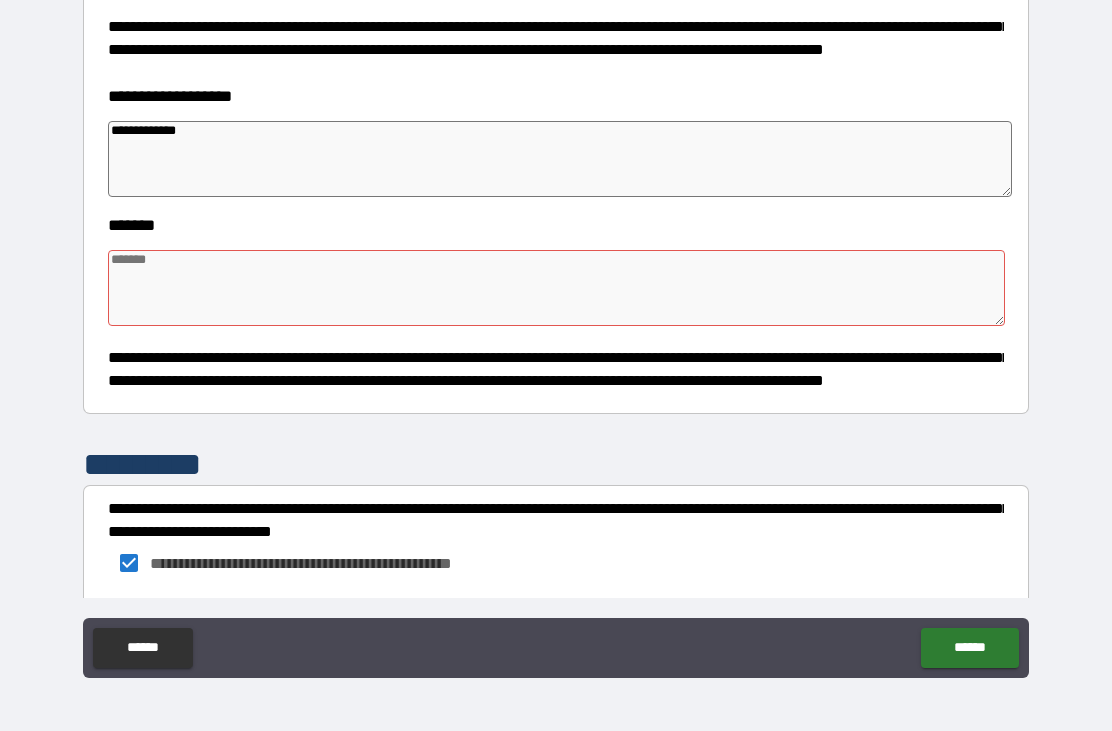 type on "*" 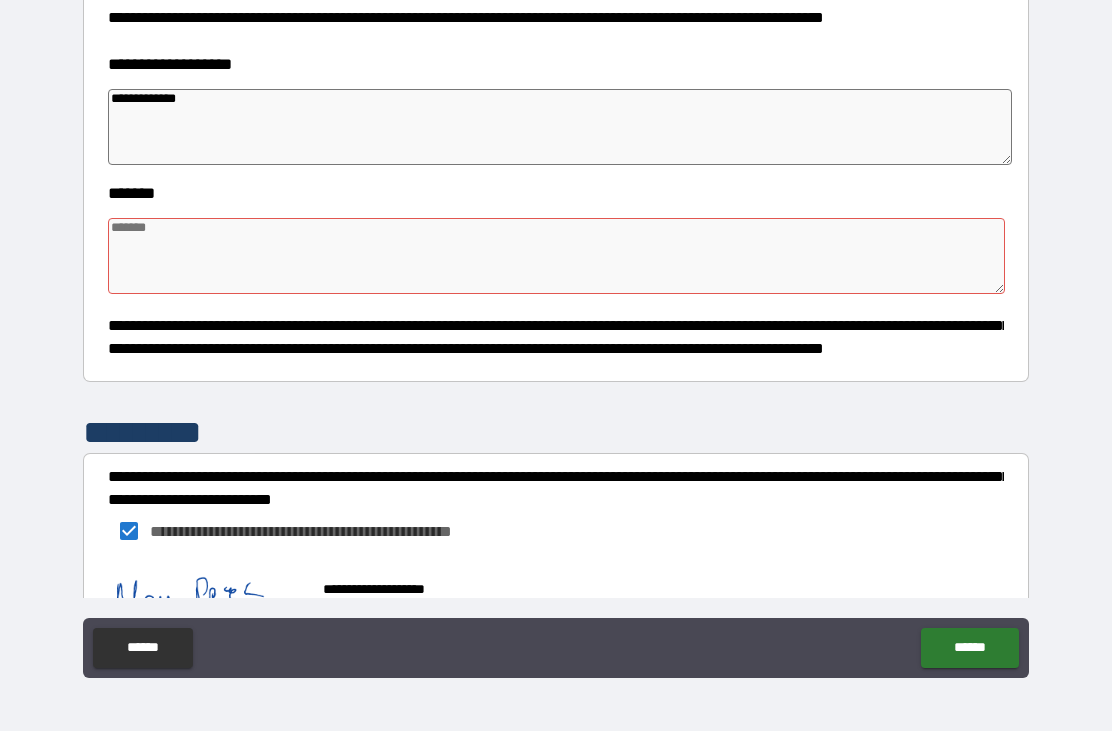 scroll, scrollTop: 1096, scrollLeft: 0, axis: vertical 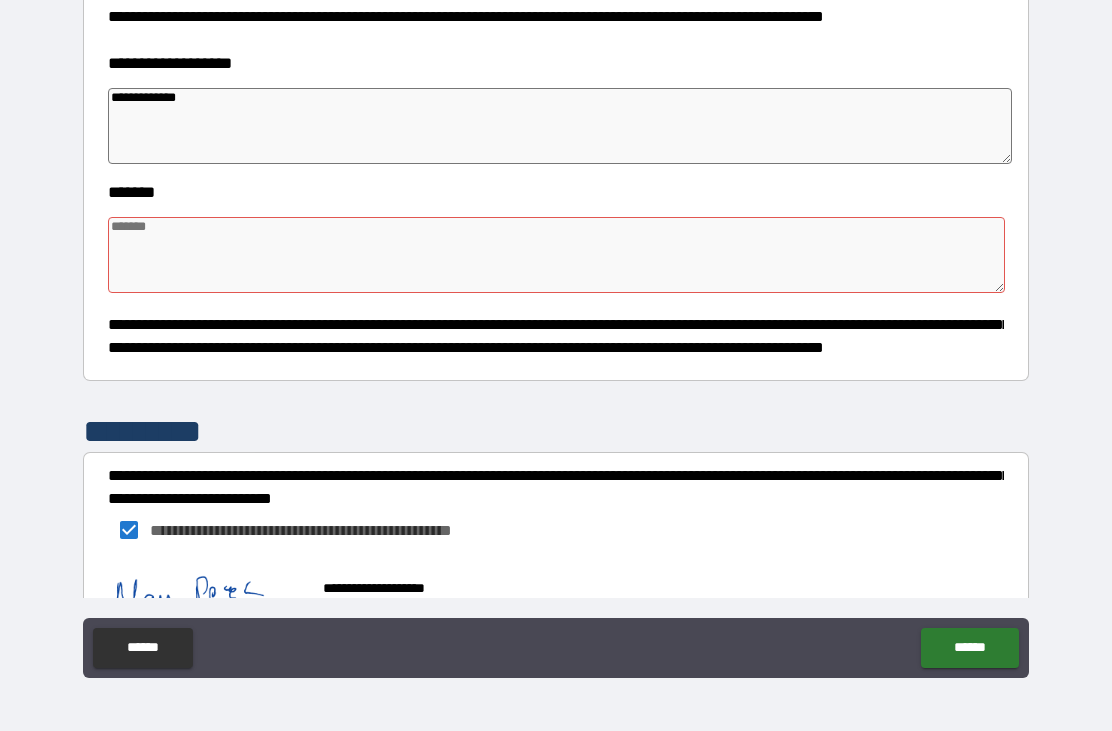click at bounding box center [556, 255] 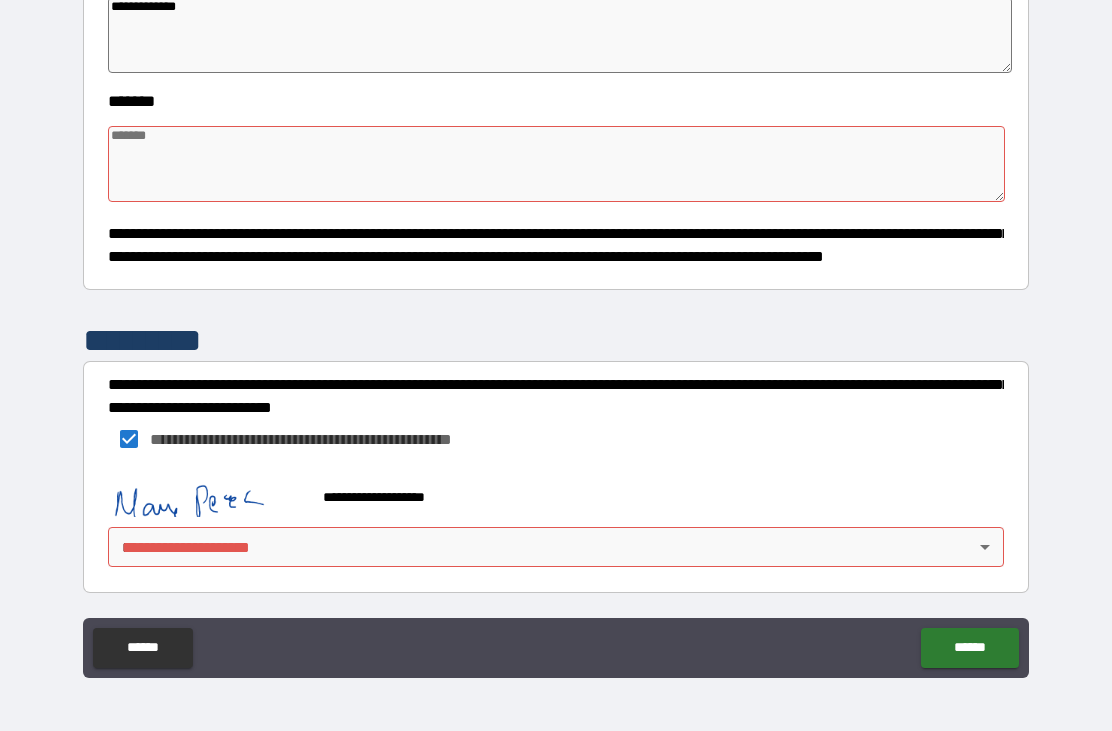 scroll, scrollTop: 1127, scrollLeft: 0, axis: vertical 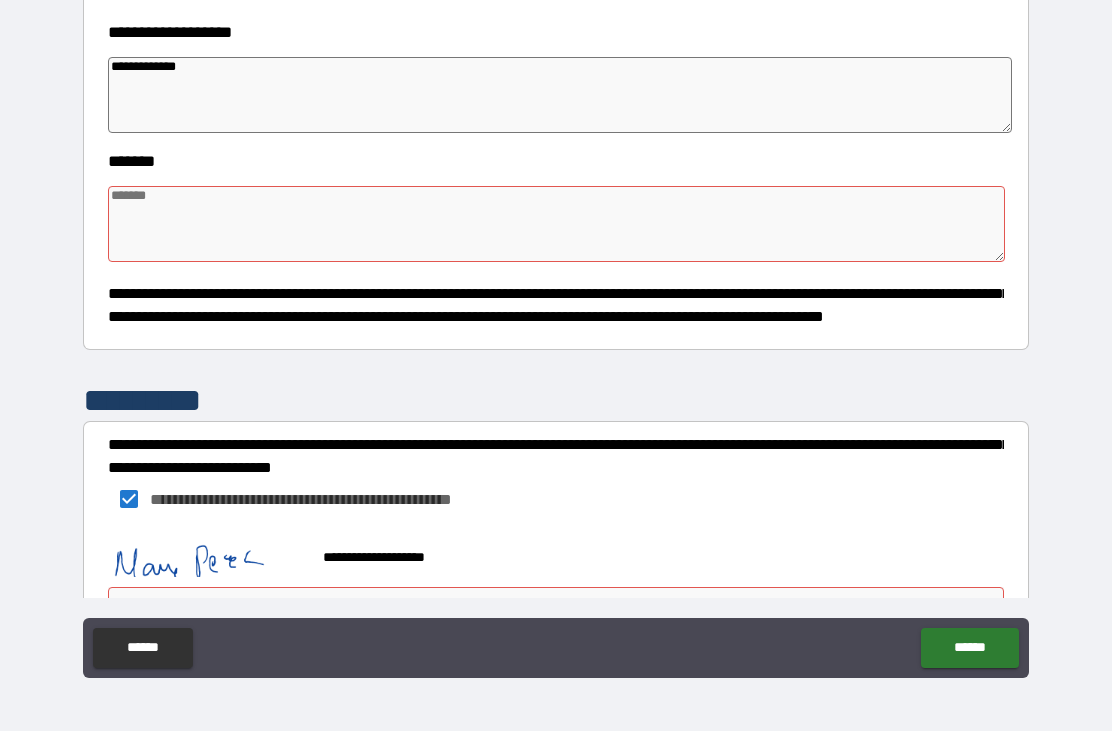 type on "*" 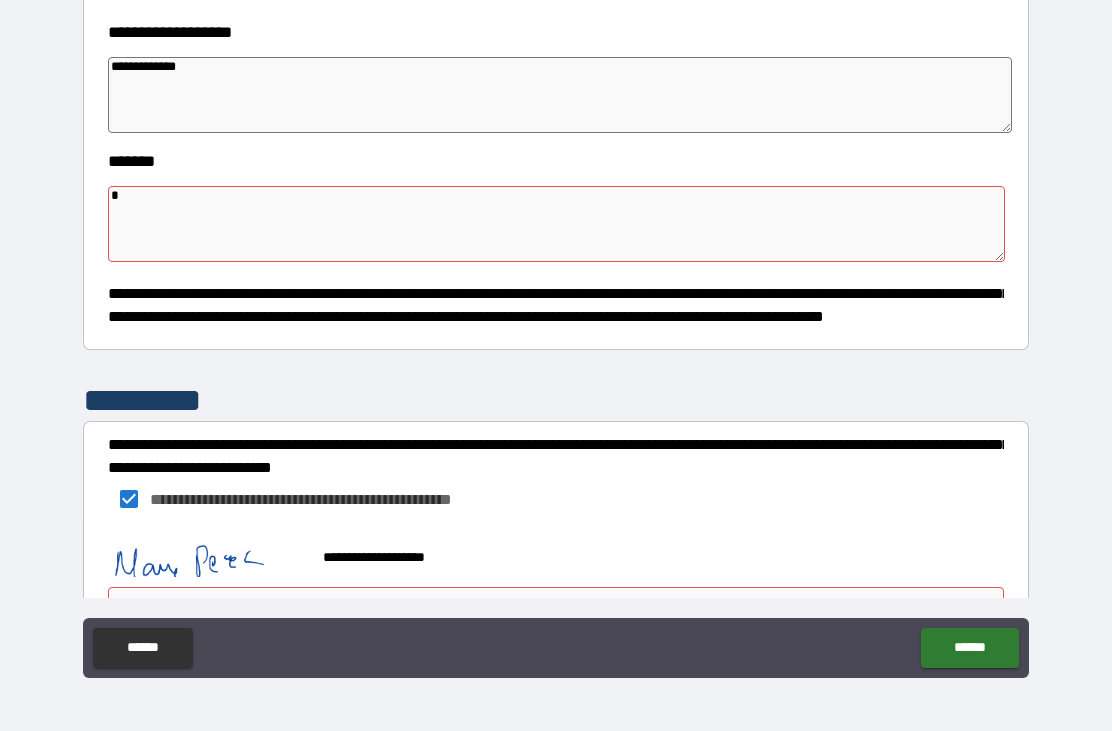 type on "*" 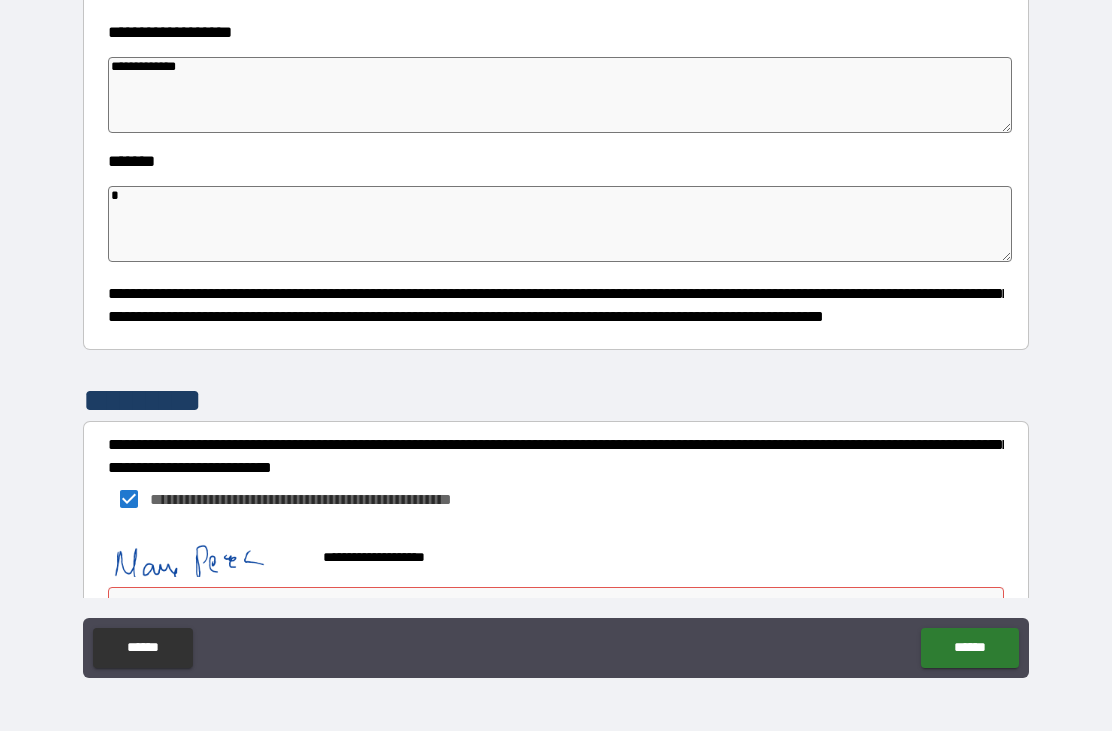 type on "**" 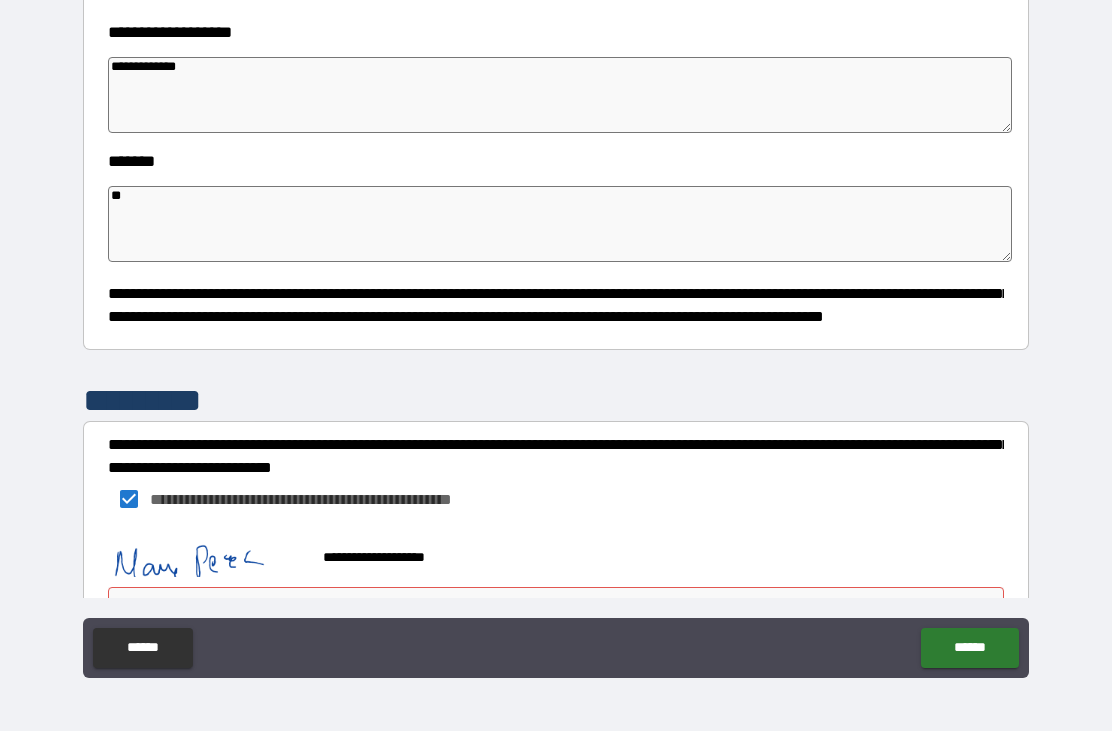 type on "*" 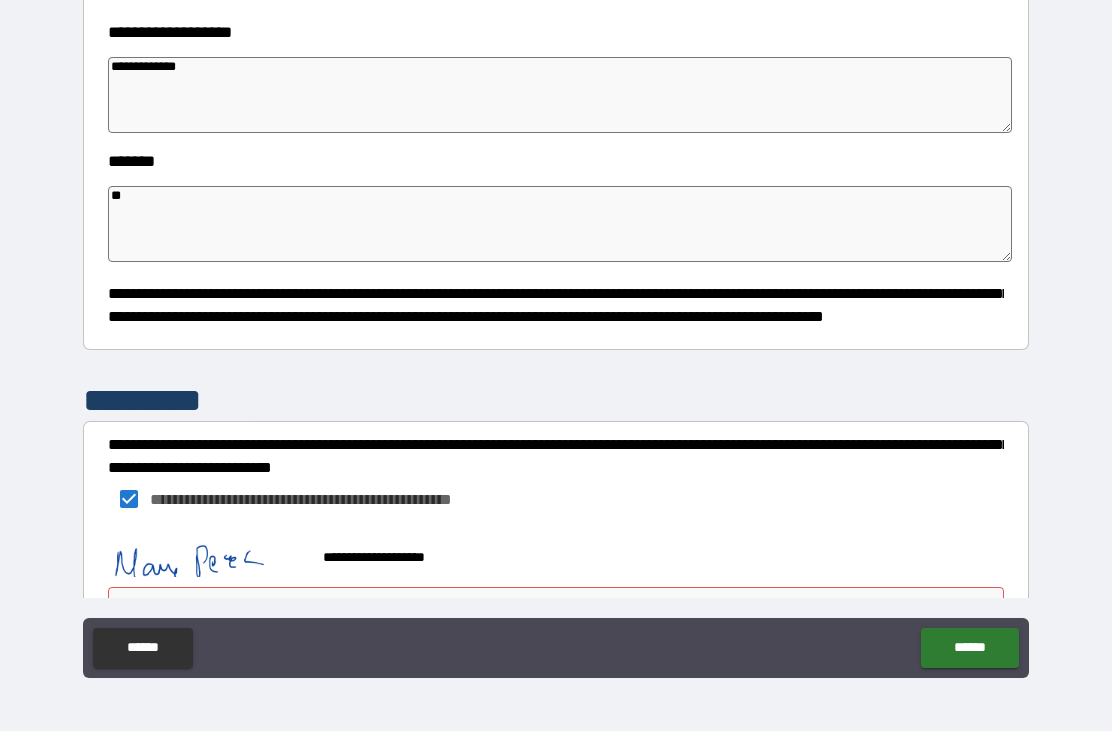 type on "*" 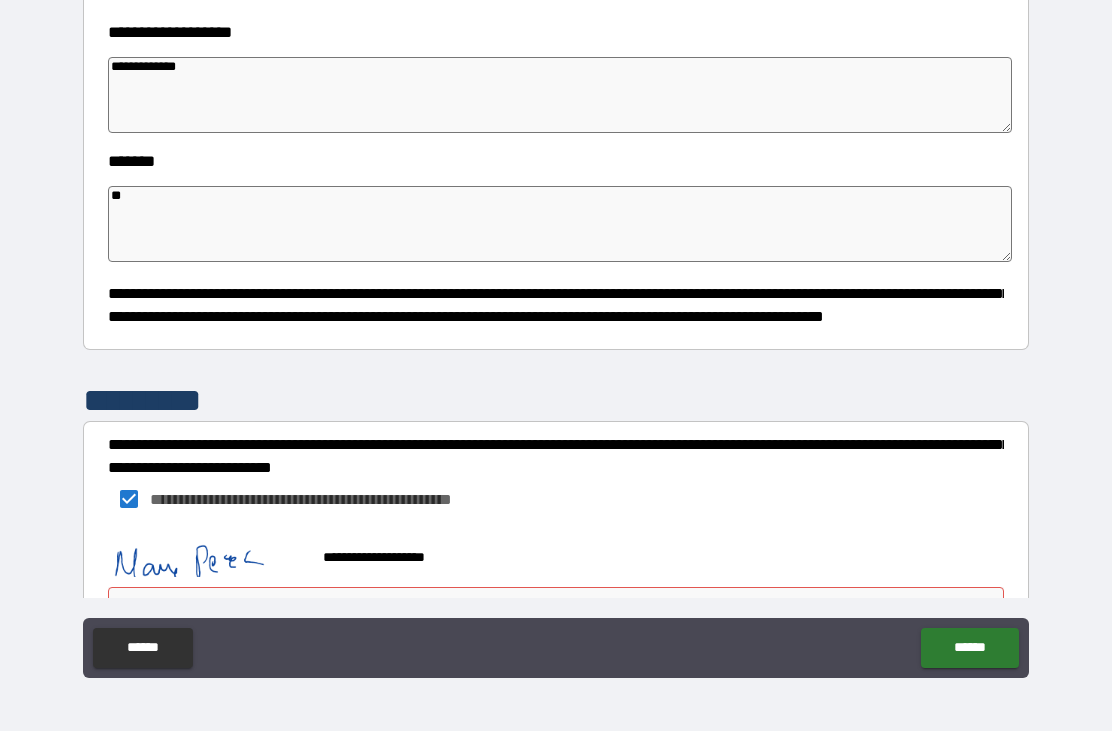 type on "*" 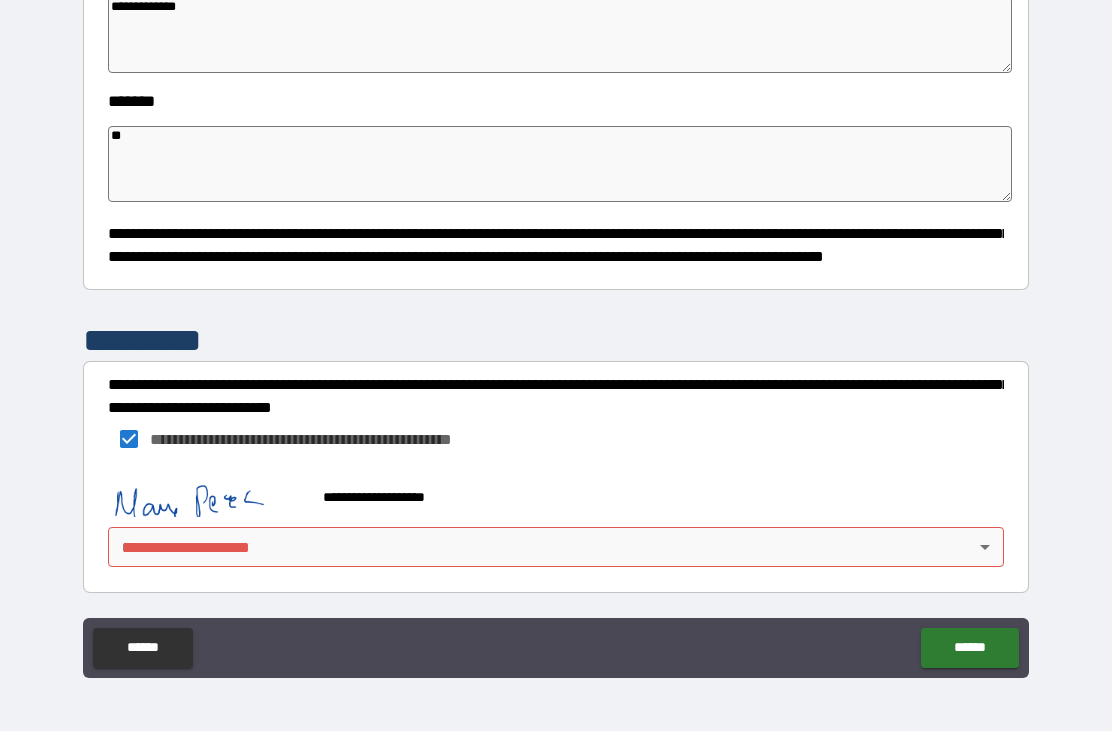 scroll, scrollTop: 1187, scrollLeft: 0, axis: vertical 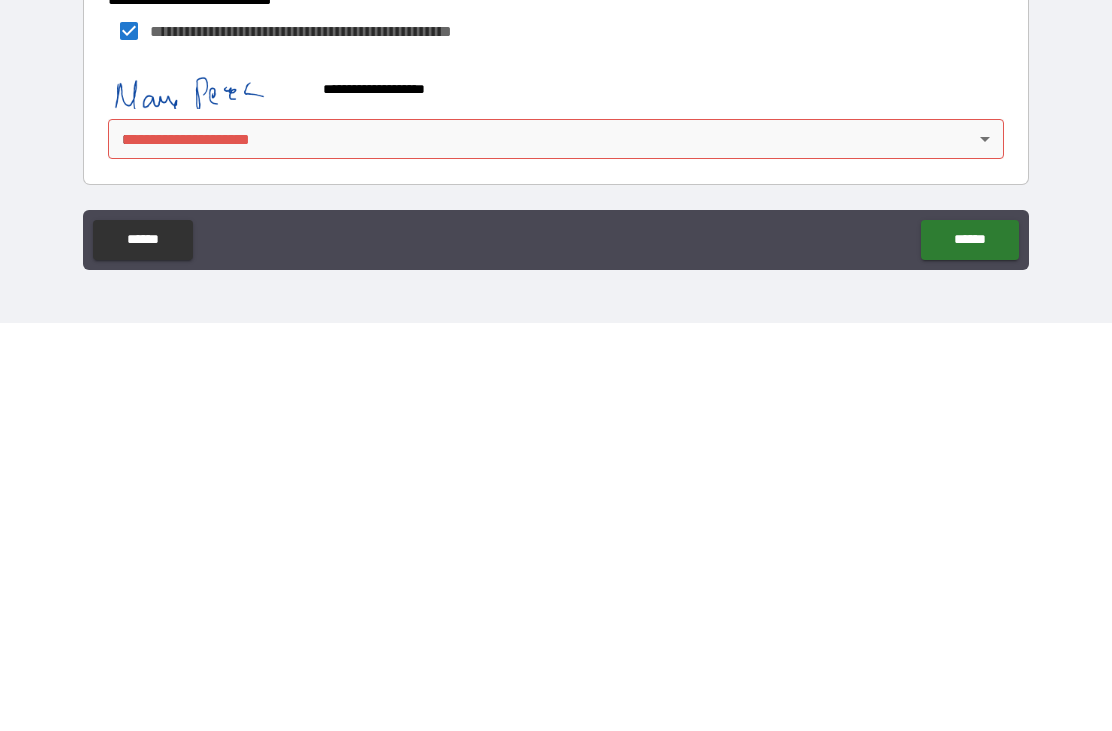 type on "**" 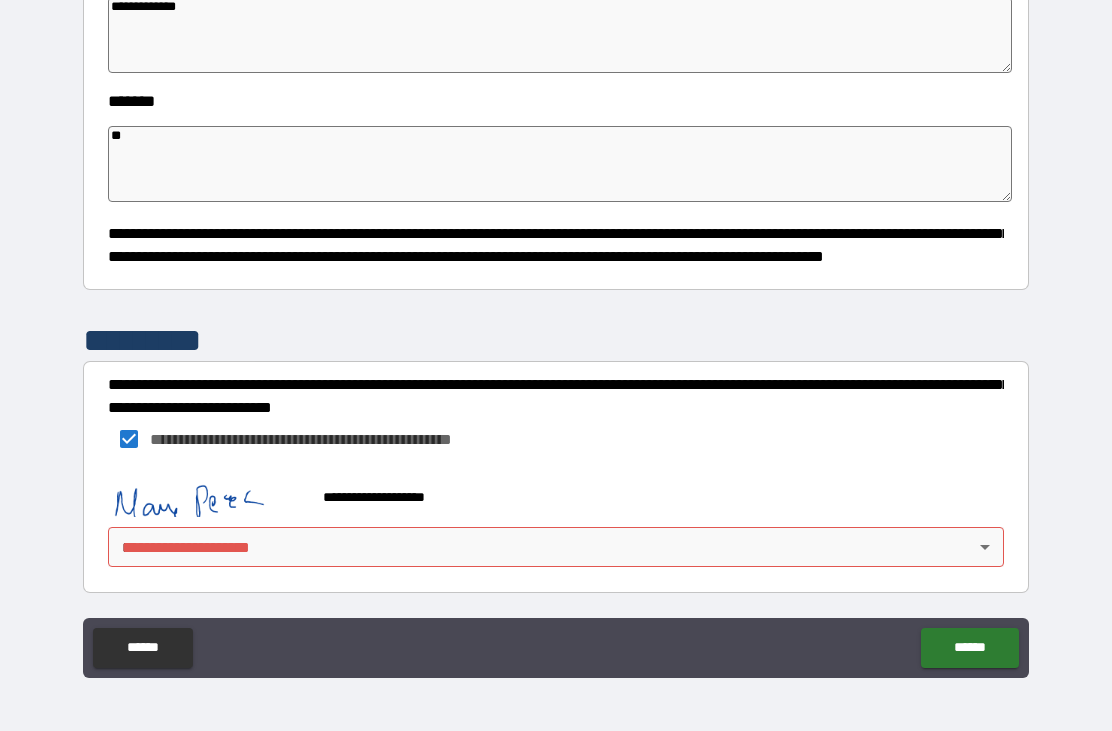 click on "**********" at bounding box center [556, 333] 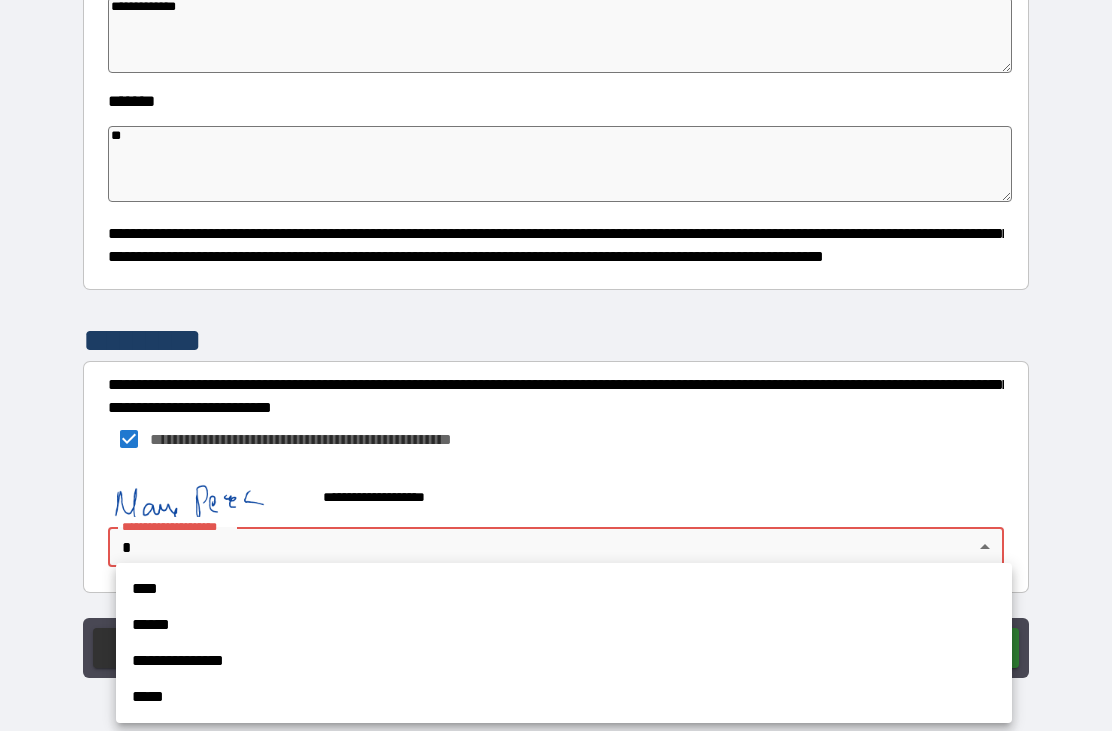 click on "**********" at bounding box center [564, 643] 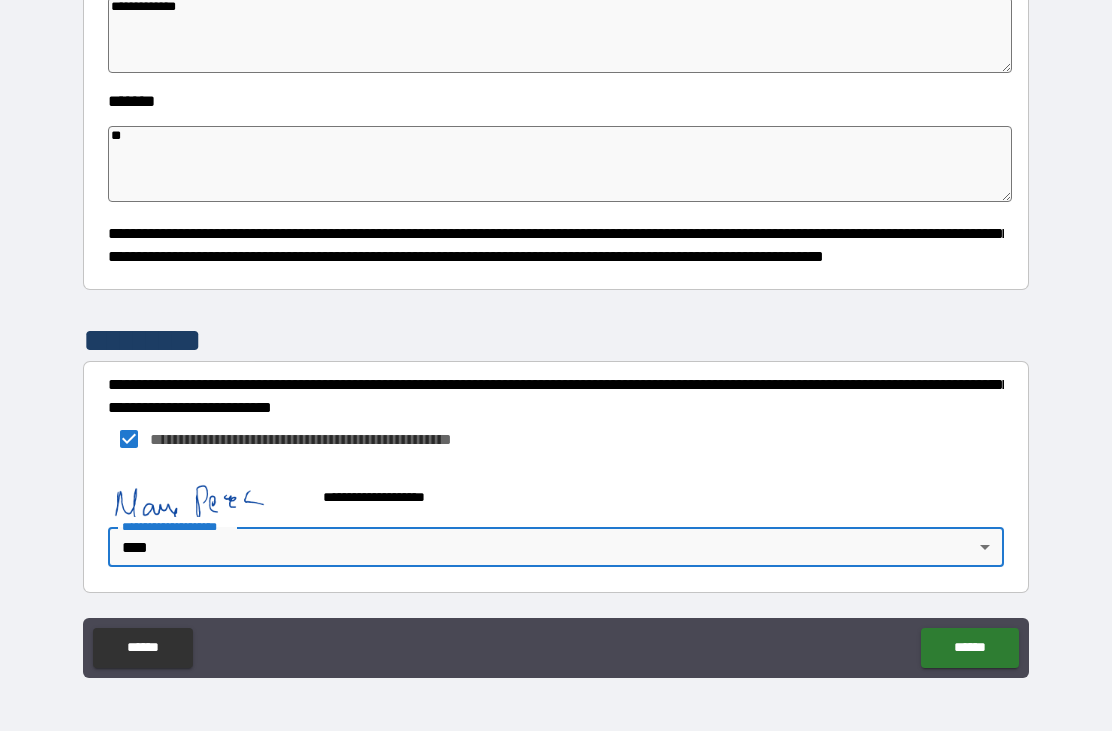 type on "*" 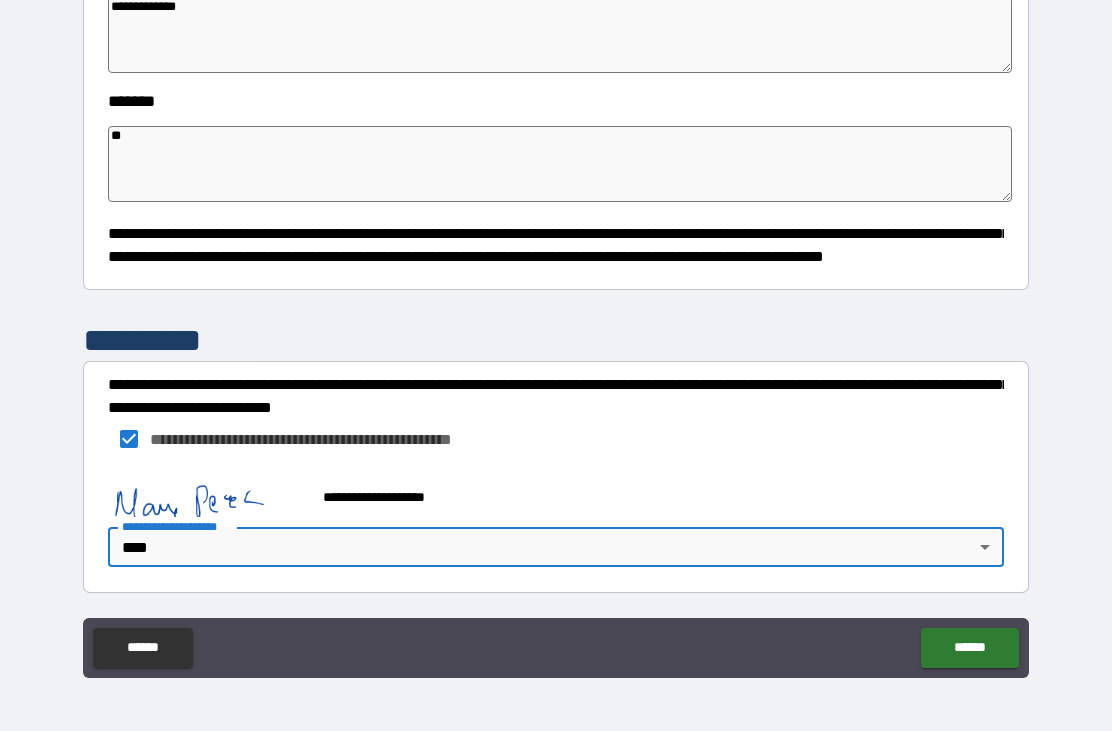 type on "*" 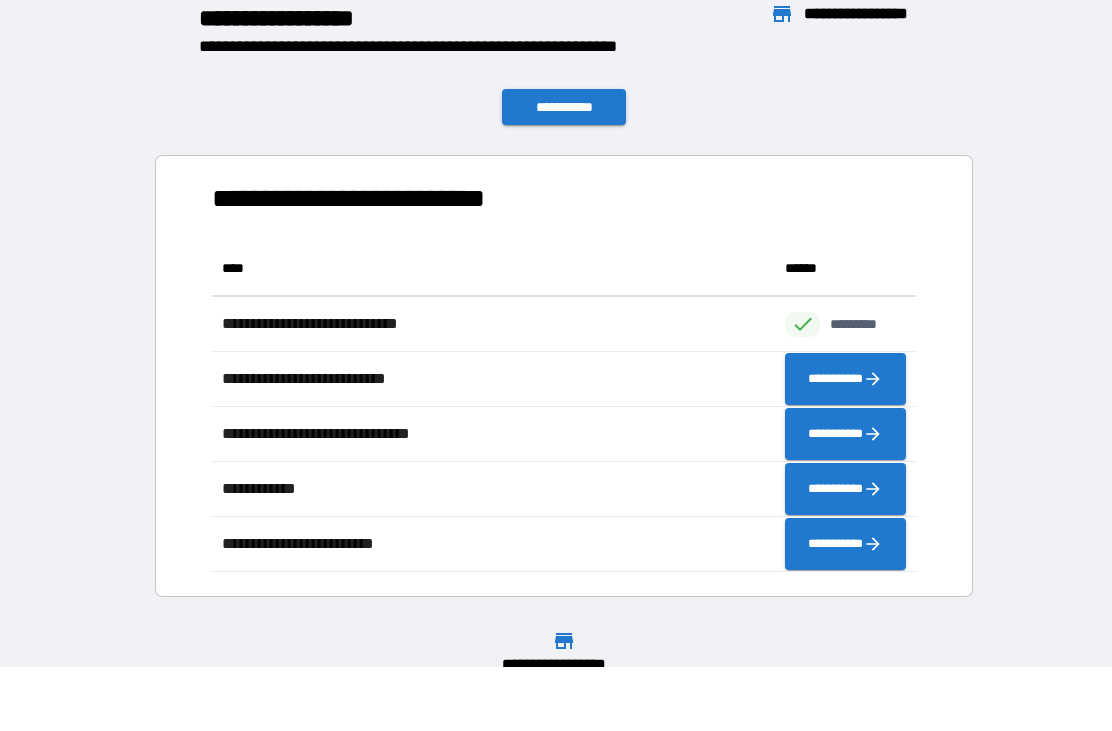 scroll, scrollTop: 331, scrollLeft: 704, axis: both 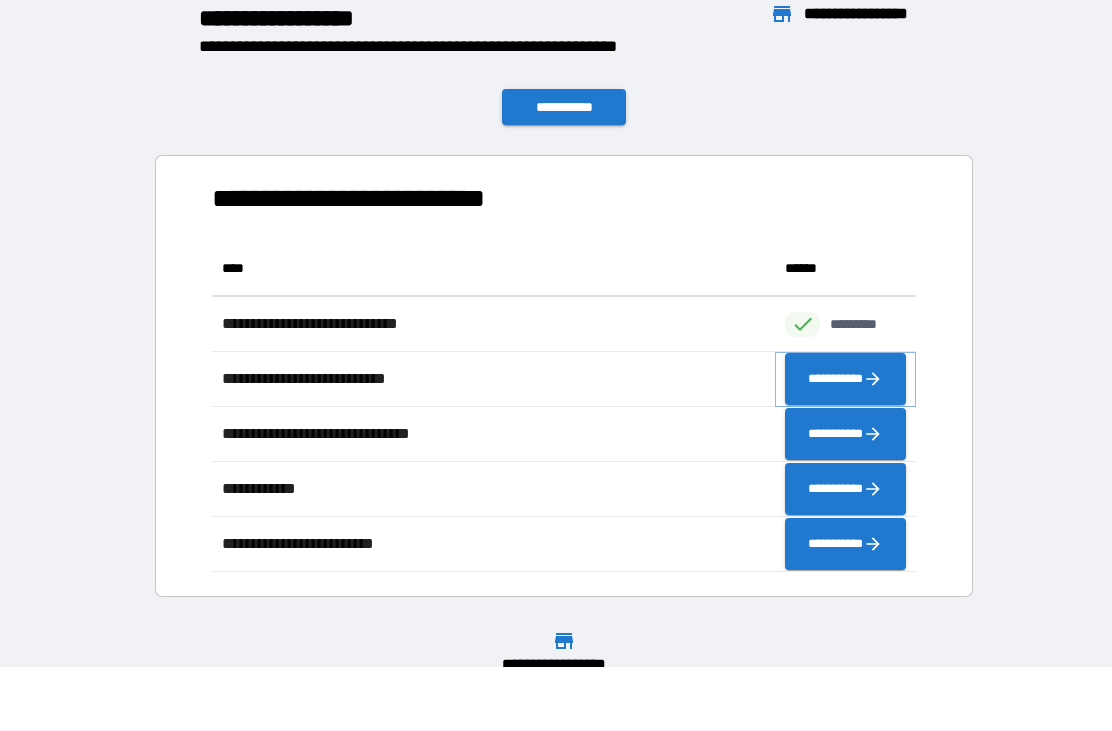 click on "**********" at bounding box center [845, 379] 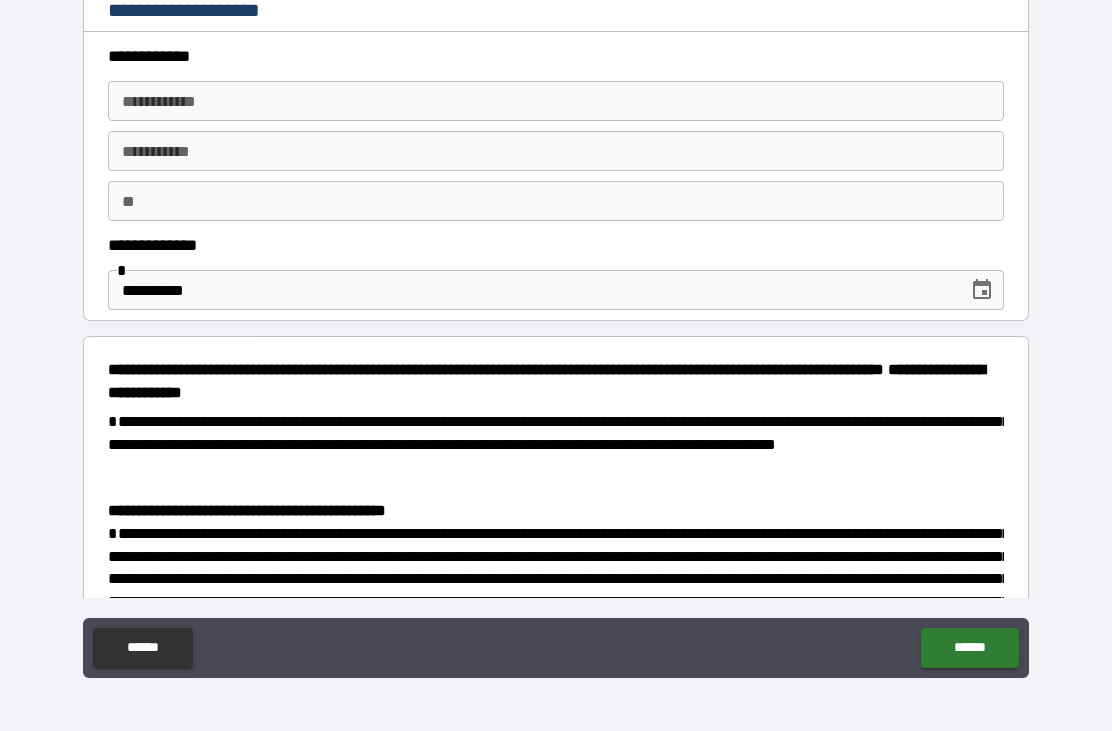 click on "**********" at bounding box center (556, 101) 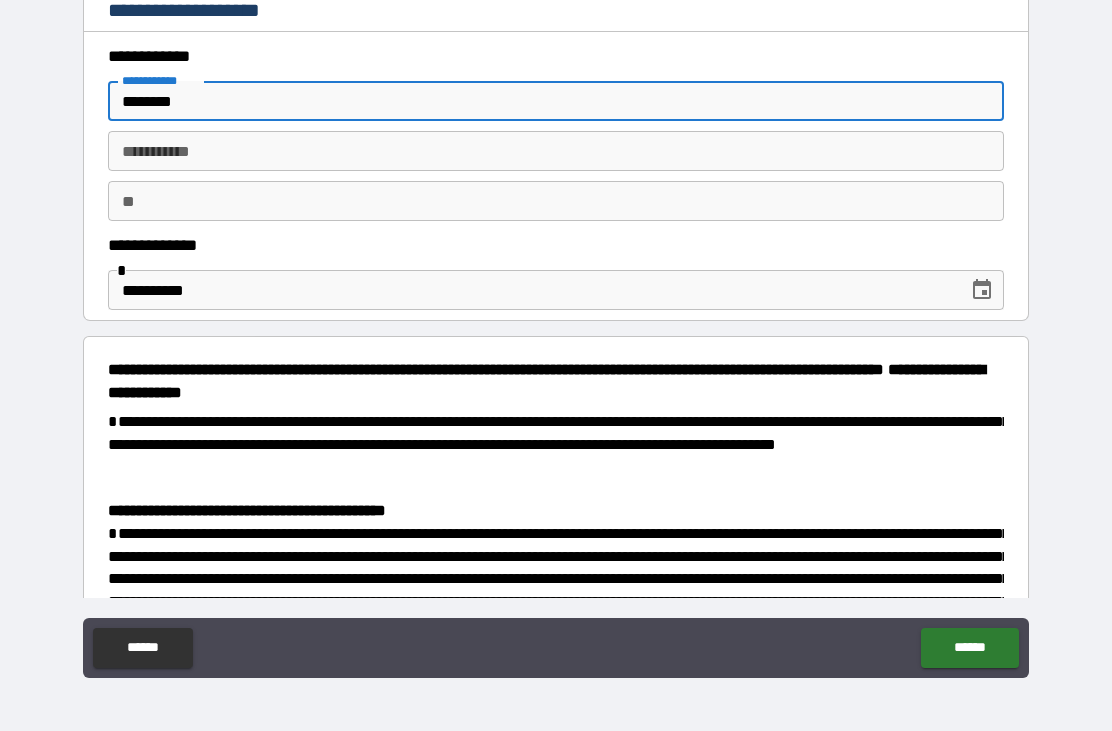 type on "*******" 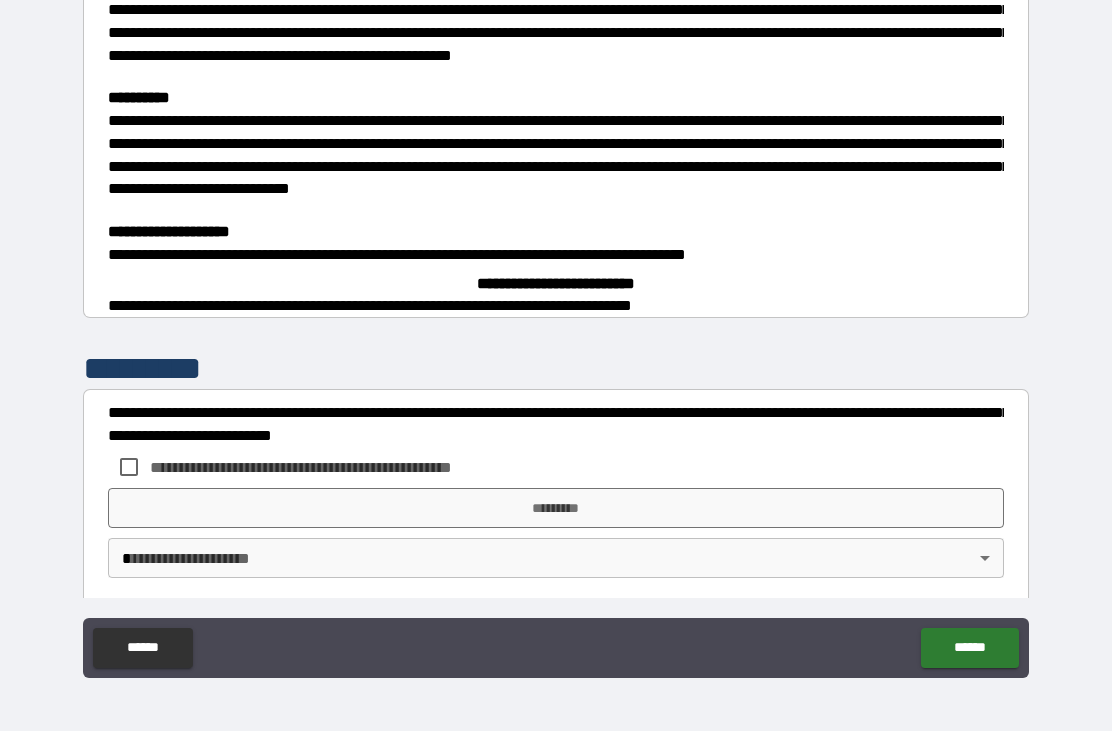 scroll, scrollTop: 2736, scrollLeft: 0, axis: vertical 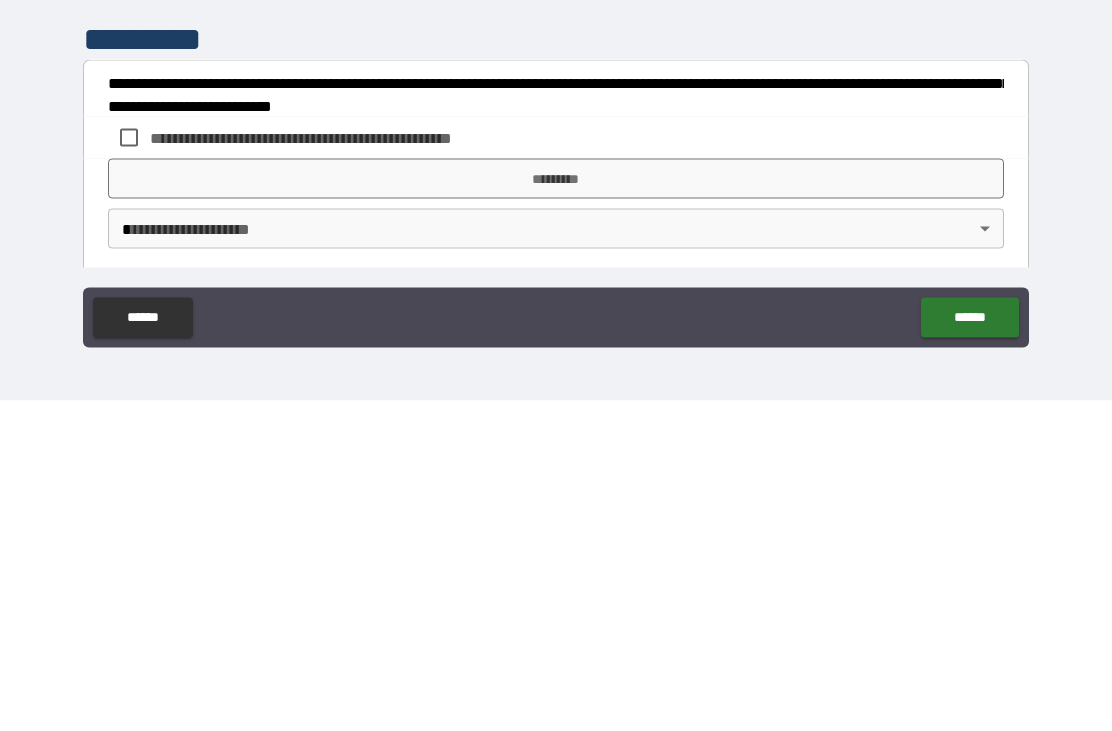 type on "*****" 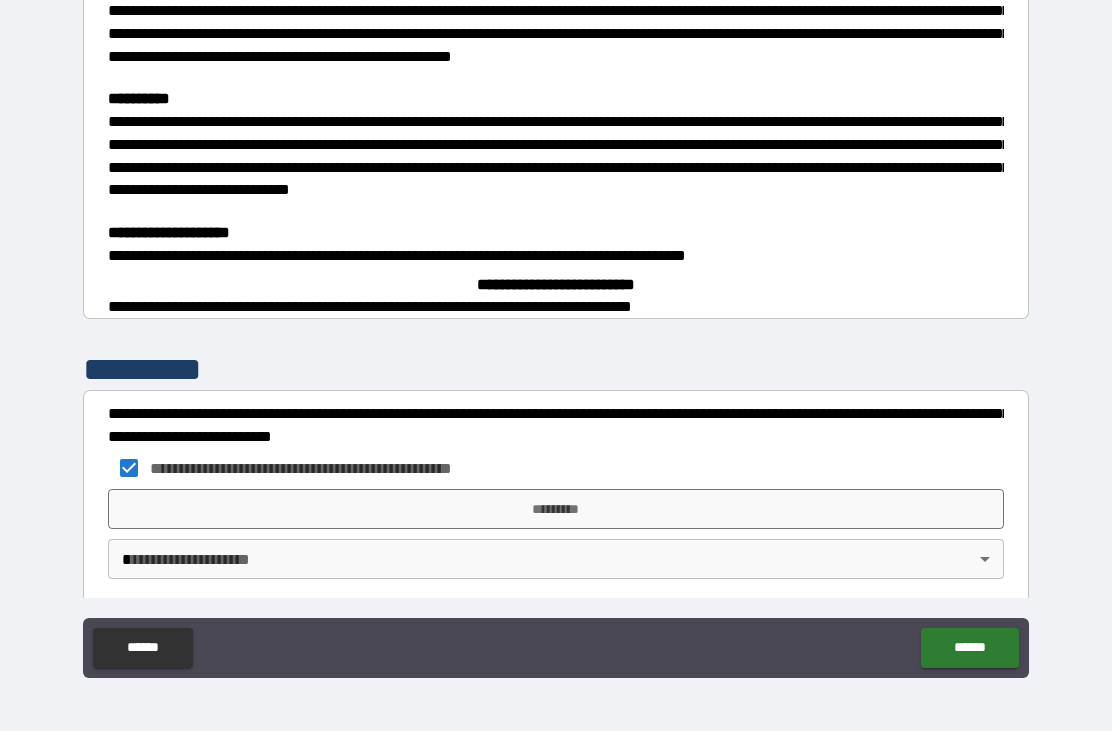 click on "*********" at bounding box center [556, 509] 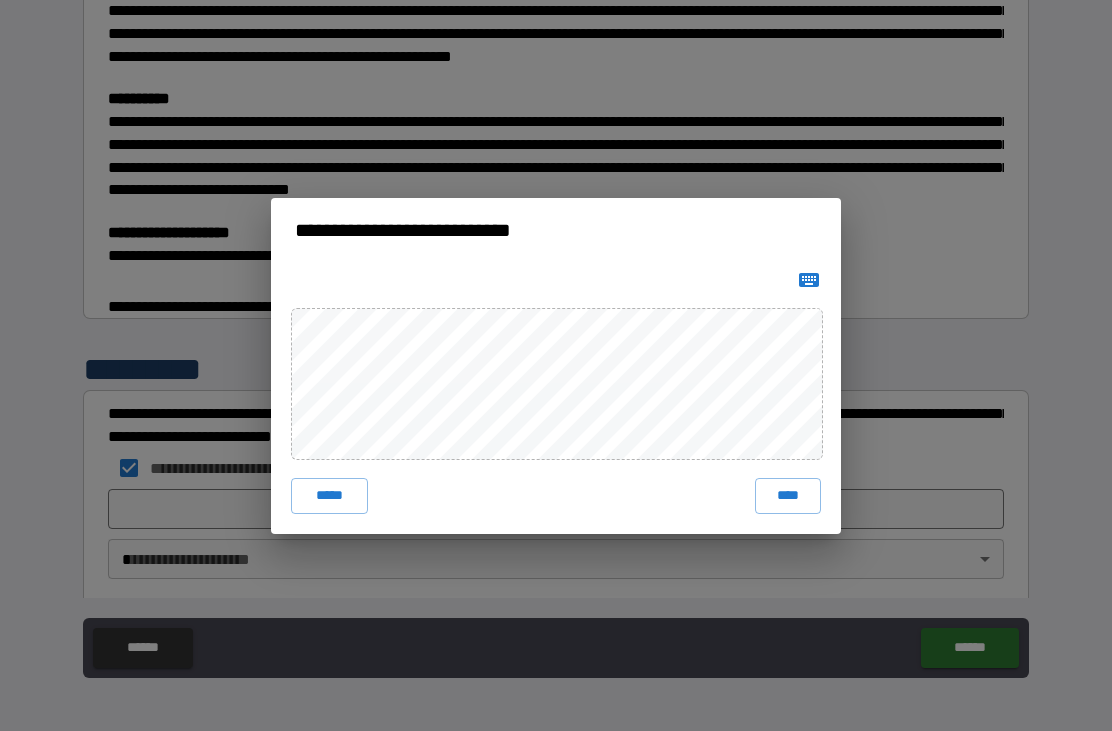 click on "****" at bounding box center (788, 496) 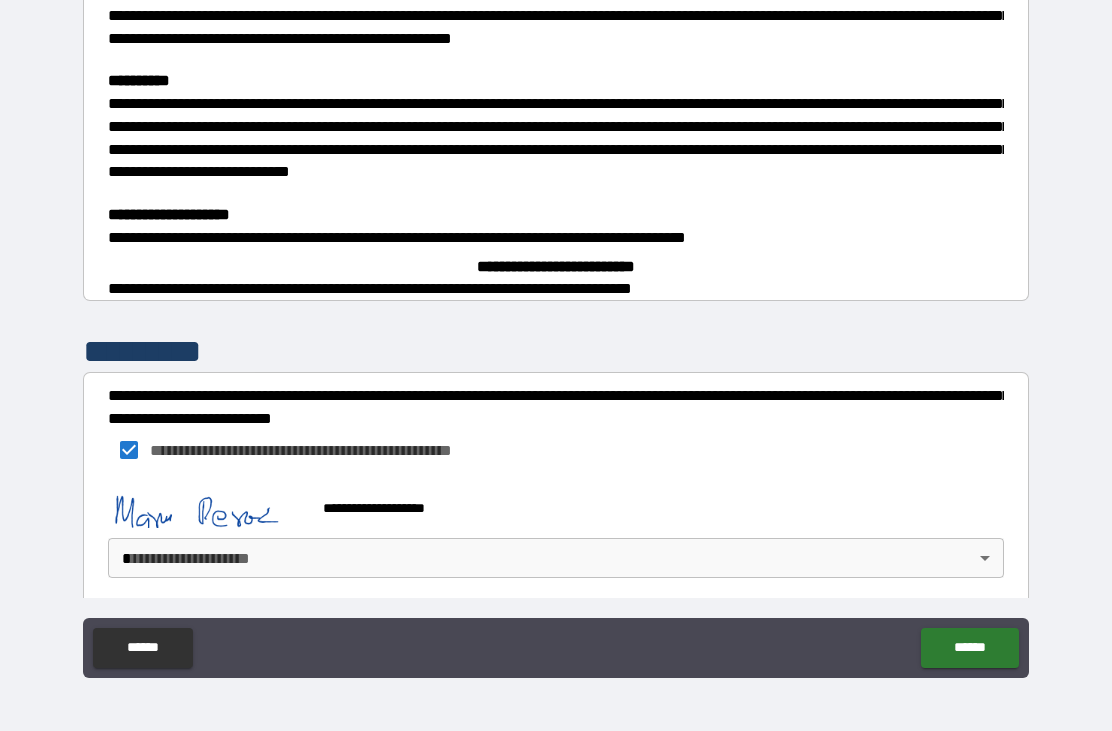scroll, scrollTop: 2753, scrollLeft: 0, axis: vertical 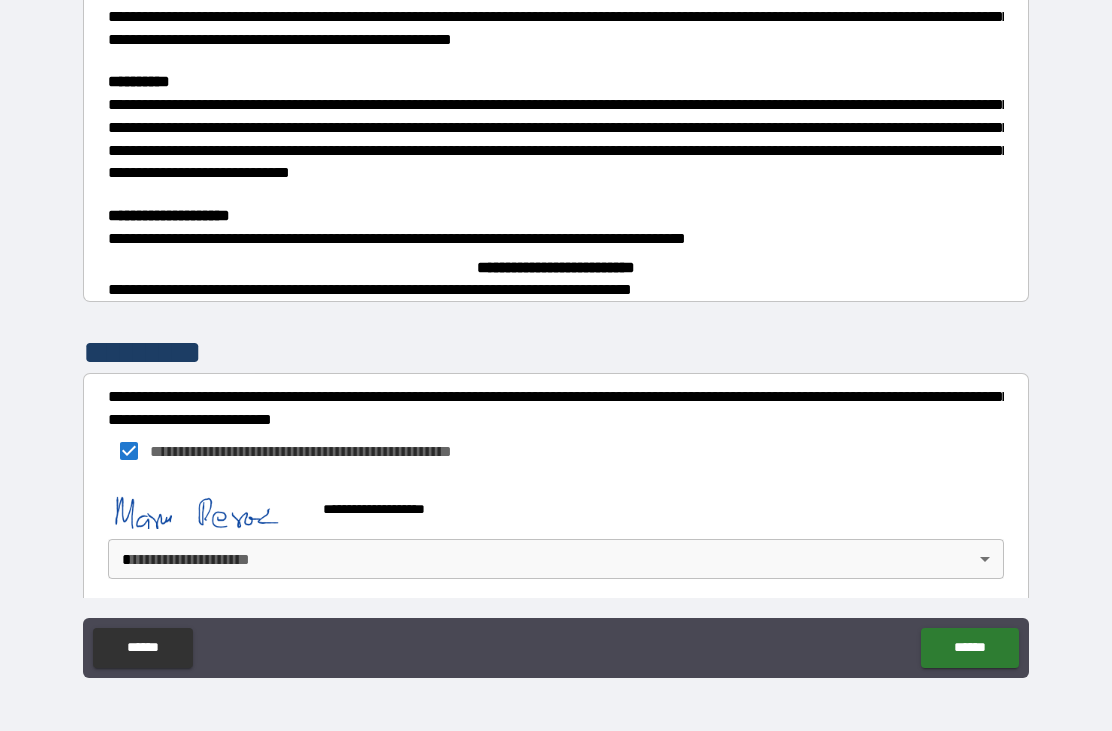 click on "**********" at bounding box center (556, 333) 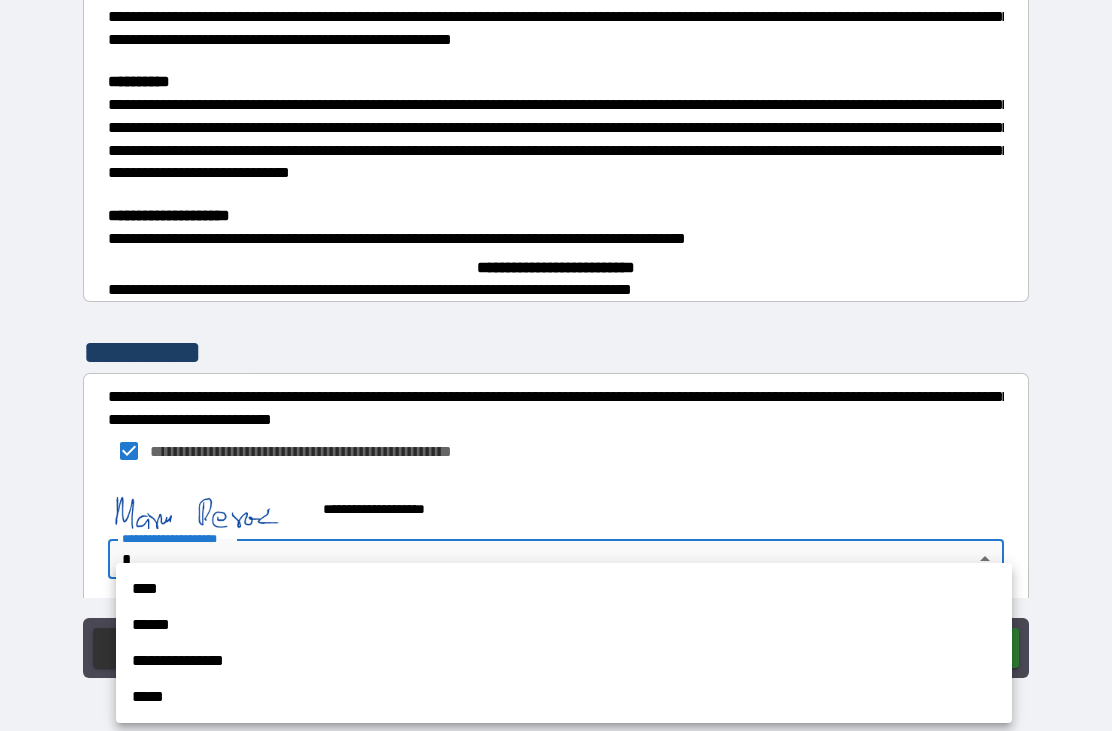 click on "****" at bounding box center (564, 589) 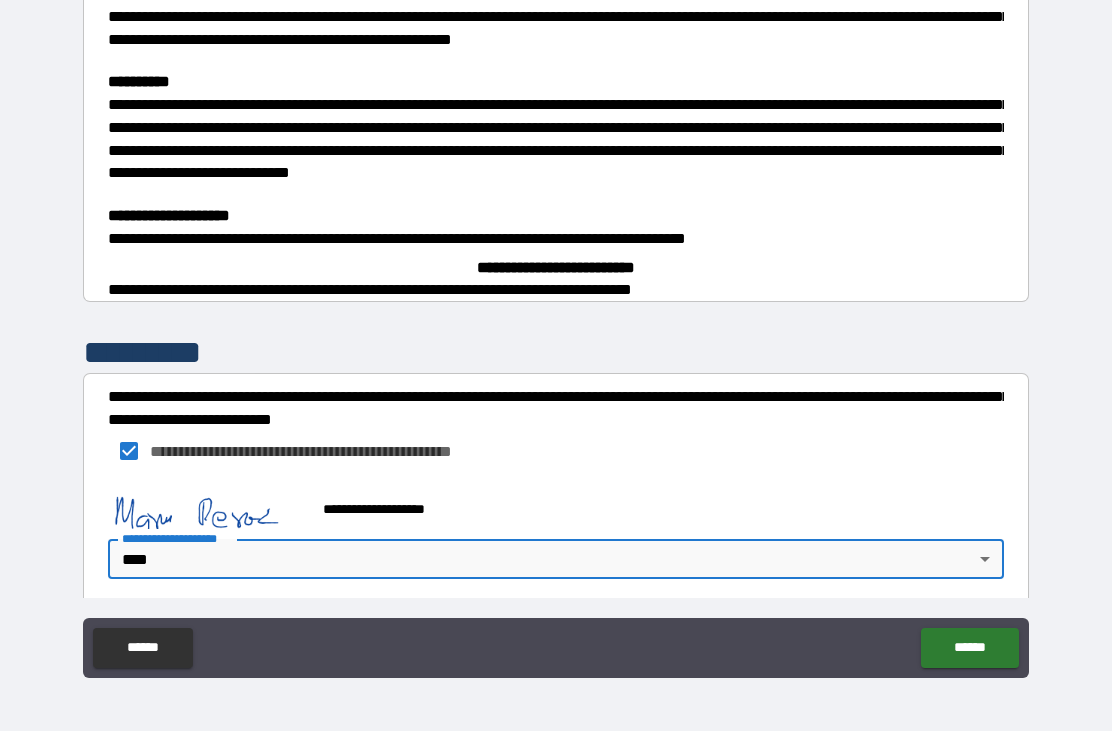 click on "******" at bounding box center [969, 648] 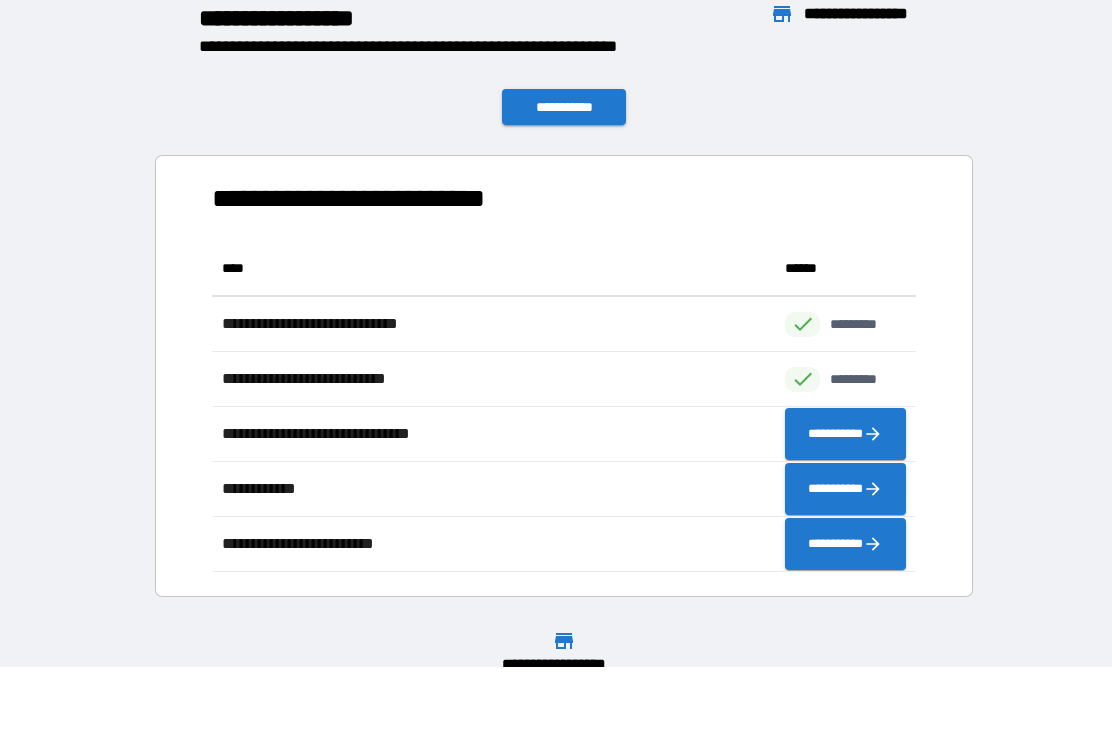 scroll, scrollTop: 1, scrollLeft: 1, axis: both 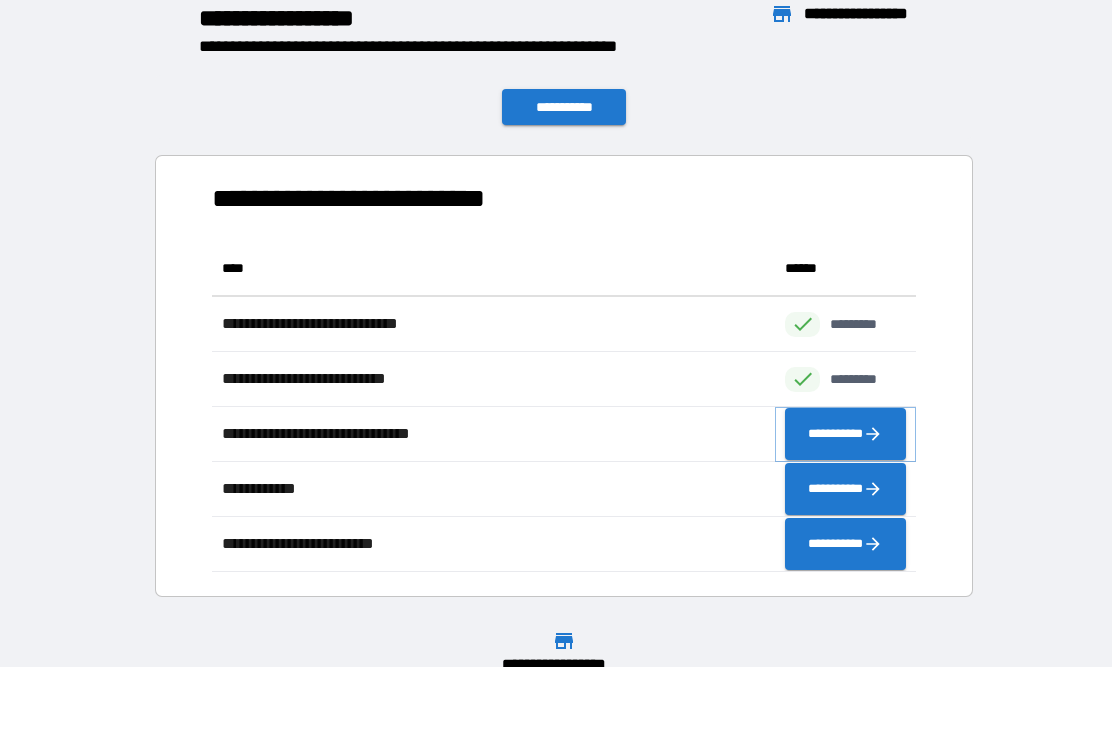 click on "**********" at bounding box center (845, 434) 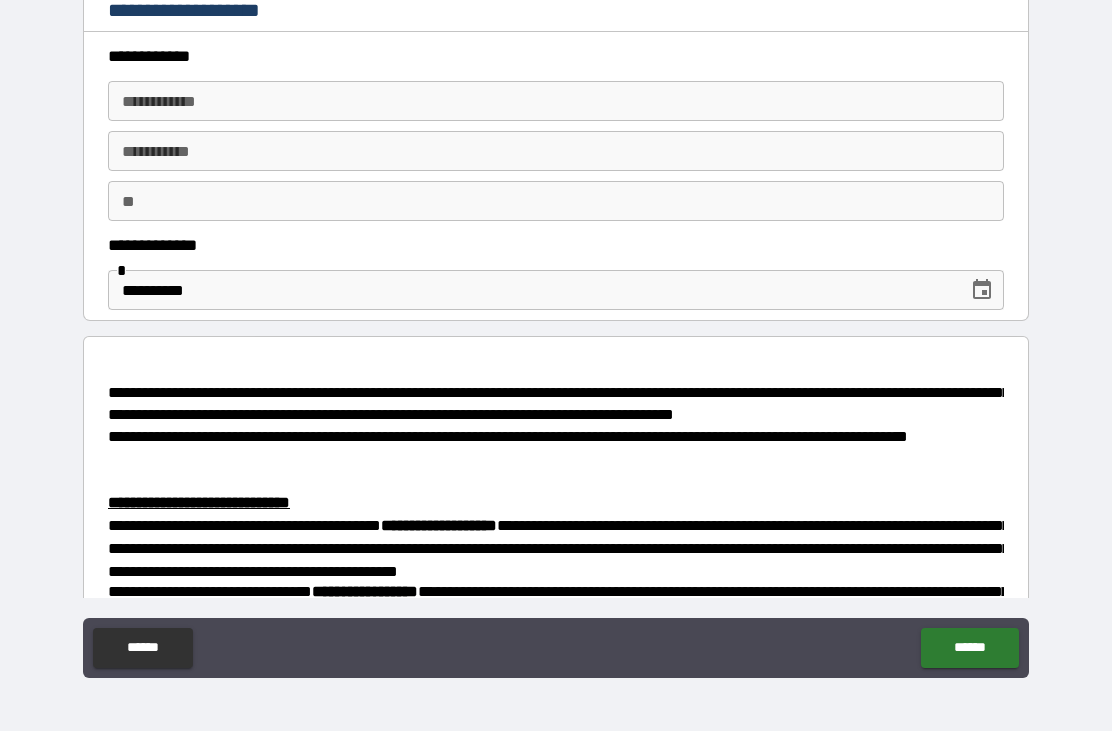 scroll, scrollTop: 0, scrollLeft: 0, axis: both 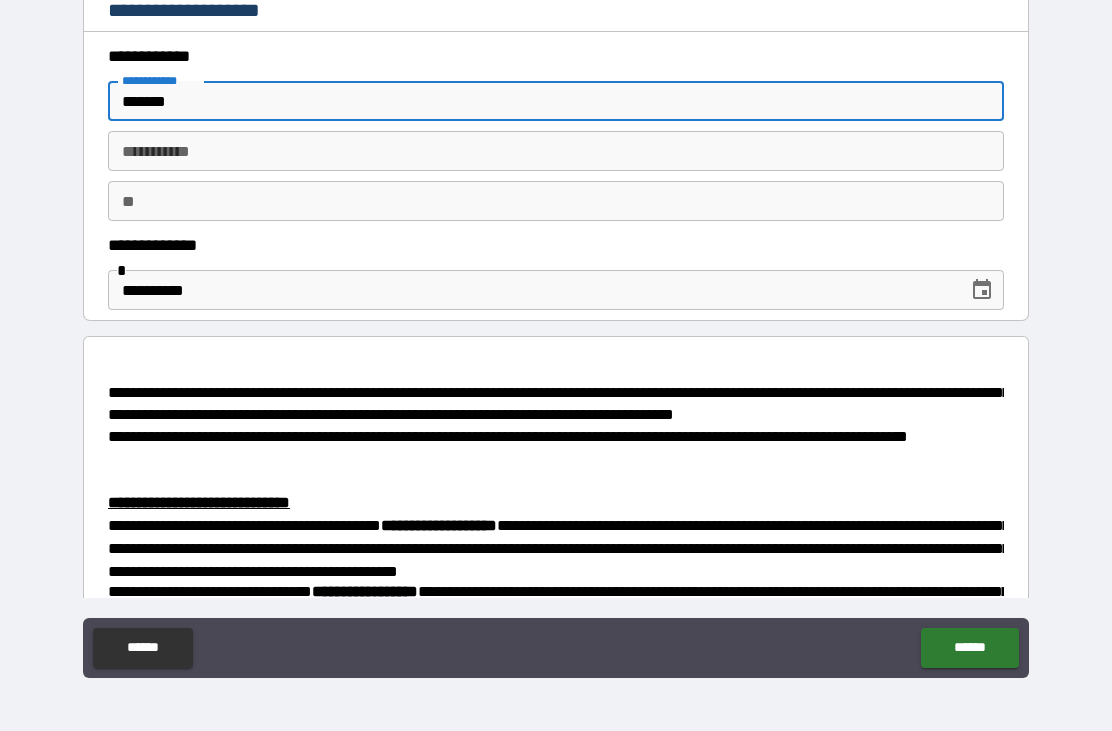 type on "*******" 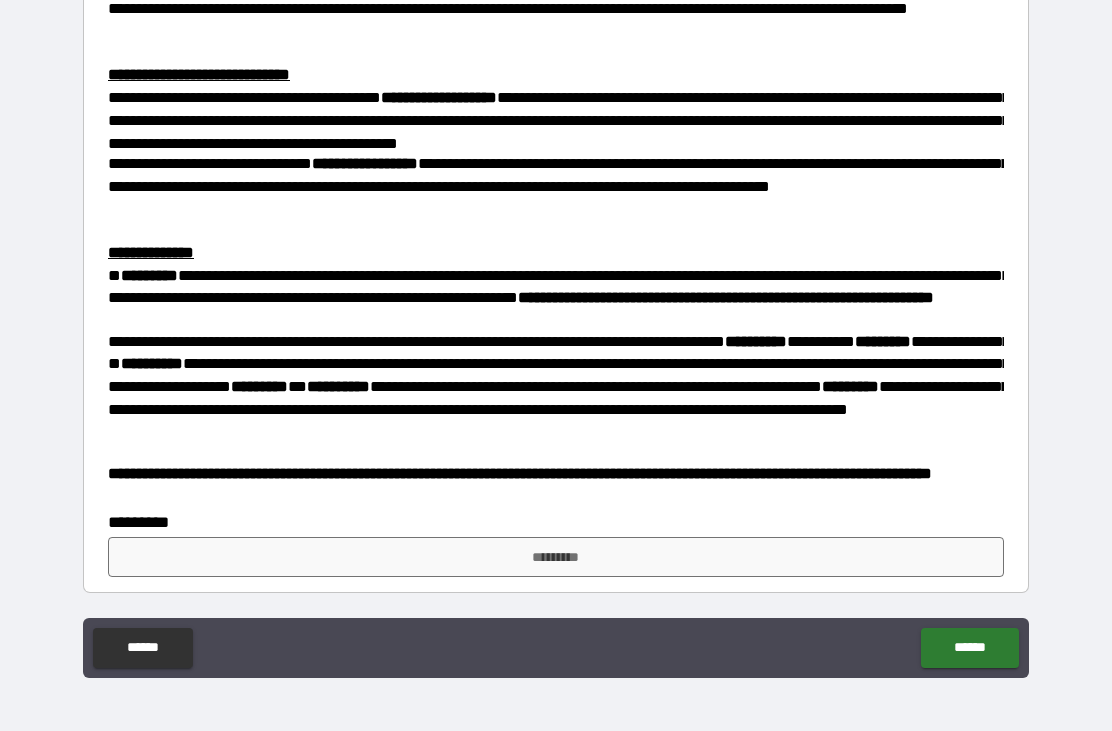scroll, scrollTop: 445, scrollLeft: 0, axis: vertical 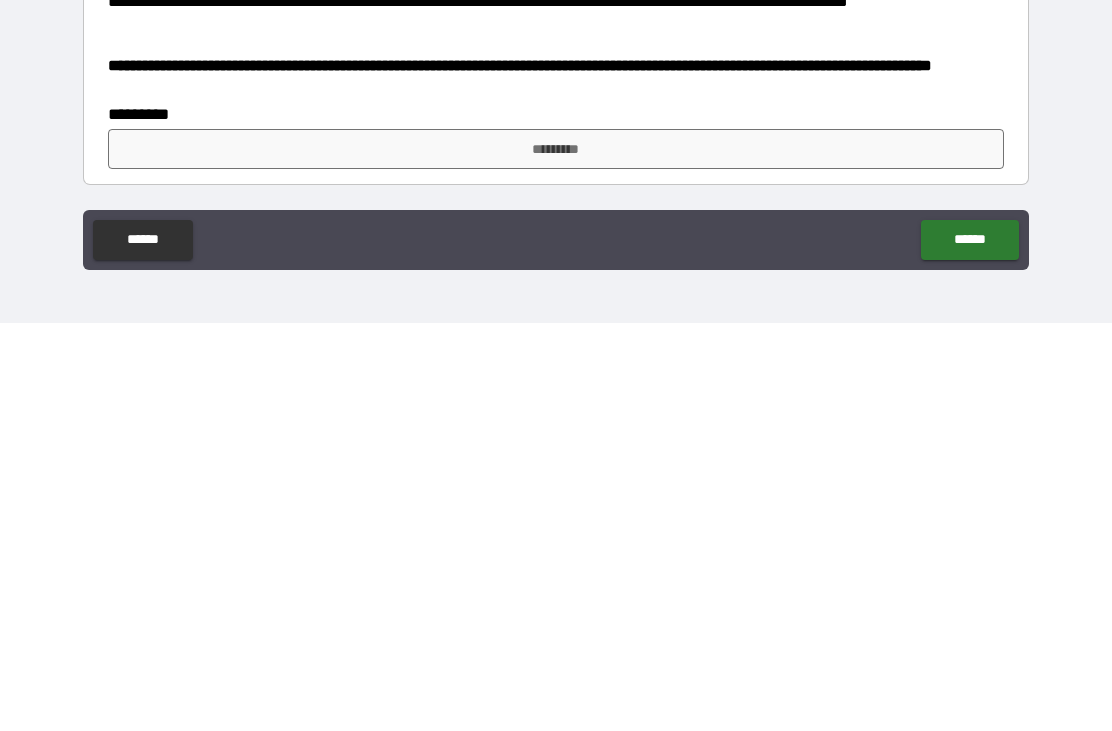 type on "*****" 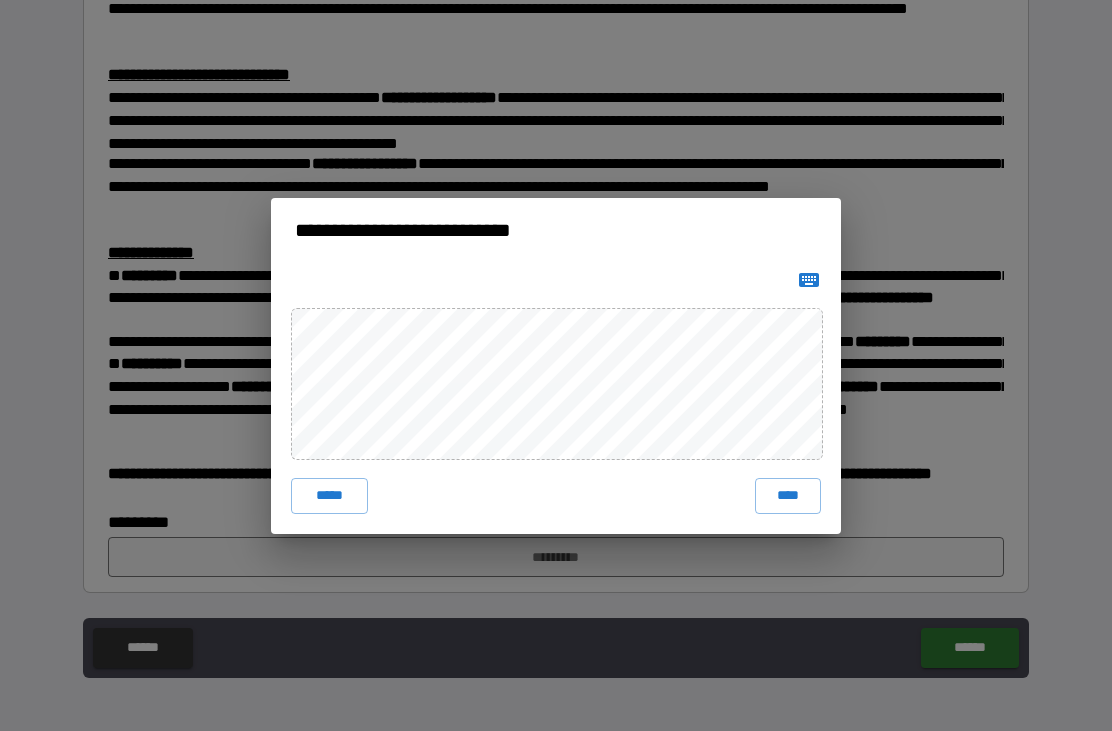 click on "****" at bounding box center (788, 496) 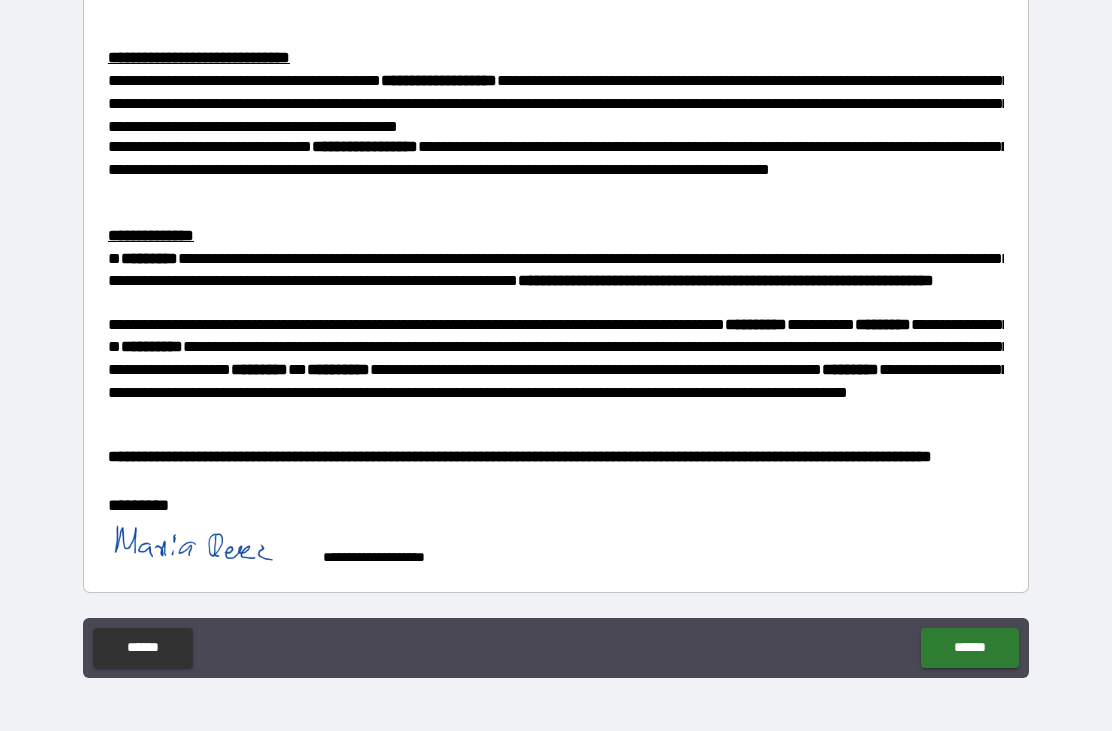 scroll, scrollTop: 462, scrollLeft: 0, axis: vertical 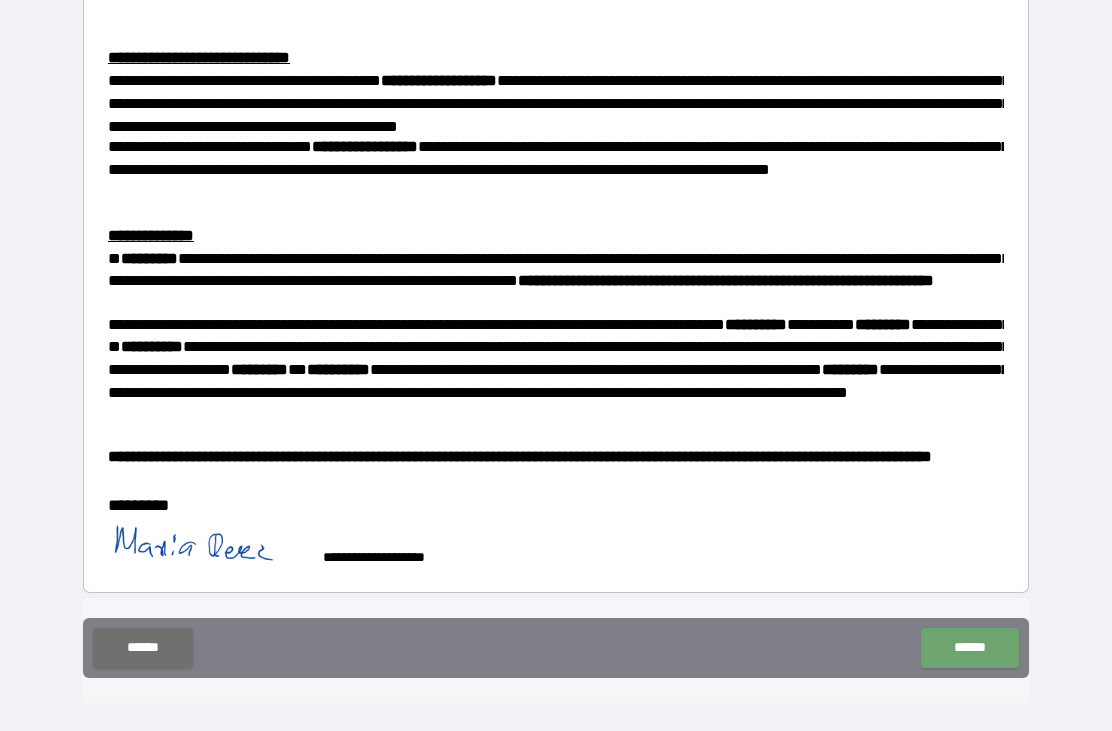 click on "******" at bounding box center [969, 648] 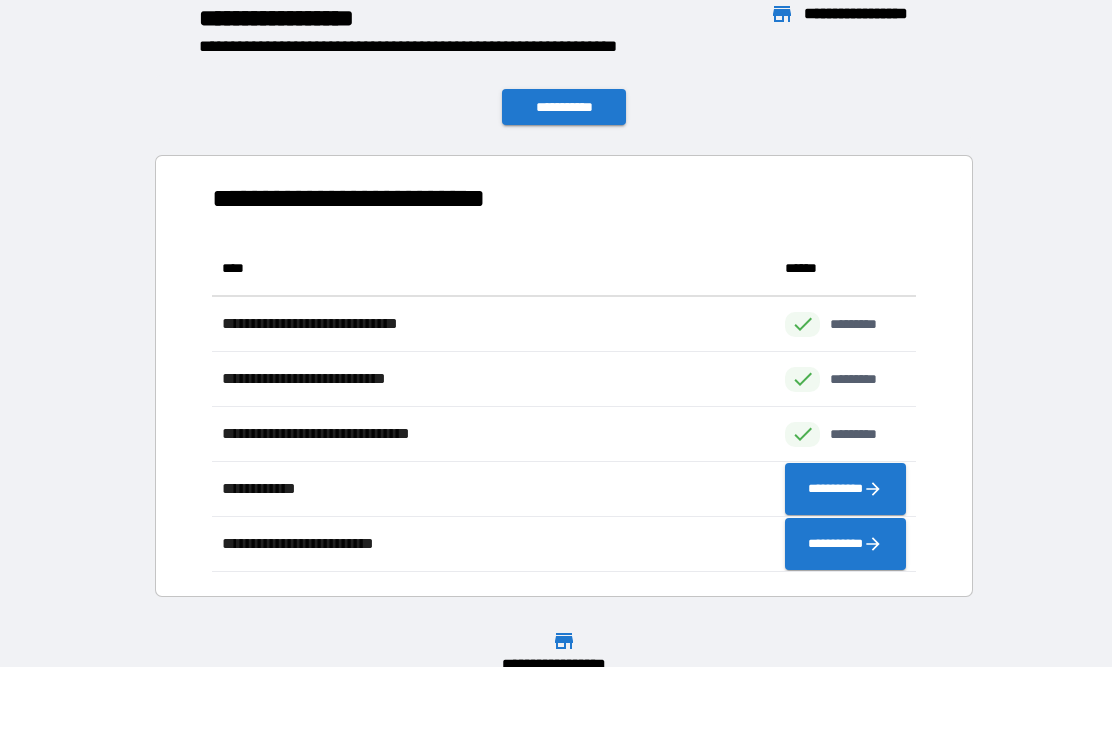scroll, scrollTop: 1, scrollLeft: 1, axis: both 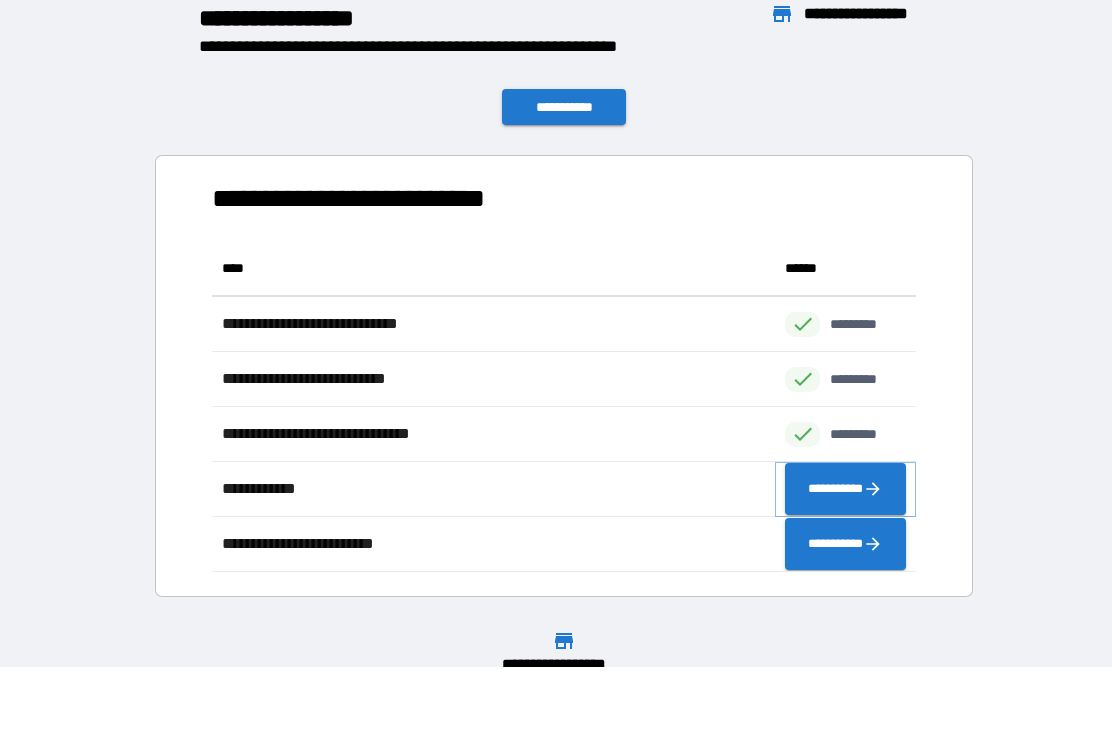 click on "**********" at bounding box center (845, 489) 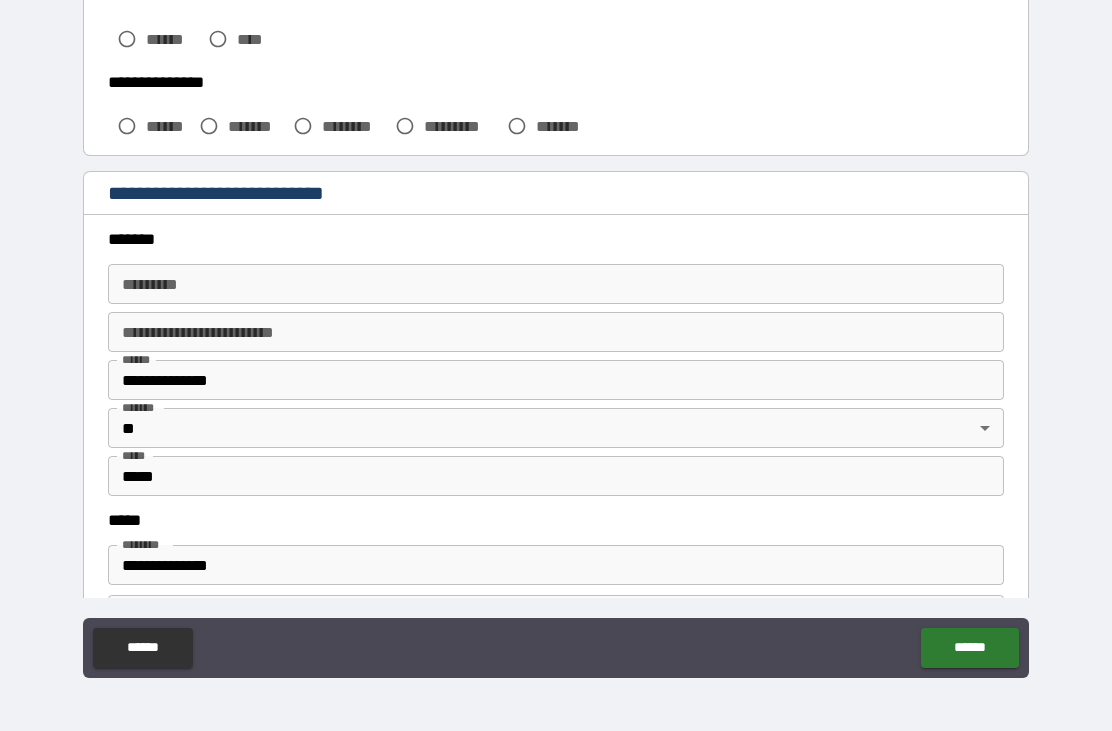 scroll, scrollTop: 446, scrollLeft: 0, axis: vertical 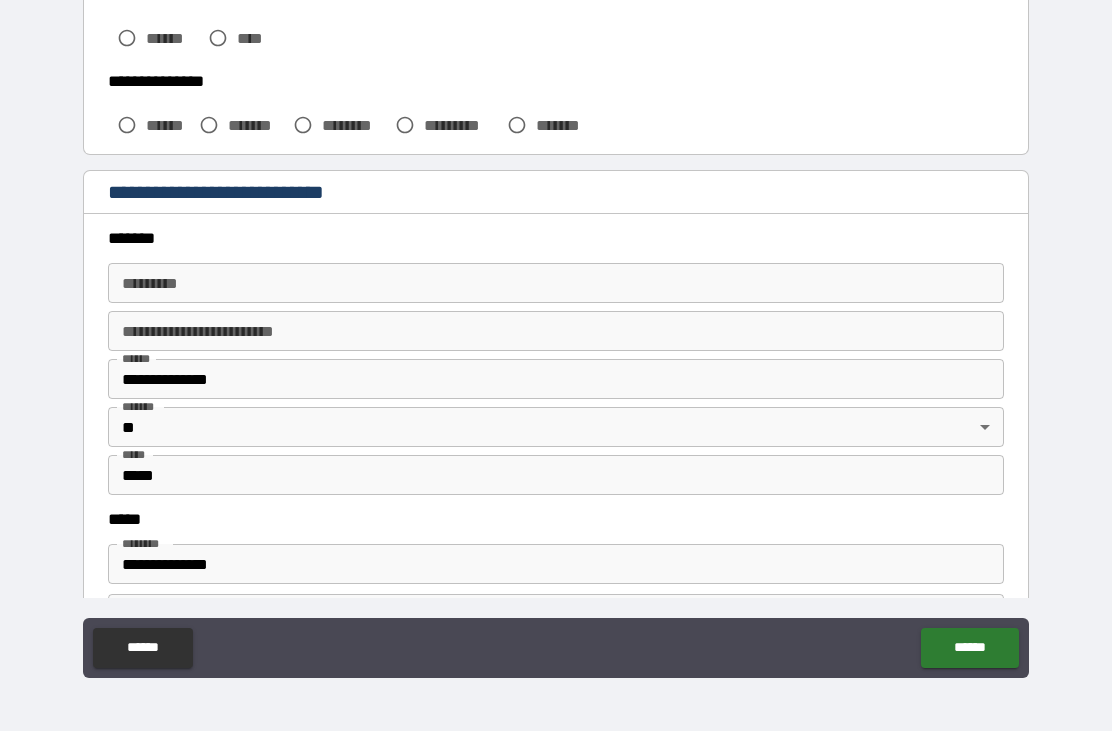 click on "*******   * *******   *" at bounding box center (556, 283) 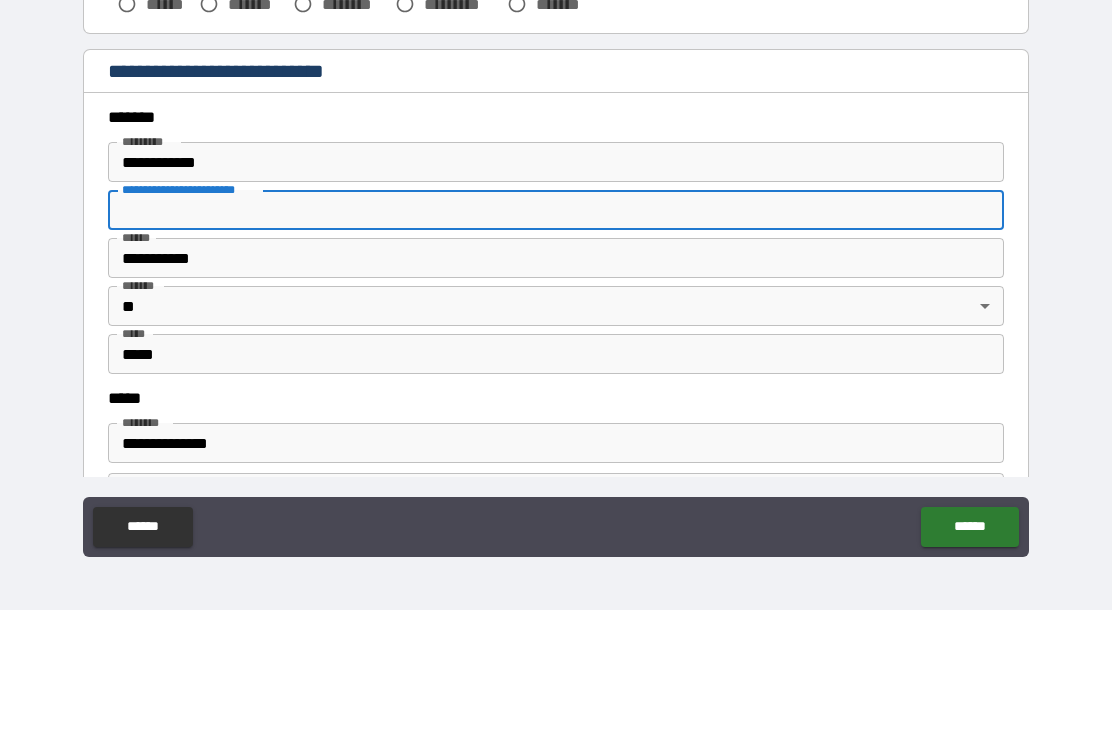 type on "**********" 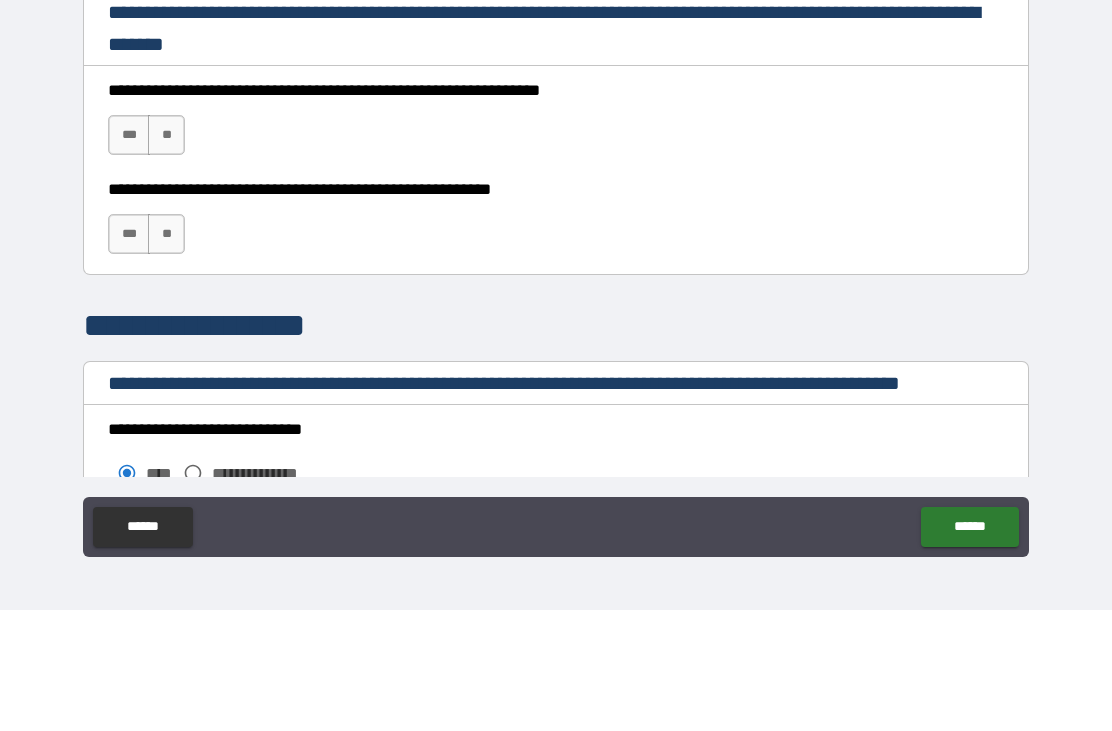 scroll, scrollTop: 1137, scrollLeft: 0, axis: vertical 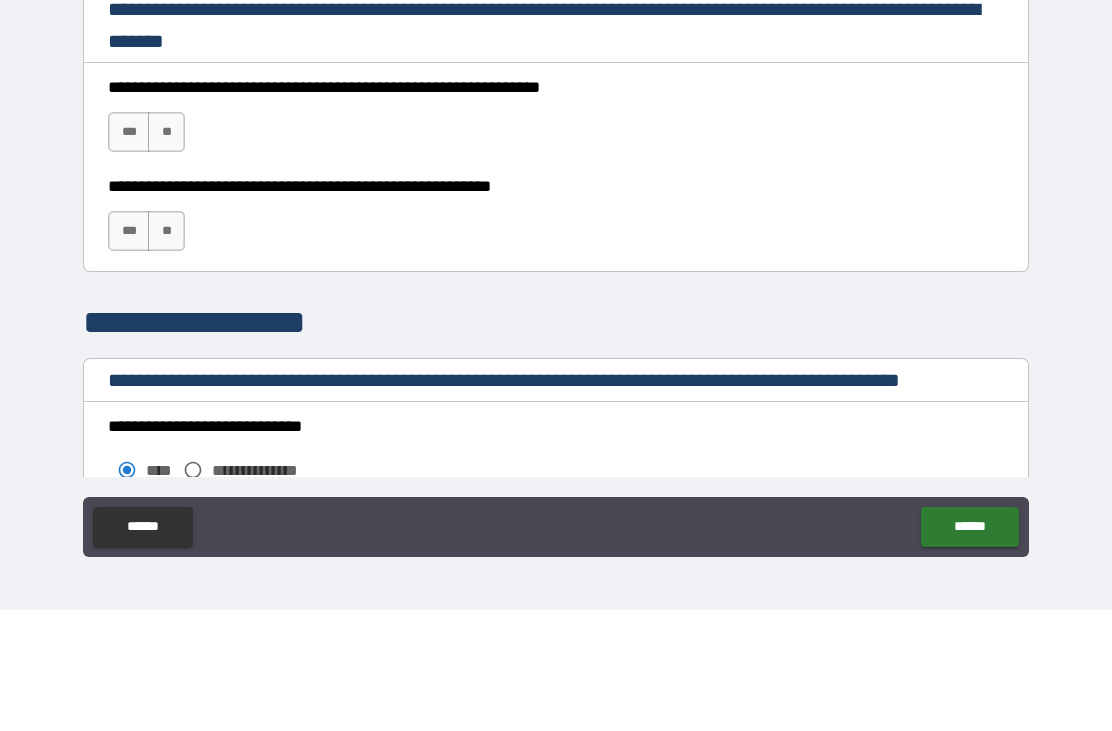 click on "***" at bounding box center [129, 253] 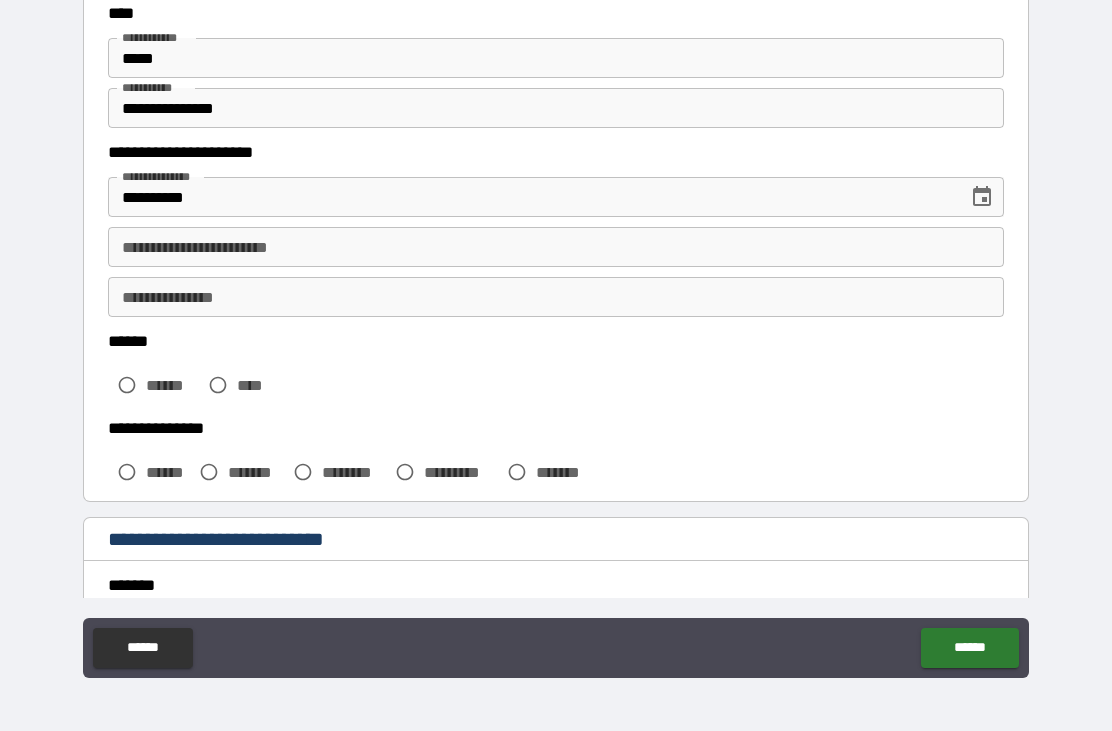 scroll, scrollTop: 100, scrollLeft: 0, axis: vertical 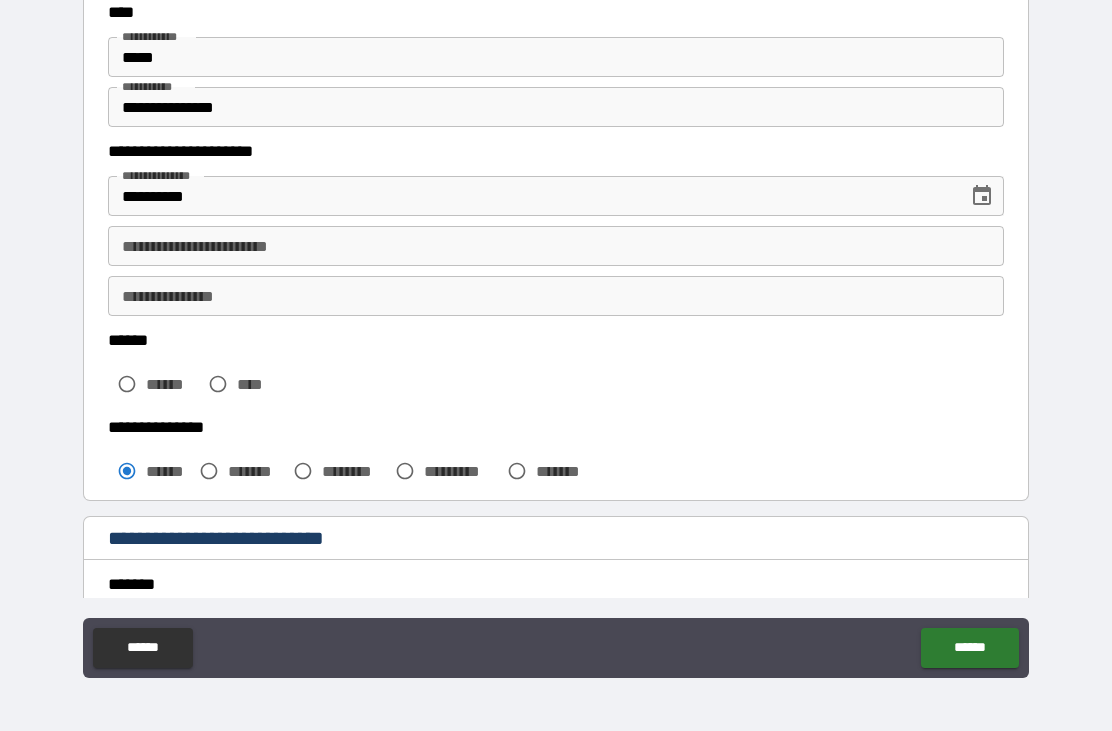 click on "**********" at bounding box center (556, 296) 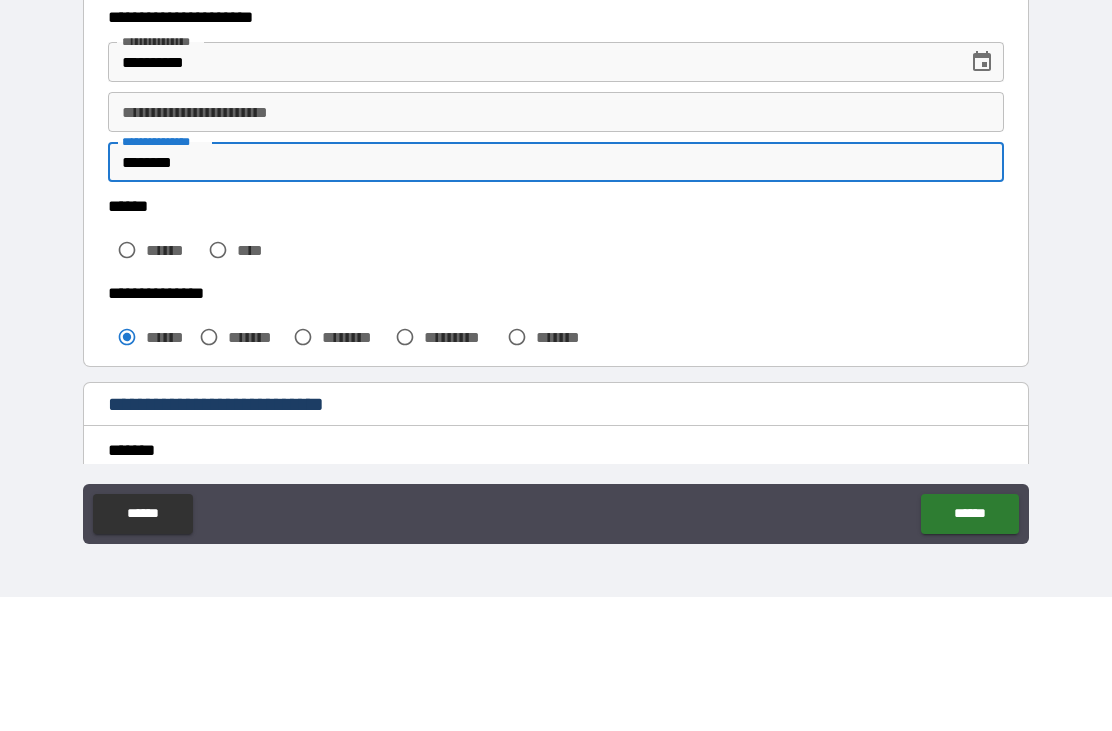 type on "********" 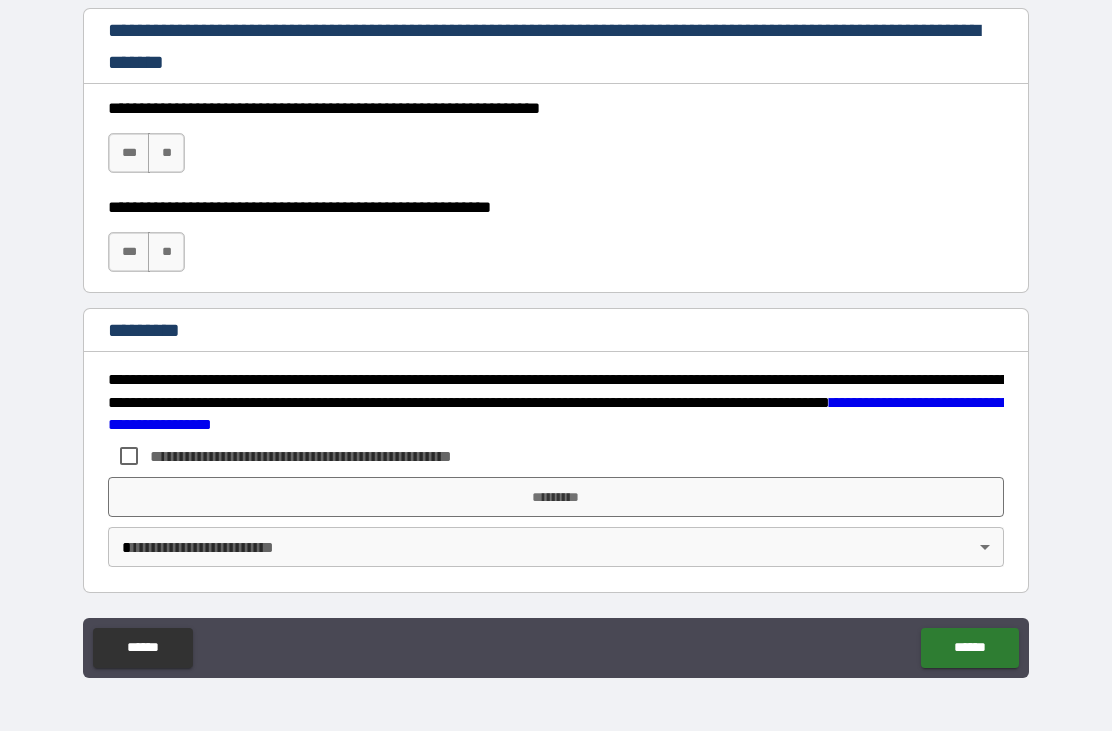 scroll, scrollTop: 2692, scrollLeft: 0, axis: vertical 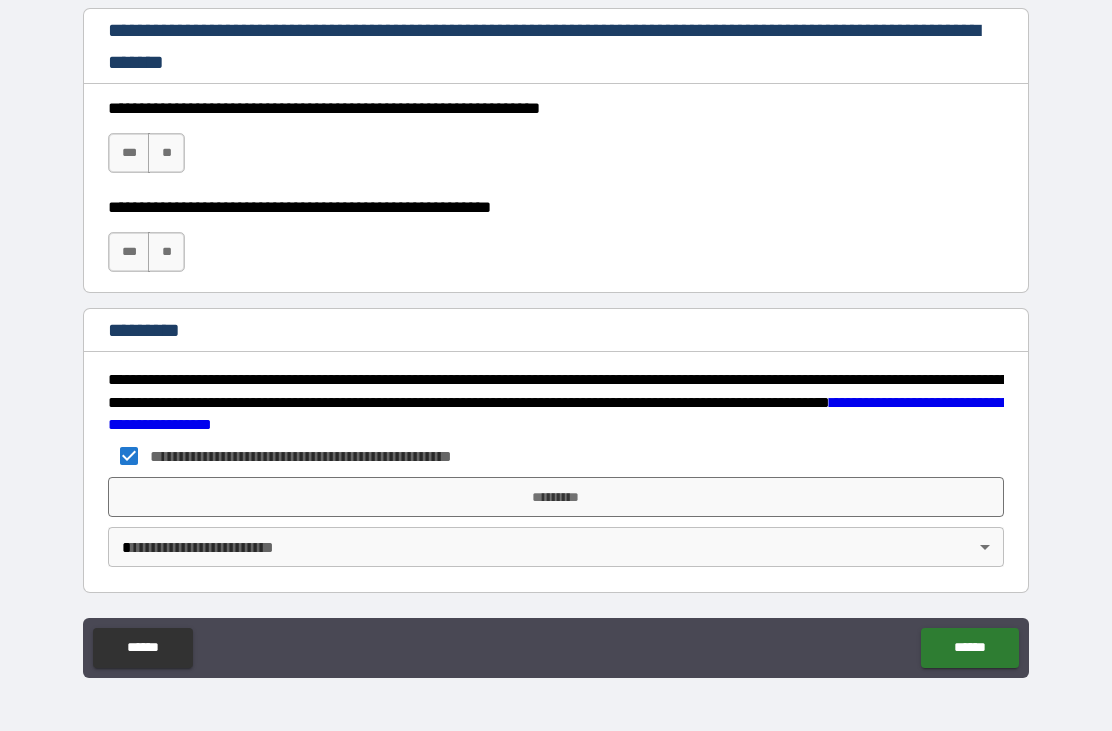 click on "*********" at bounding box center (556, 497) 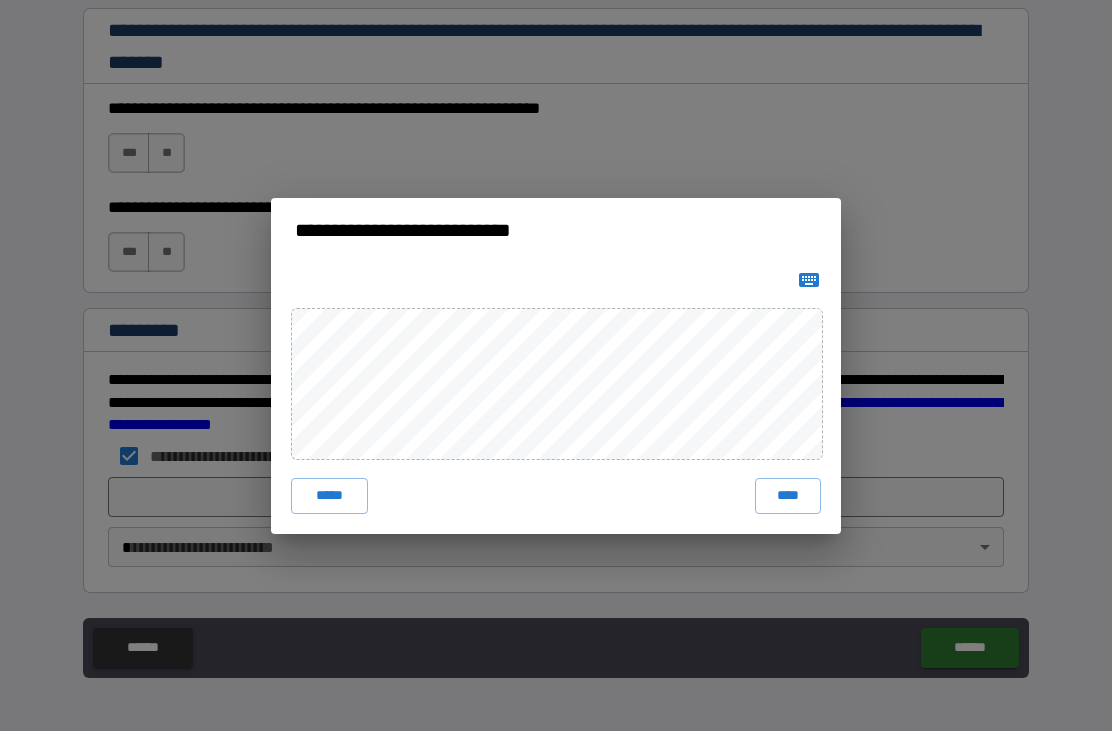 click on "****" at bounding box center (788, 496) 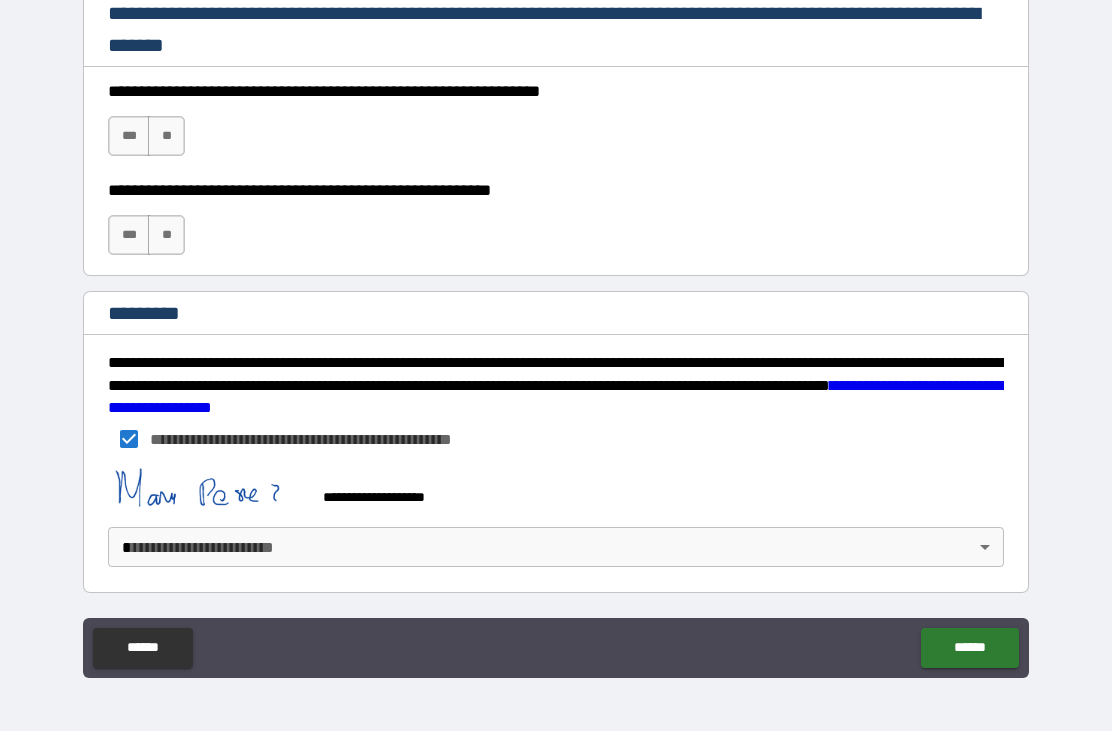 scroll, scrollTop: 2709, scrollLeft: 0, axis: vertical 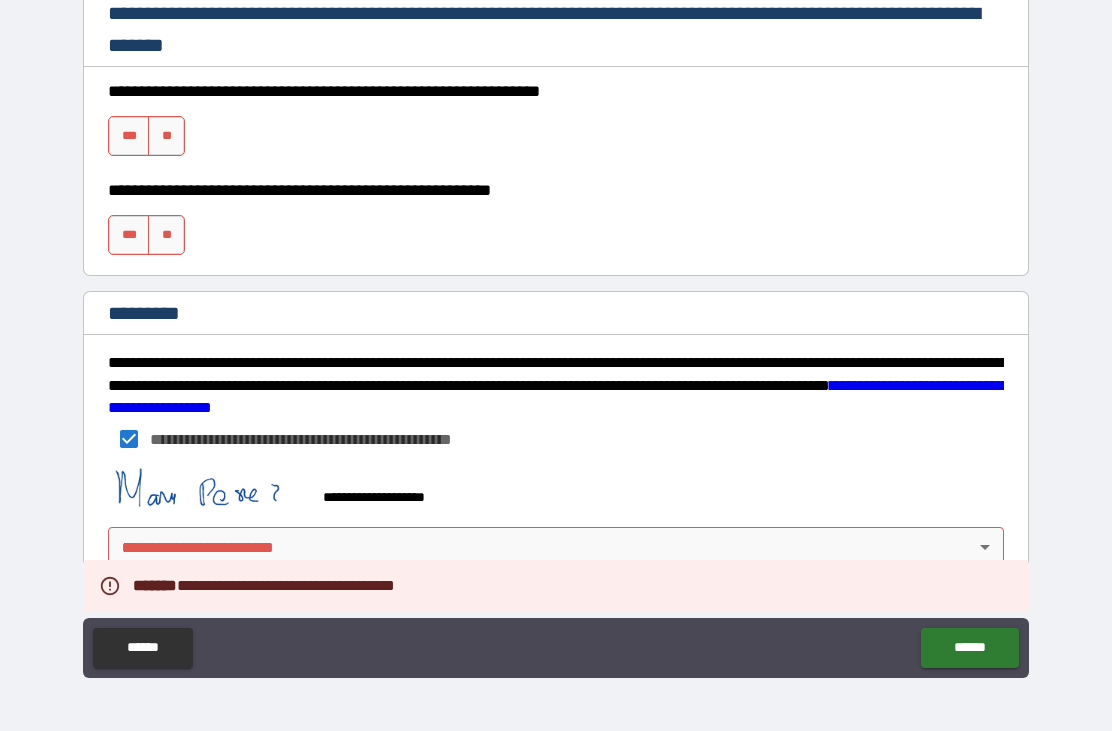 click on "***" at bounding box center (129, 136) 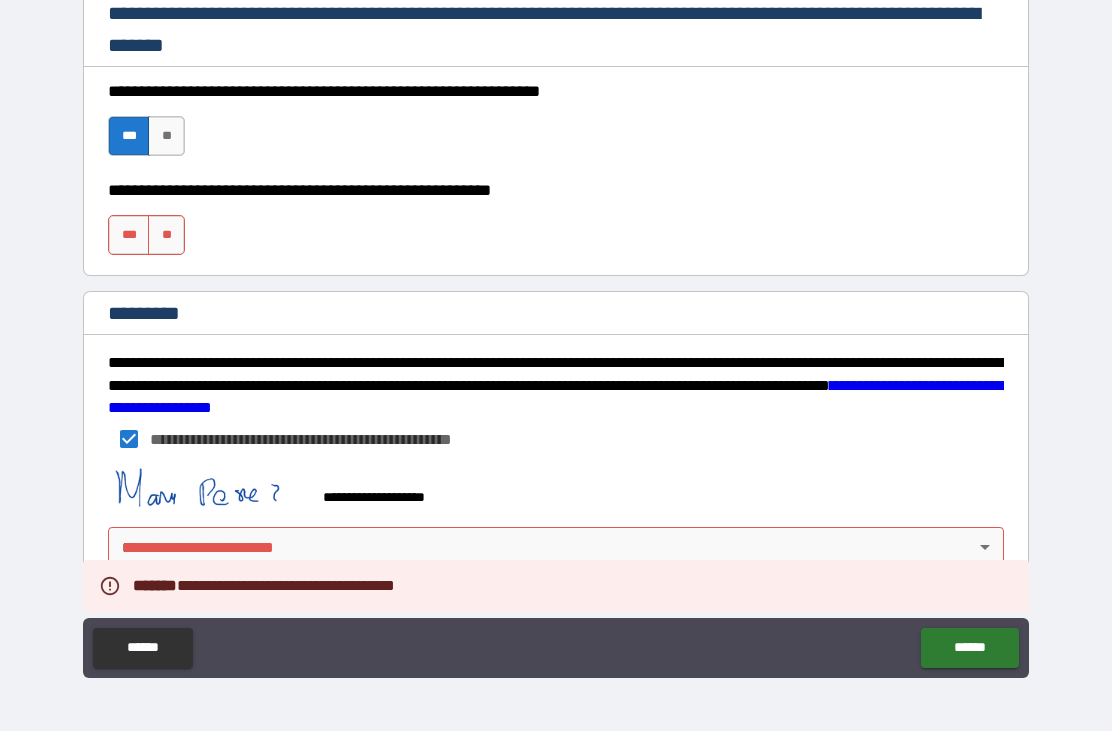 click on "**" at bounding box center [166, 235] 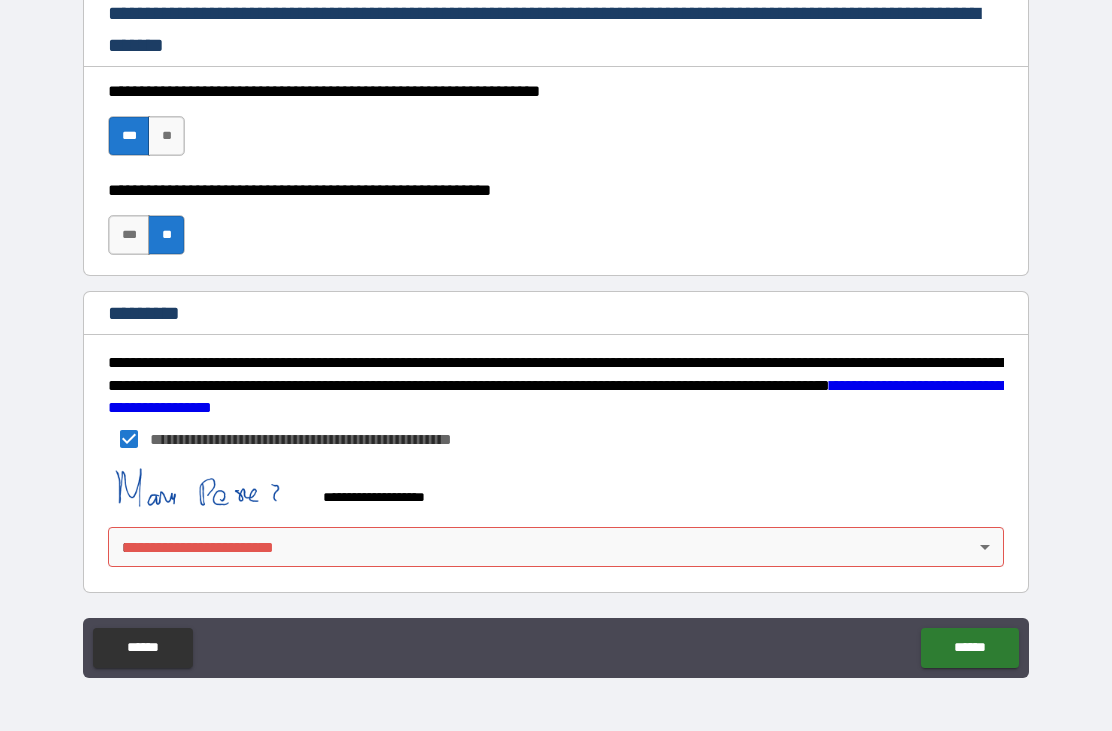 scroll, scrollTop: 2709, scrollLeft: 0, axis: vertical 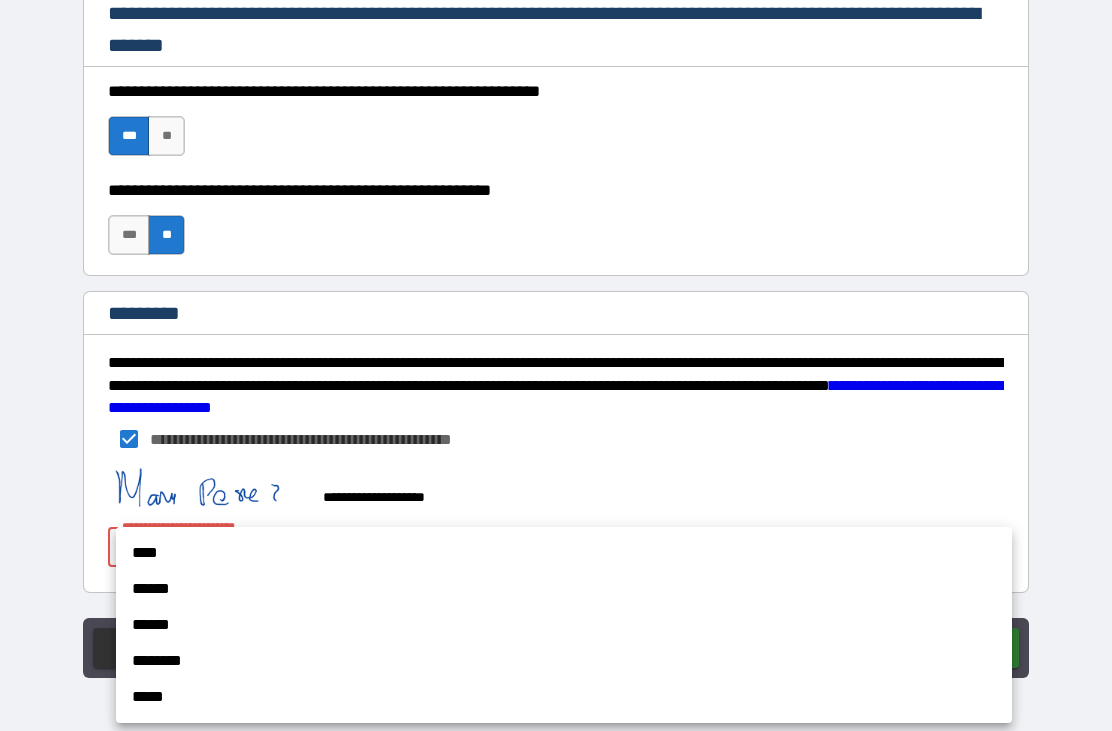 click on "****" at bounding box center [564, 553] 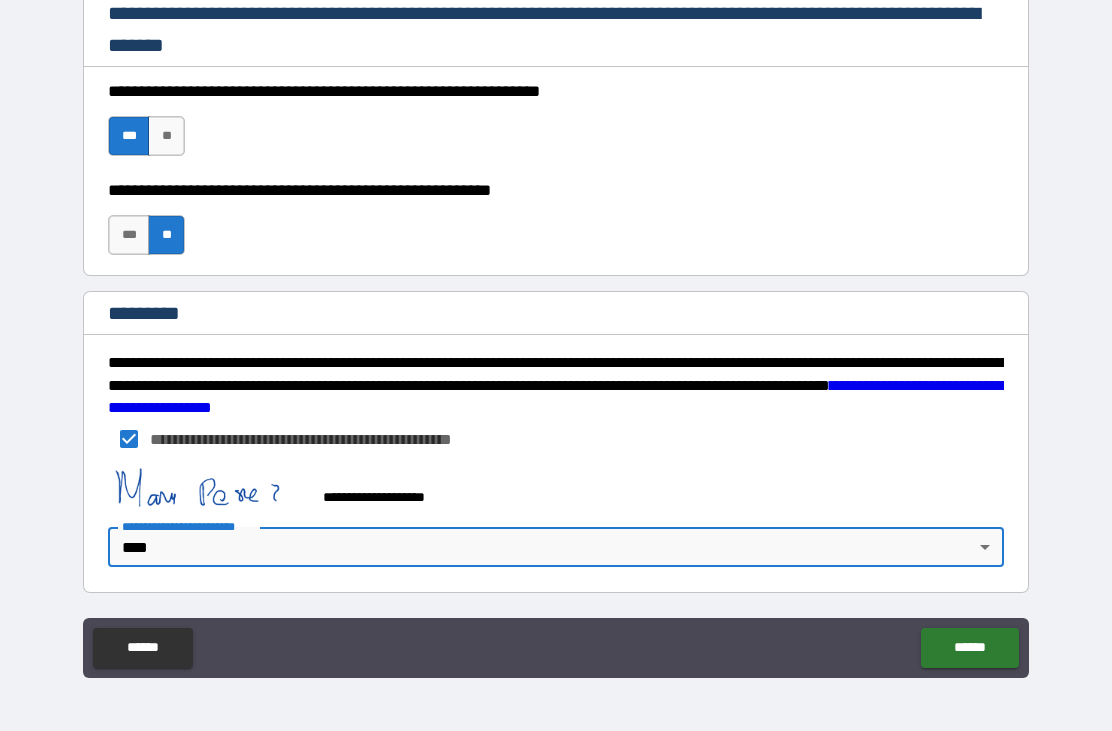 click on "******" at bounding box center [969, 648] 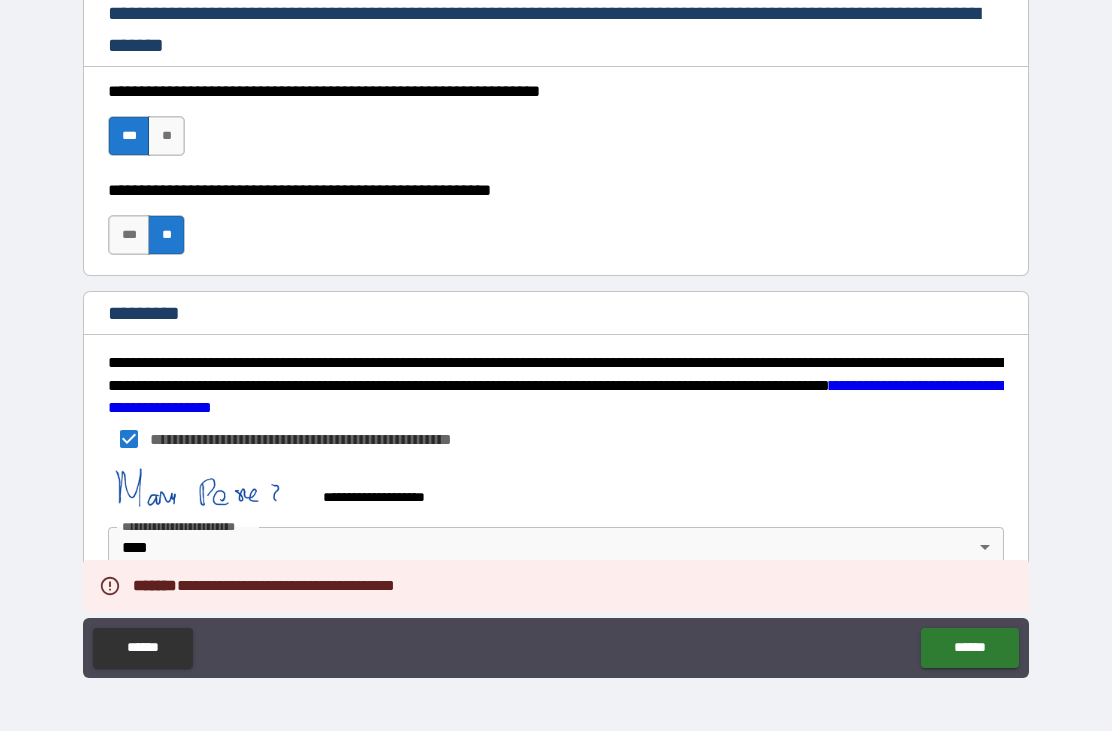 click on "**********" at bounding box center [556, 333] 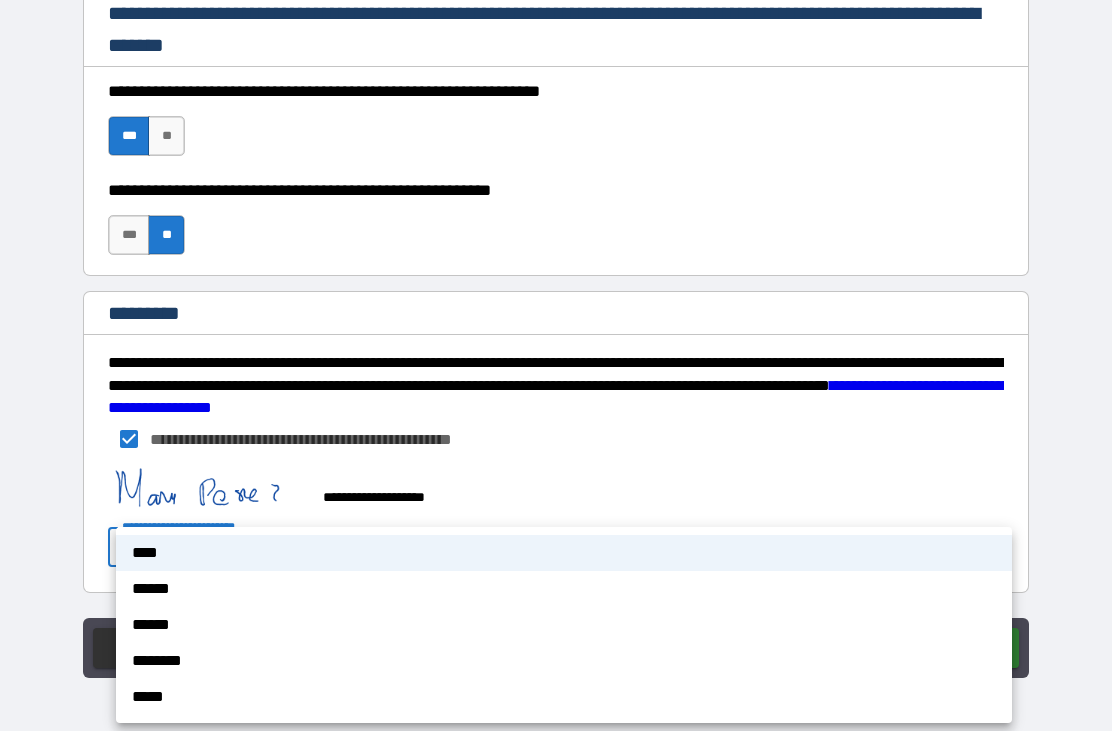 click on "*****" at bounding box center (564, 697) 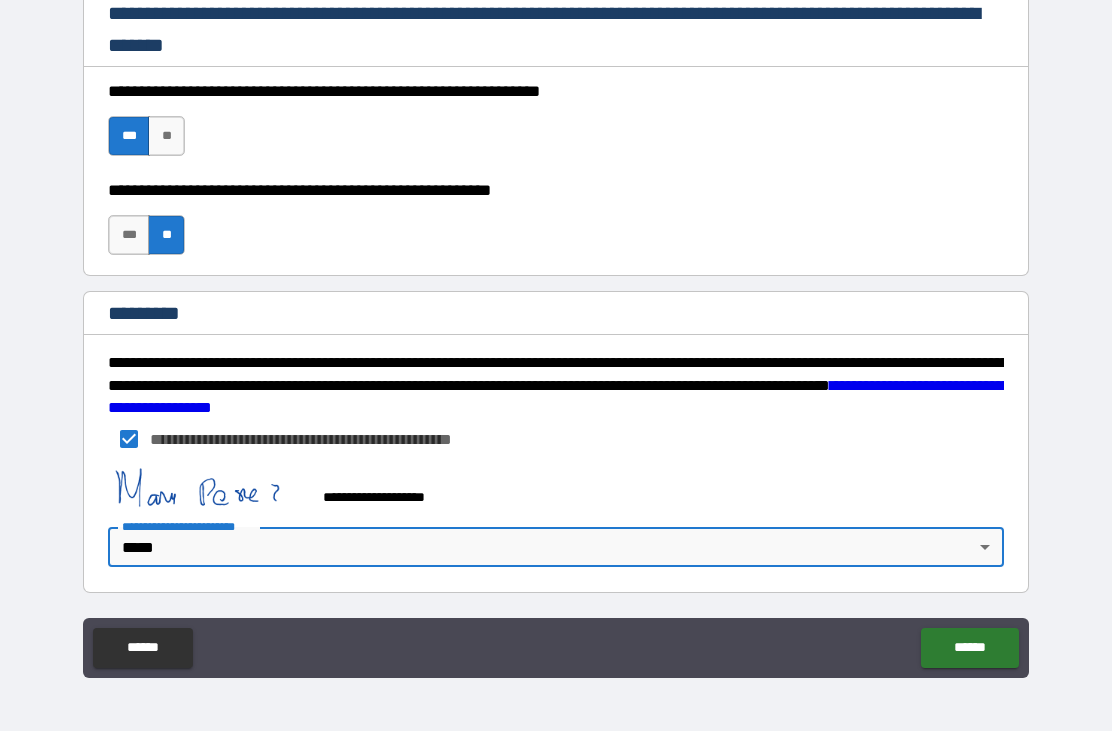 type on "*" 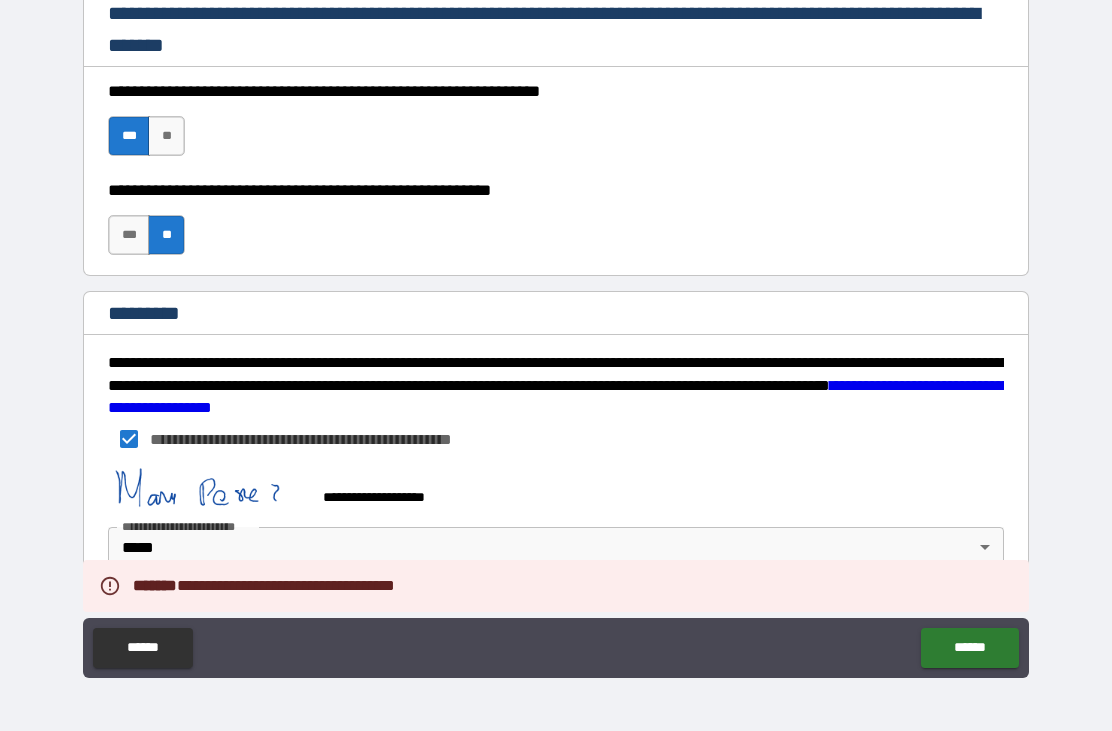 click on "**********" at bounding box center (556, 333) 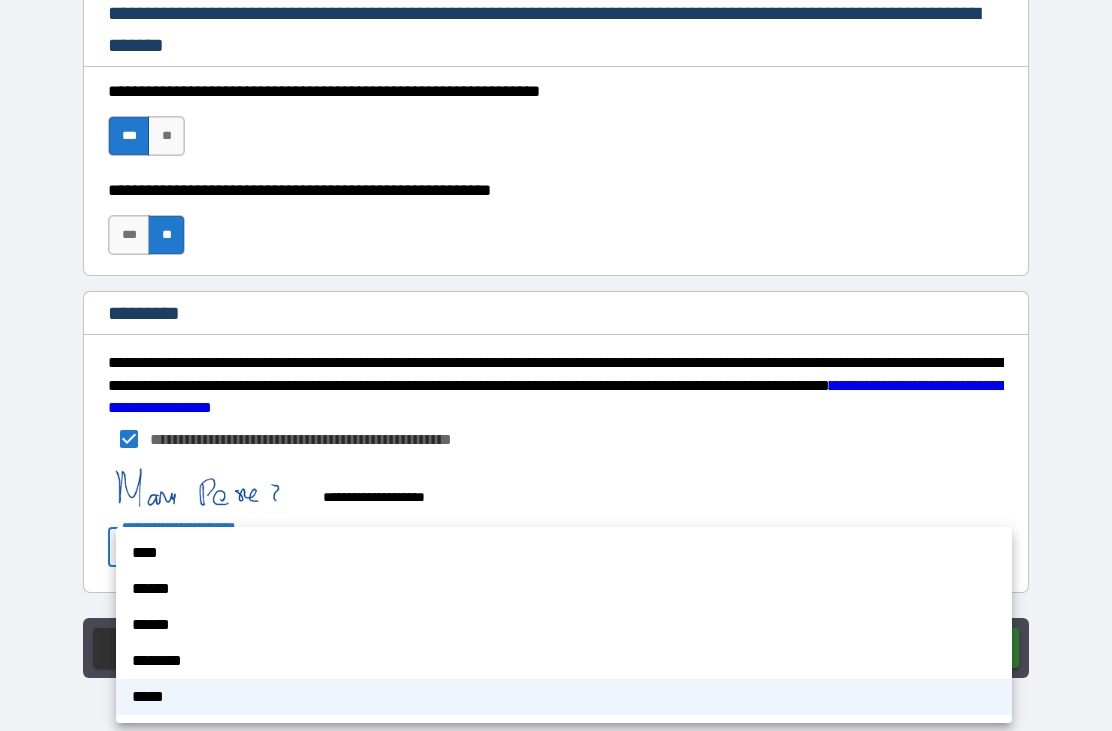 click at bounding box center (556, 365) 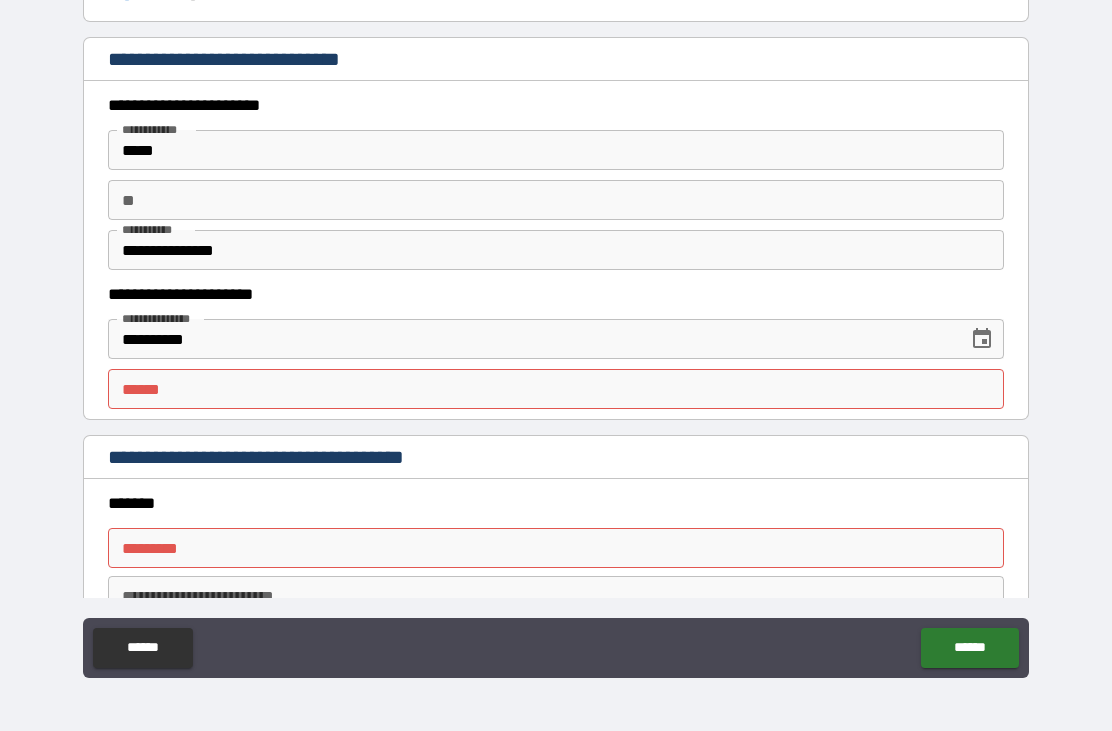 scroll, scrollTop: 1738, scrollLeft: 0, axis: vertical 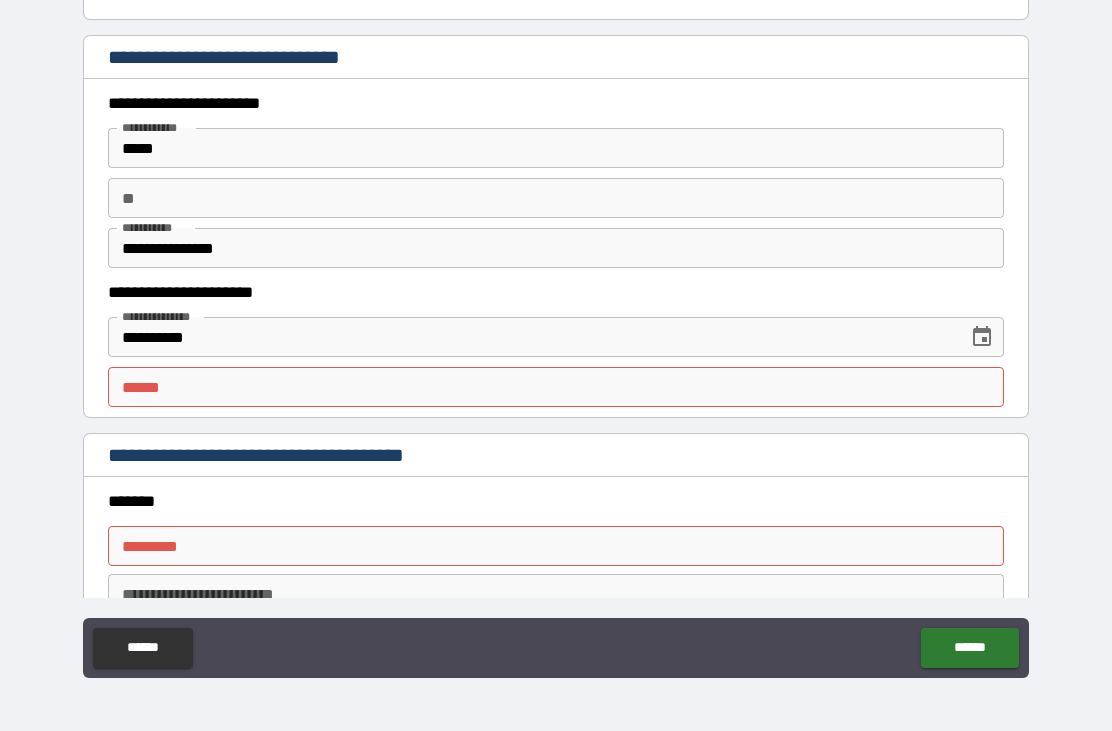 click on "*****" at bounding box center [556, 148] 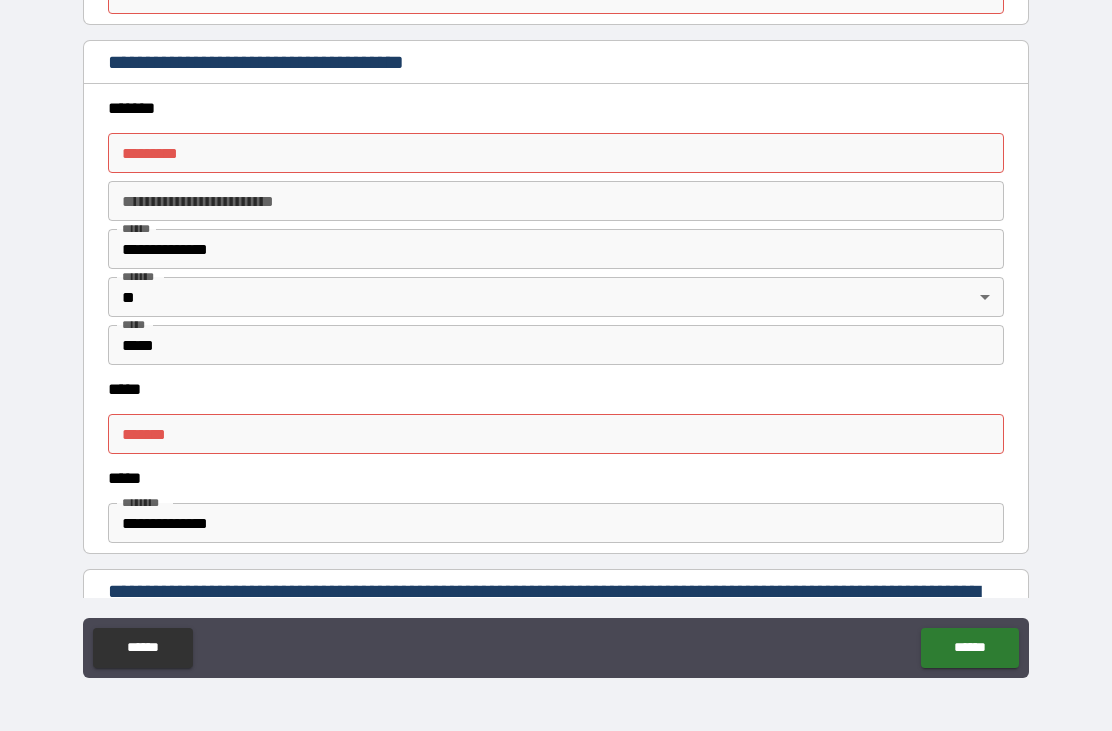 scroll, scrollTop: 2126, scrollLeft: 0, axis: vertical 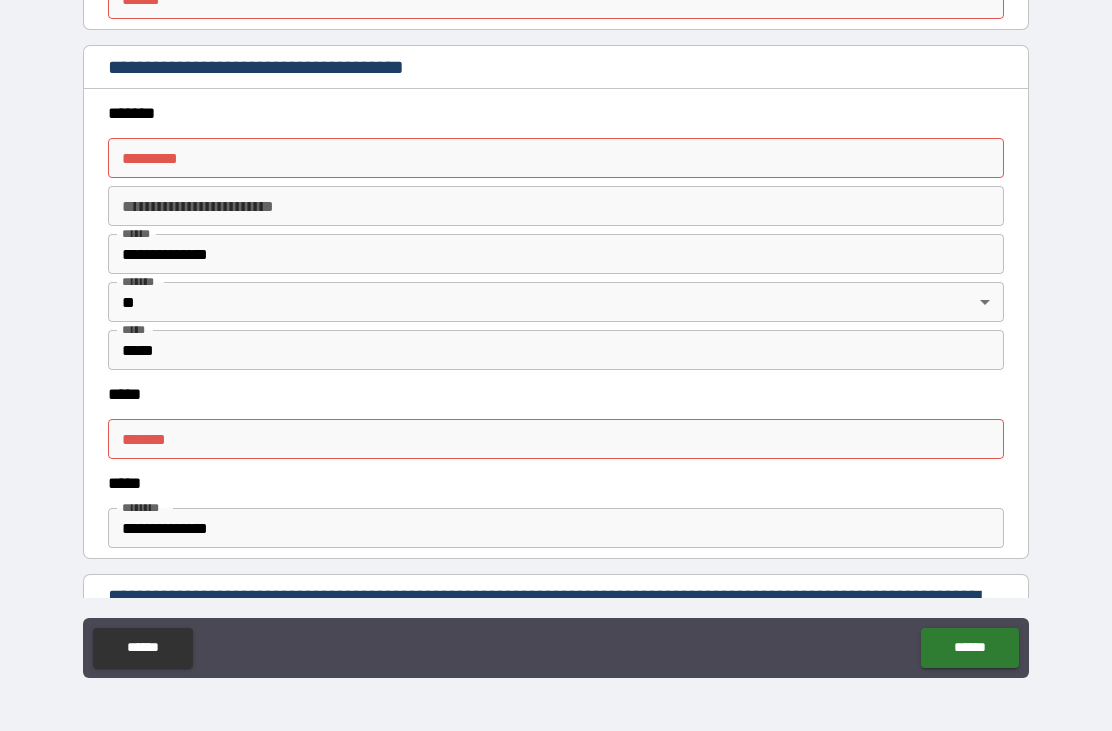type on "*******" 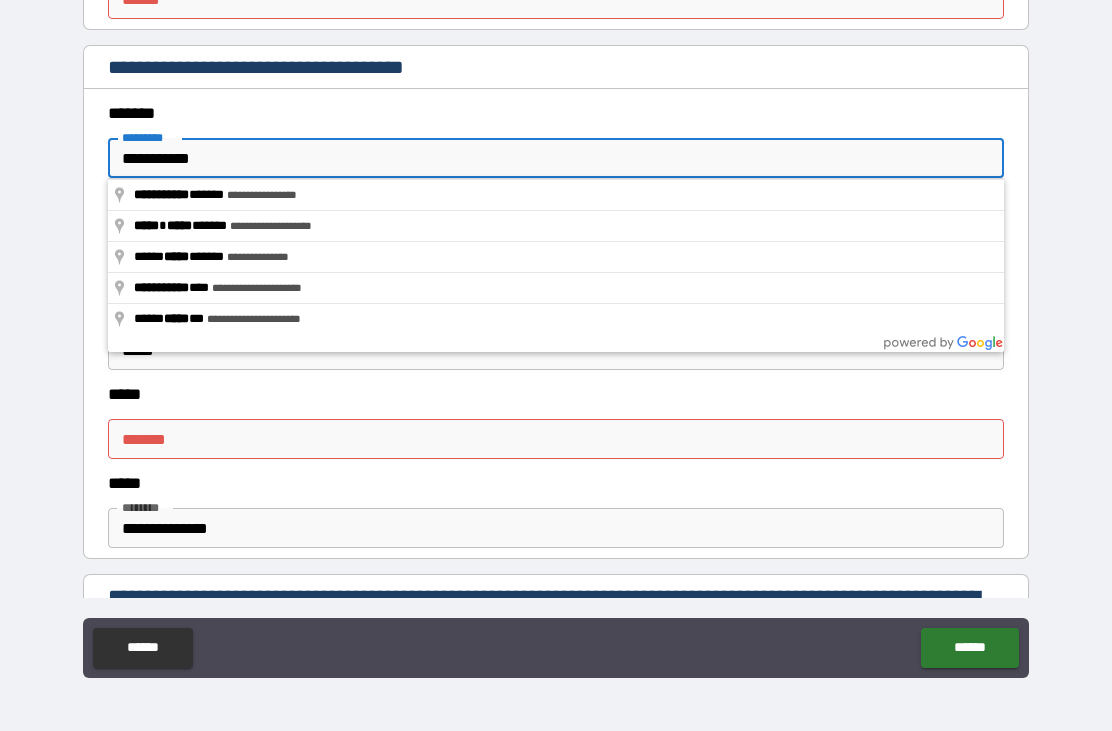 type on "**********" 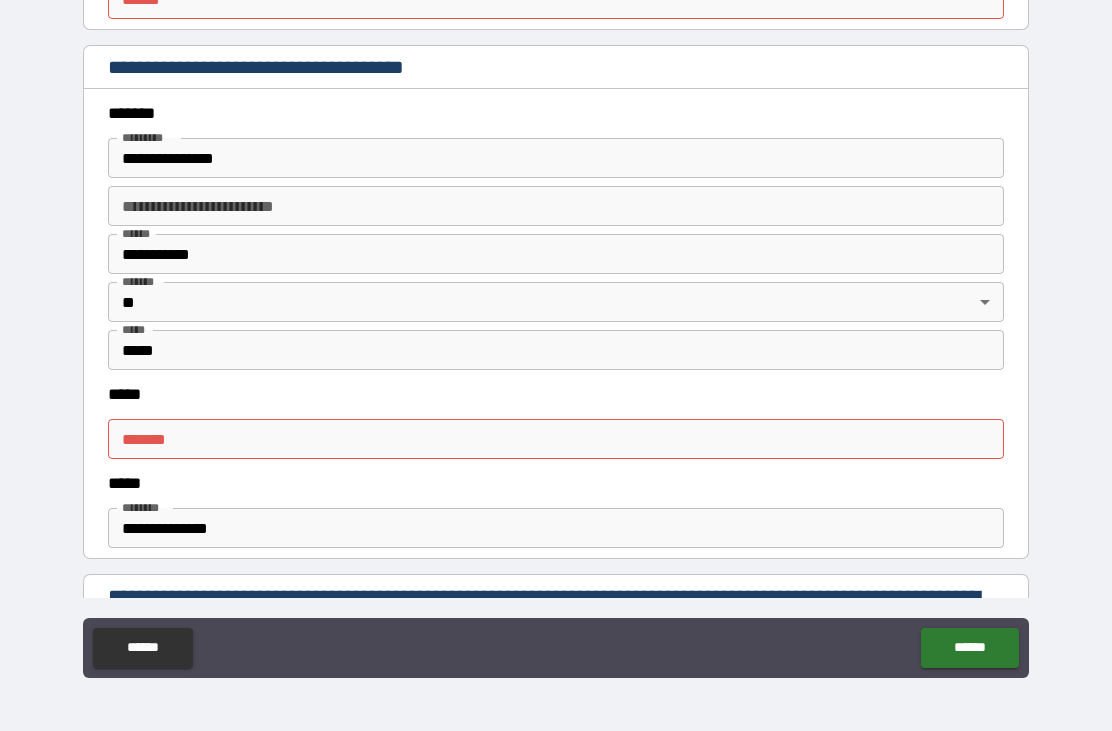 click on "*****   *" at bounding box center (556, 439) 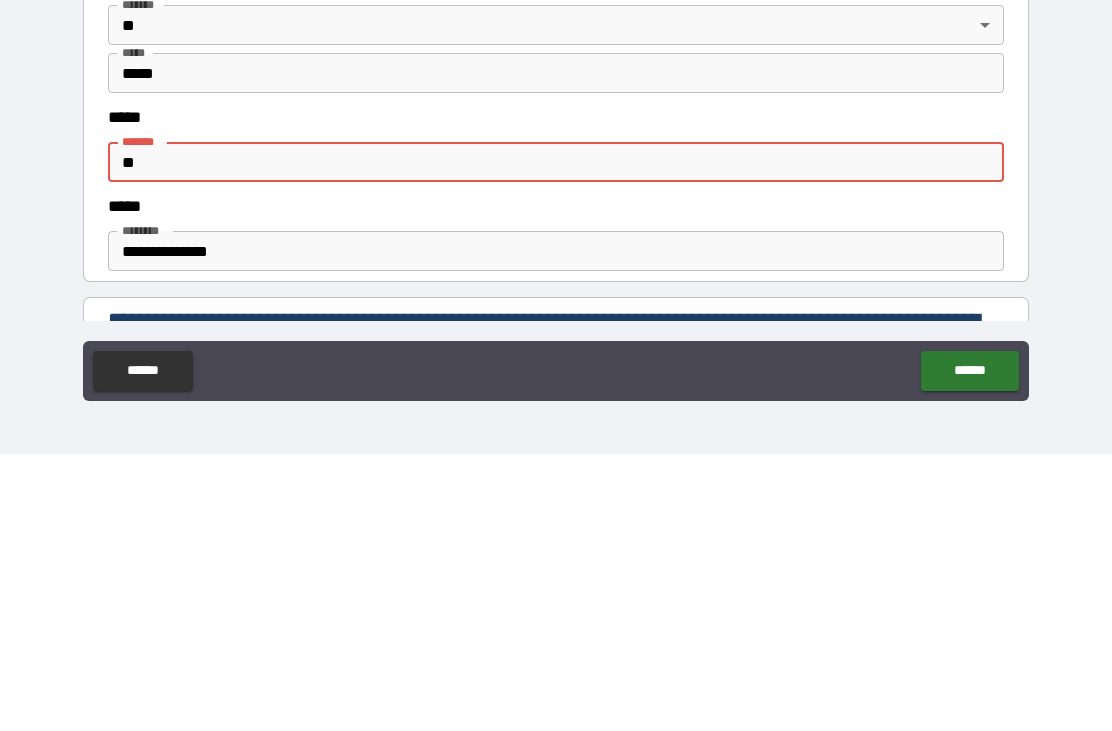 type on "*" 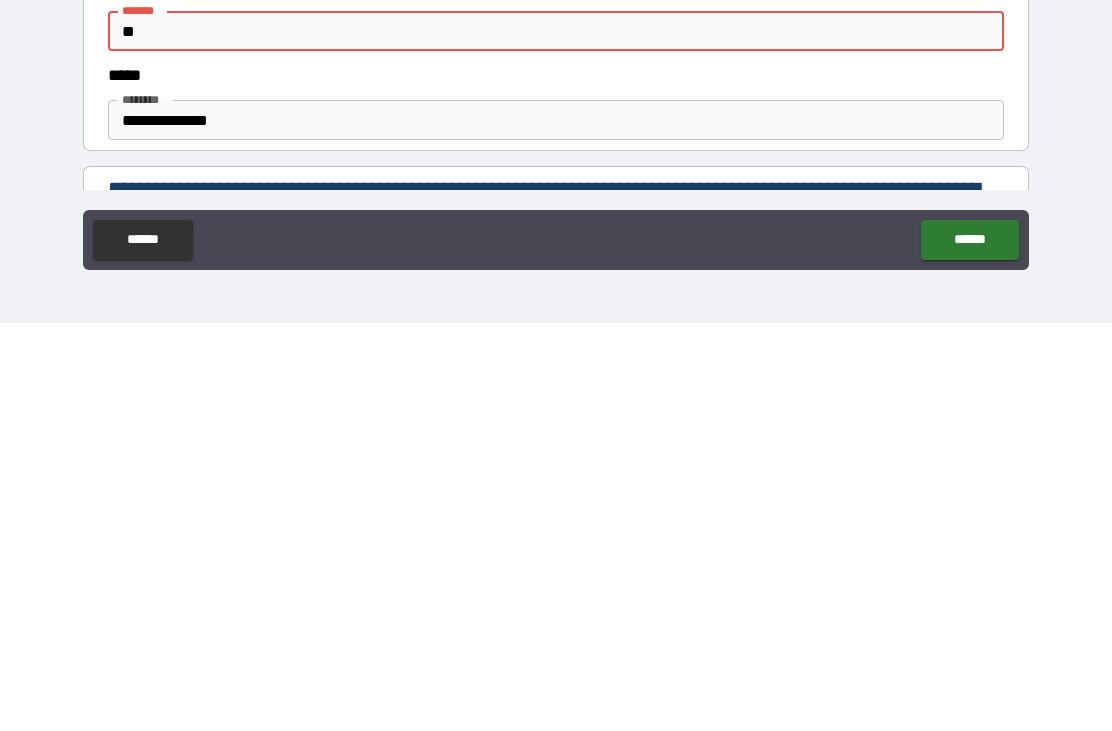 type on "**" 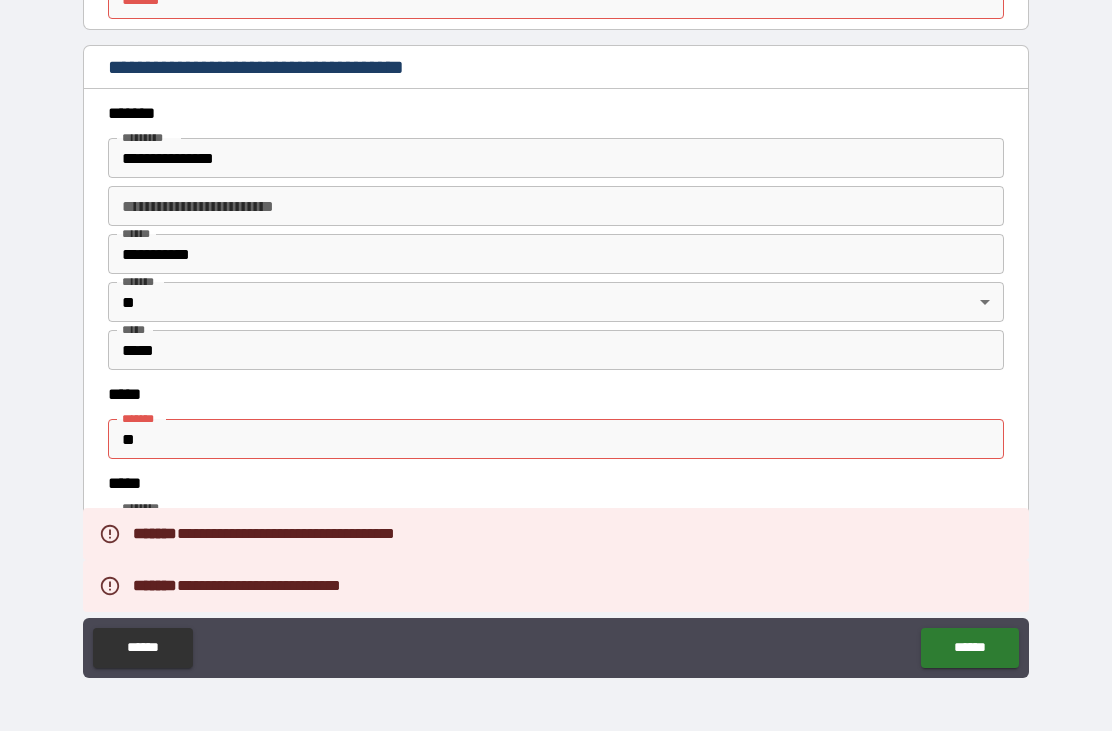 click on "******" at bounding box center (969, 648) 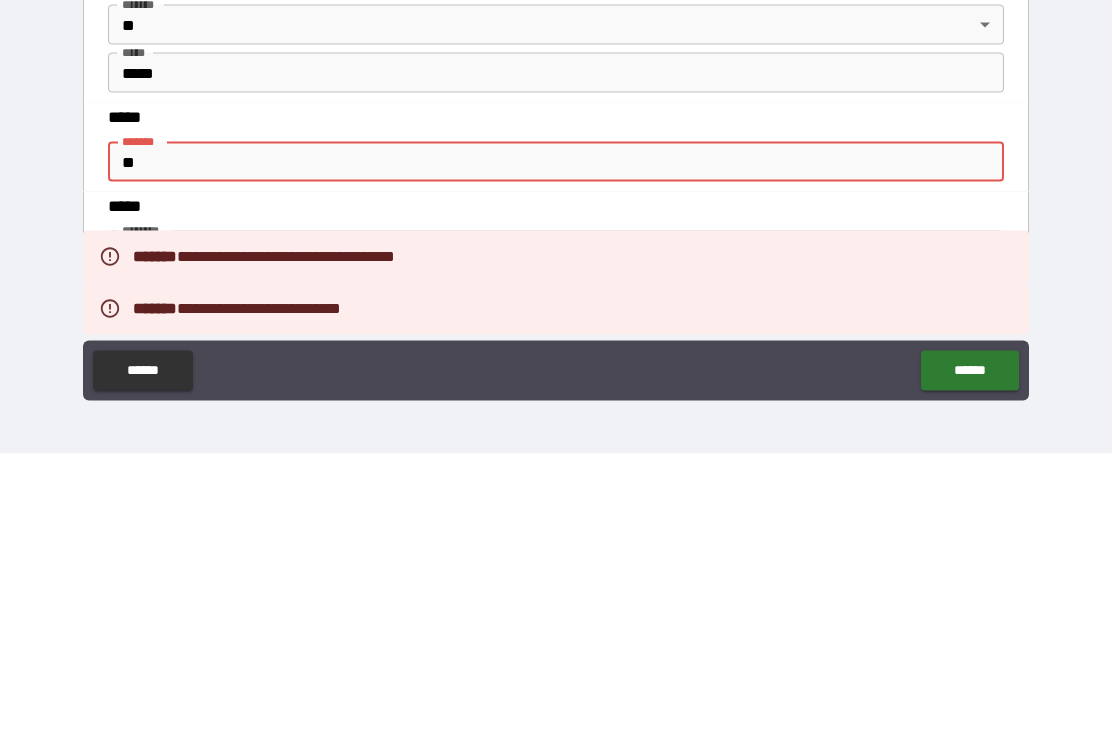 click on "**********" at bounding box center (556, 336) 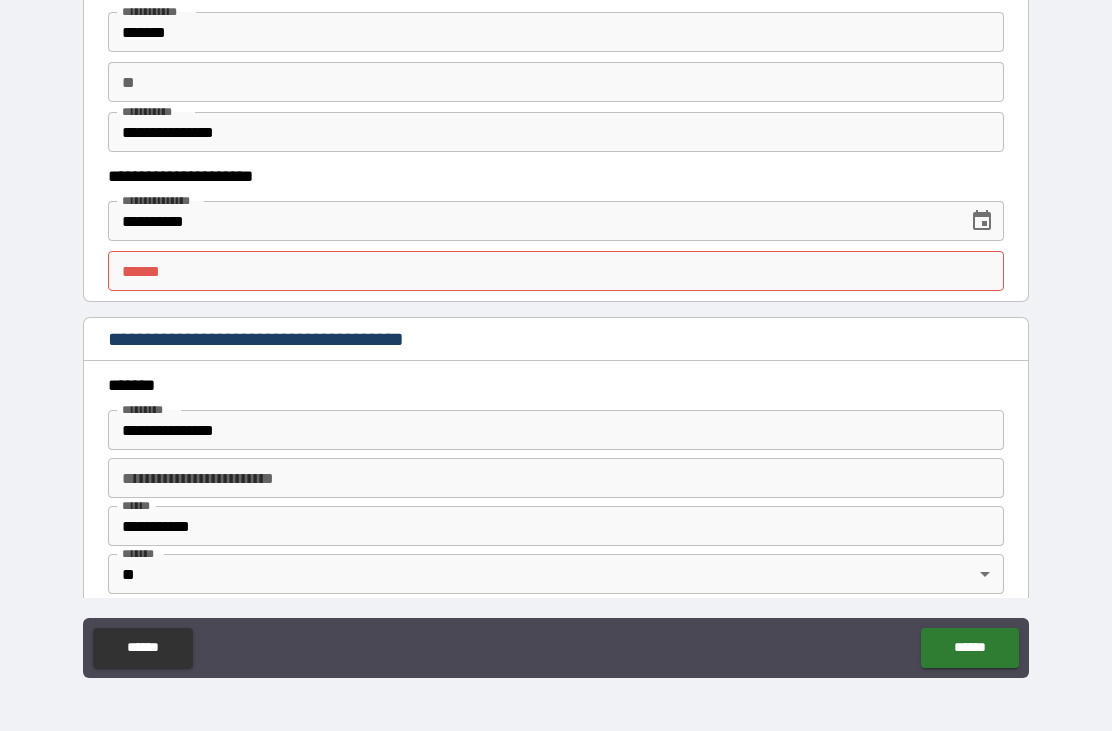 scroll, scrollTop: 1853, scrollLeft: 0, axis: vertical 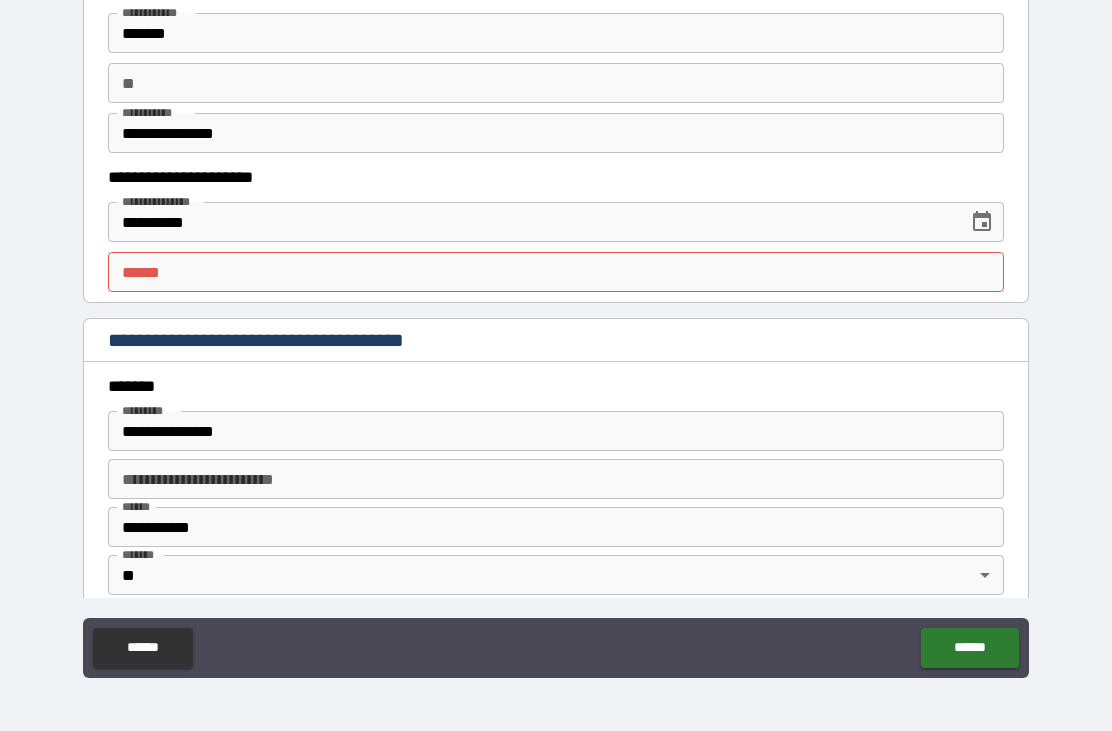 click on "****   *" at bounding box center (556, 272) 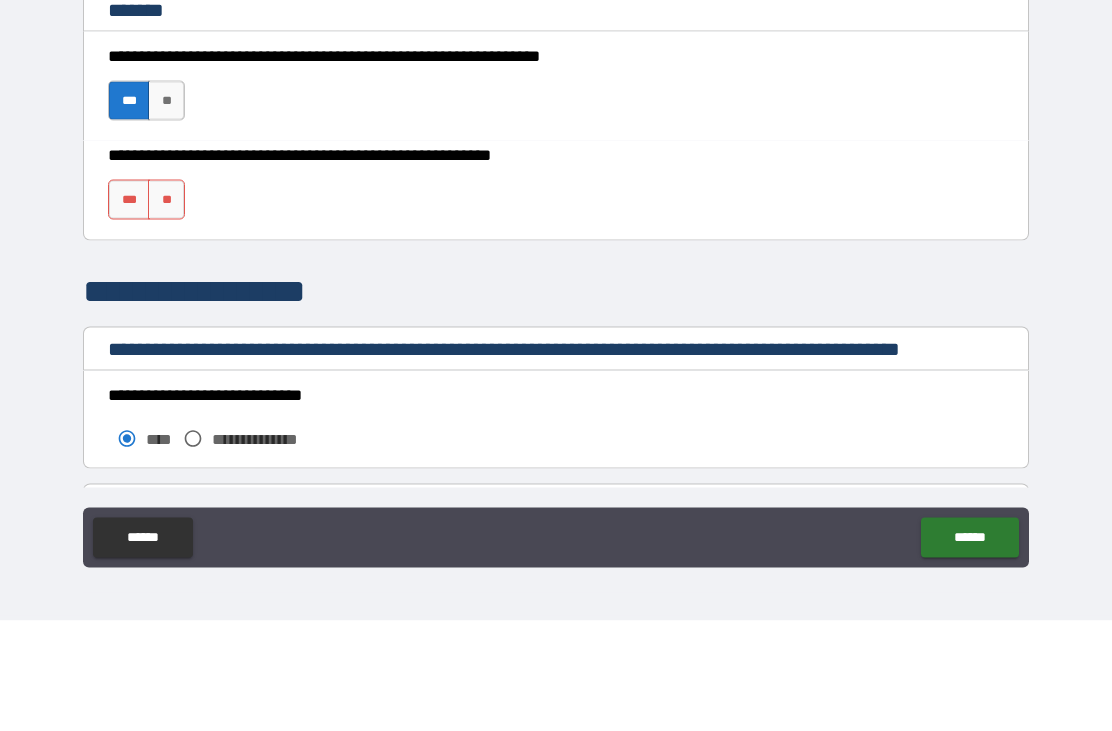 scroll, scrollTop: 1168, scrollLeft: 0, axis: vertical 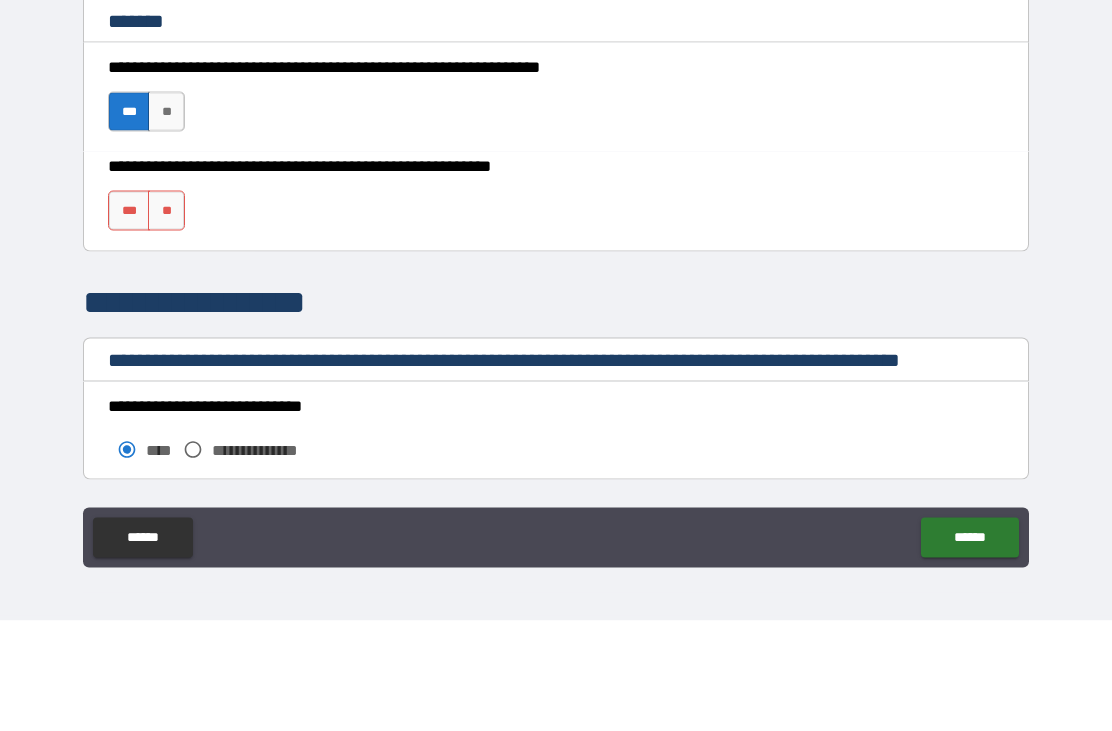 click on "**" at bounding box center [166, 321] 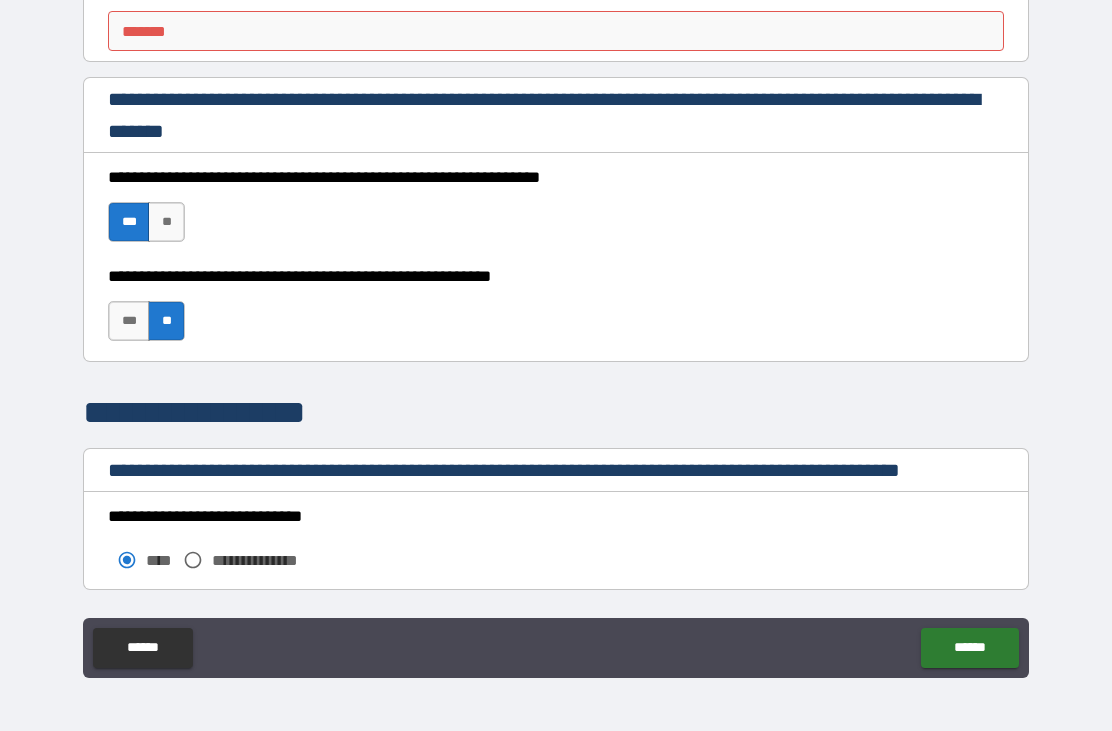 click on "**********" at bounding box center [556, 212] 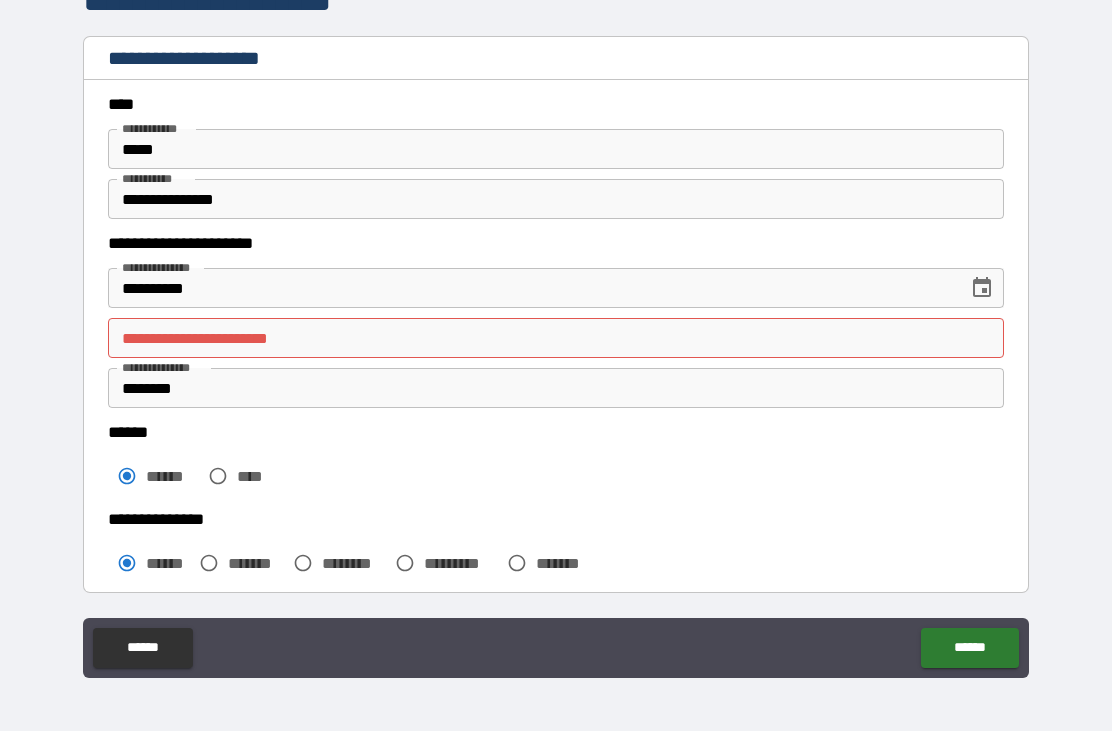 scroll, scrollTop: 7, scrollLeft: 0, axis: vertical 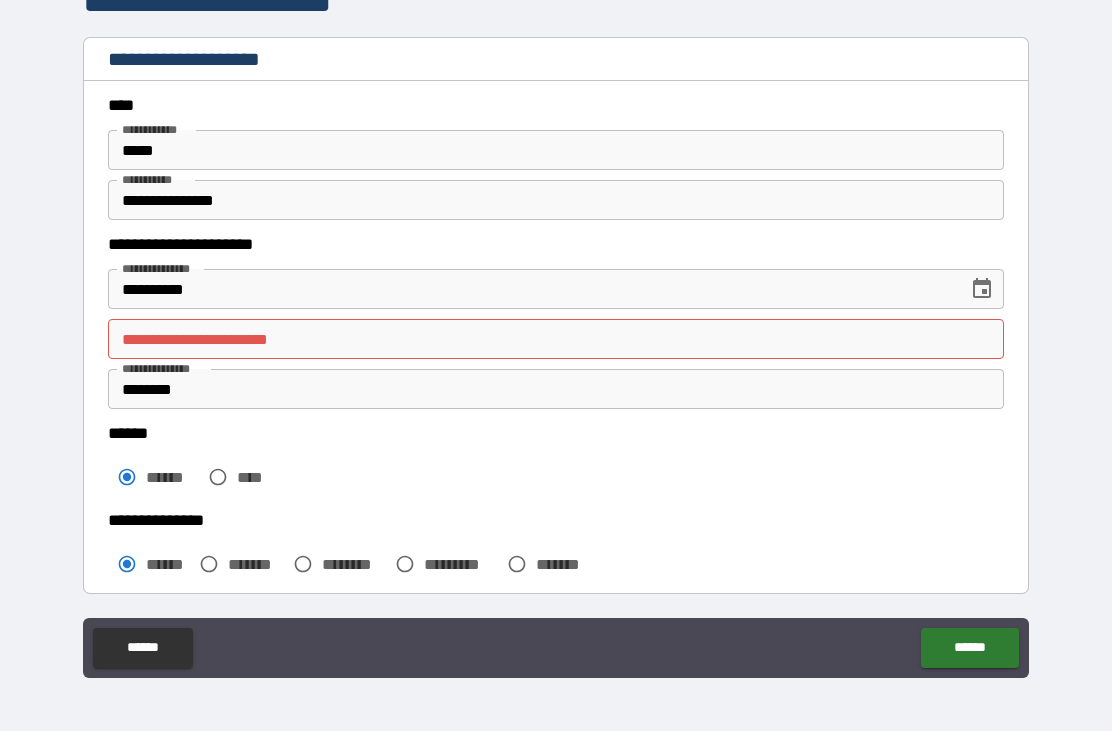click on "**********" at bounding box center (556, 339) 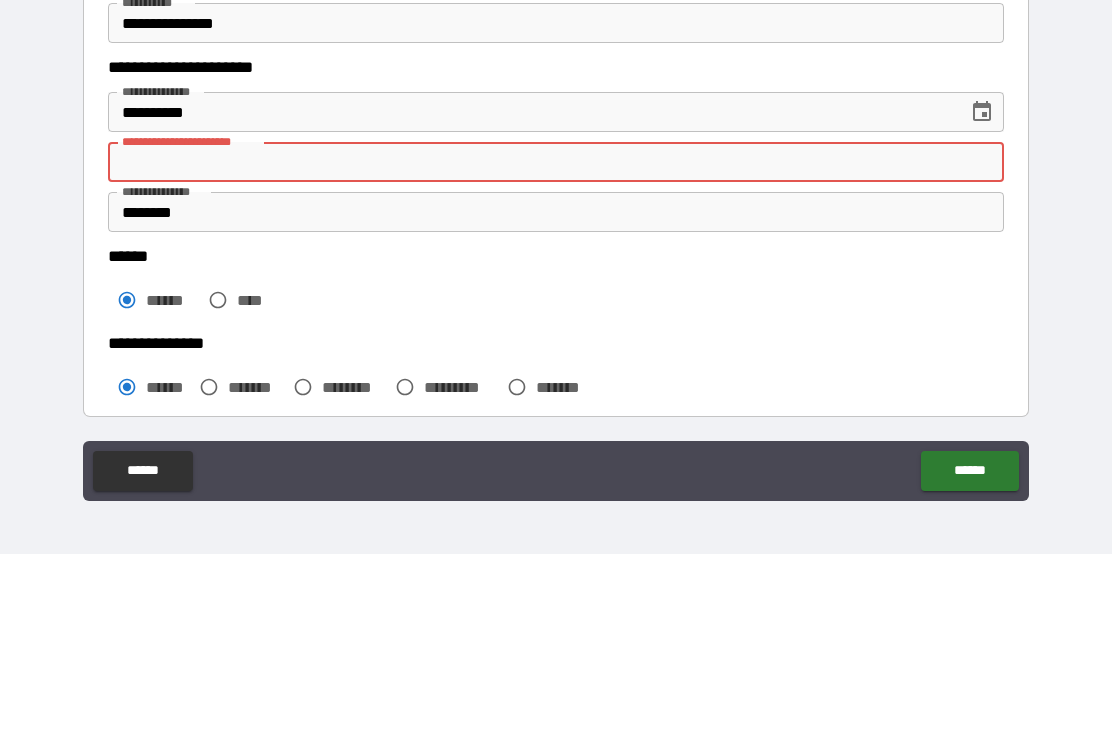 type 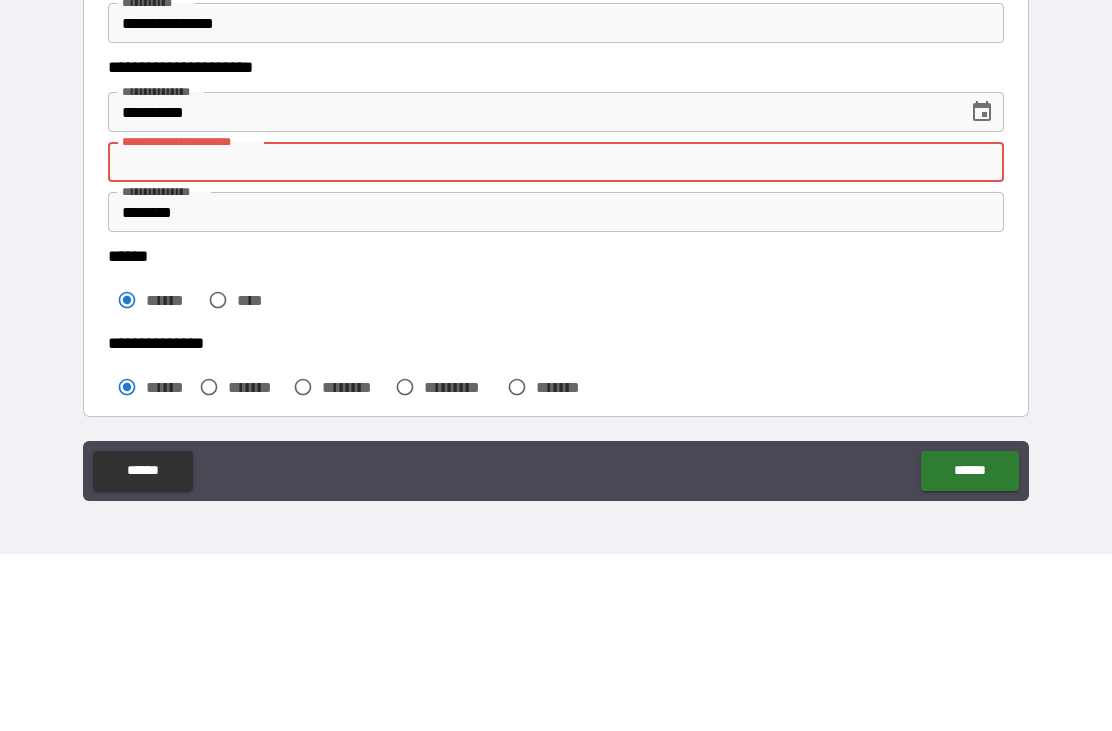 click on "**********" at bounding box center (556, 336) 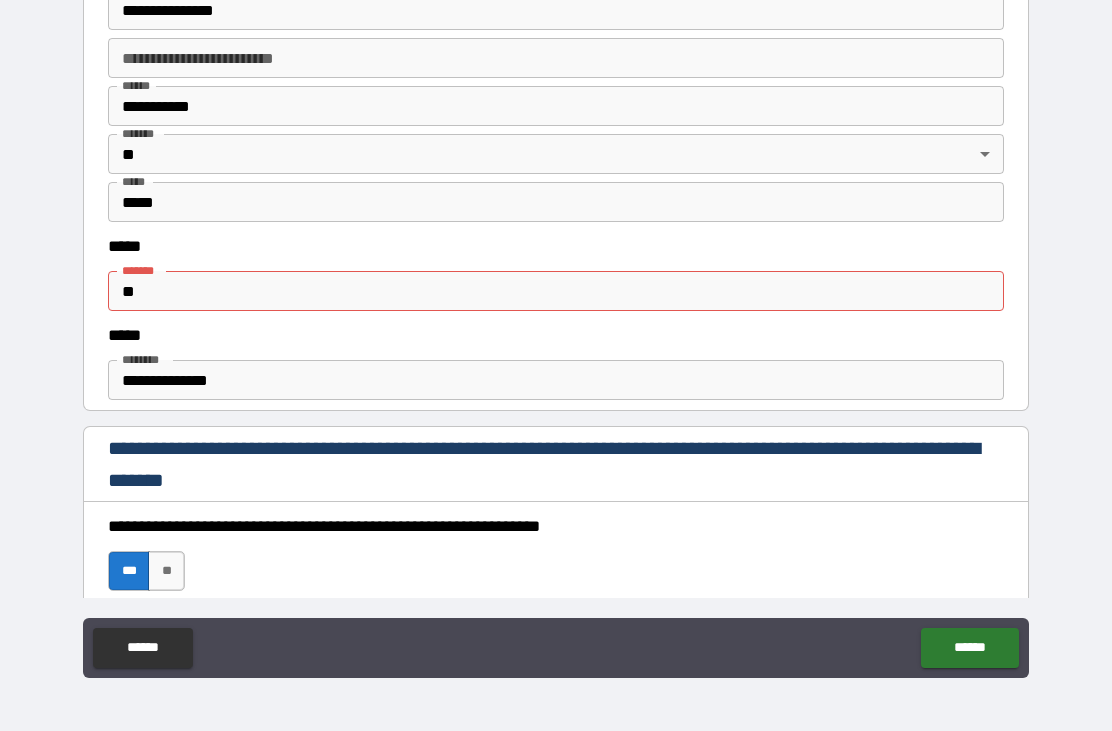 scroll, scrollTop: 2277, scrollLeft: 0, axis: vertical 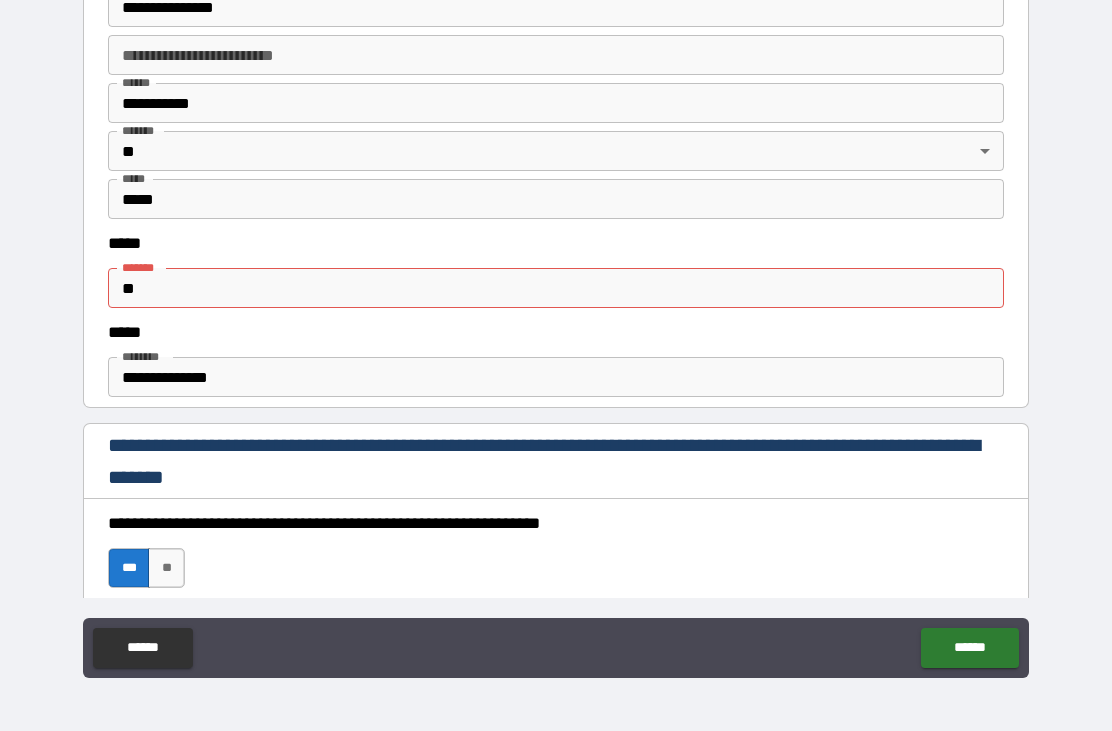 click on "**" at bounding box center (556, 288) 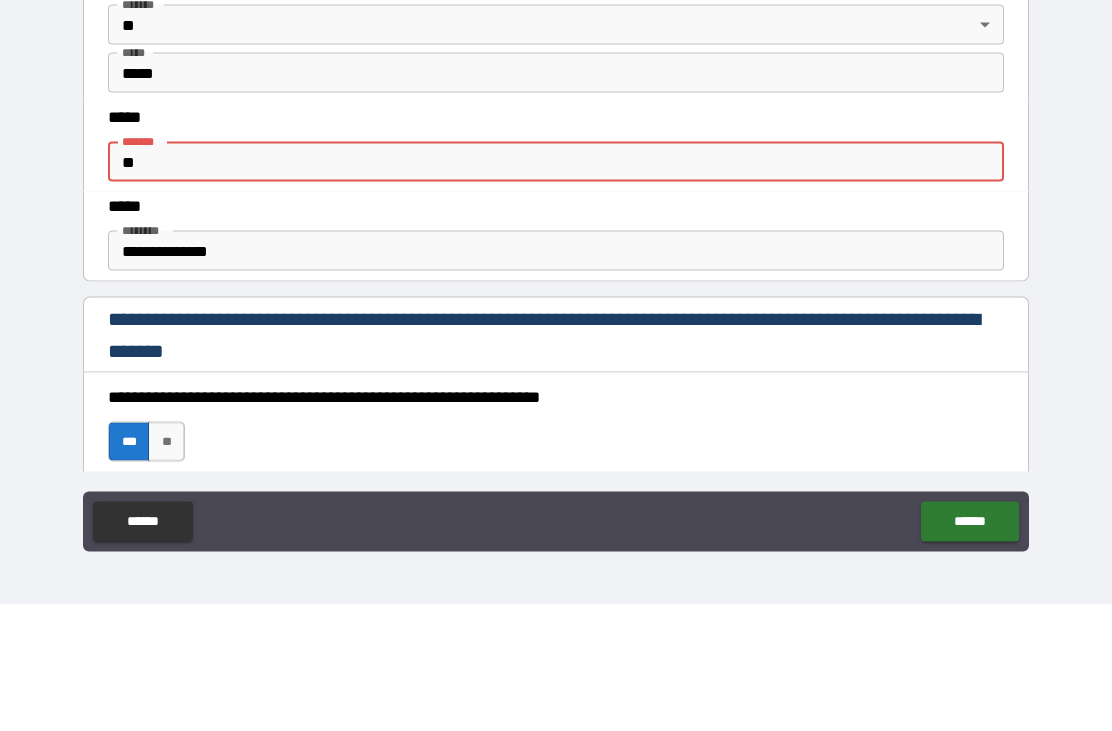 type on "*" 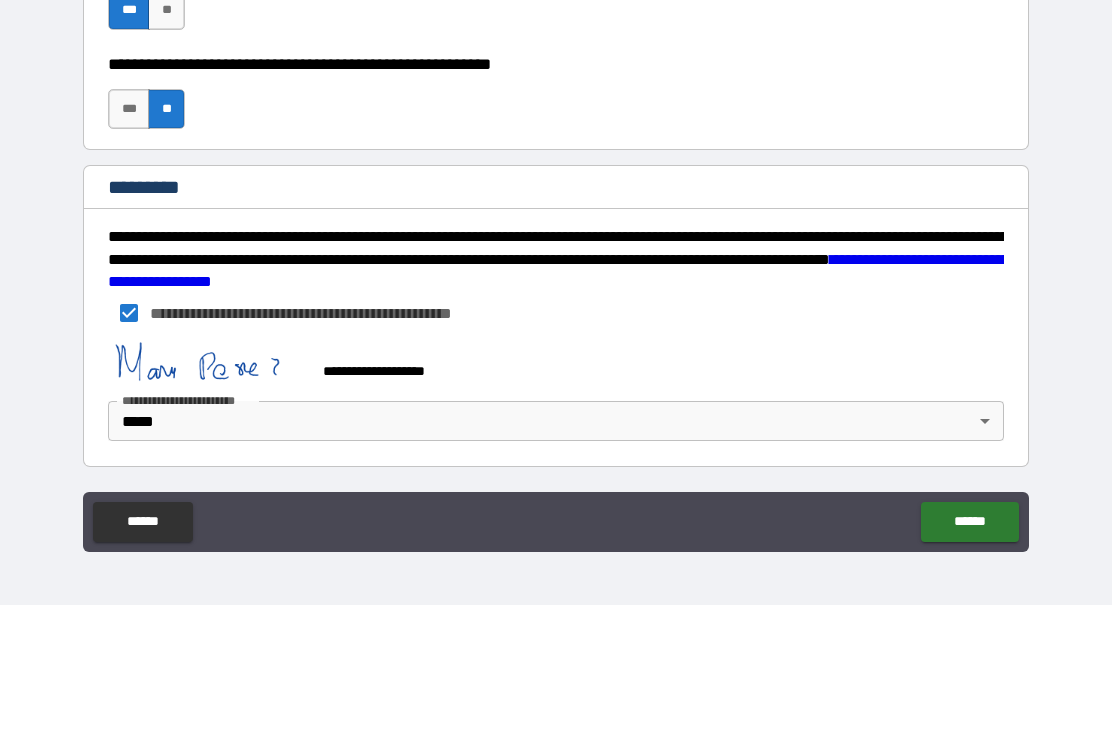 scroll, scrollTop: 2709, scrollLeft: 0, axis: vertical 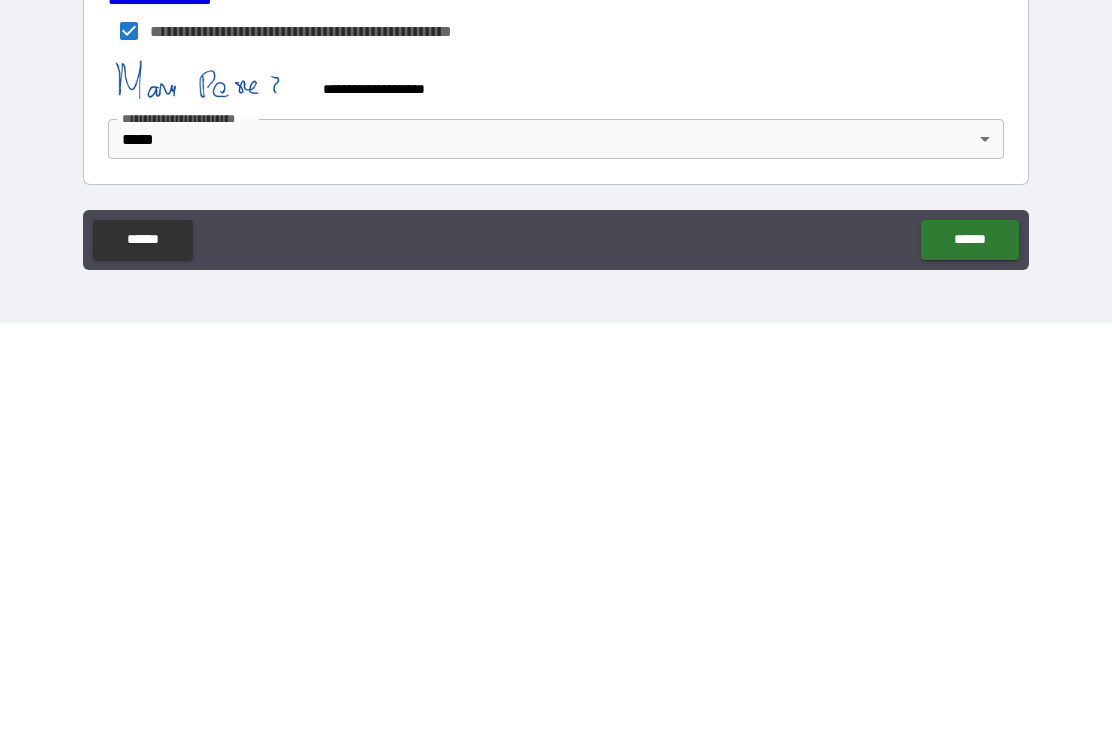 click on "******" at bounding box center [969, 648] 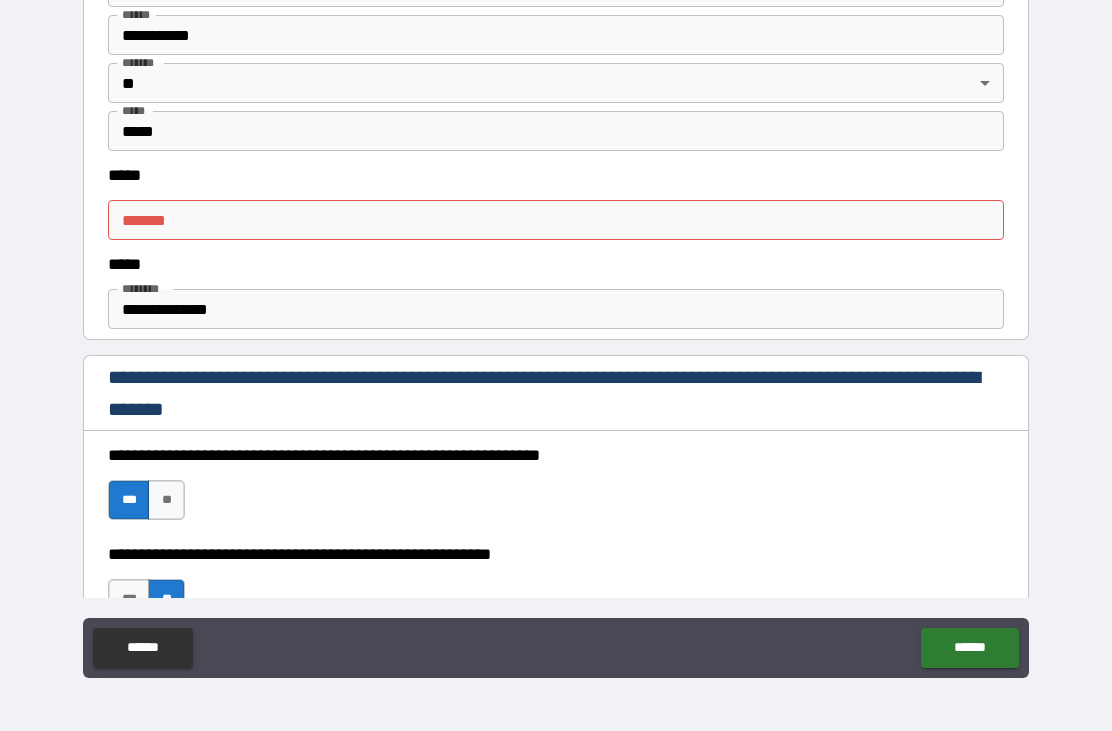 scroll, scrollTop: 2340, scrollLeft: 0, axis: vertical 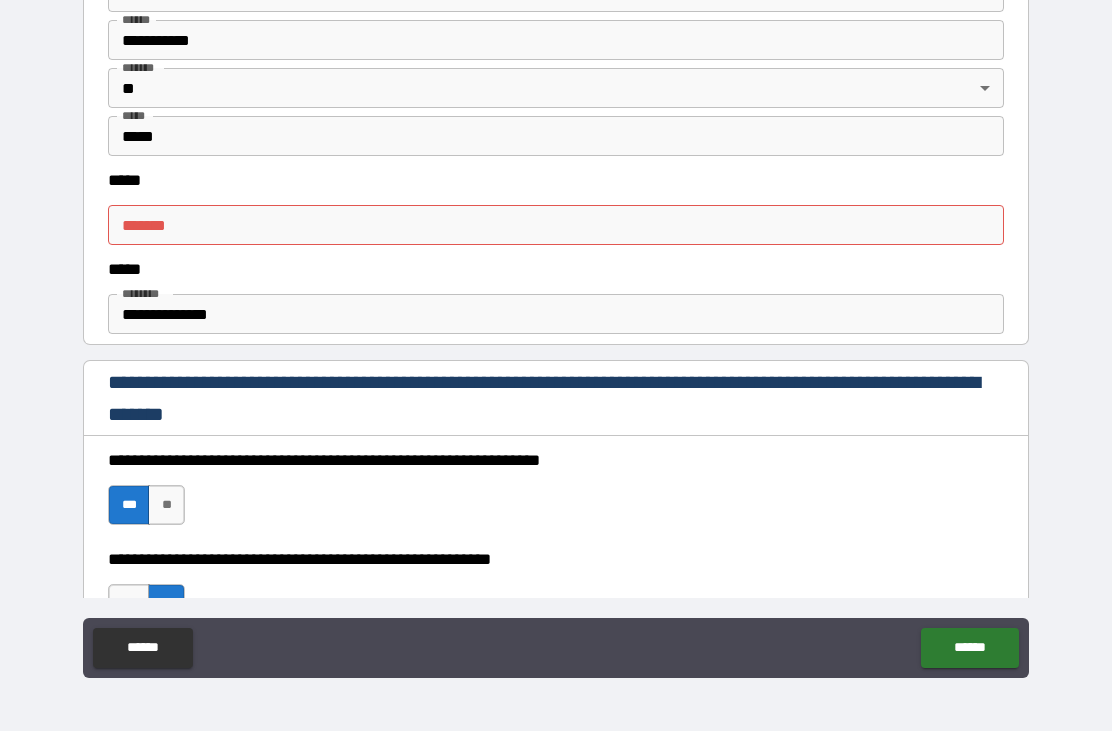 click on "*****   *" at bounding box center (556, 225) 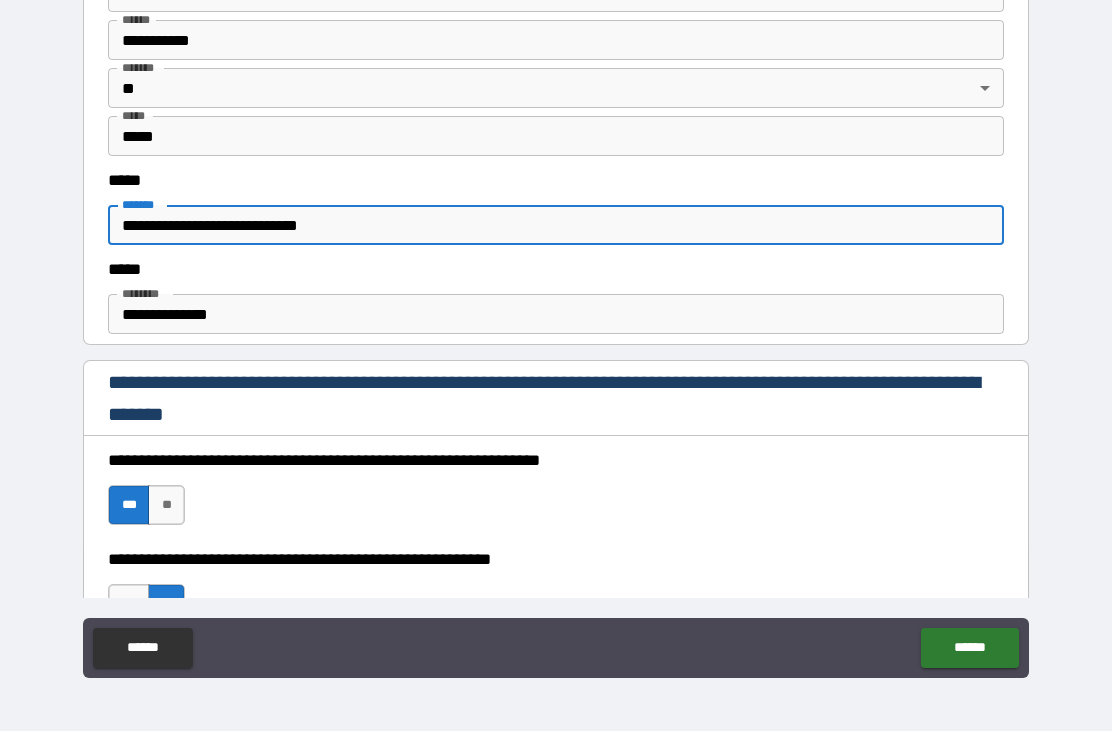 click on "**********" at bounding box center (556, 225) 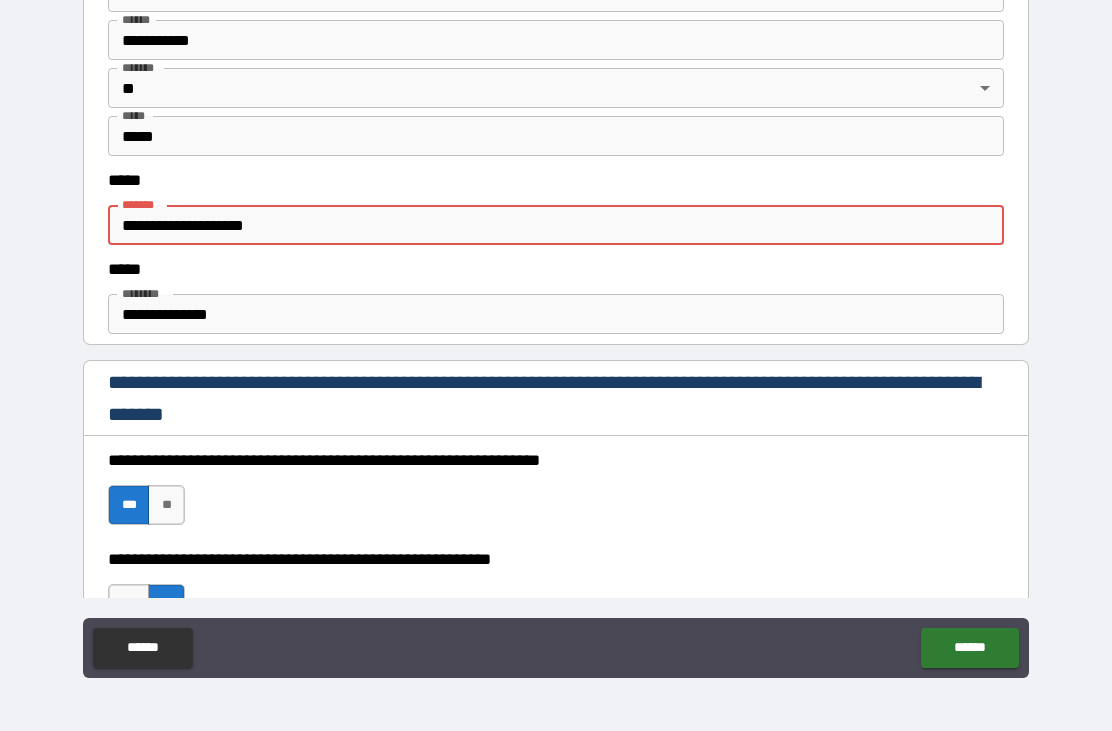 click on "**********" at bounding box center (556, 225) 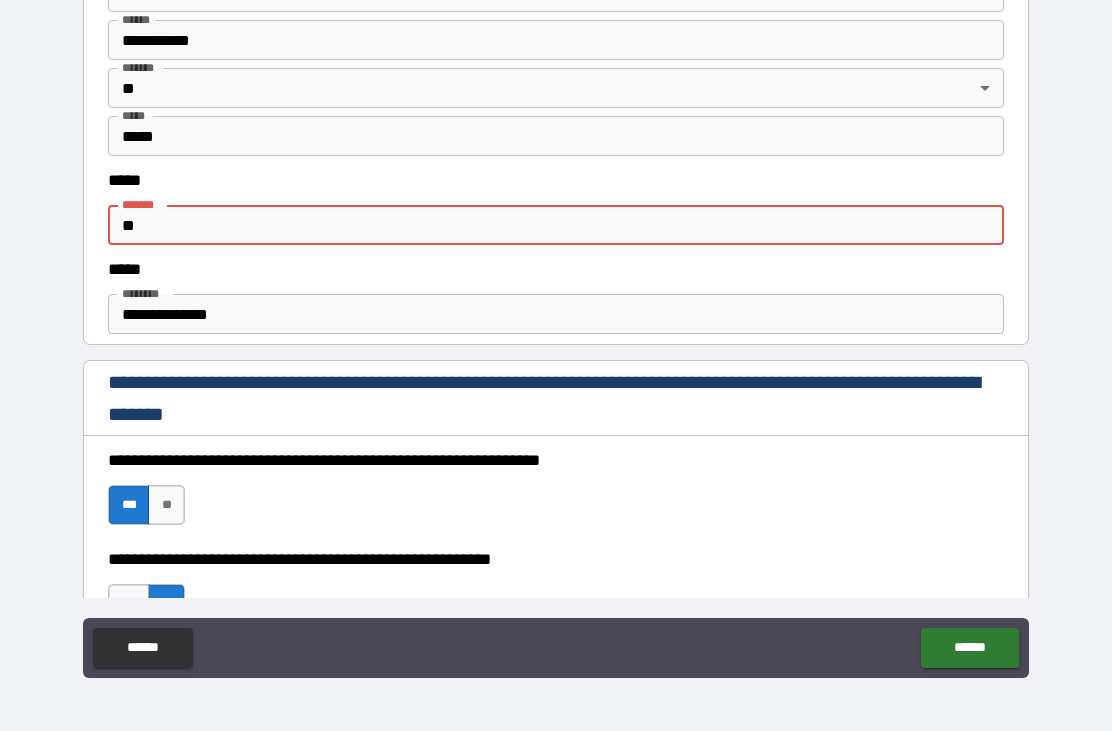 type on "*" 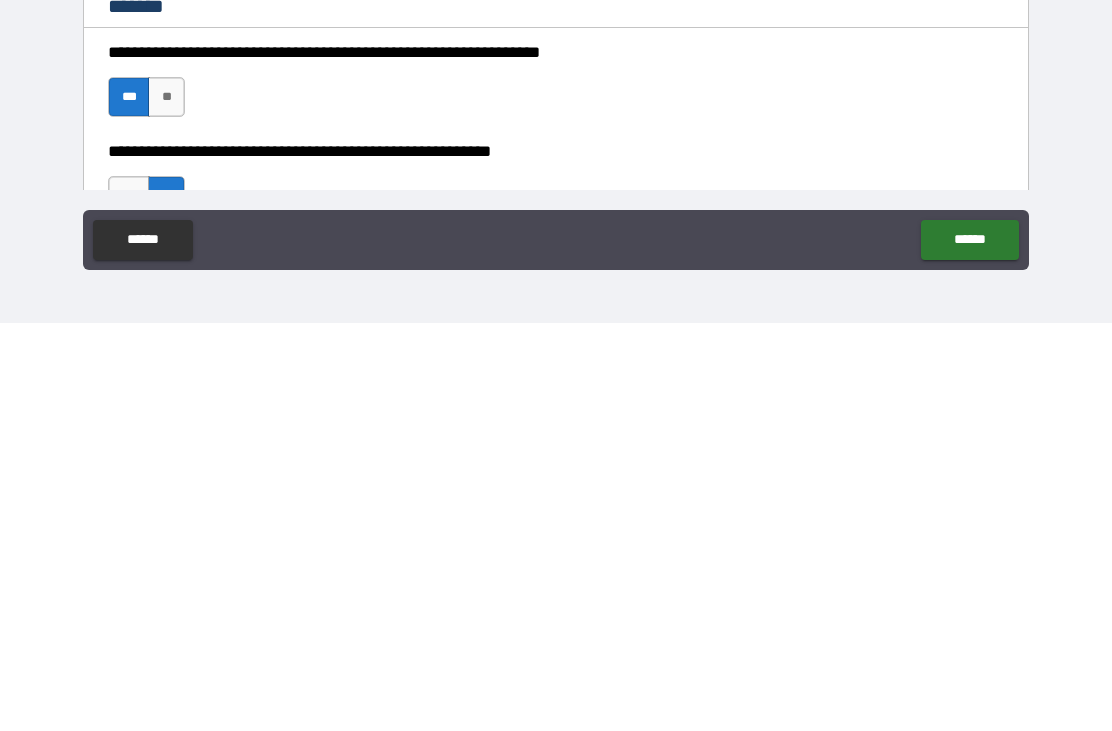 type 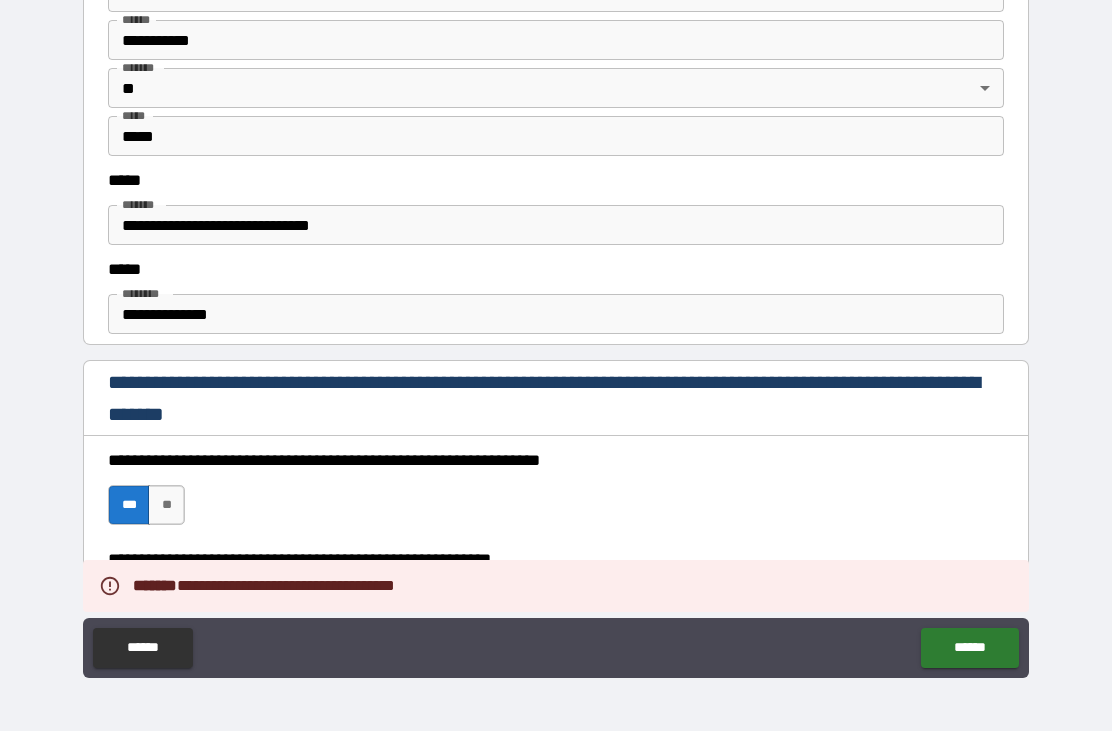 click on "******" at bounding box center [969, 648] 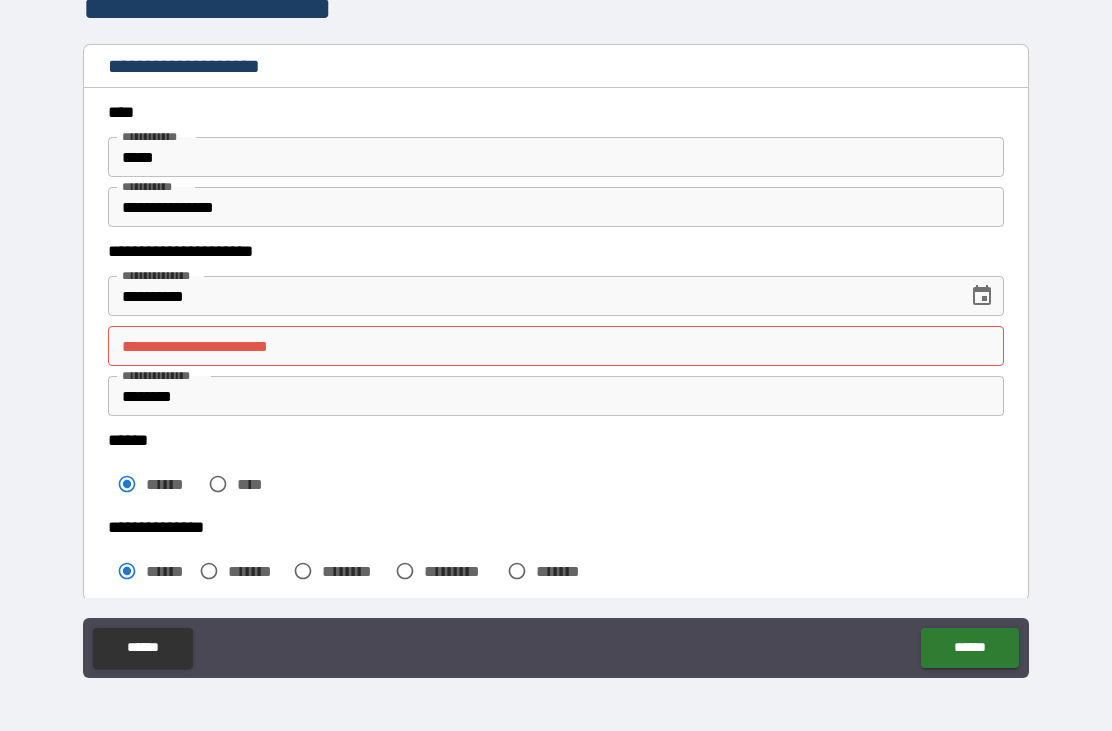 scroll, scrollTop: 0, scrollLeft: 0, axis: both 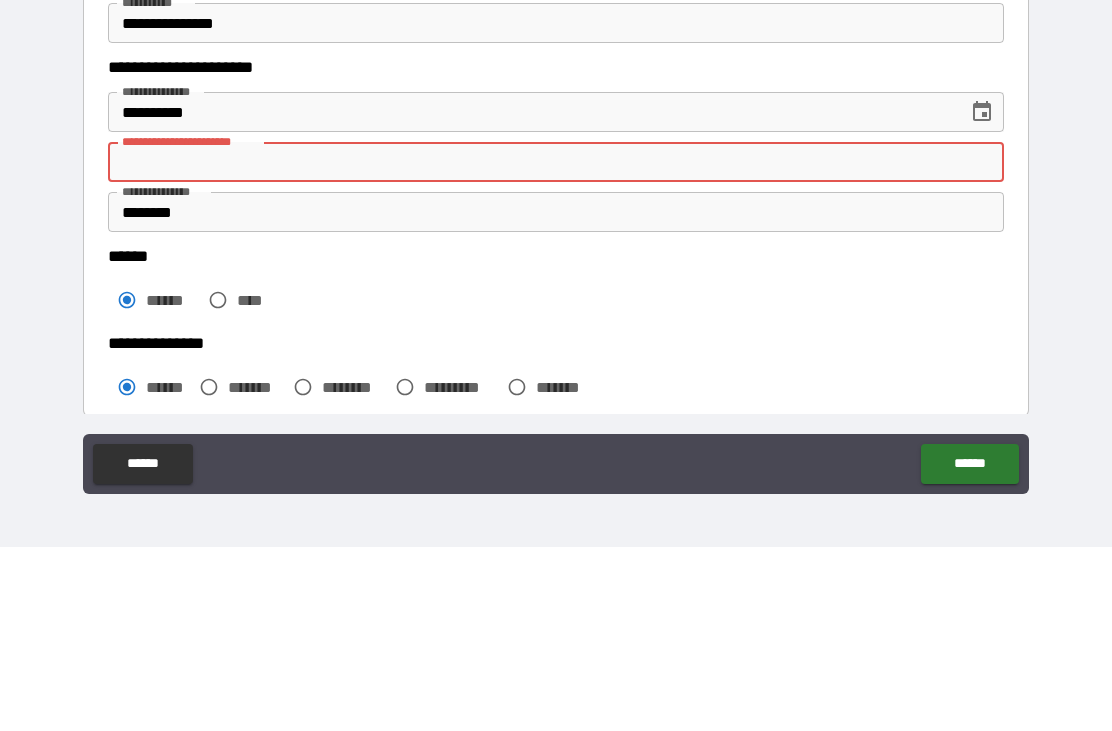 click on "**********" at bounding box center [556, 336] 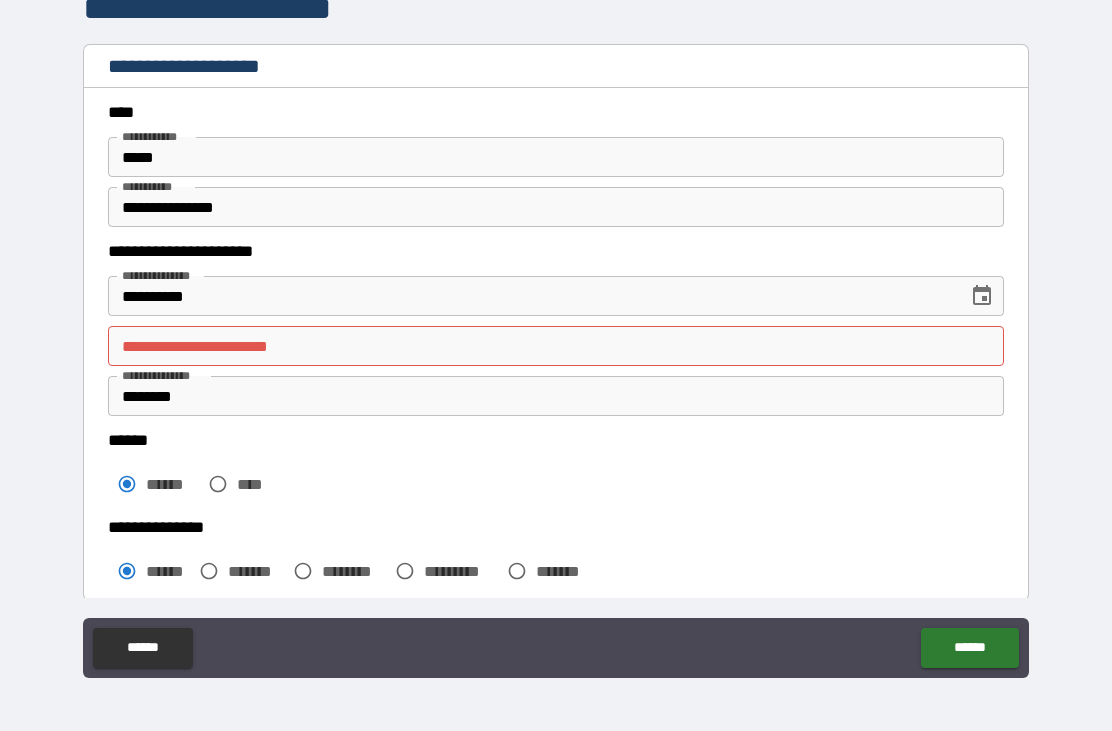 click on "******" at bounding box center [969, 648] 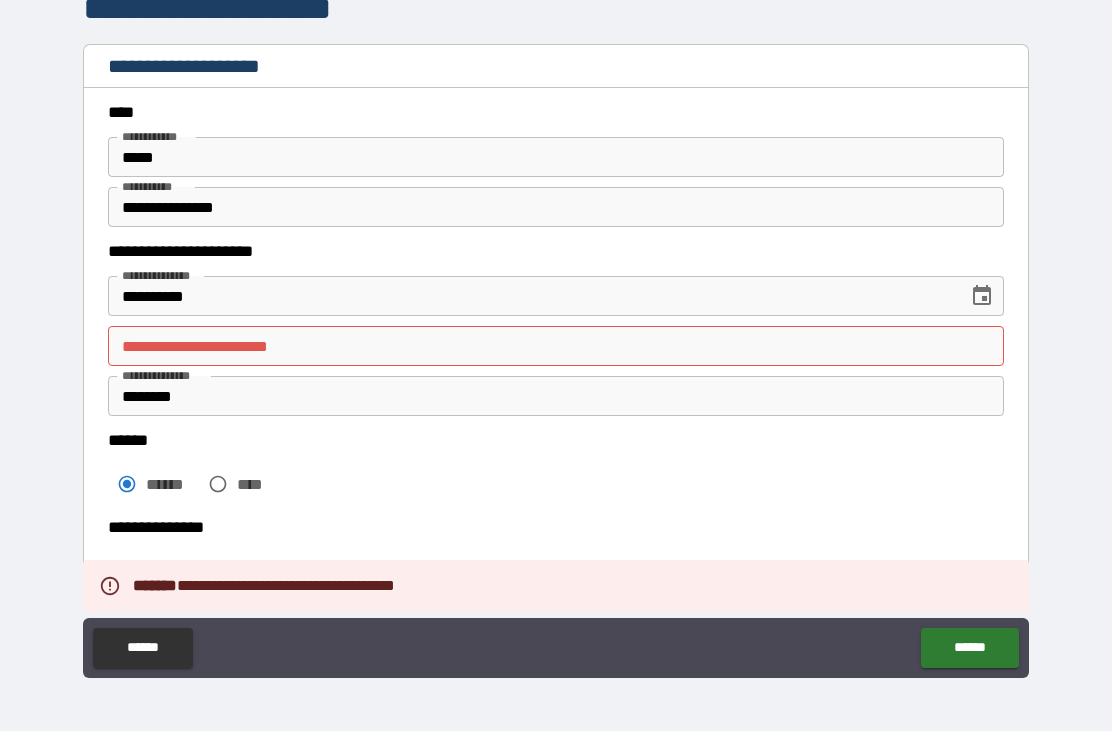 click on "******" at bounding box center (969, 648) 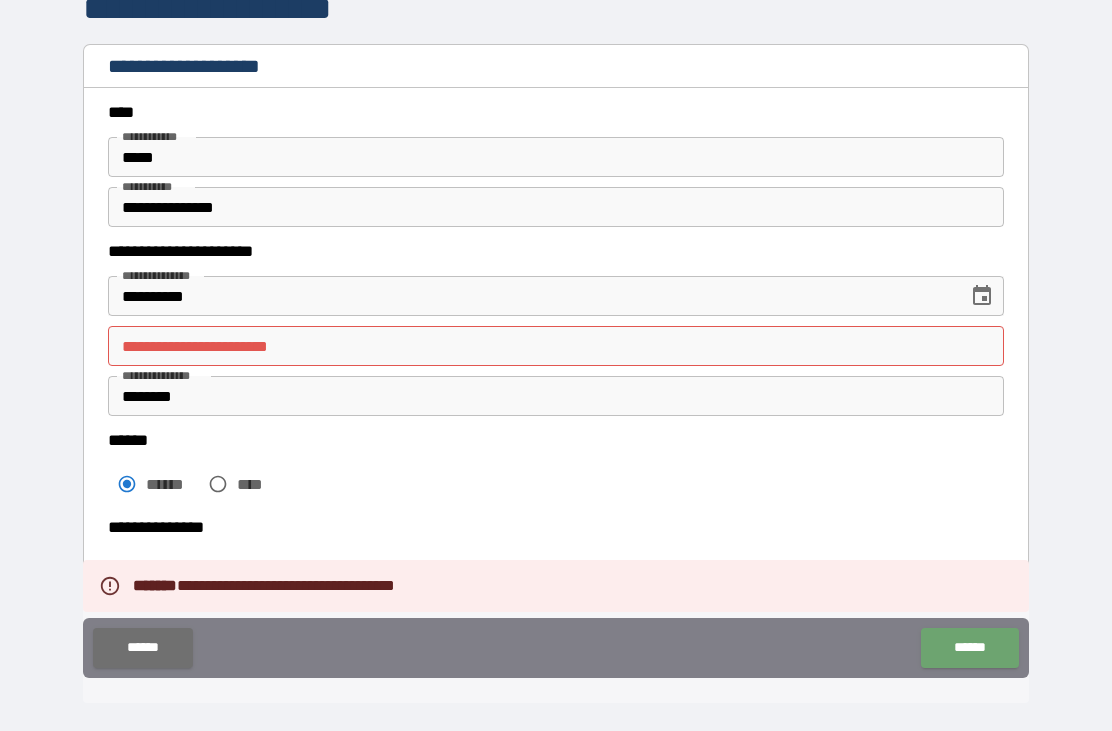 click on "******" at bounding box center [969, 648] 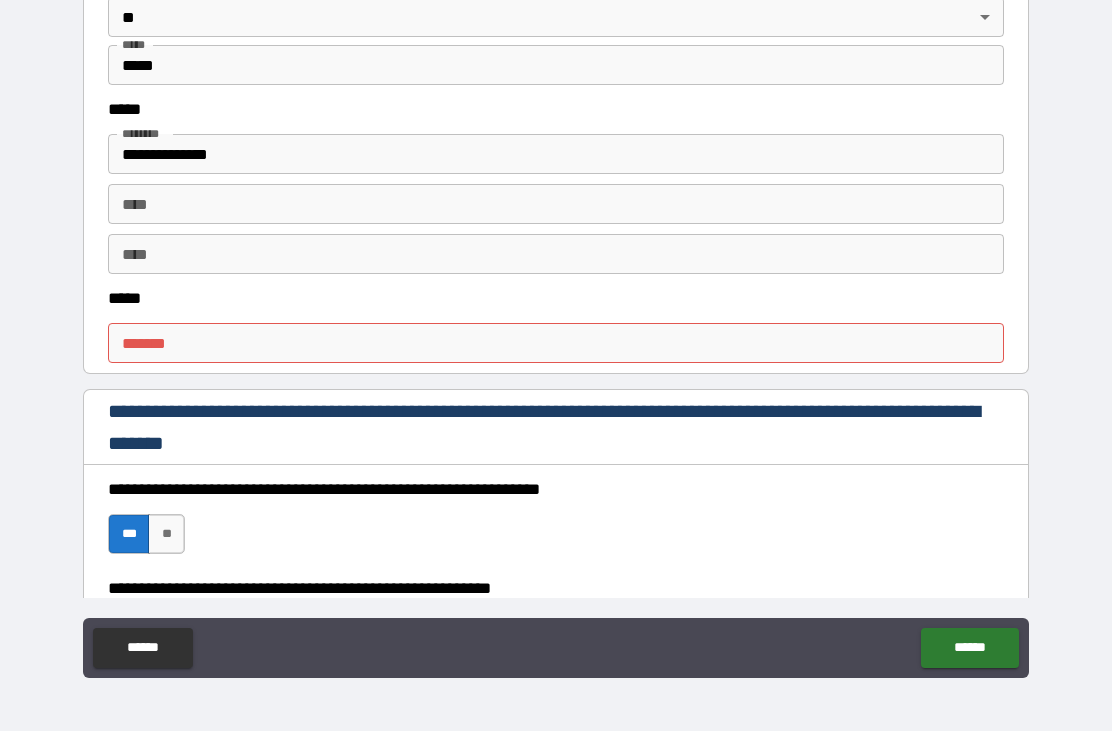 scroll, scrollTop: 899, scrollLeft: 0, axis: vertical 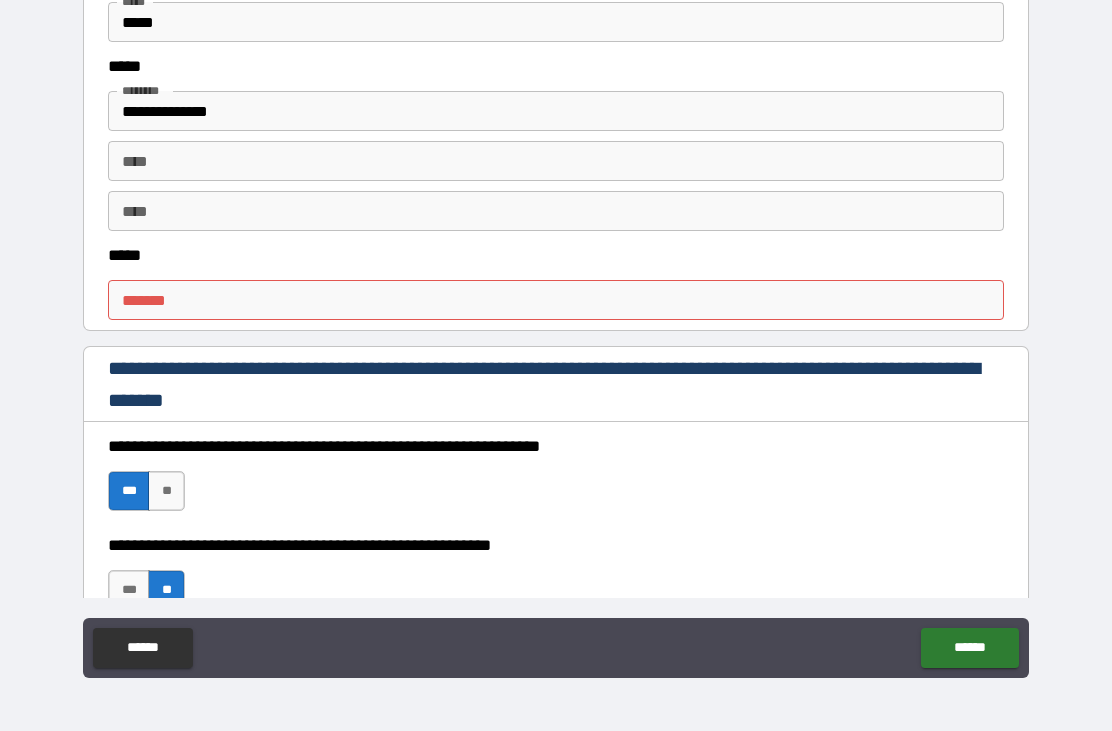 click on "*****   *" at bounding box center (556, 300) 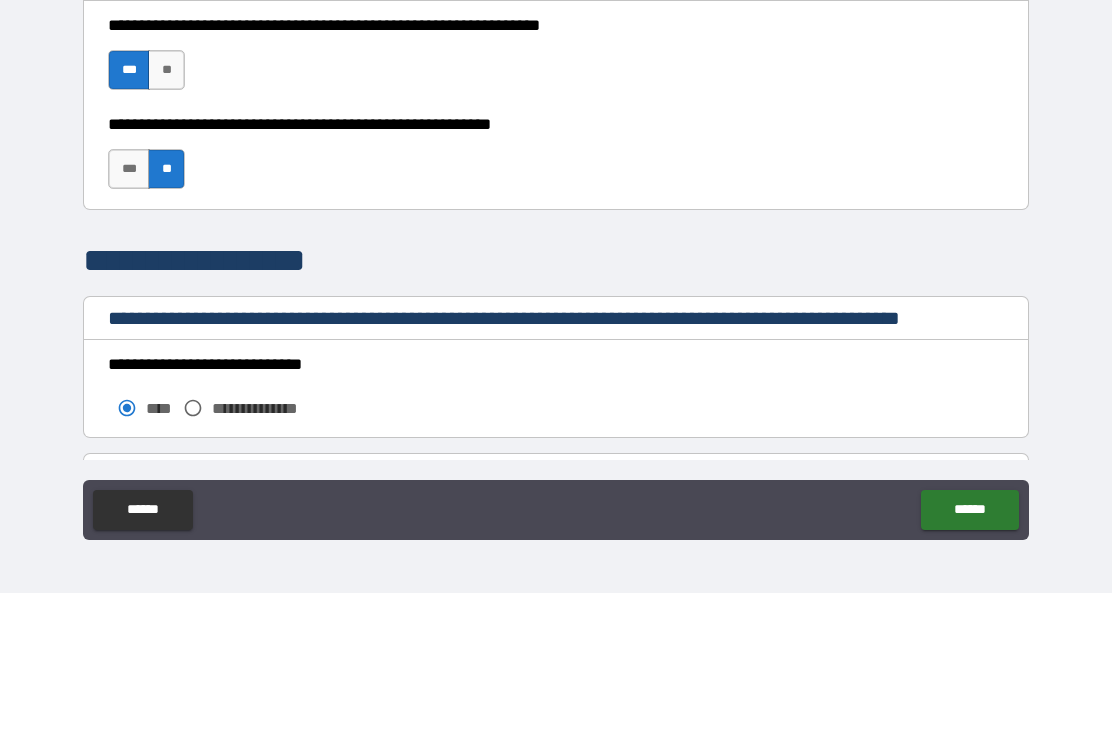 scroll, scrollTop: 1184, scrollLeft: 0, axis: vertical 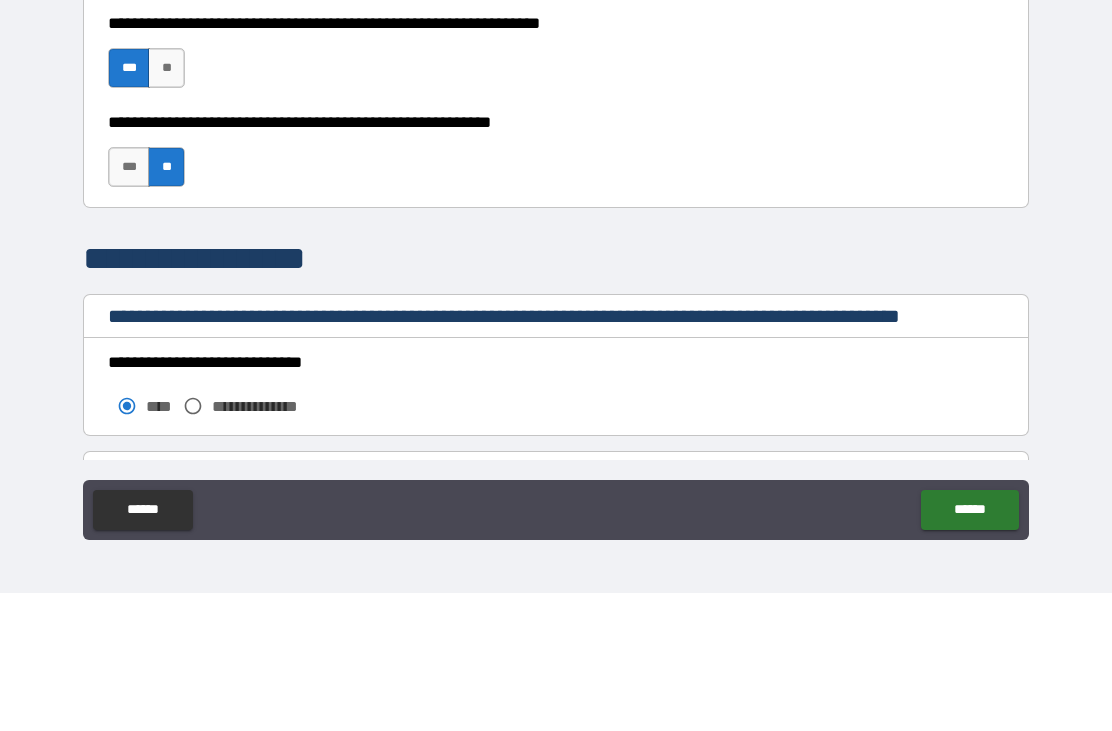 click on "***" at bounding box center (129, 305) 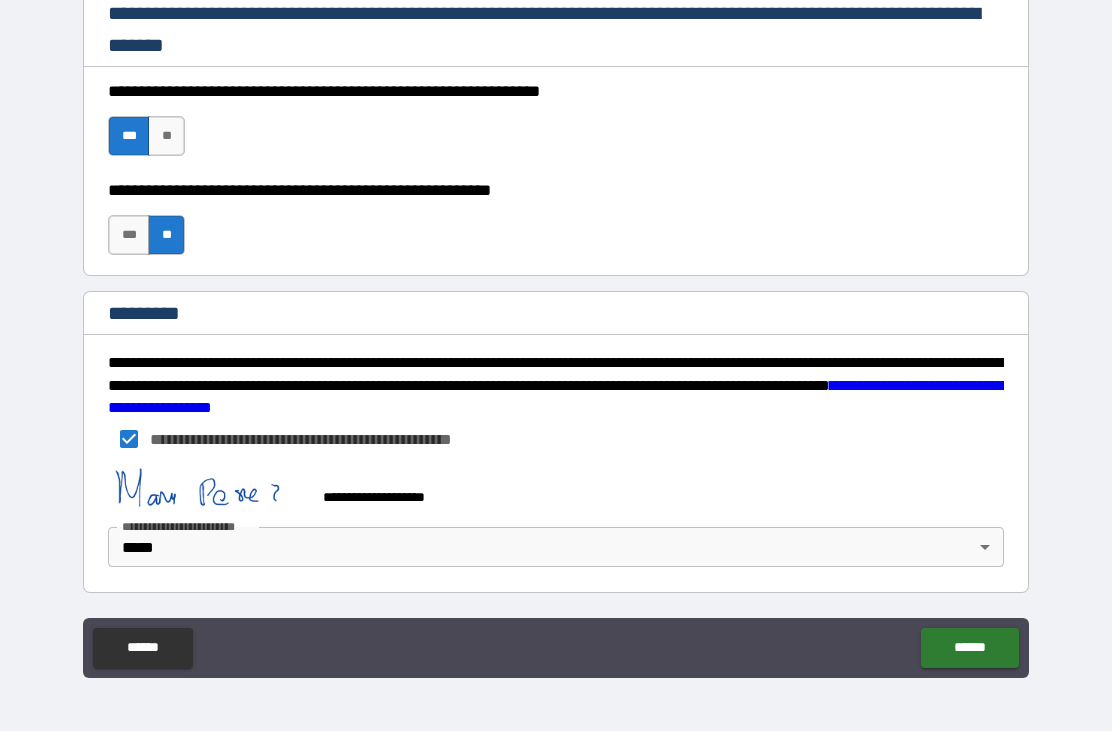 scroll, scrollTop: 2709, scrollLeft: 0, axis: vertical 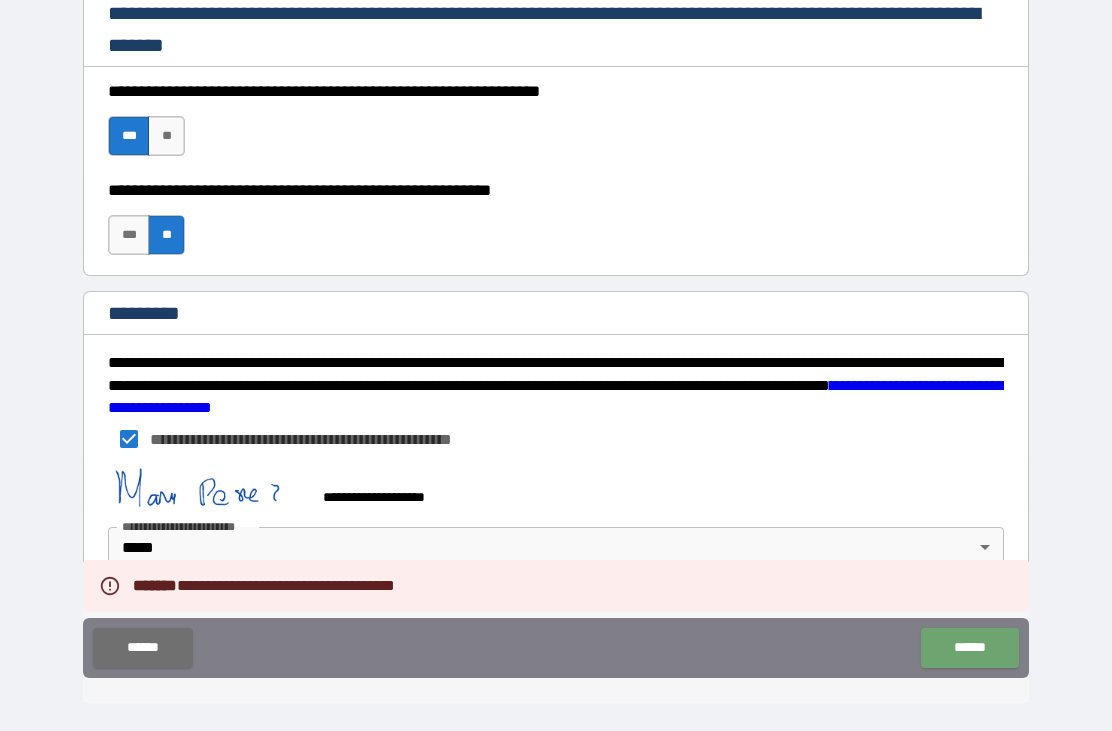 click on "******" at bounding box center [969, 648] 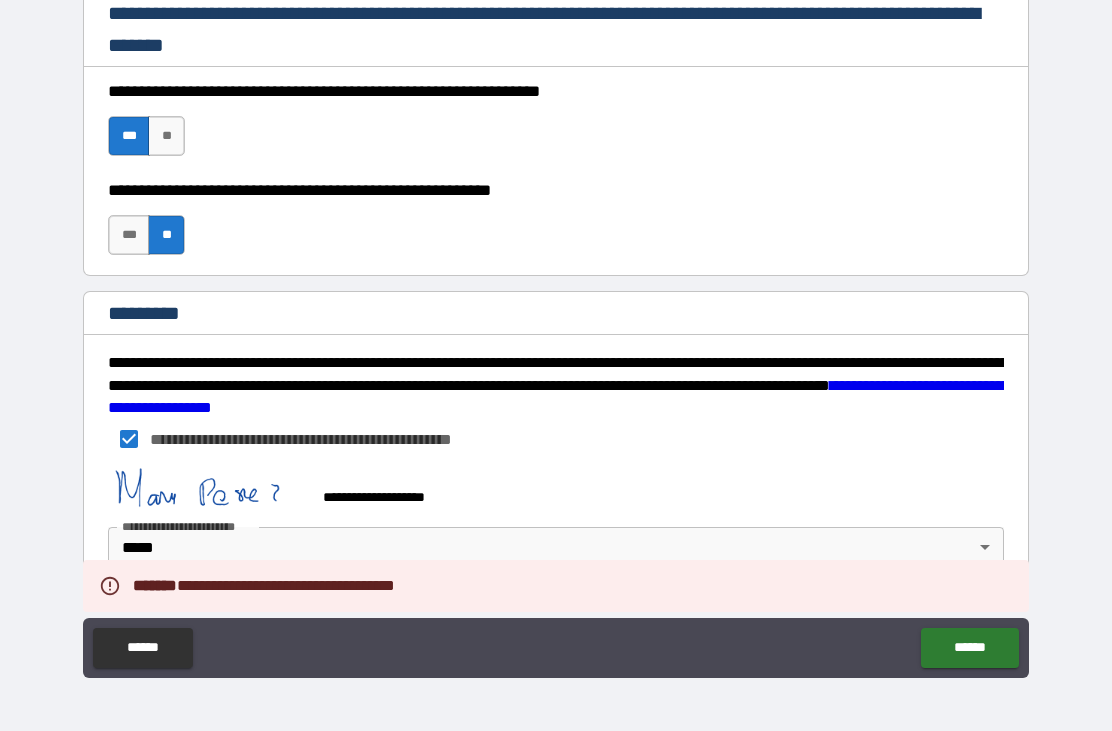 click on "******" at bounding box center [969, 648] 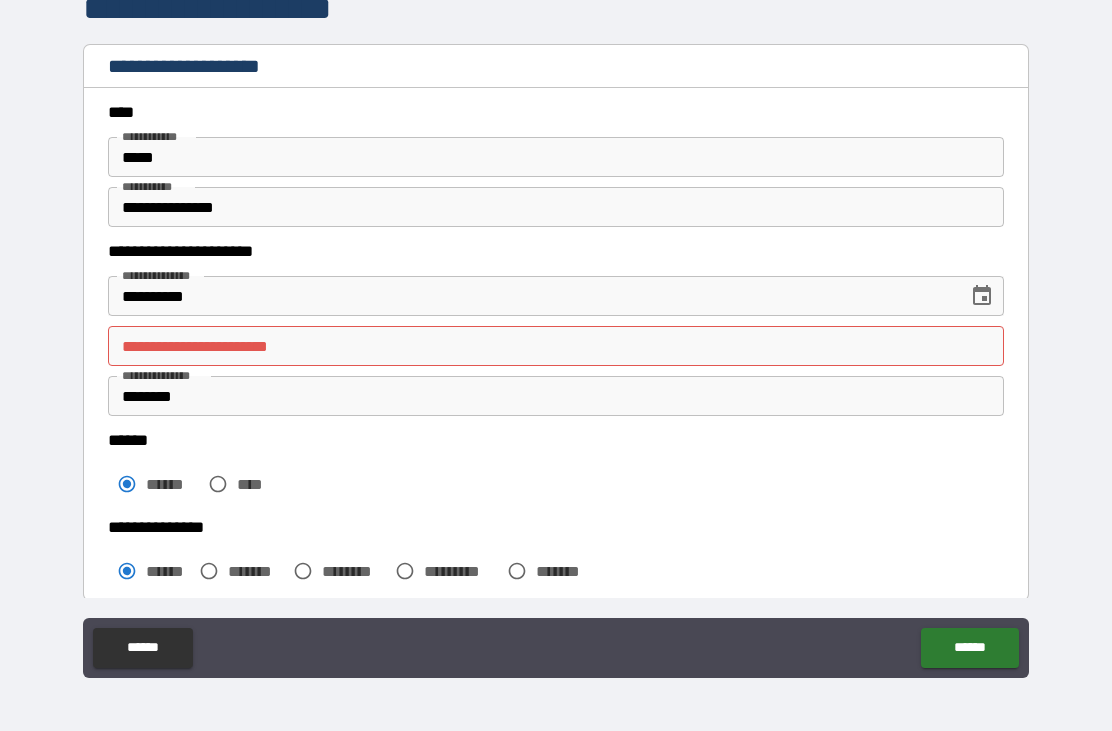 scroll, scrollTop: 0, scrollLeft: 0, axis: both 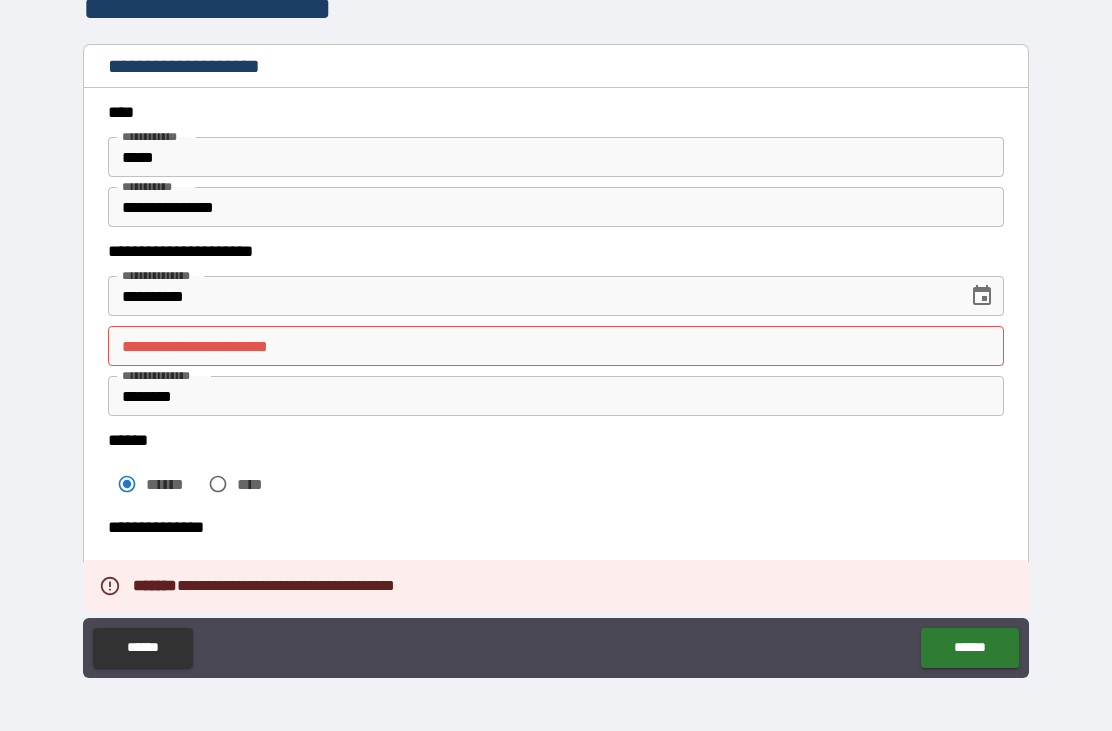 click on "******" at bounding box center [969, 648] 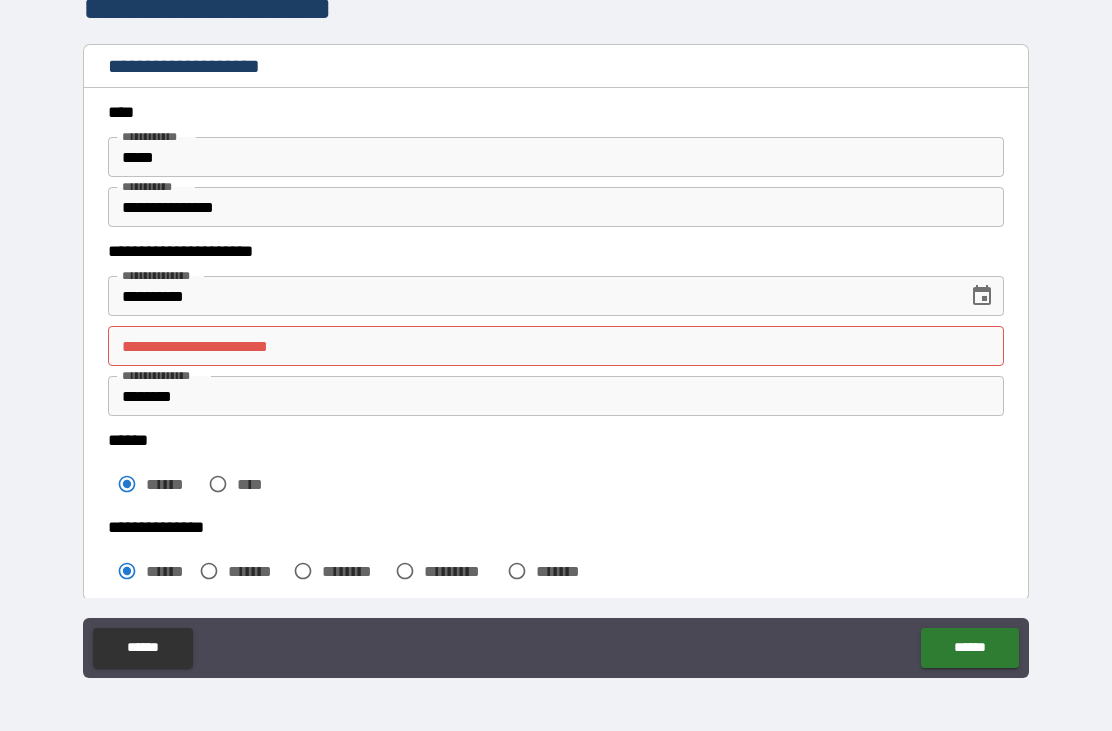 click on "**********" at bounding box center [556, 346] 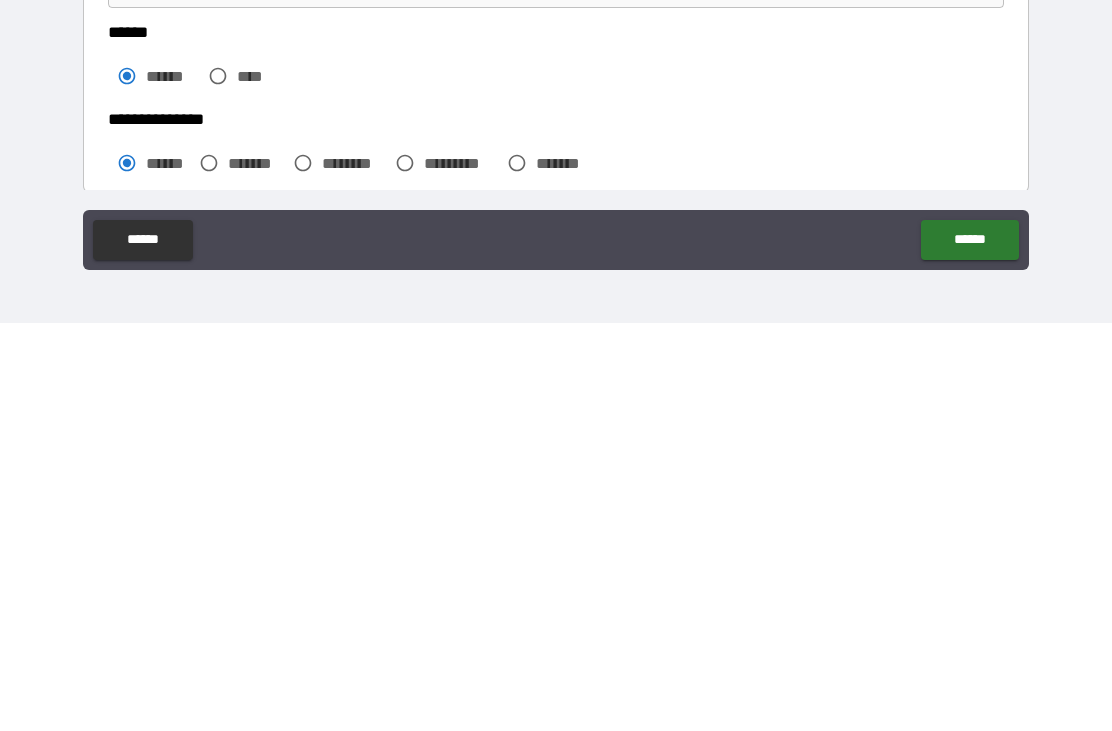 click on "******" at bounding box center [969, 648] 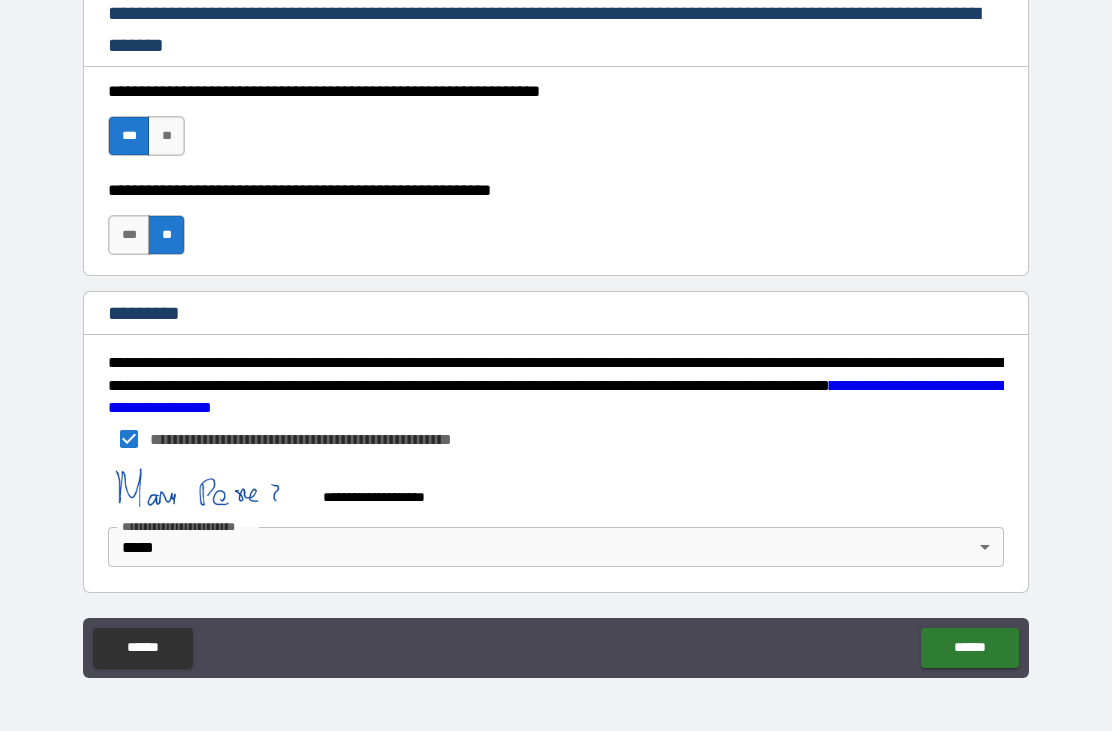 scroll, scrollTop: 2709, scrollLeft: 0, axis: vertical 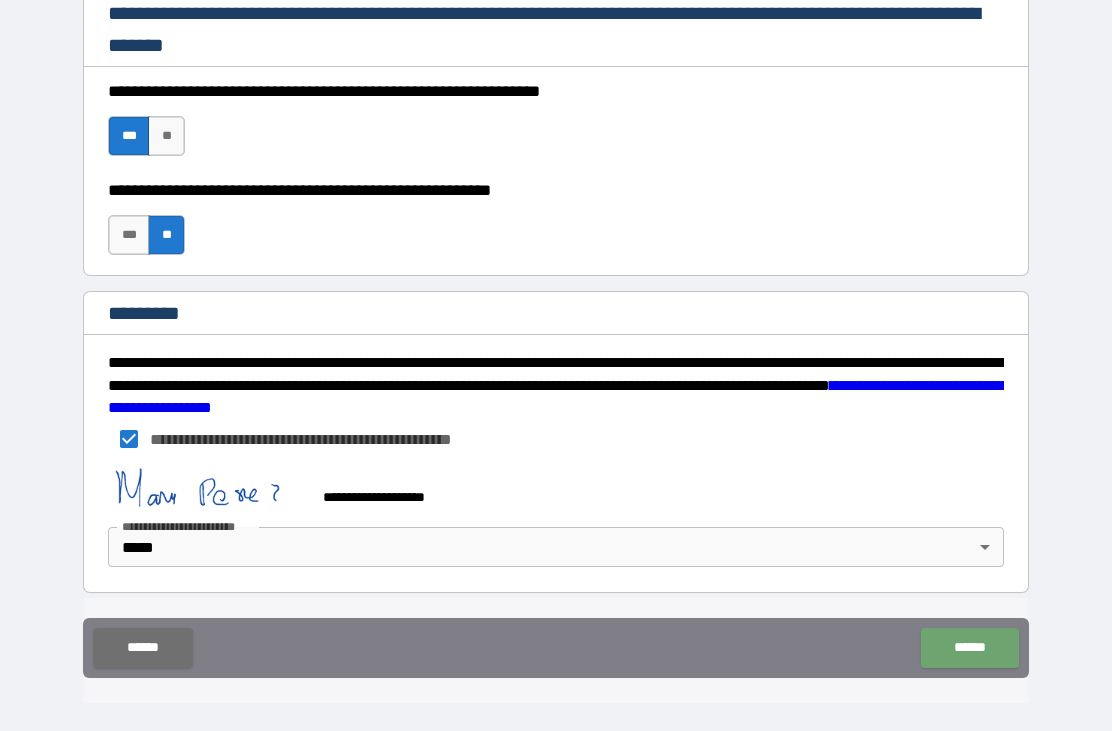 click on "******" at bounding box center [969, 648] 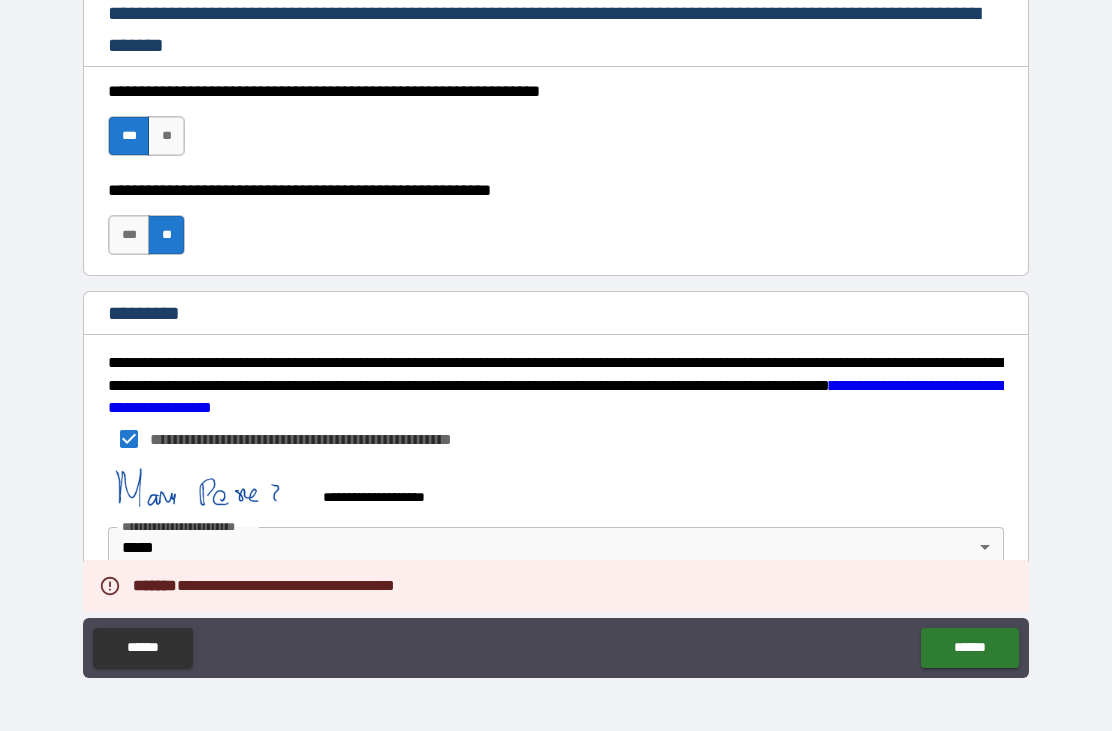 click on "**********" at bounding box center [556, 333] 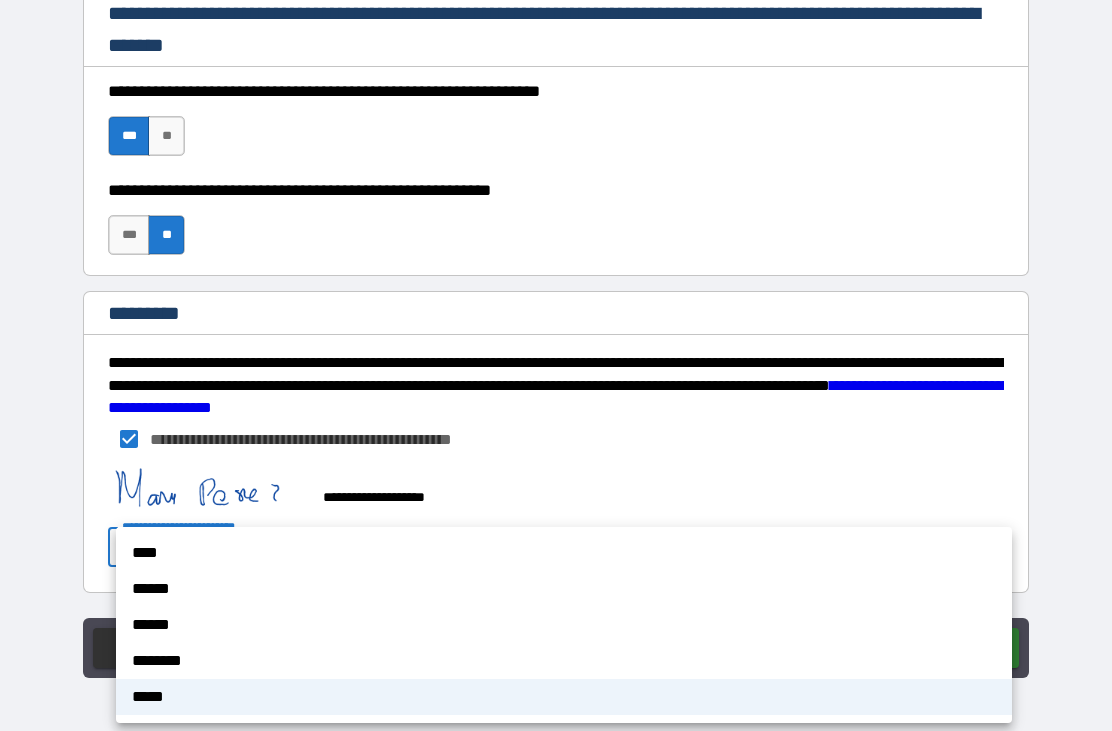 click on "****" at bounding box center [564, 553] 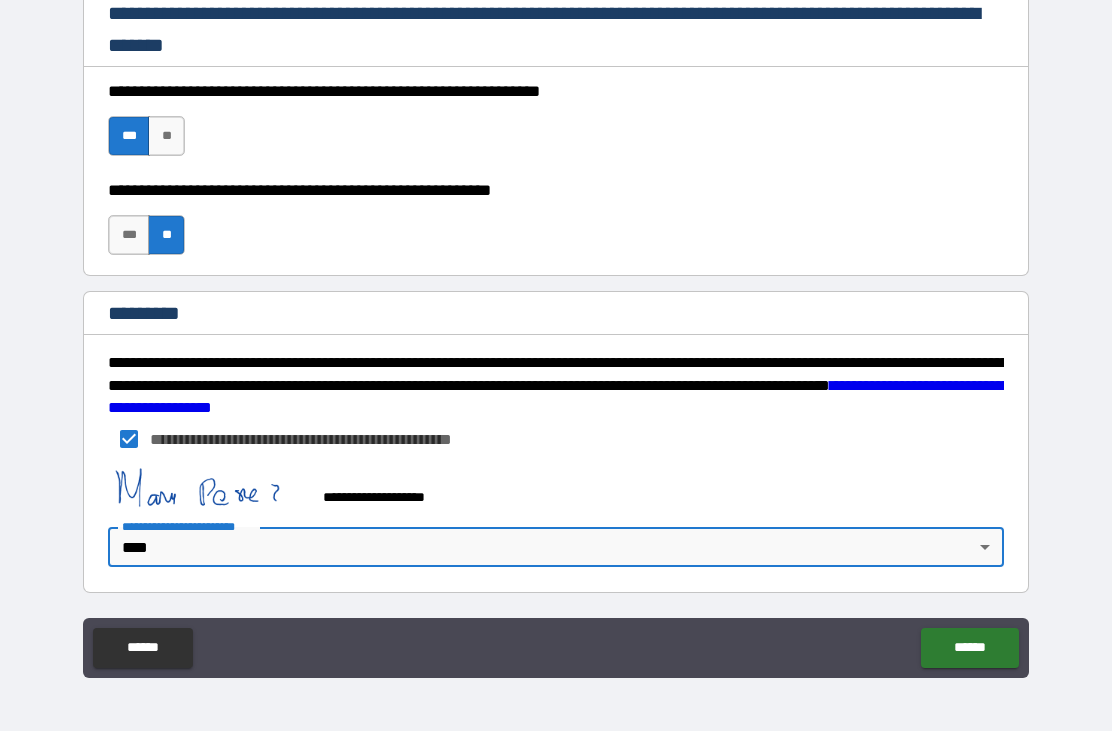 click on "******" at bounding box center [969, 648] 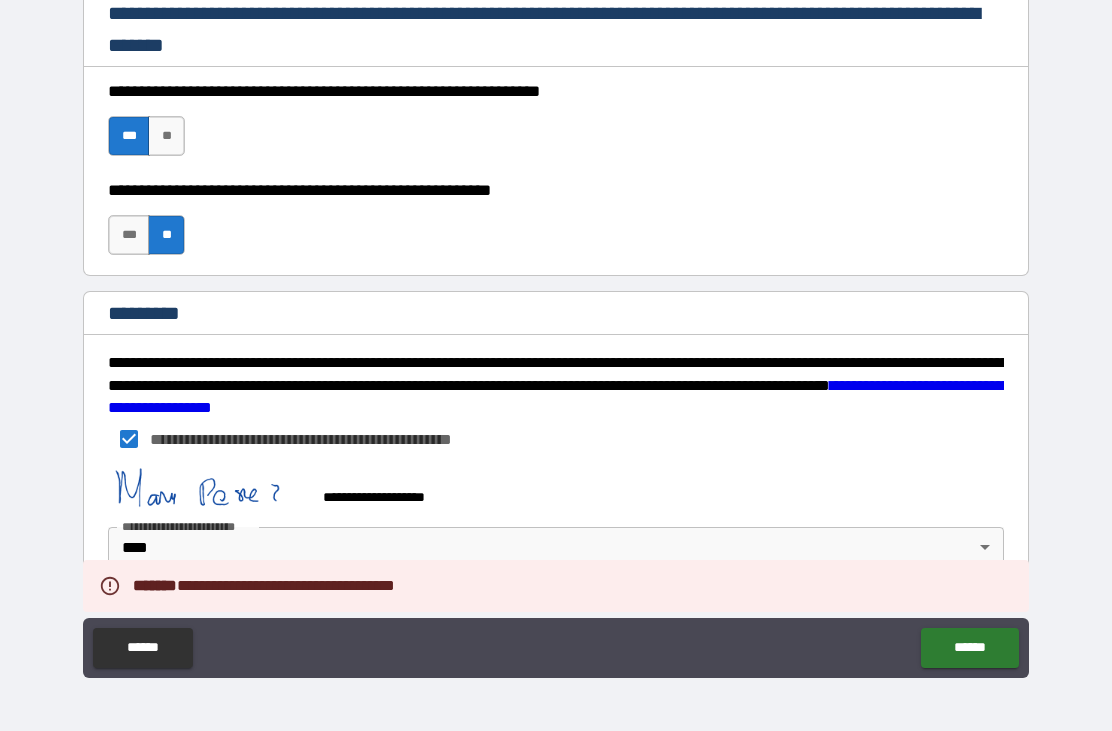 click on "**********" at bounding box center (556, 333) 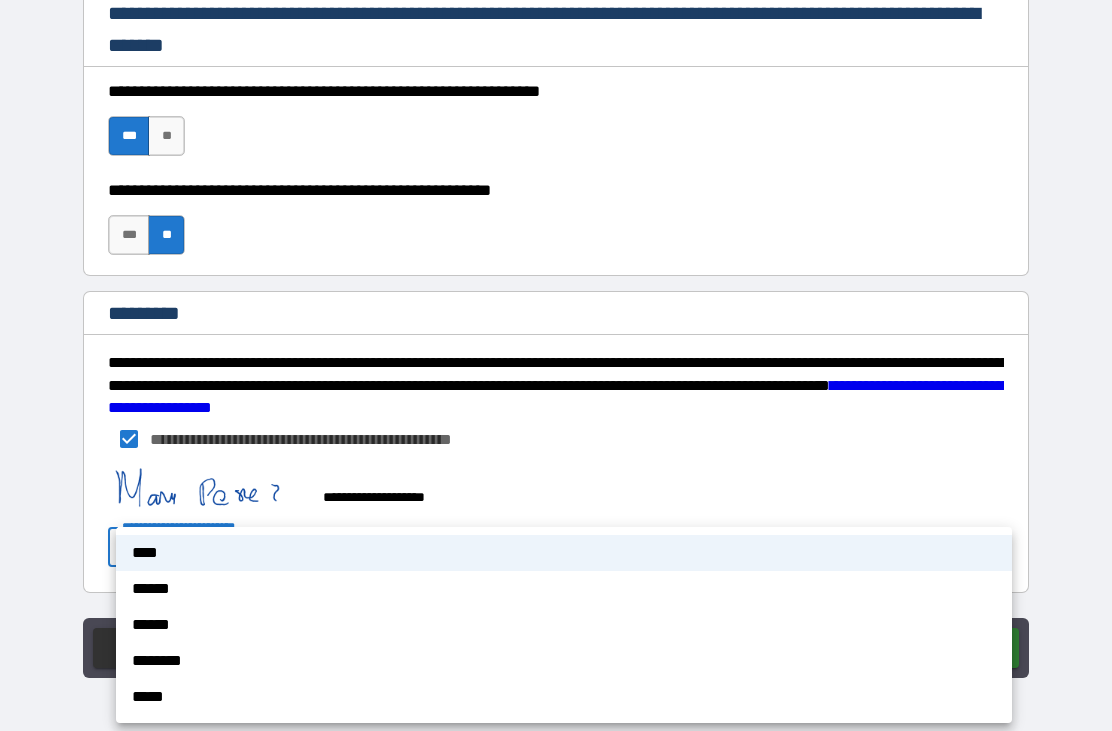 click at bounding box center (556, 365) 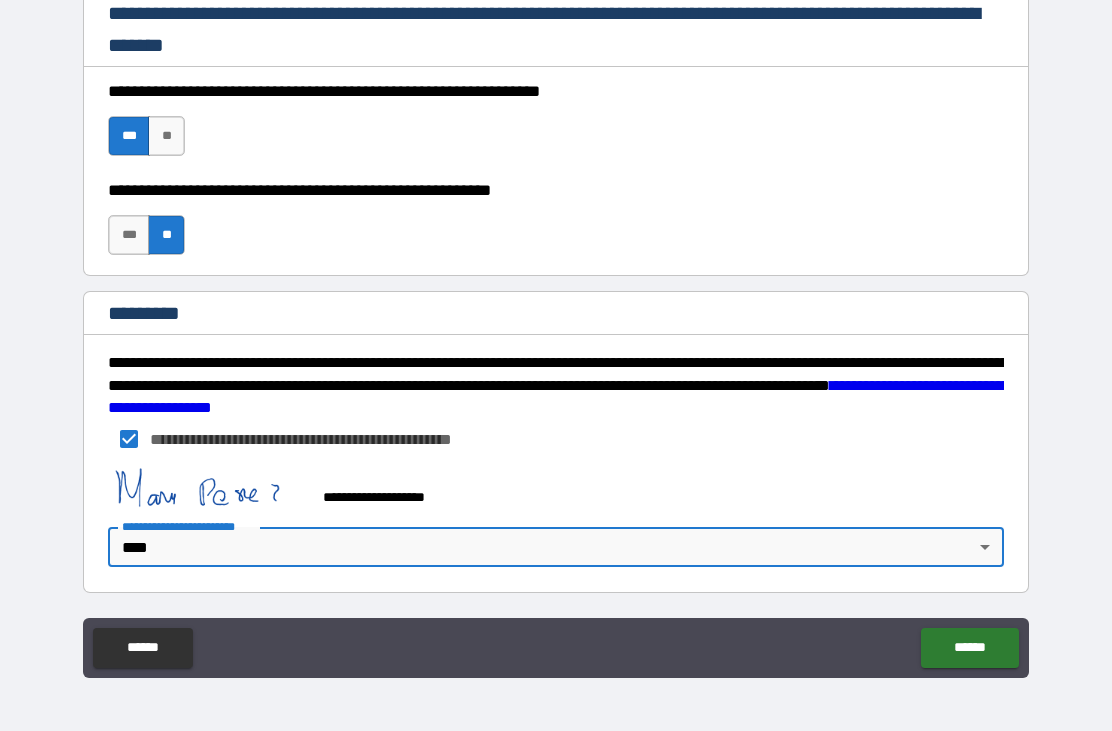 click on "******" at bounding box center (969, 648) 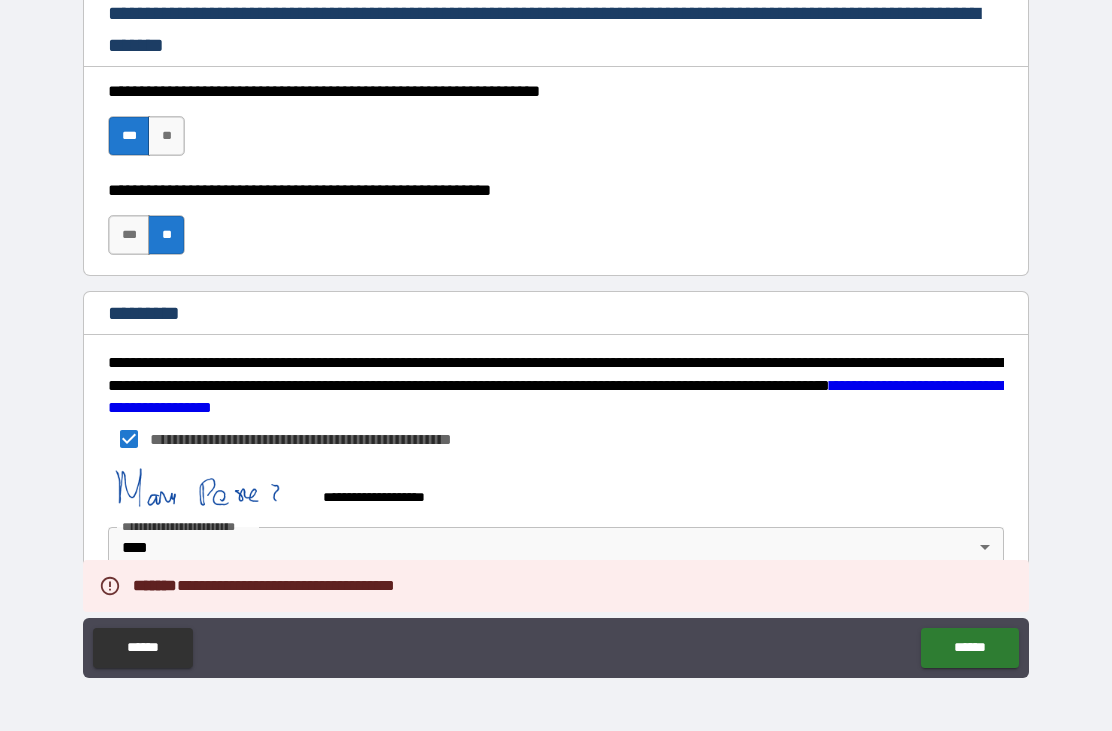 click on "******" at bounding box center (969, 648) 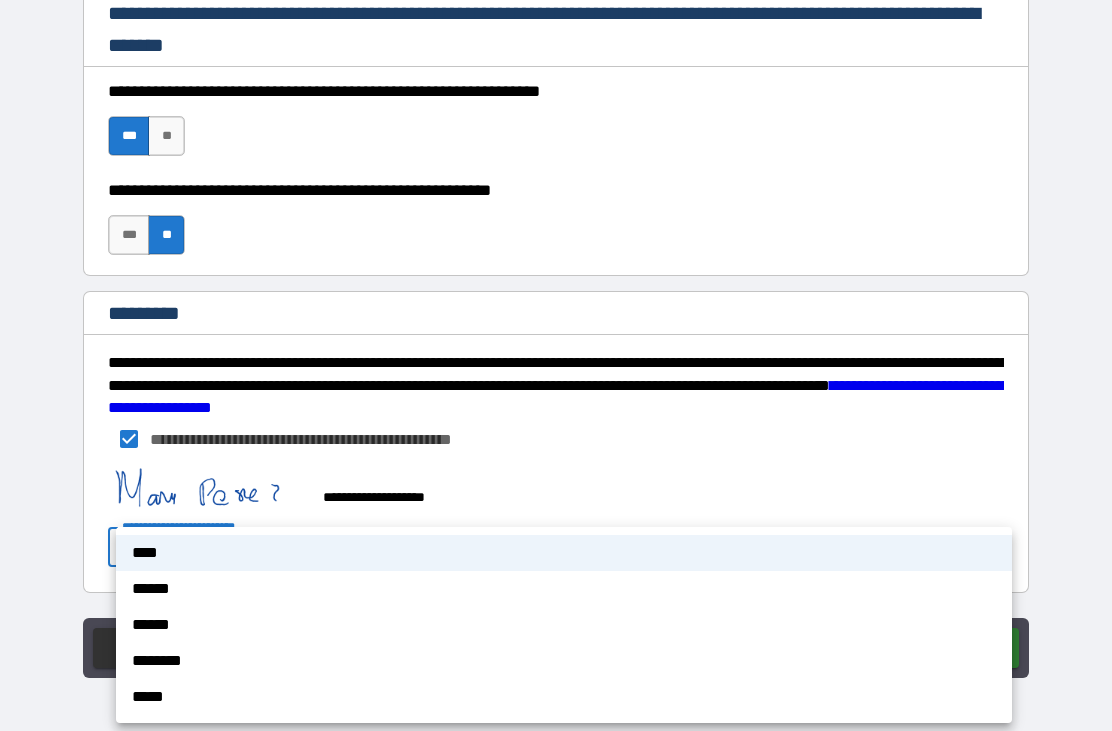 click on "*****" at bounding box center [564, 697] 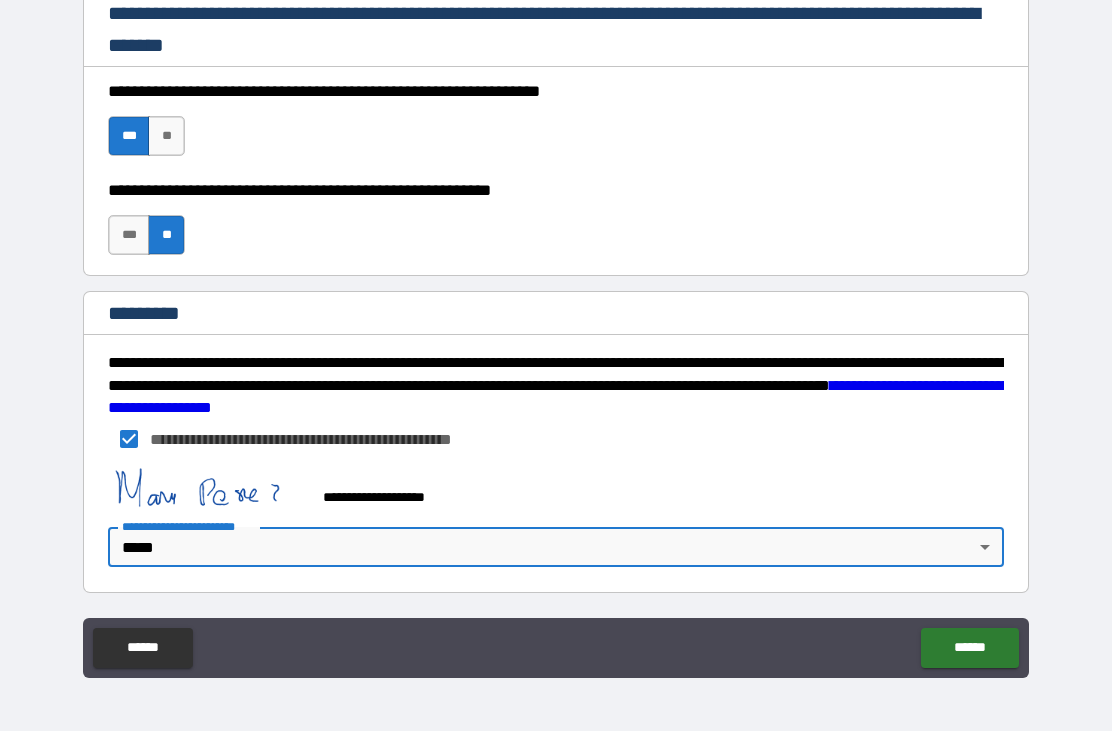 click on "******" at bounding box center (969, 648) 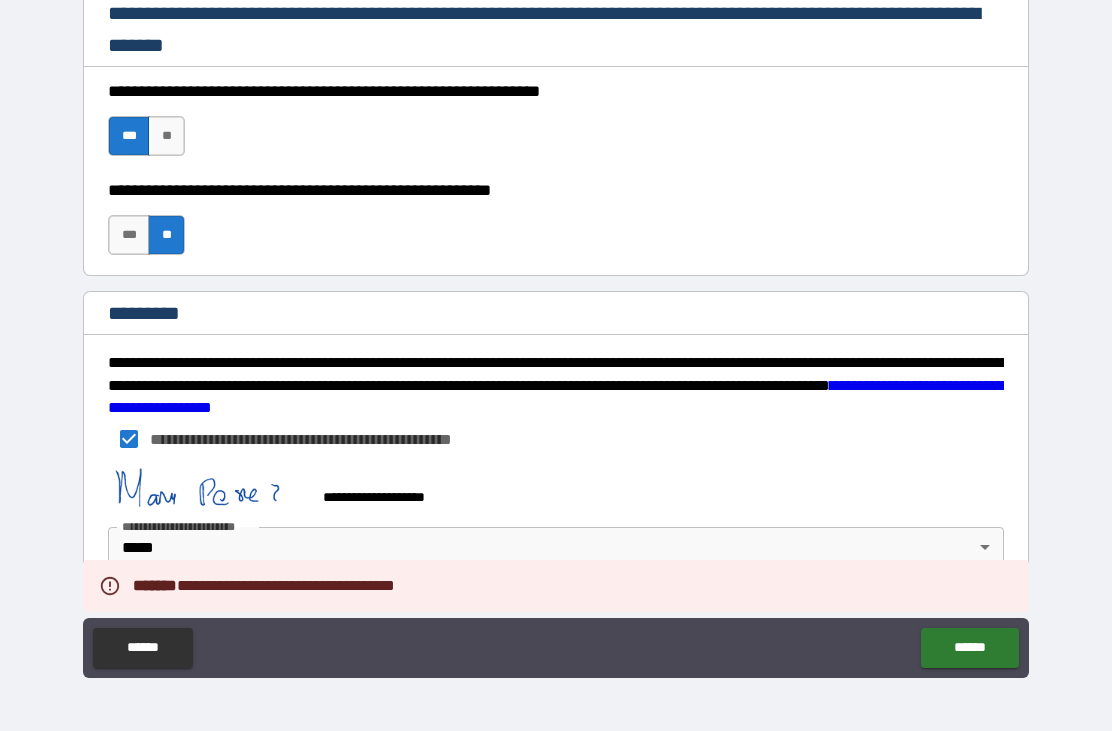 click on "**********" at bounding box center (556, 333) 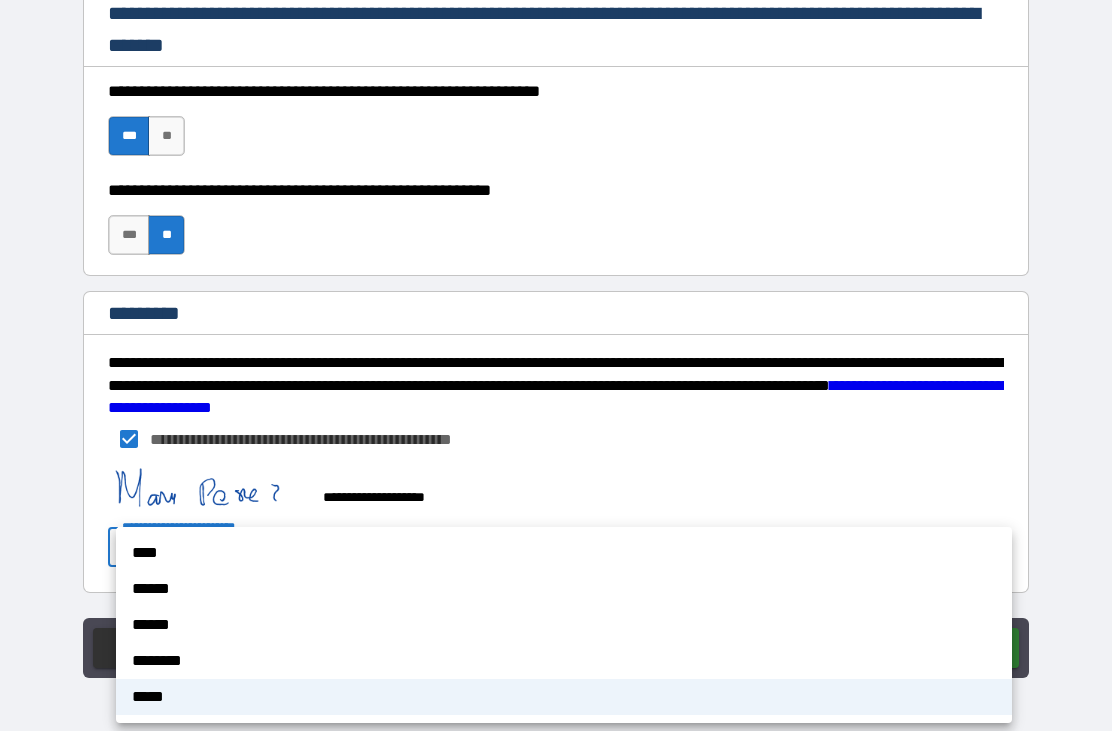 click on "******" at bounding box center (564, 589) 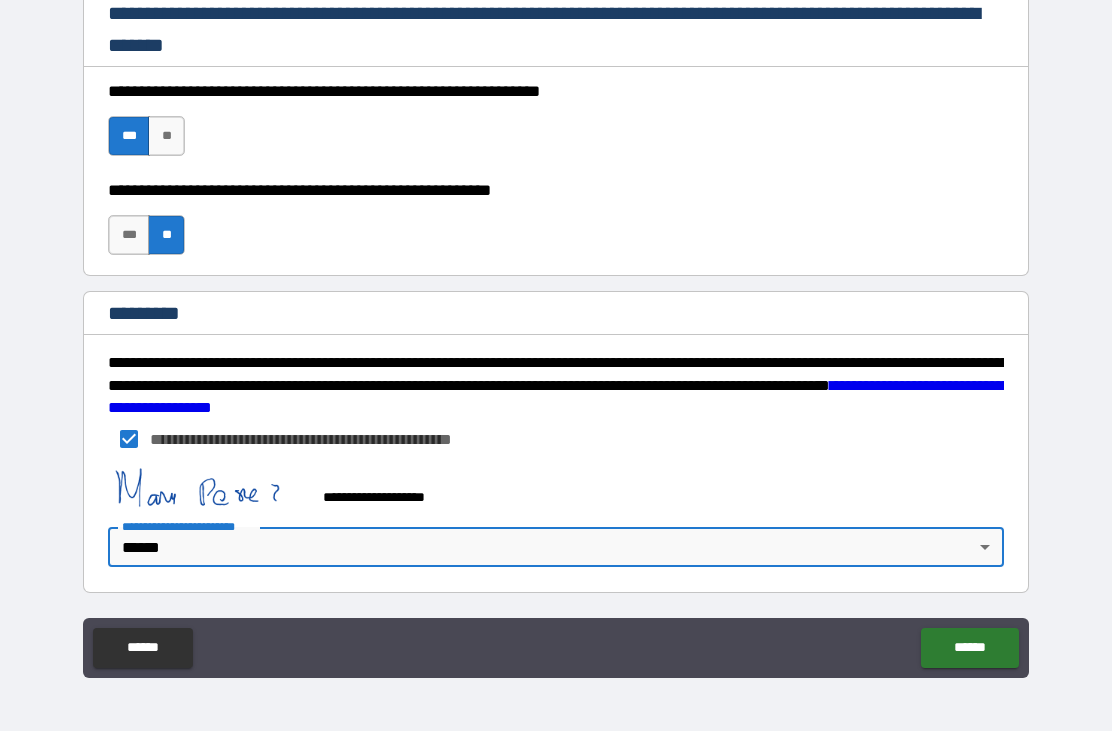 click on "******" at bounding box center [969, 648] 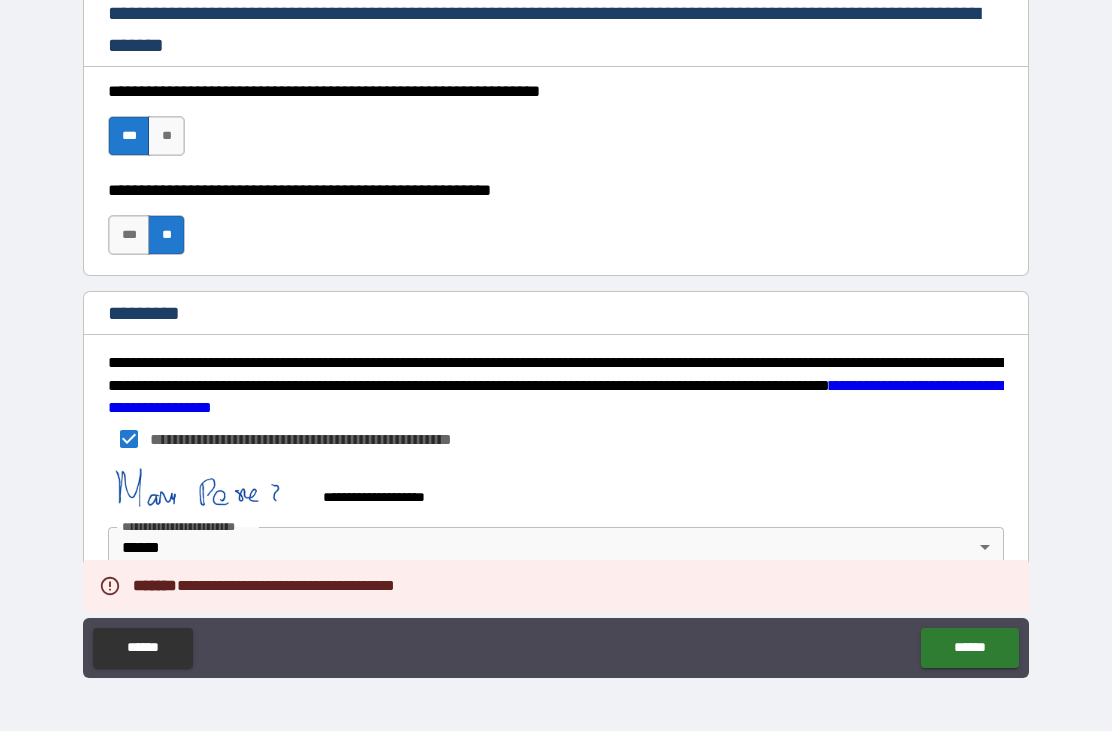 click on "******" at bounding box center (969, 648) 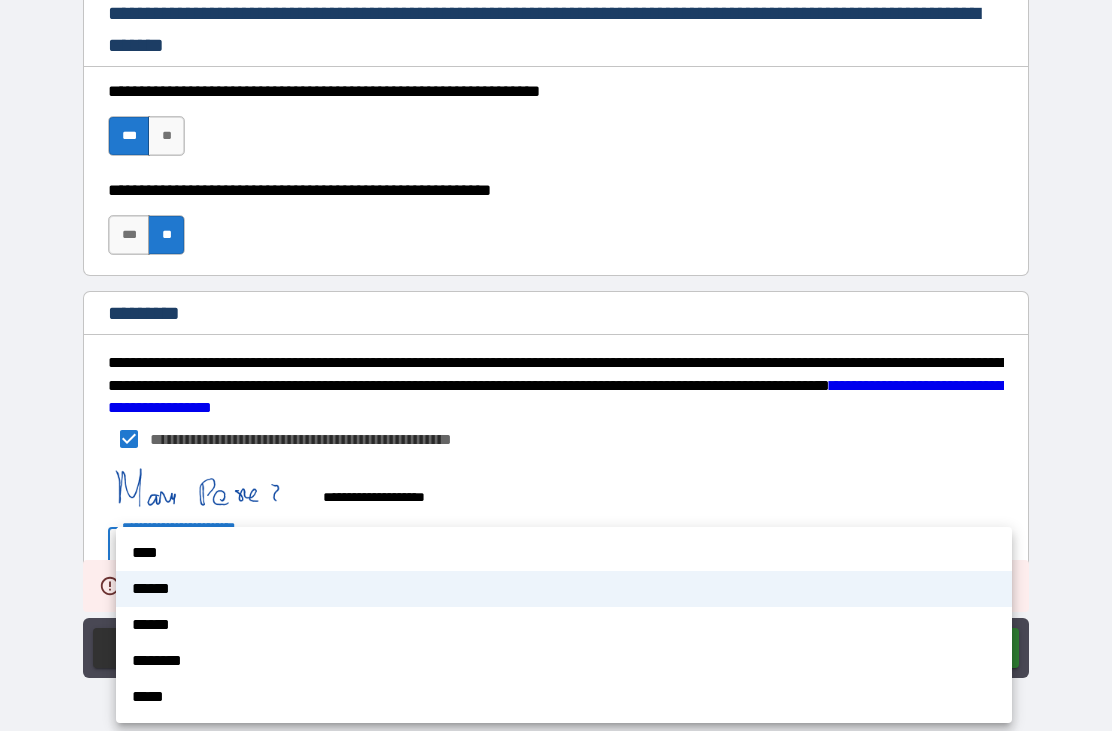 click on "****" at bounding box center (564, 553) 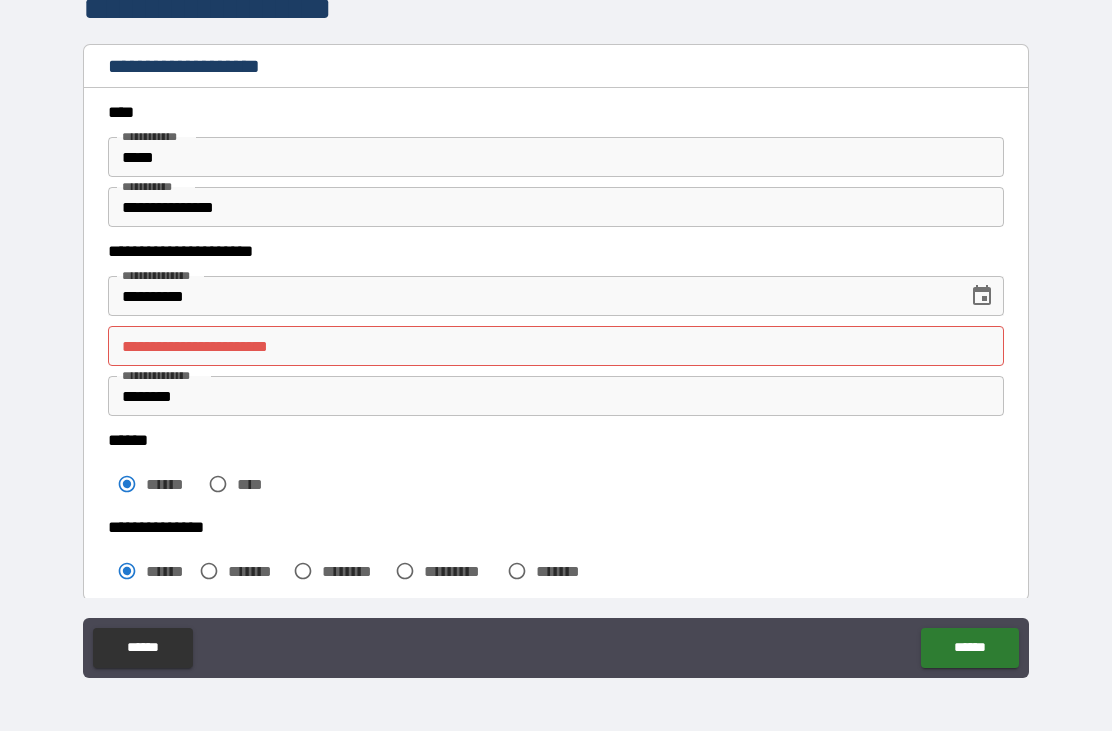 scroll, scrollTop: 0, scrollLeft: 0, axis: both 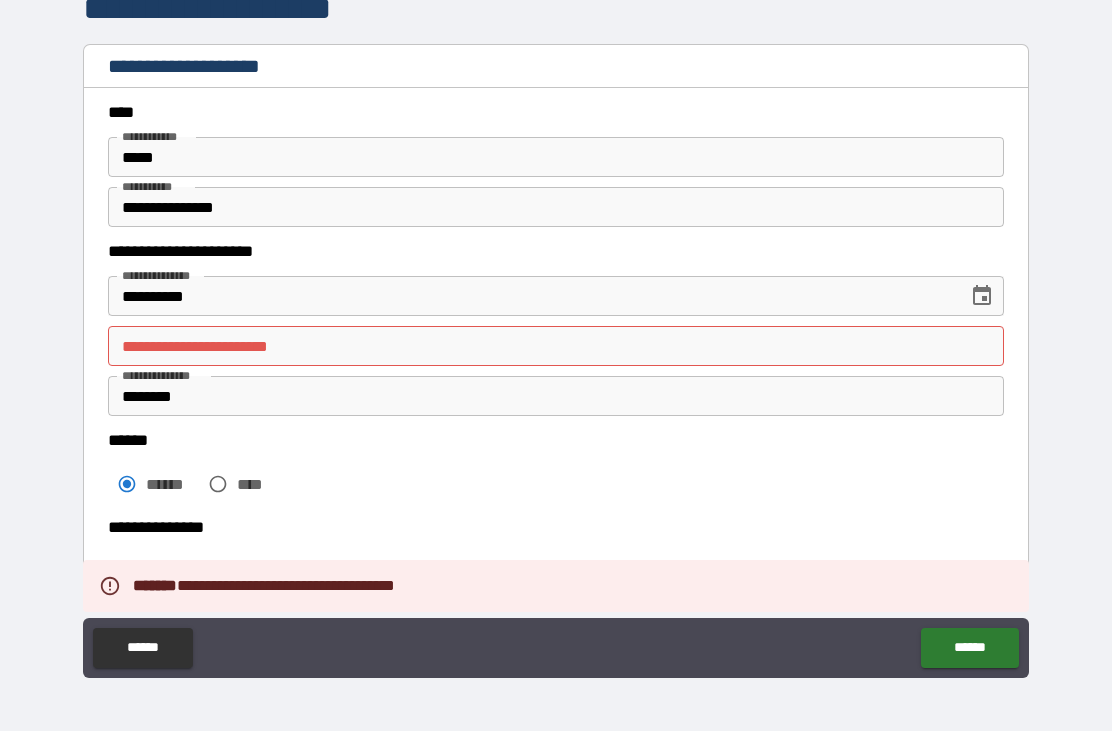 click on "******" at bounding box center (969, 648) 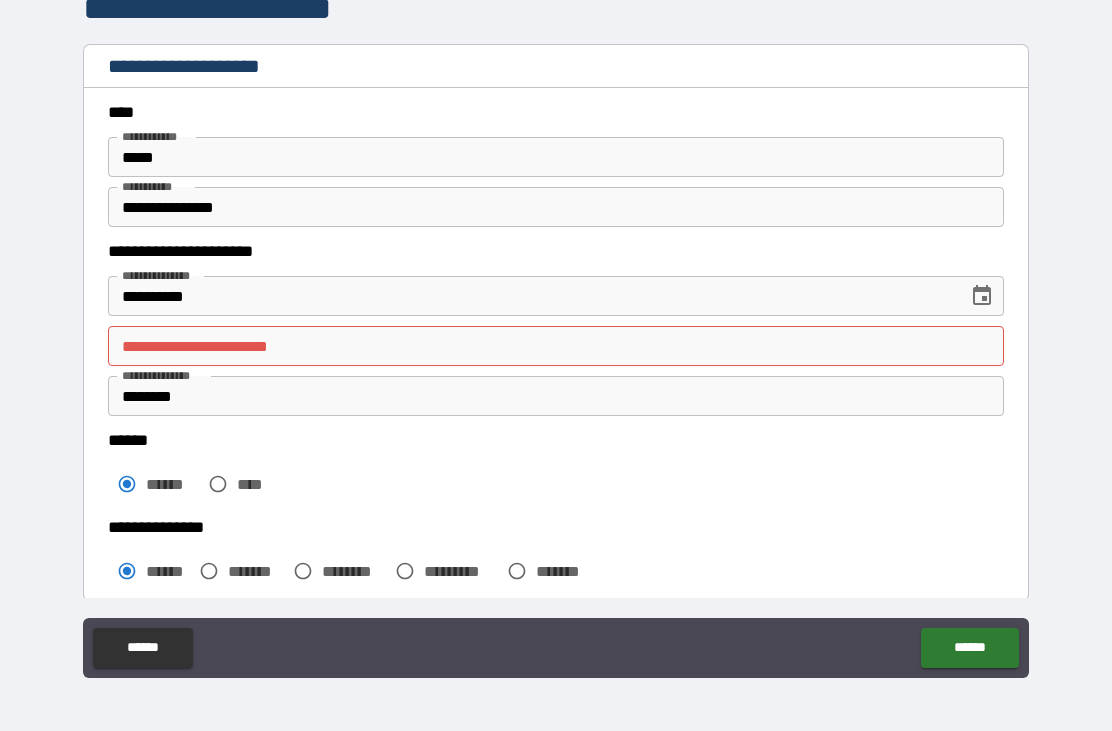 click on "**********" at bounding box center [556, 336] 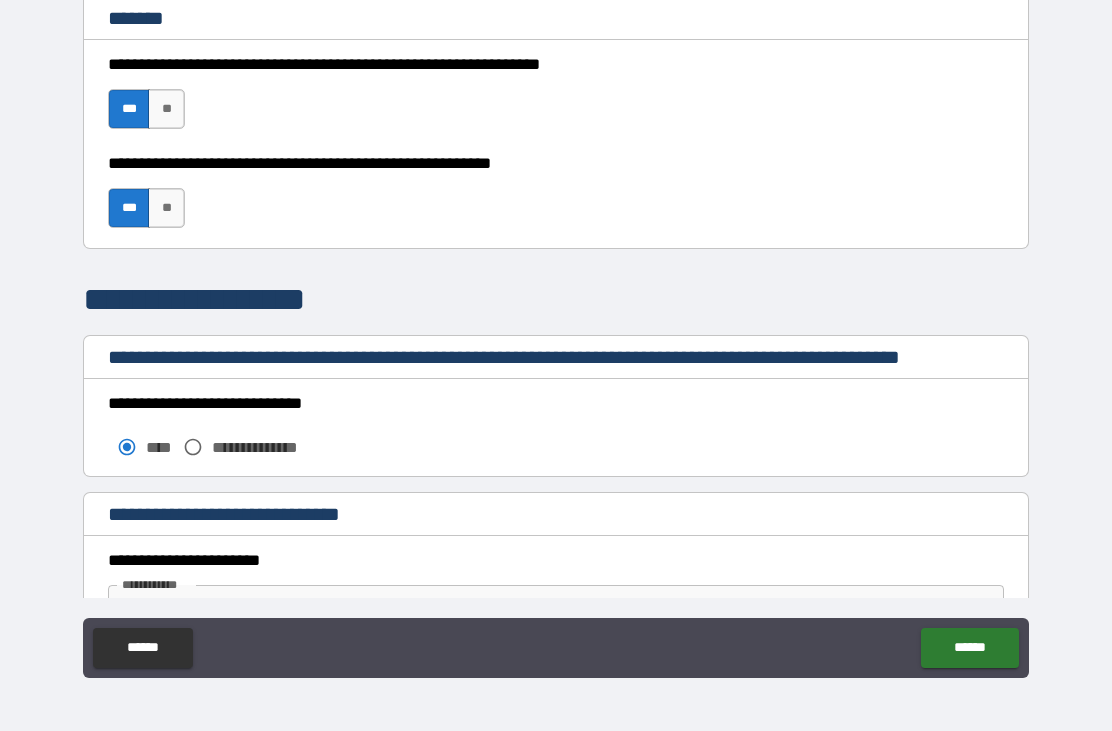 scroll, scrollTop: 1282, scrollLeft: 0, axis: vertical 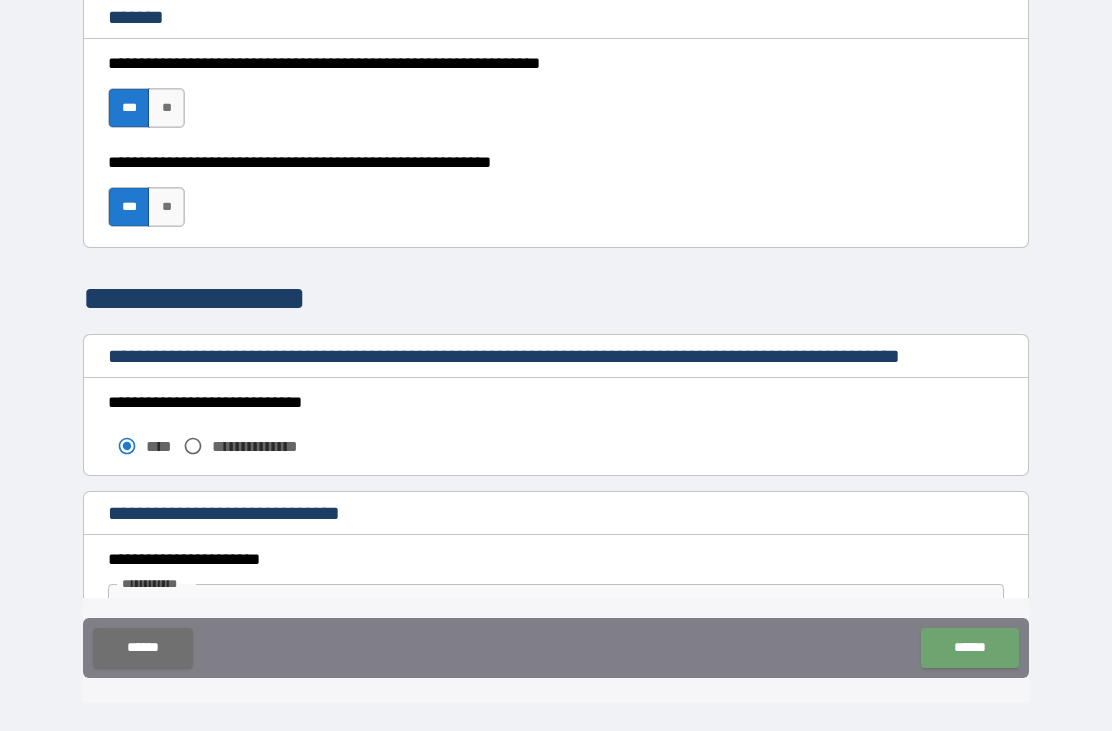 click on "******" at bounding box center [969, 648] 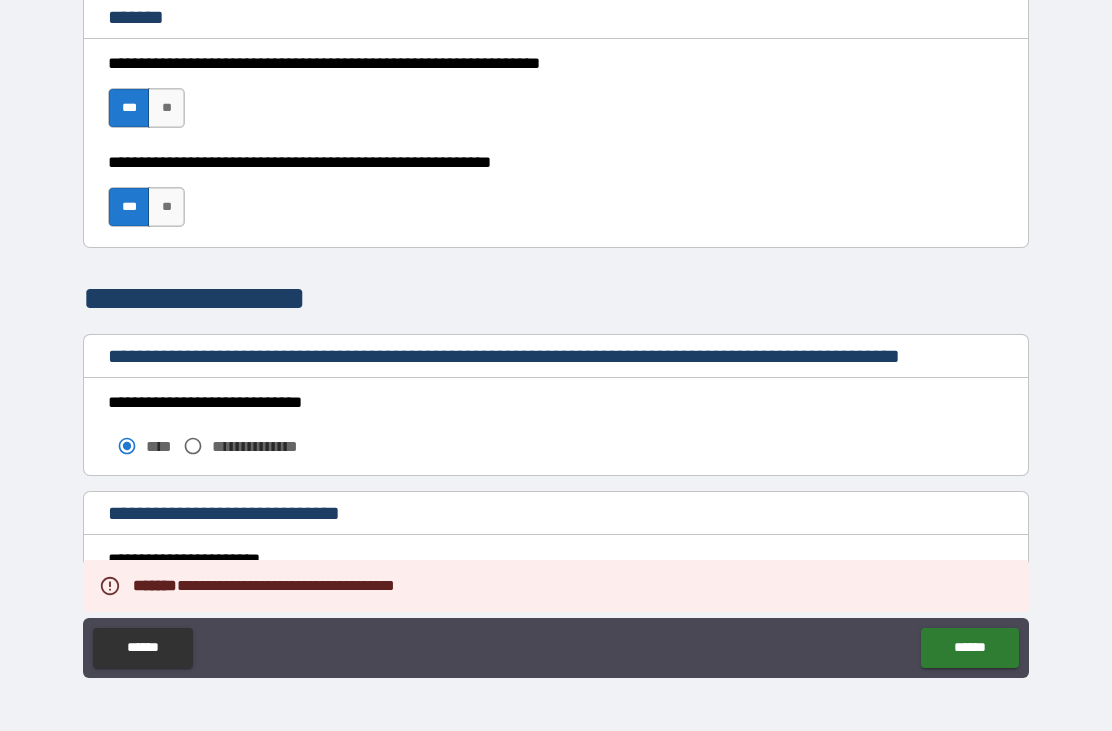 click on "******" at bounding box center (969, 648) 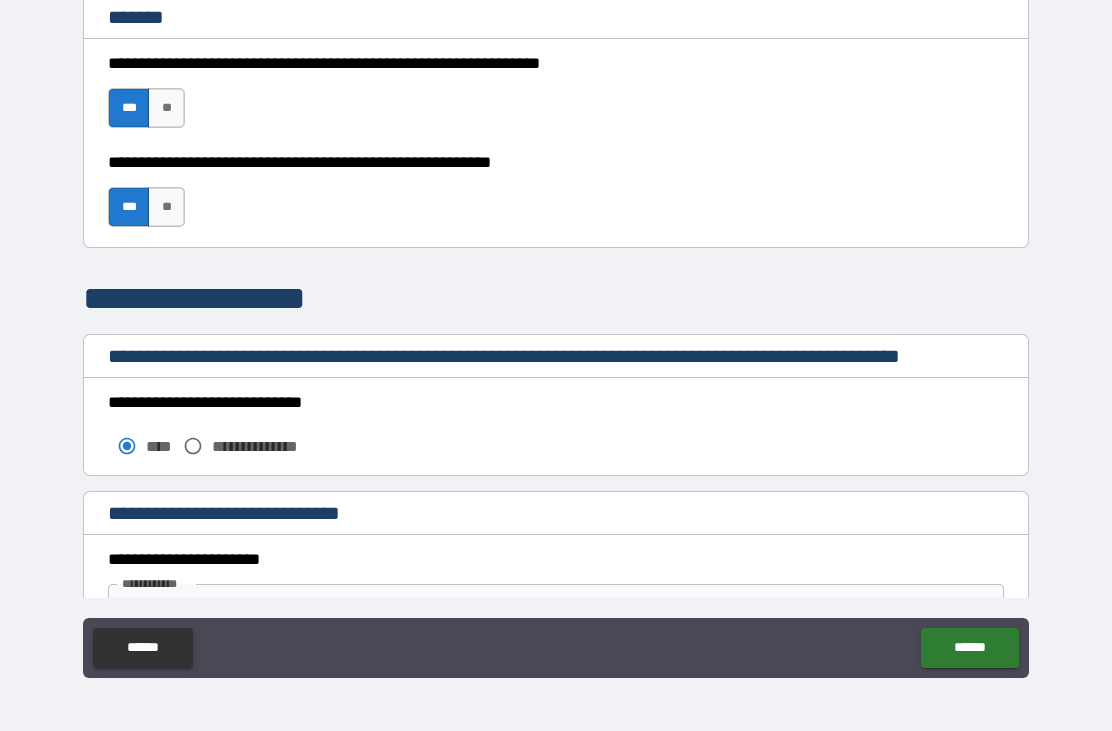 click on "******" at bounding box center (969, 648) 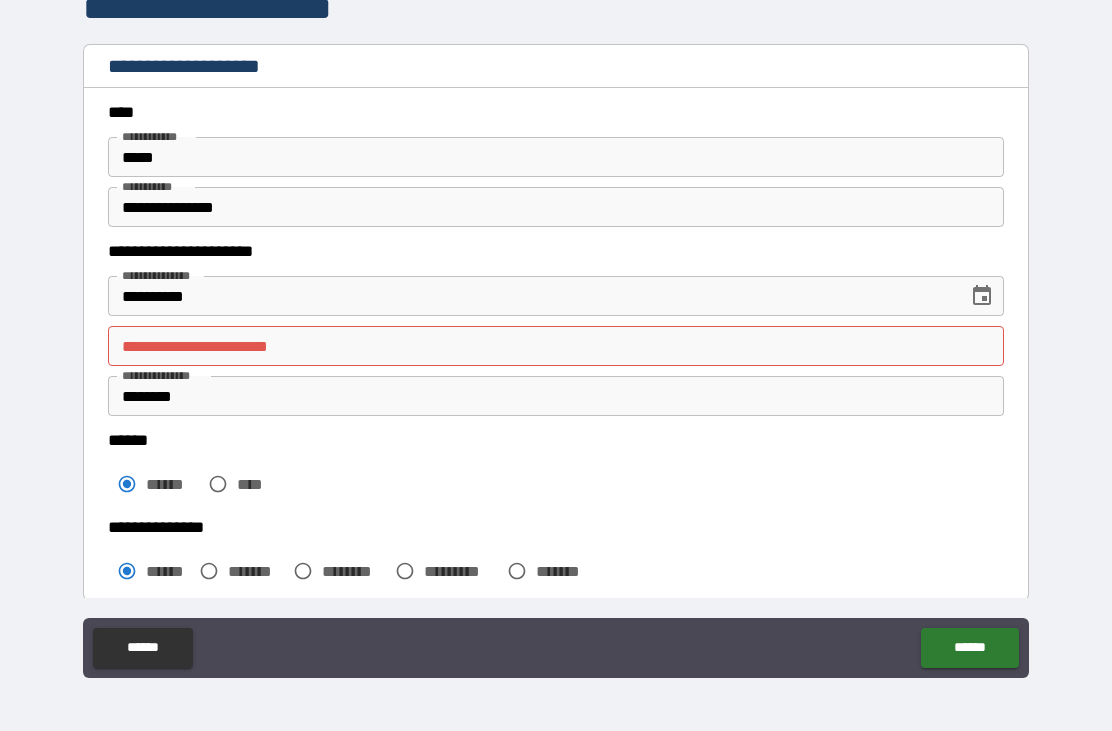 scroll, scrollTop: 0, scrollLeft: 0, axis: both 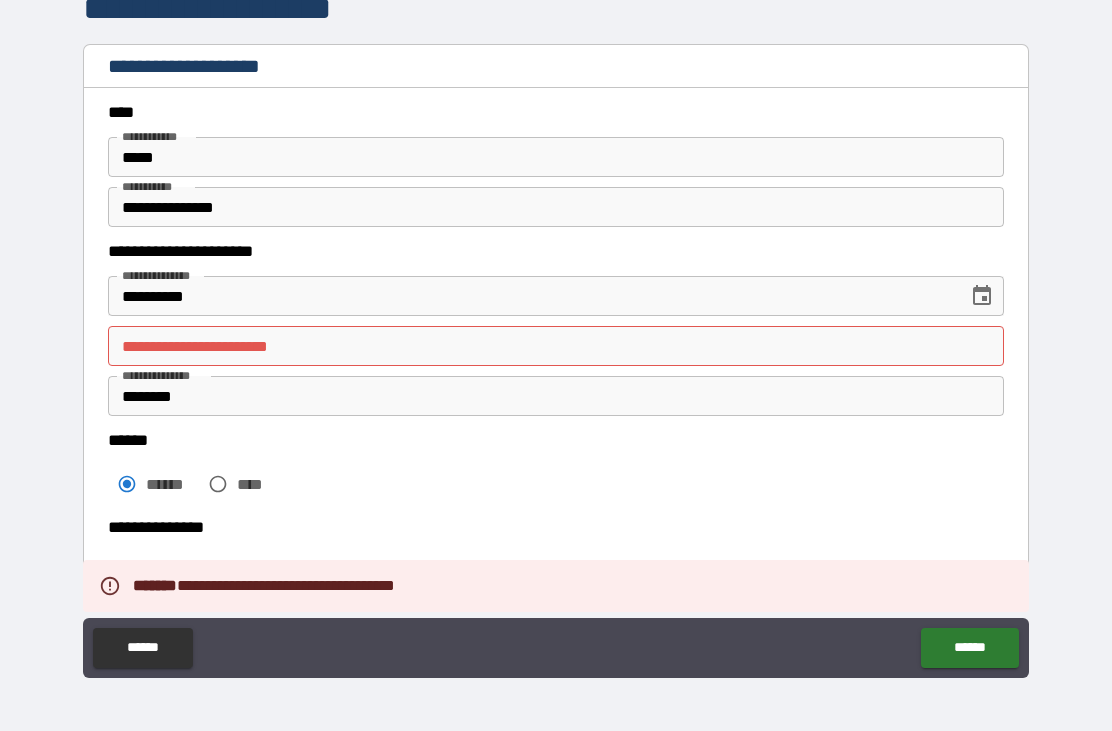 click on "******" at bounding box center (969, 648) 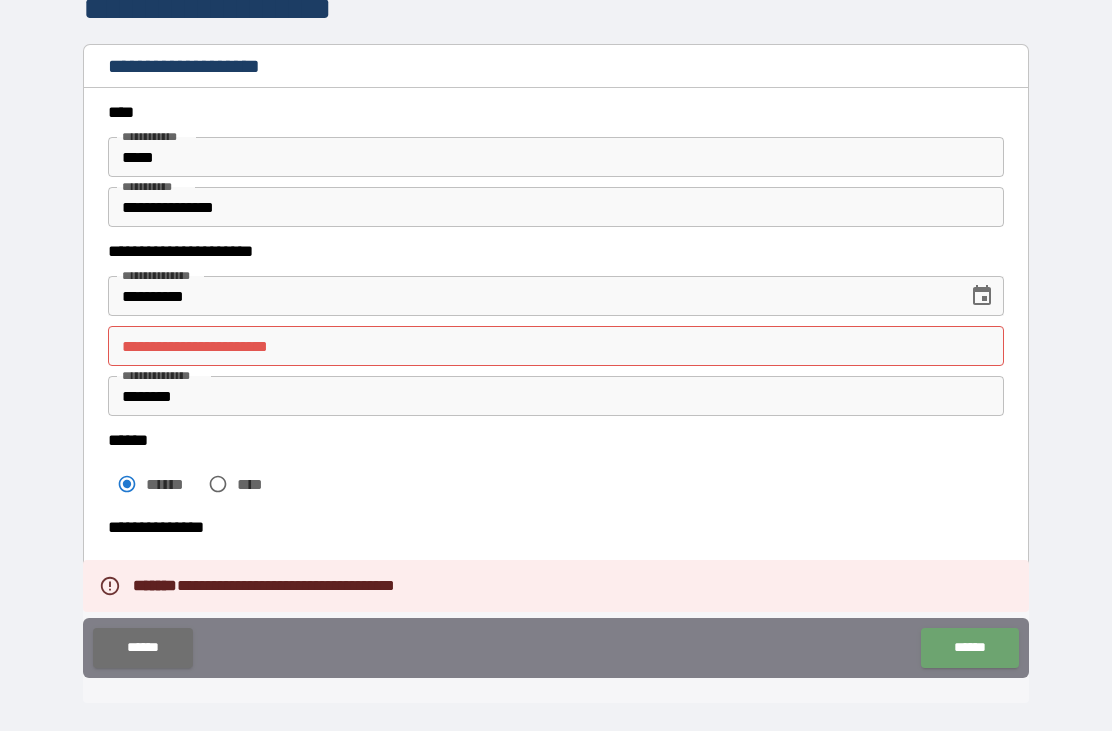 click on "******" at bounding box center [969, 648] 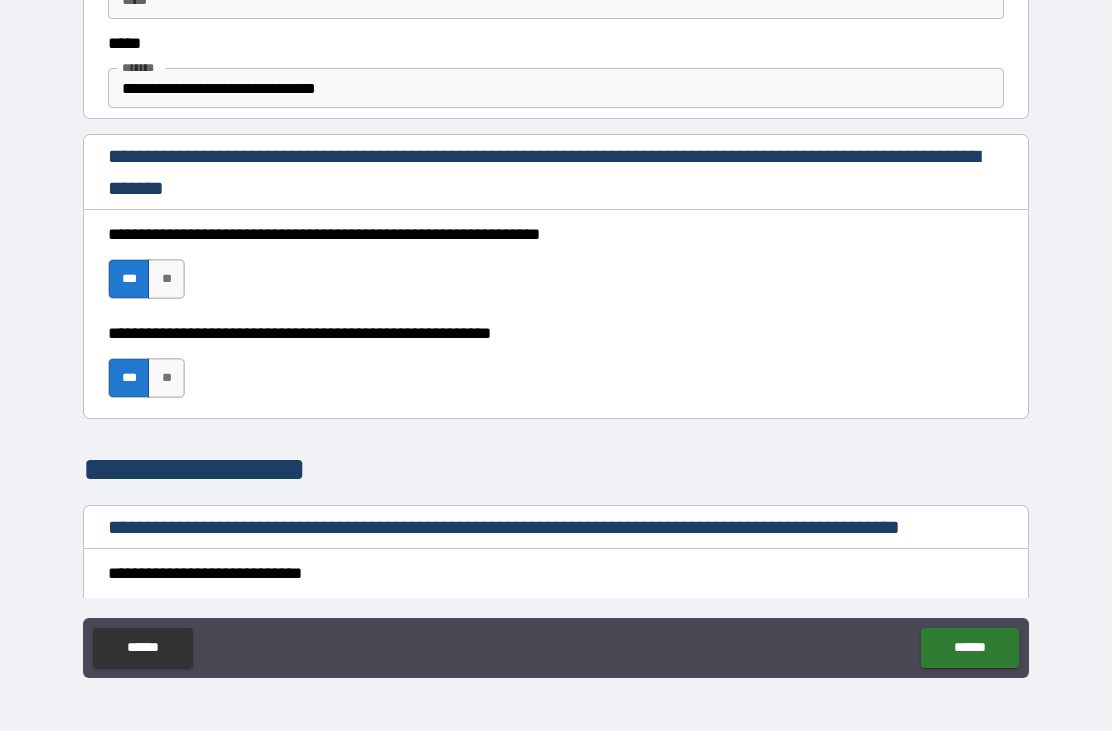 scroll, scrollTop: 1114, scrollLeft: 0, axis: vertical 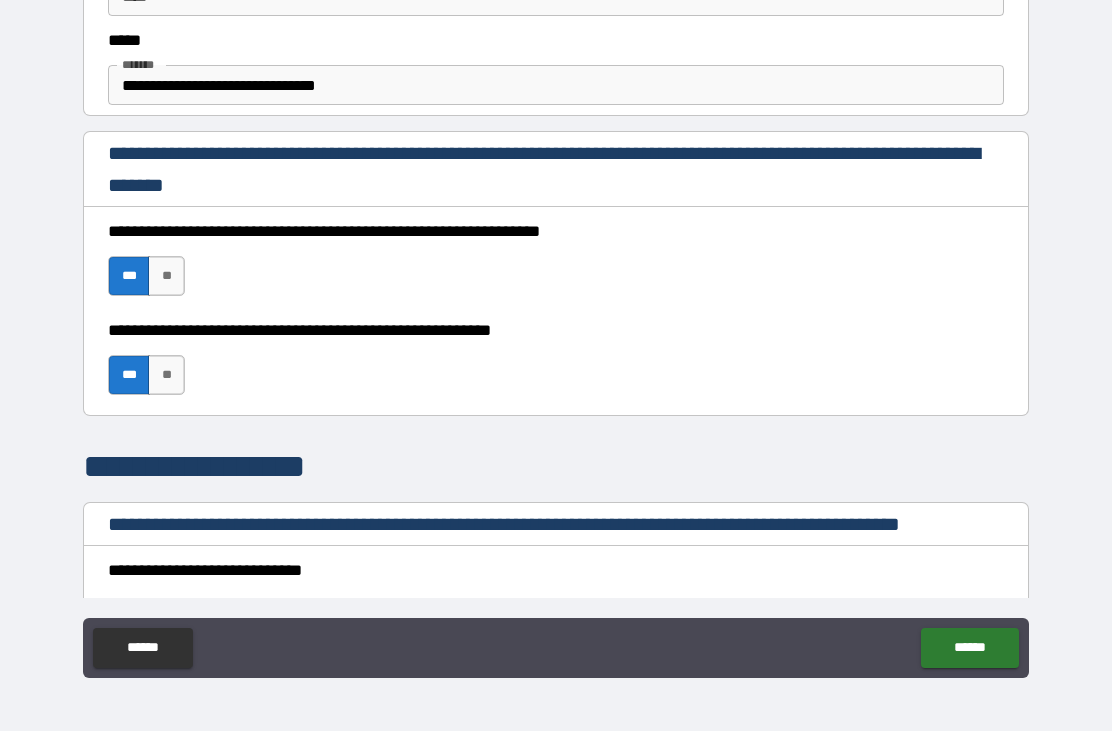 click on "******" at bounding box center [969, 648] 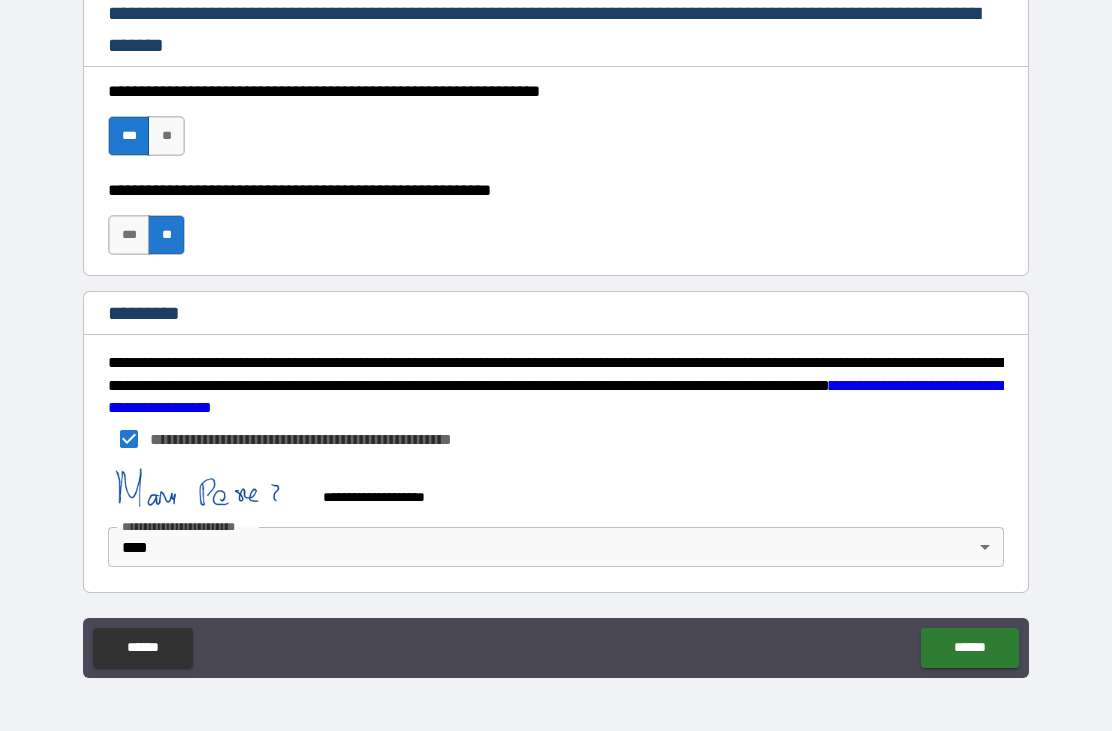 scroll, scrollTop: 2709, scrollLeft: 0, axis: vertical 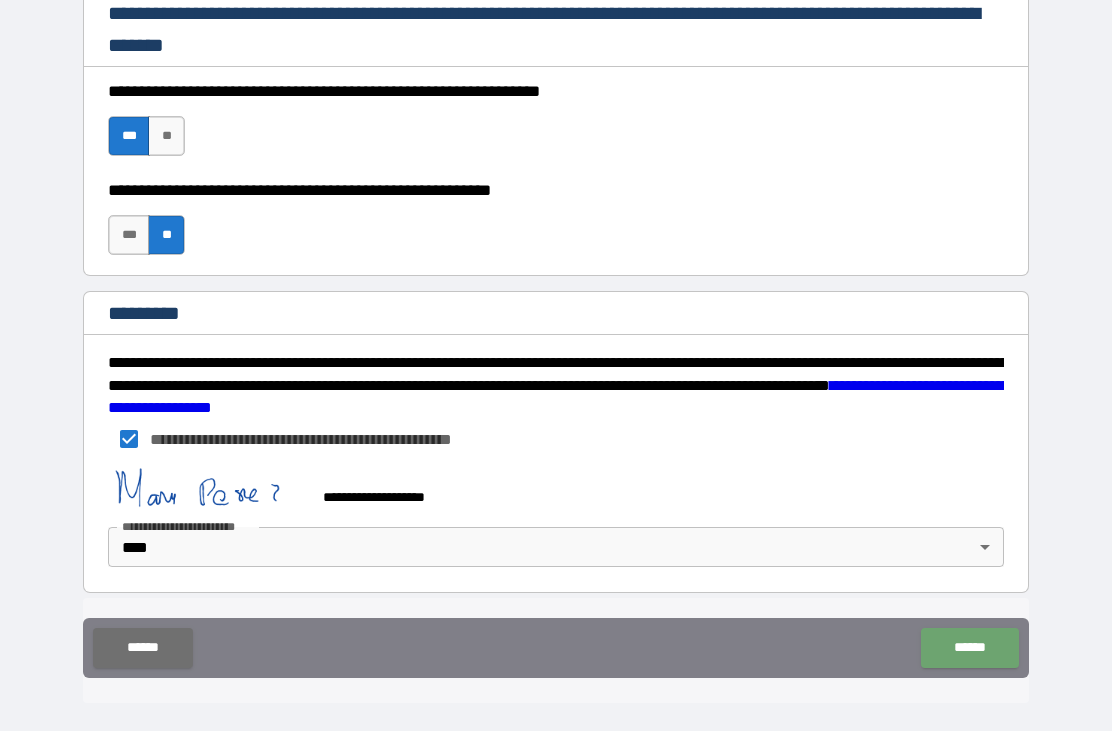 click on "******" at bounding box center [969, 648] 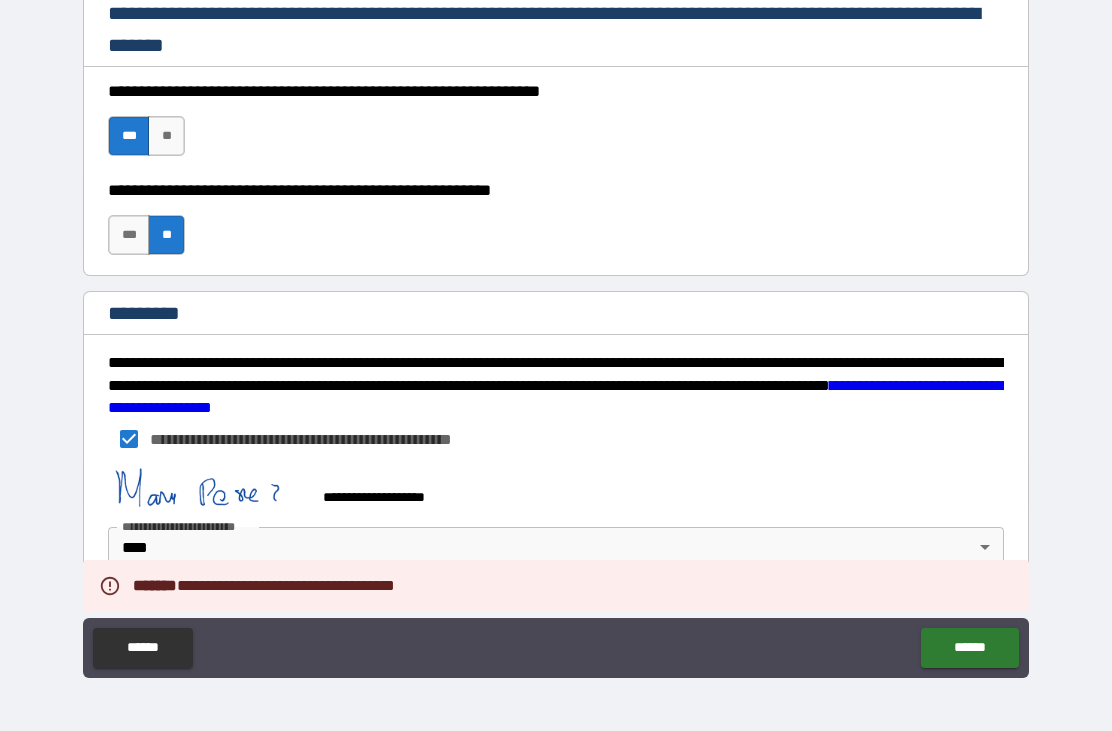 click on "******" at bounding box center [969, 648] 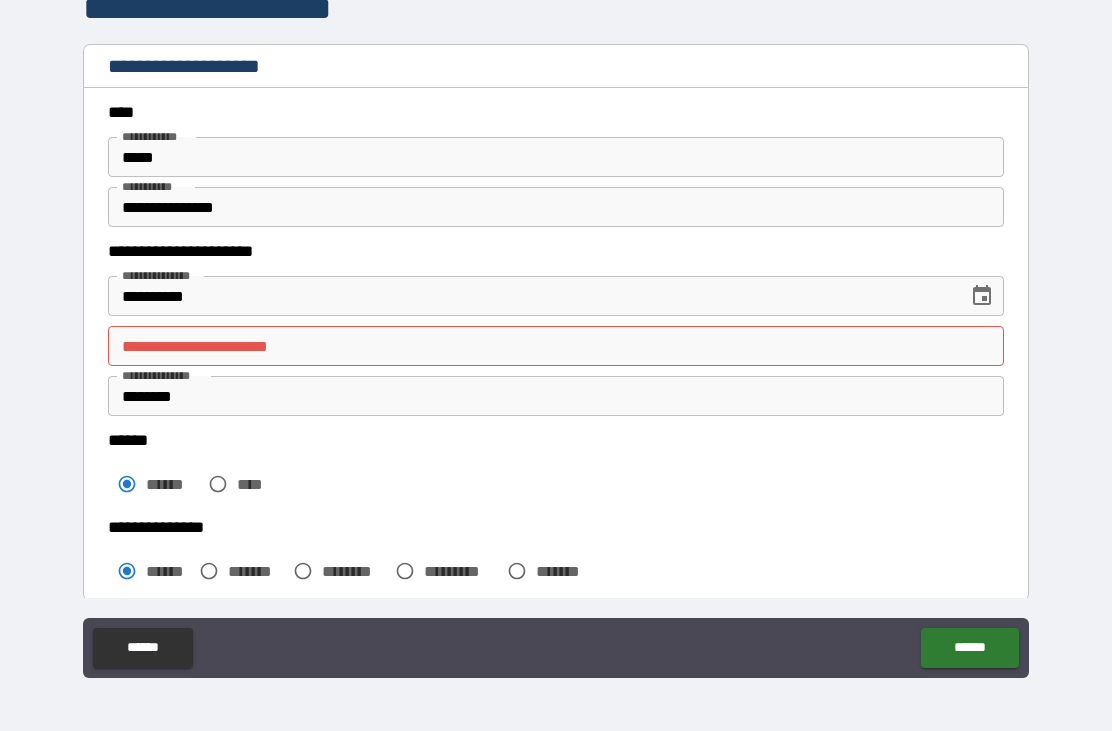 scroll, scrollTop: 0, scrollLeft: 0, axis: both 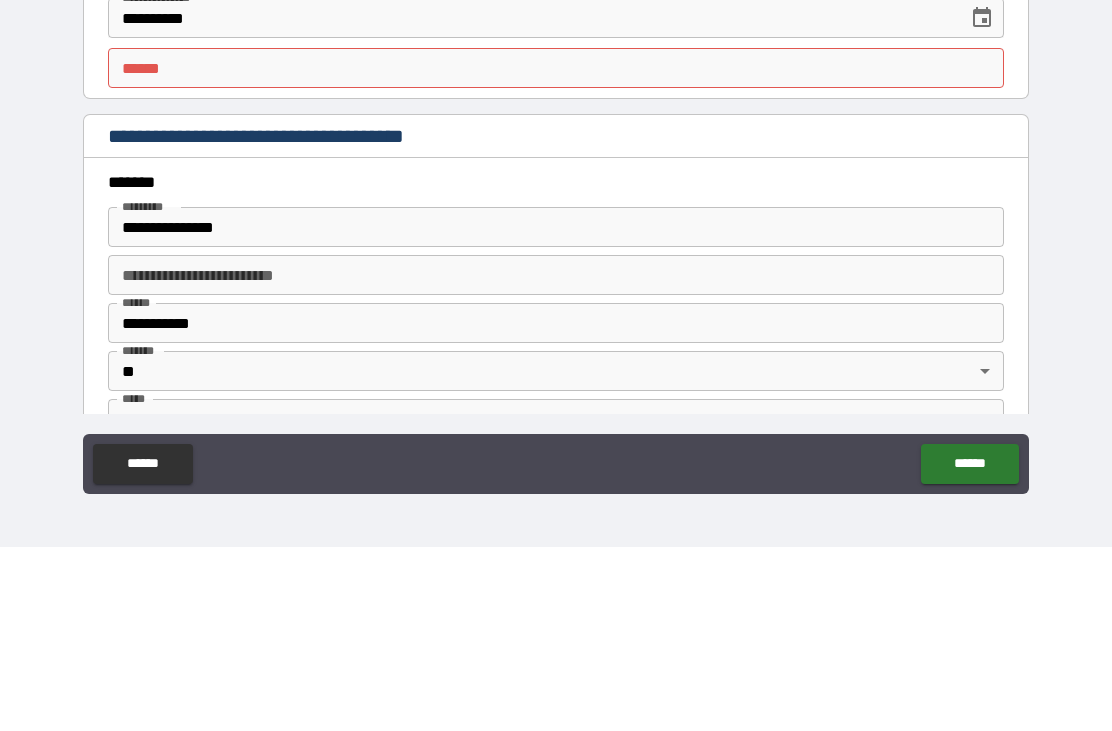 click on "****   *" at bounding box center [556, 252] 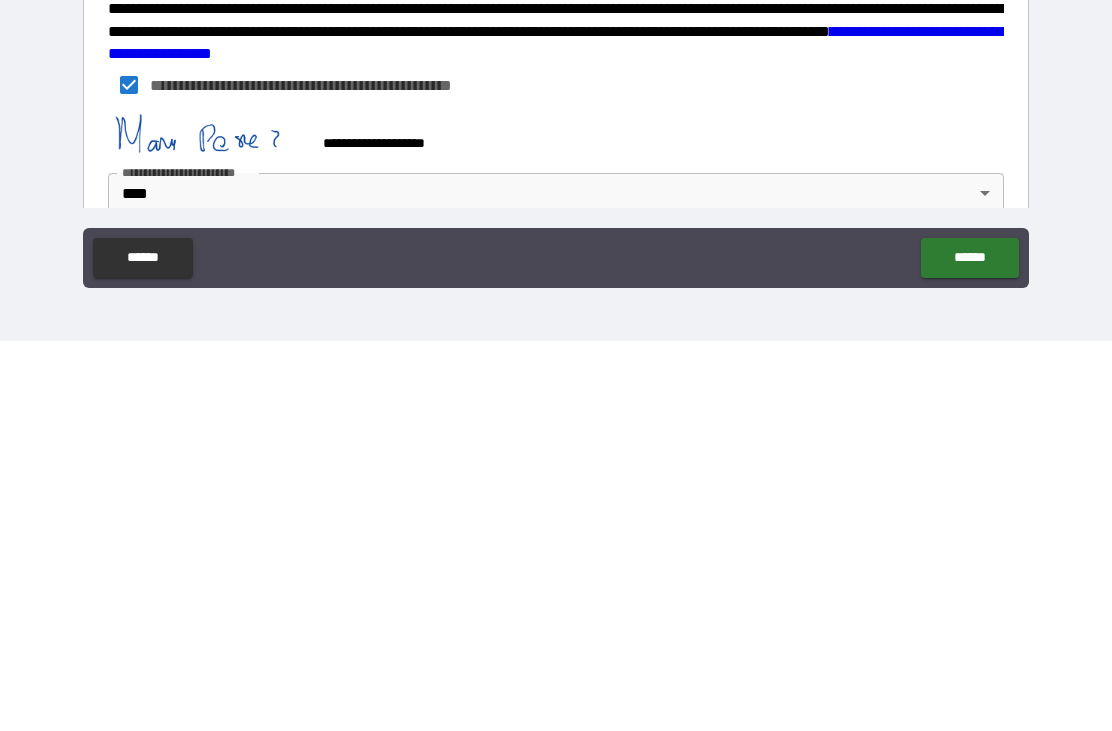 scroll, scrollTop: 2696, scrollLeft: 0, axis: vertical 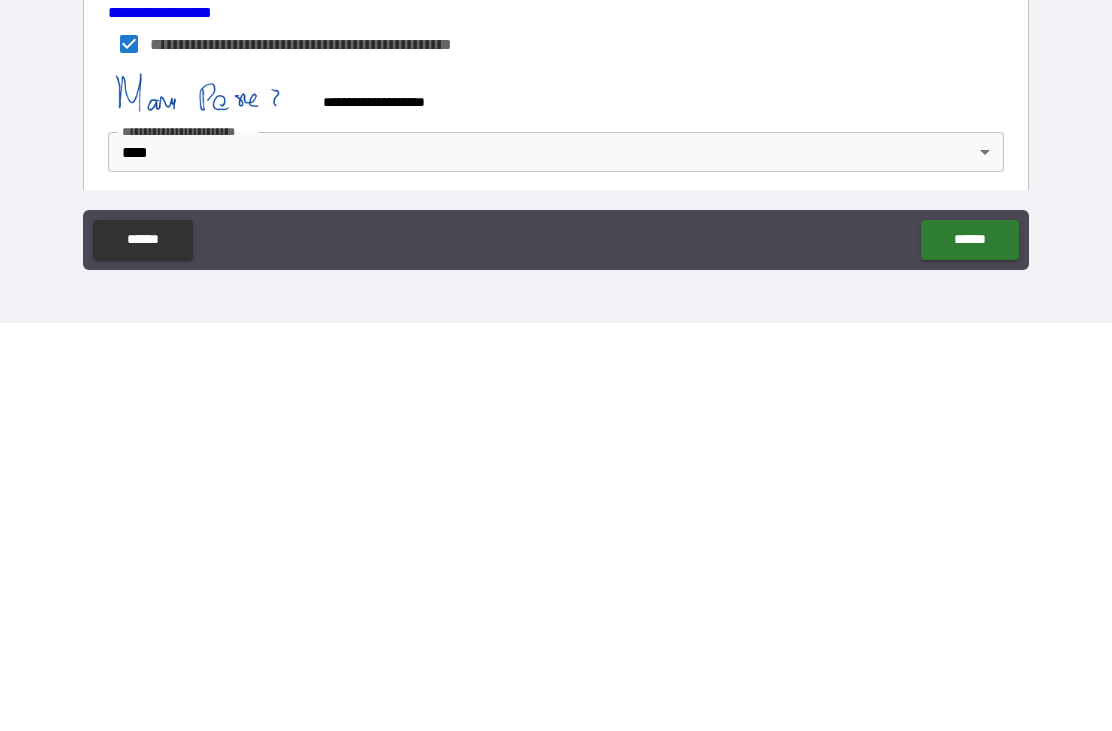 click on "******" at bounding box center (969, 648) 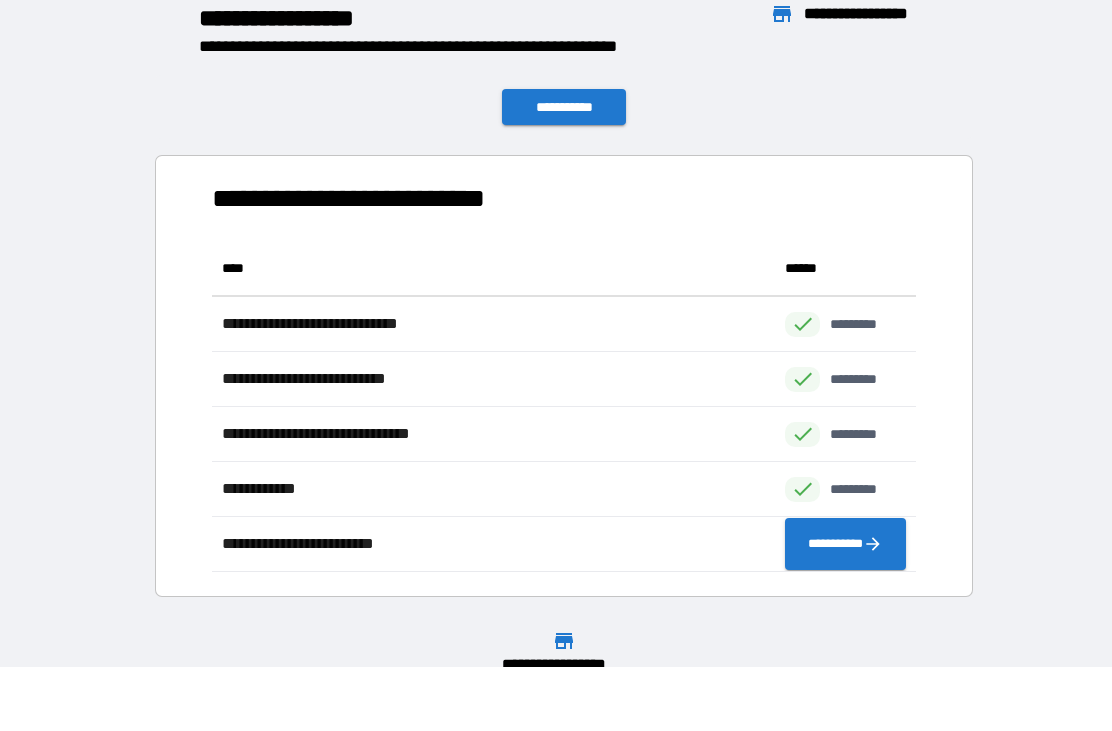 scroll, scrollTop: 1, scrollLeft: 1, axis: both 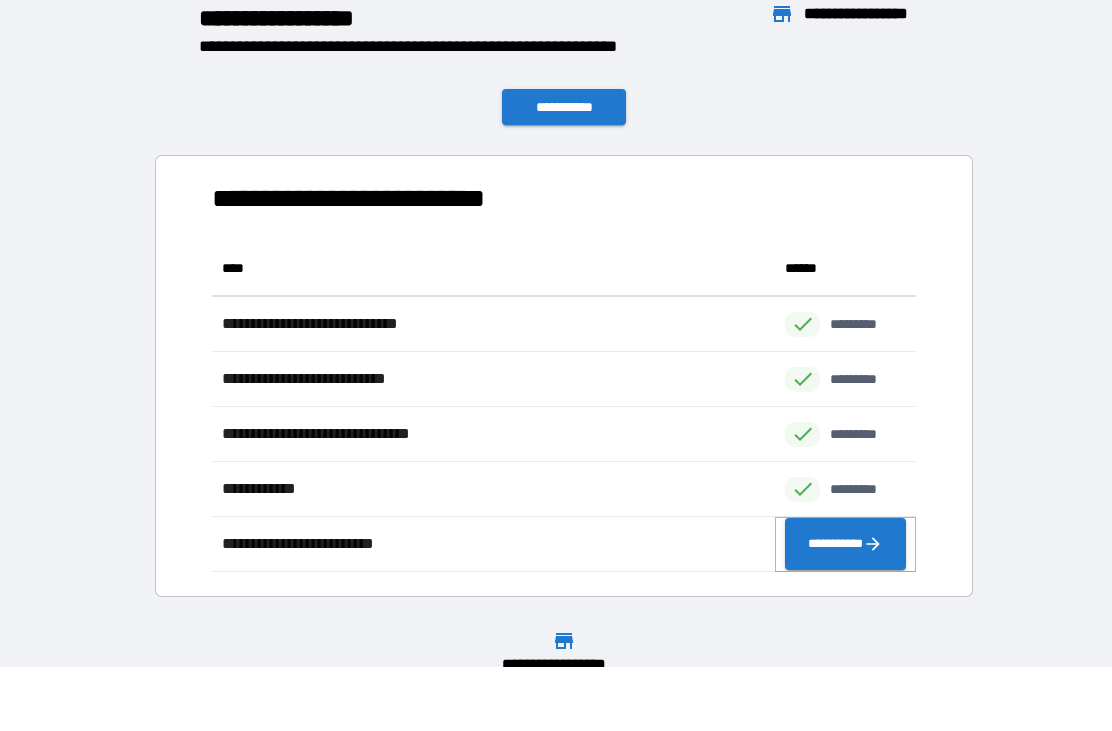 click on "**********" at bounding box center [845, 544] 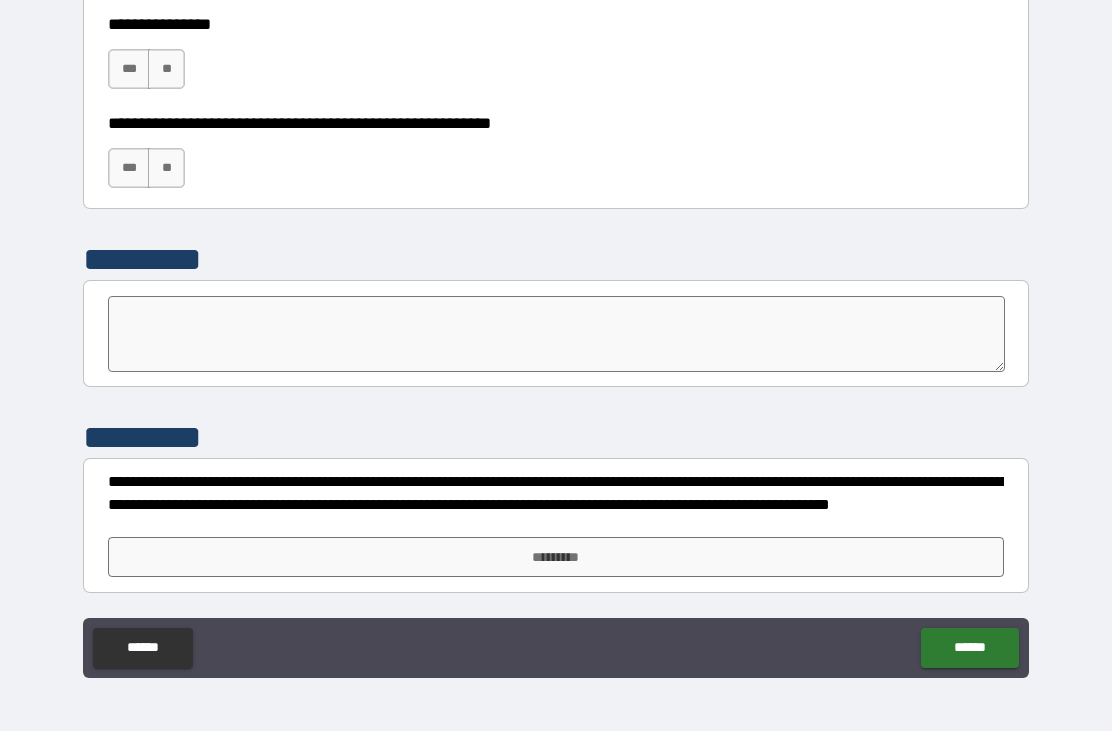 scroll, scrollTop: 6158, scrollLeft: 0, axis: vertical 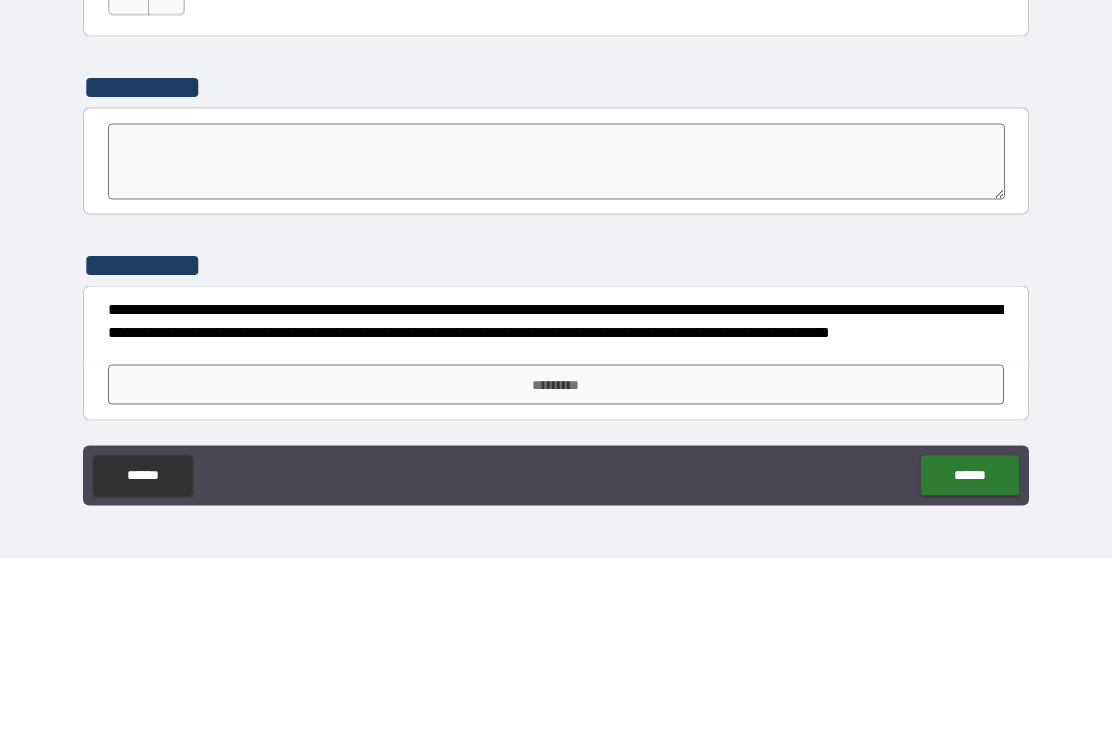 click on "**********" at bounding box center [556, 336] 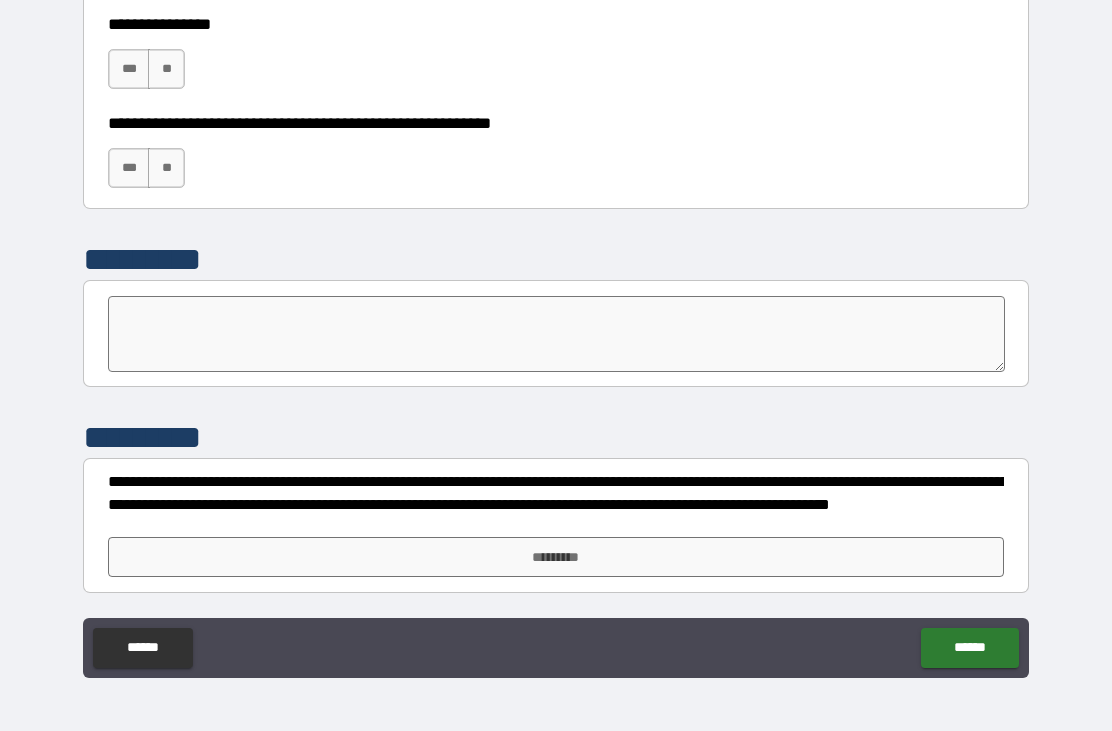 click on "*********" at bounding box center (556, 557) 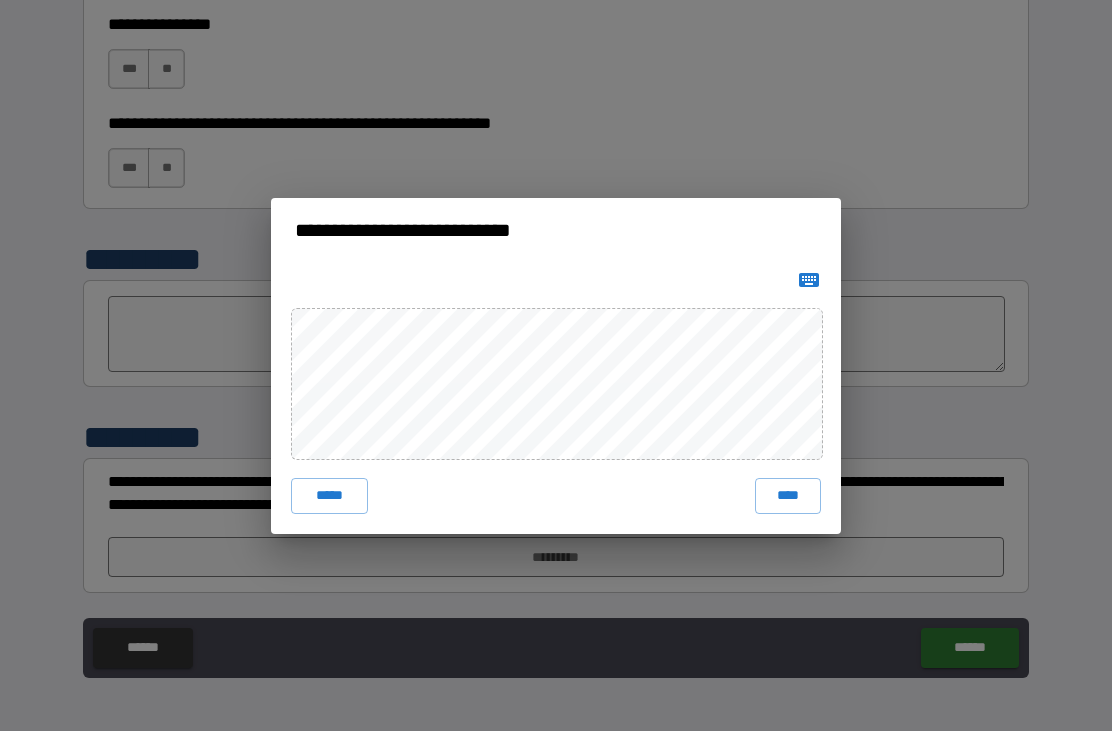click on "****" at bounding box center [788, 496] 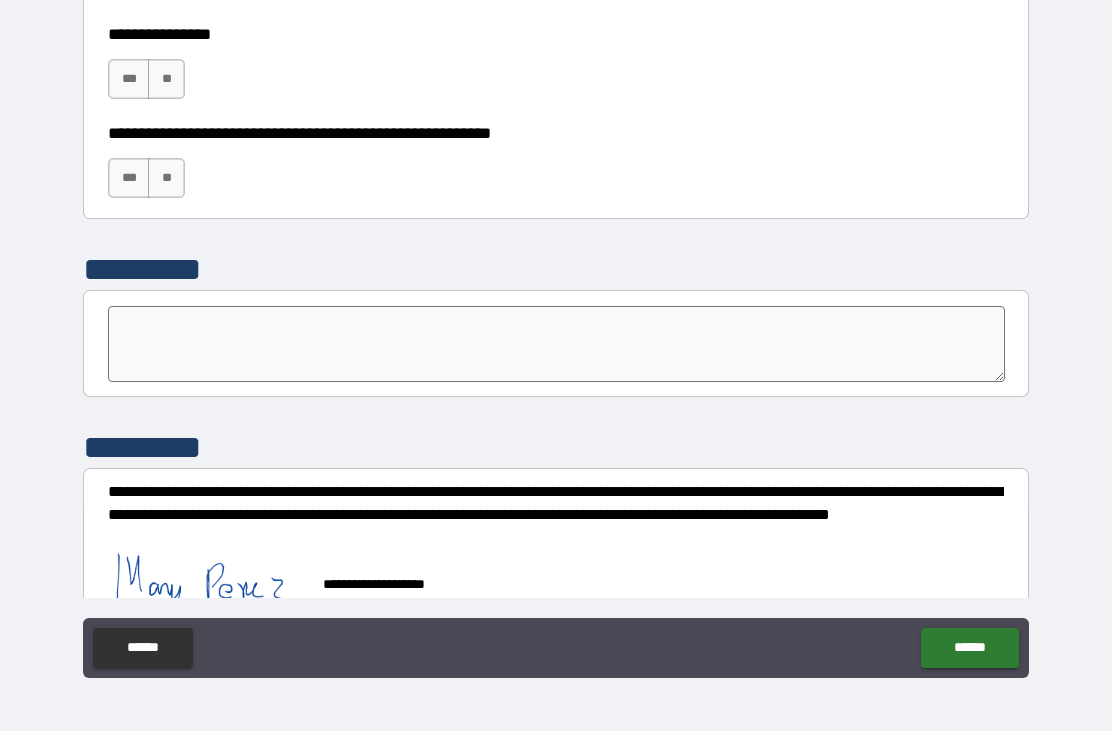 click on "******" at bounding box center (969, 648) 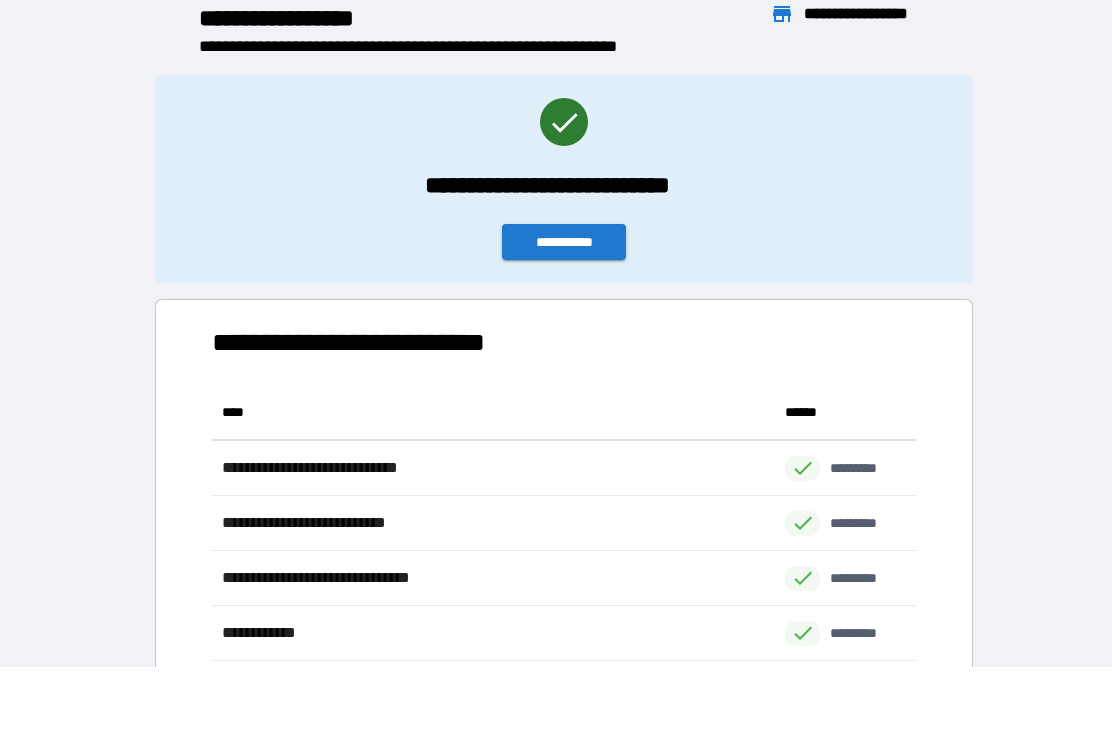 scroll, scrollTop: 1, scrollLeft: 1, axis: both 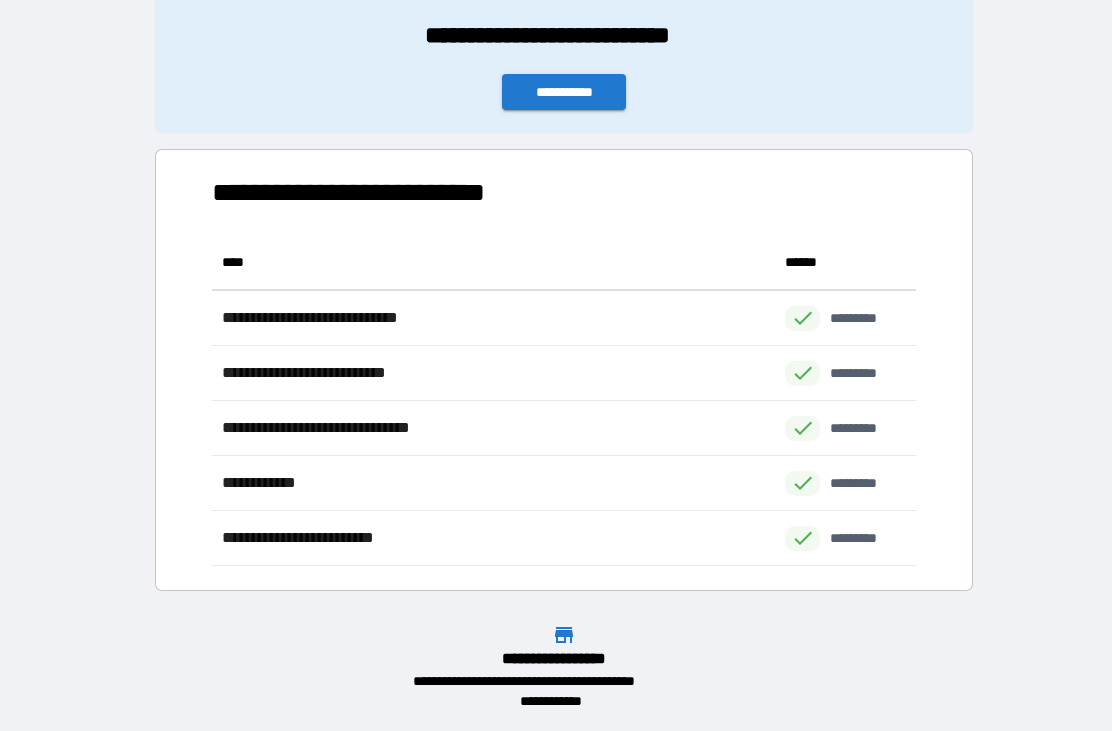 click on "**********" at bounding box center (564, 92) 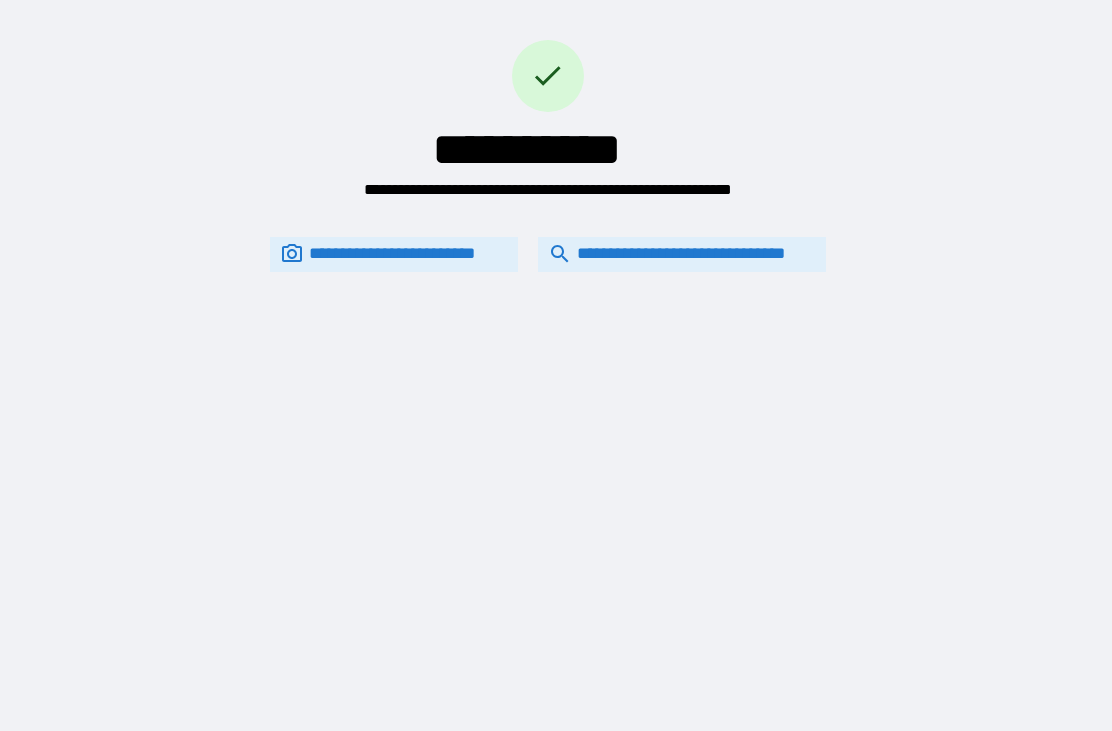 click on "**********" at bounding box center [682, 254] 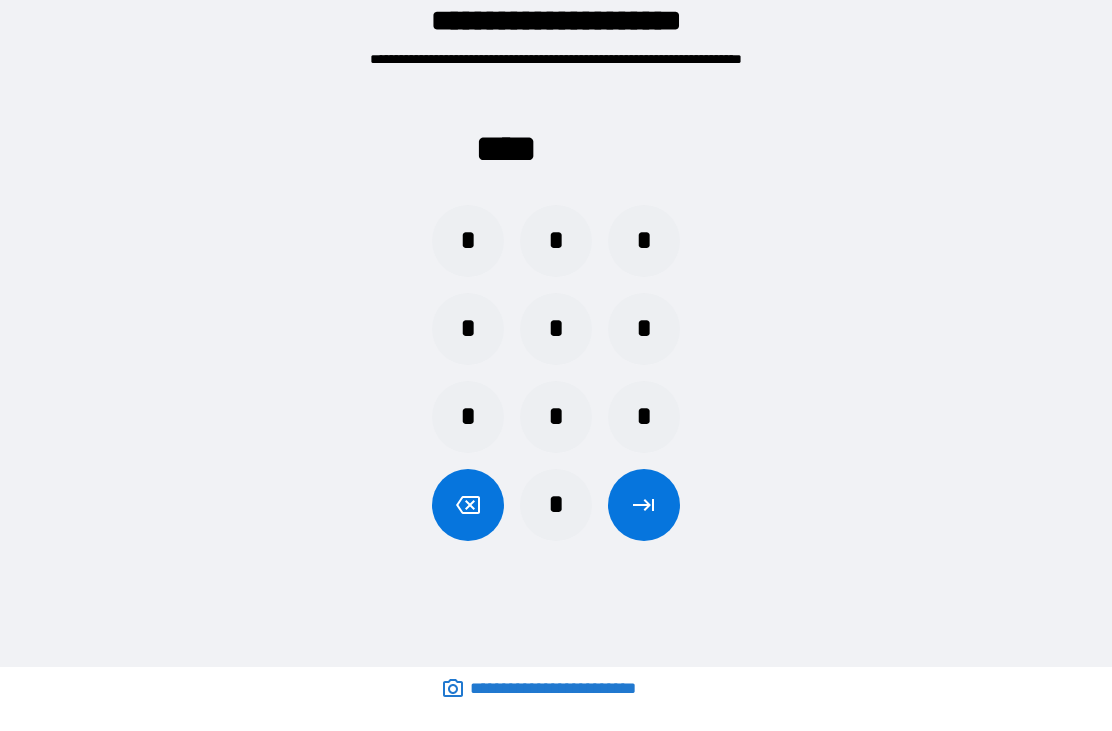 click on "*" at bounding box center (644, 417) 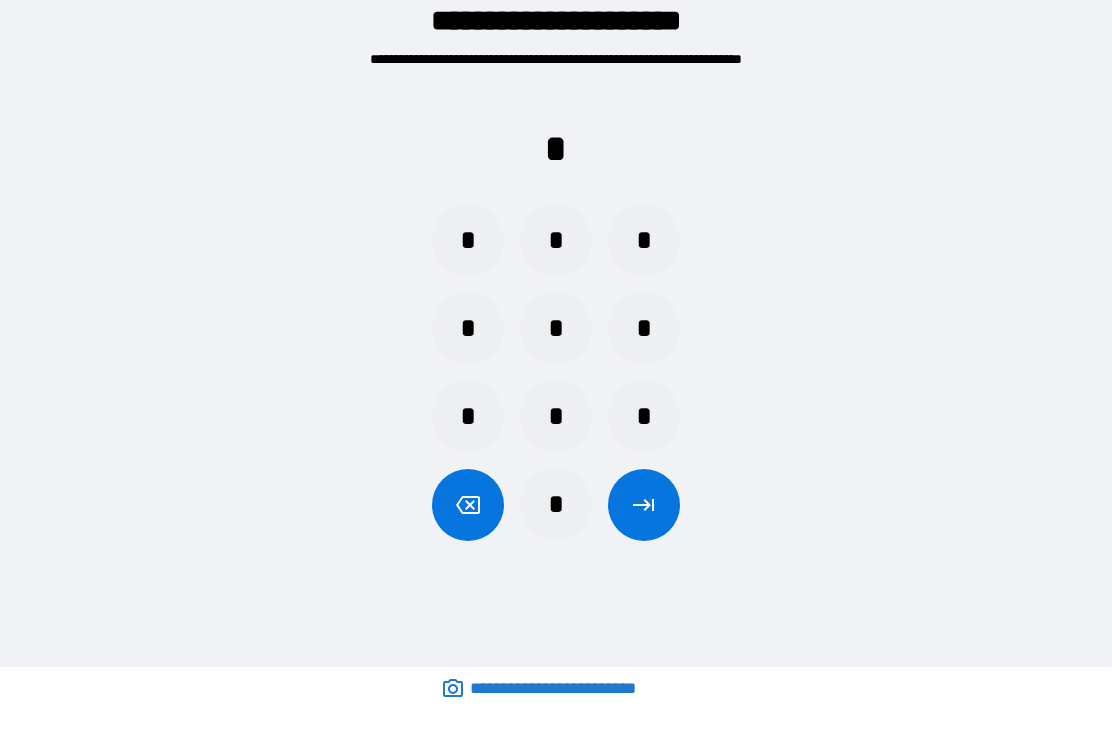 click on "*" at bounding box center [556, 417] 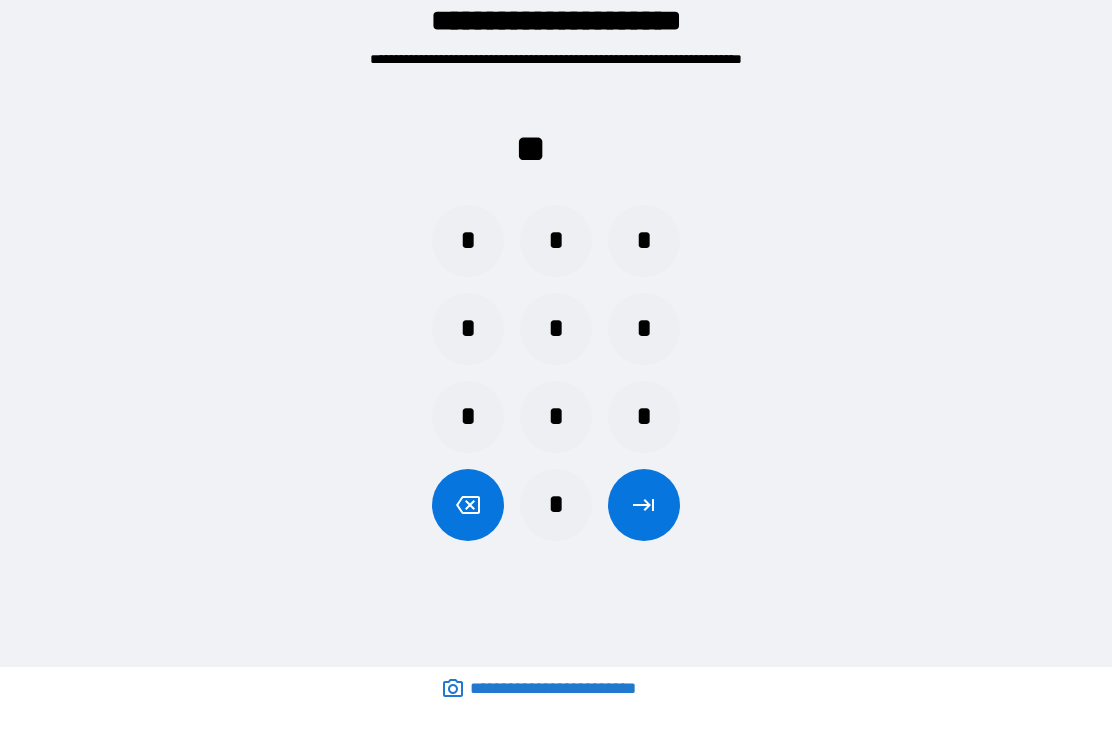 click on "*" at bounding box center (644, 417) 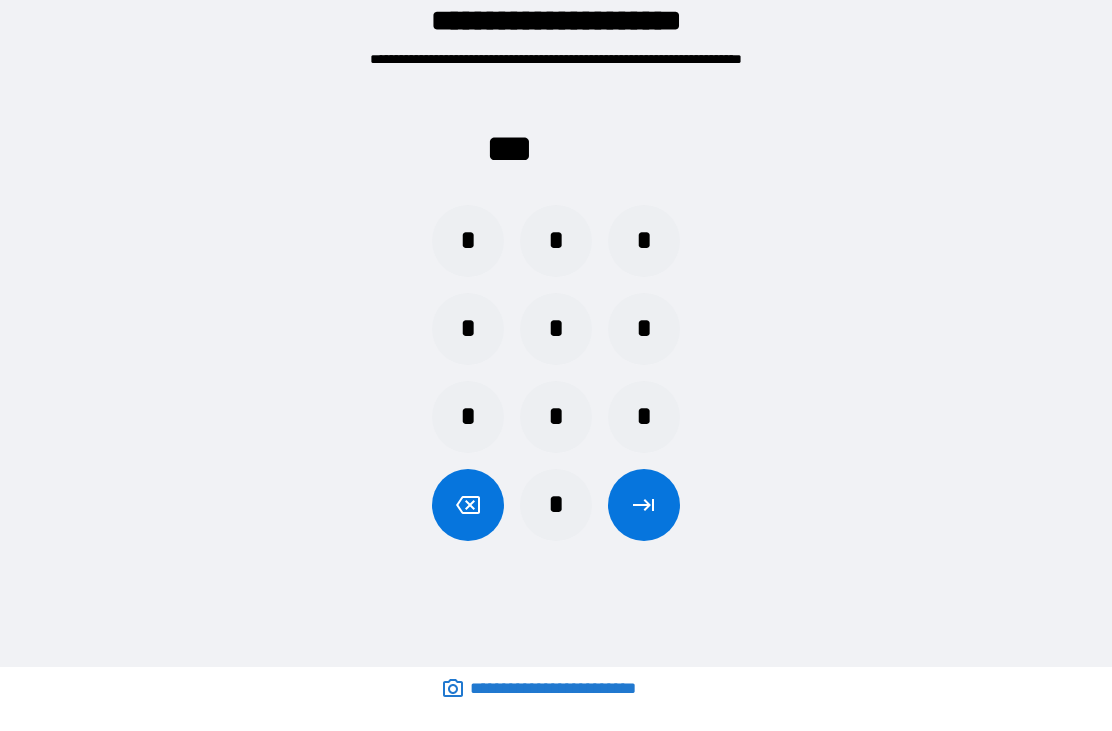 click on "*" at bounding box center [556, 417] 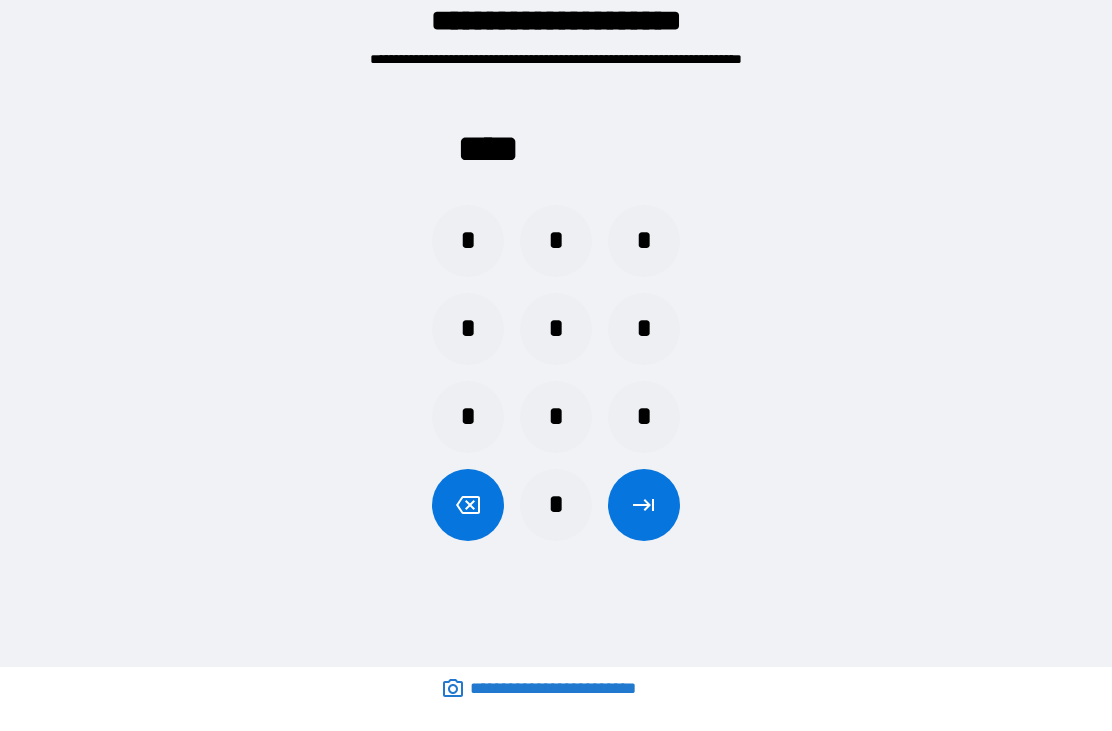 click 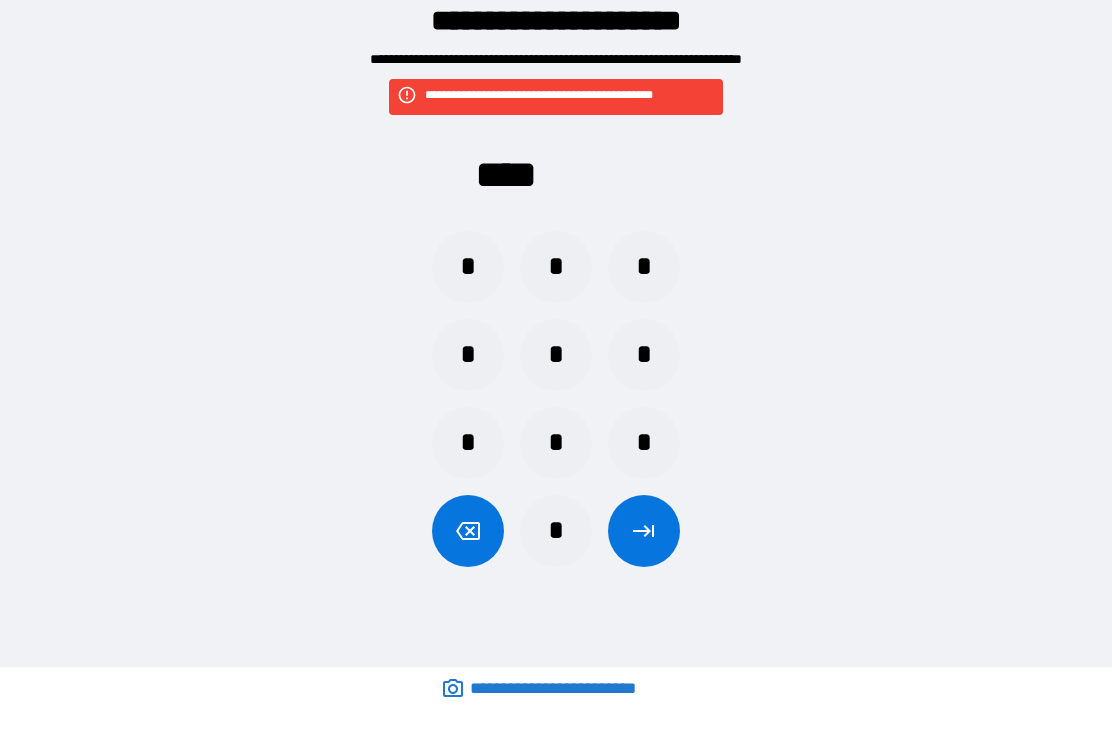 click on "*" at bounding box center [556, 443] 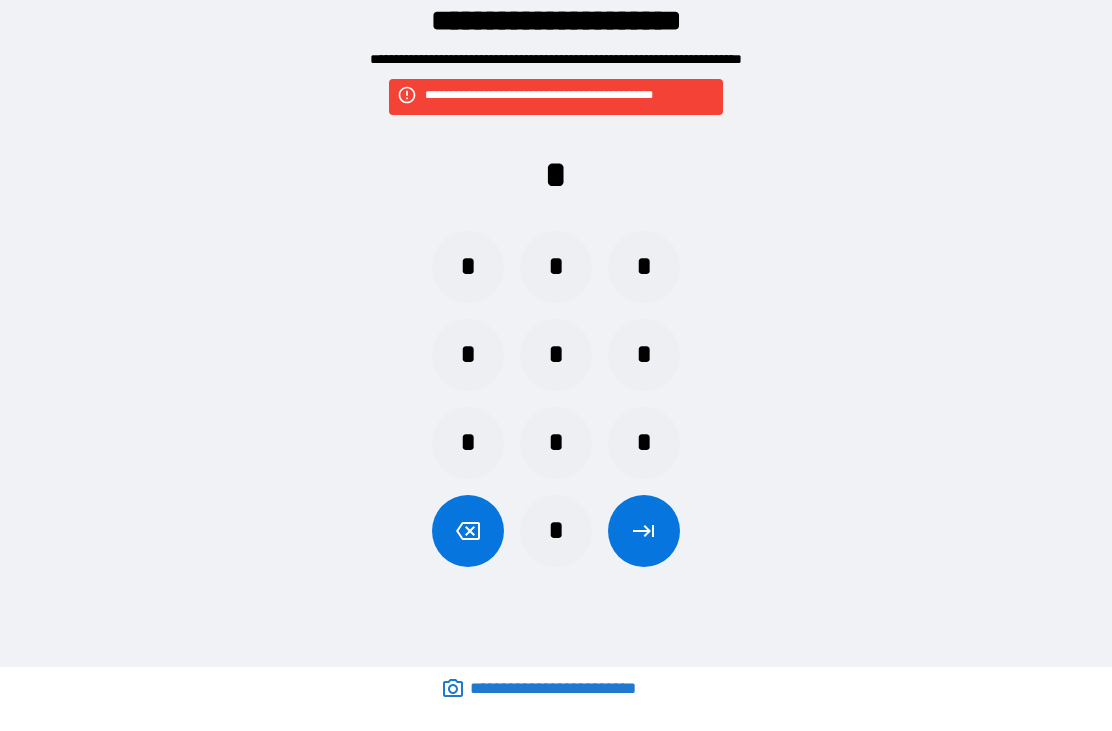 click on "*" at bounding box center (556, 267) 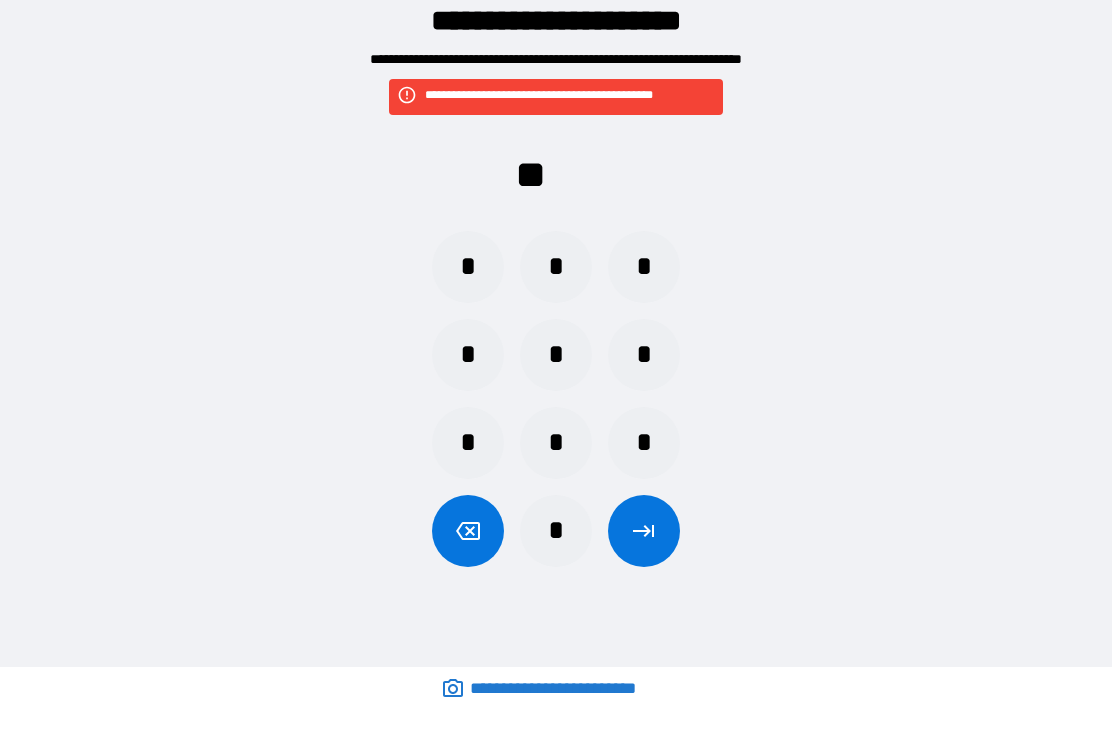 click on "*" at bounding box center [468, 355] 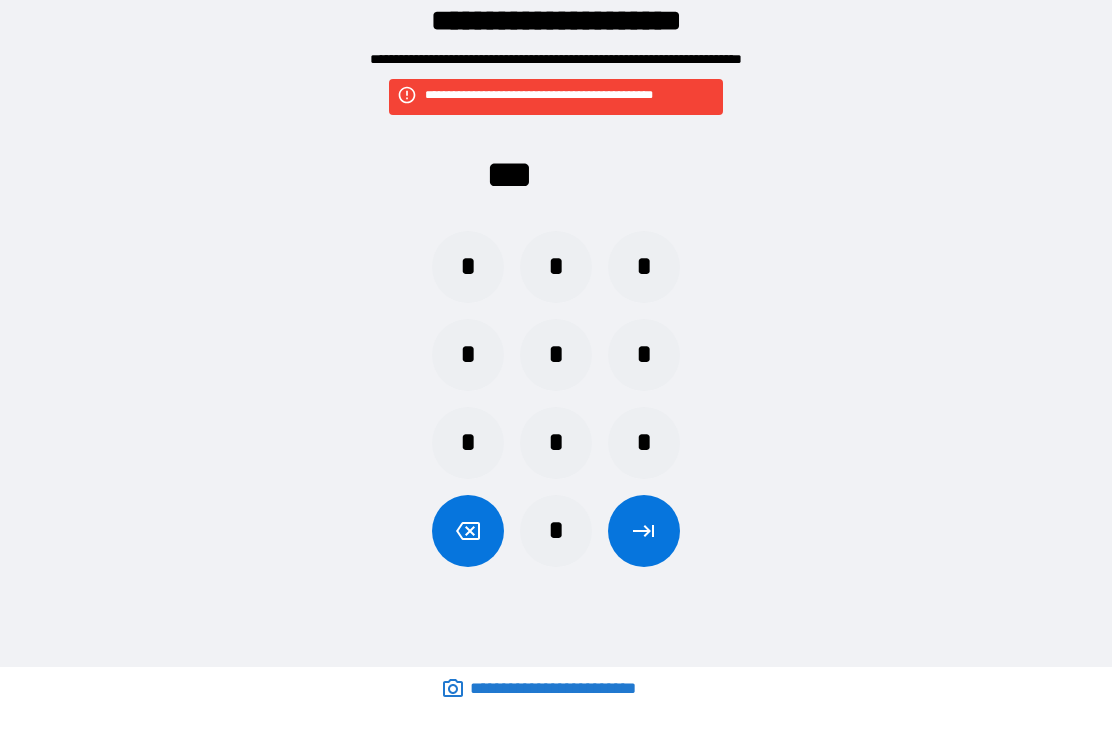 click at bounding box center [468, 531] 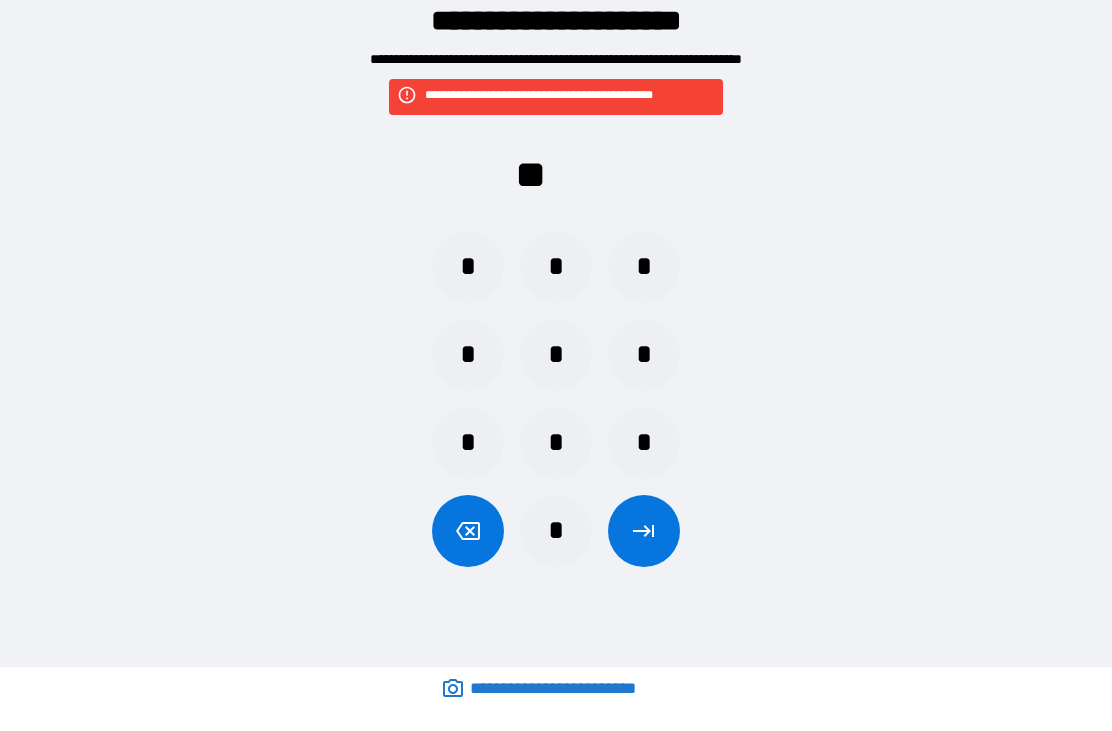 click at bounding box center (468, 531) 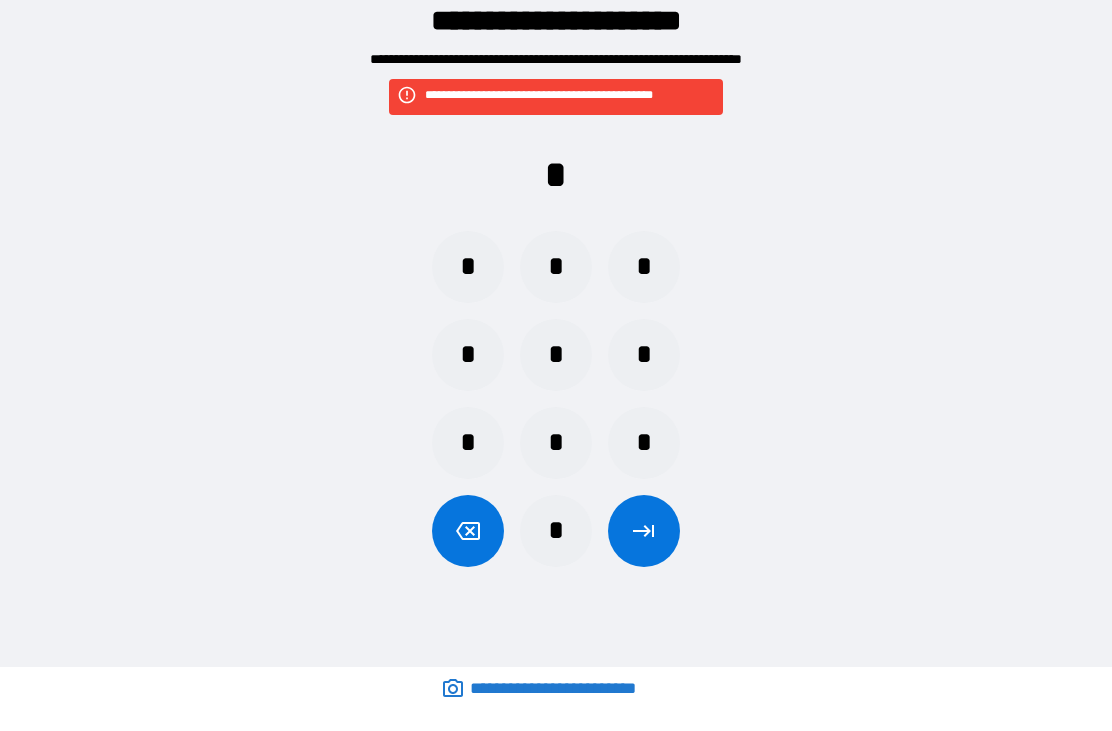 click 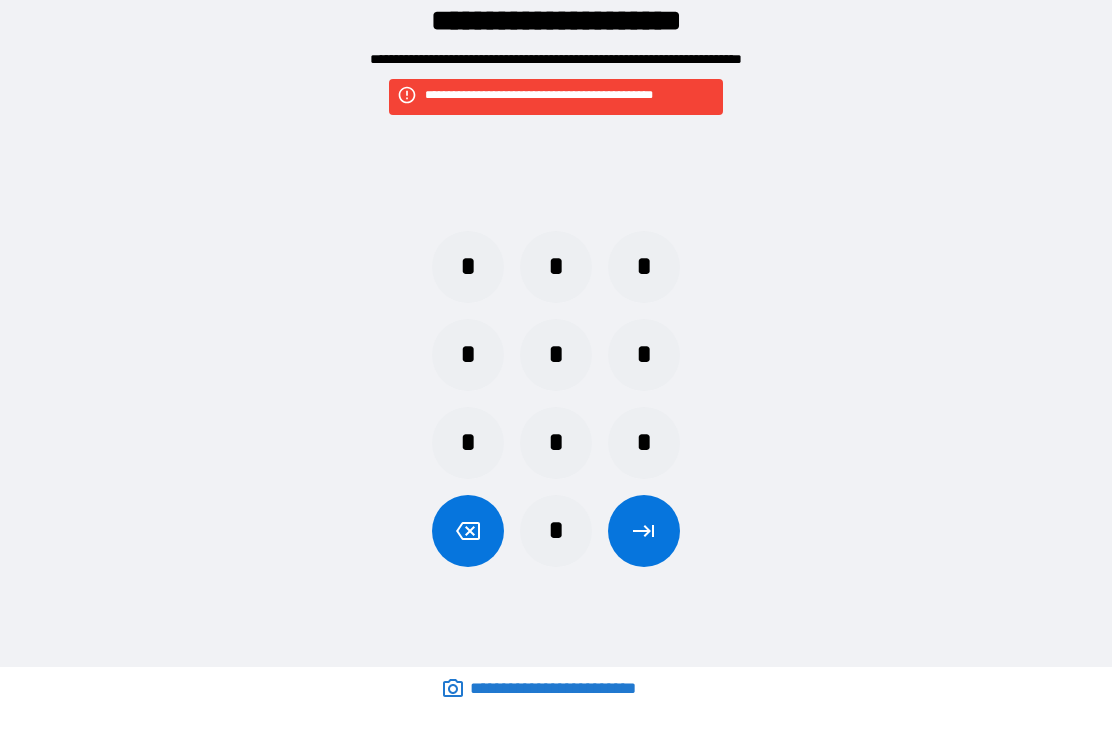 click on "*" at bounding box center (556, 355) 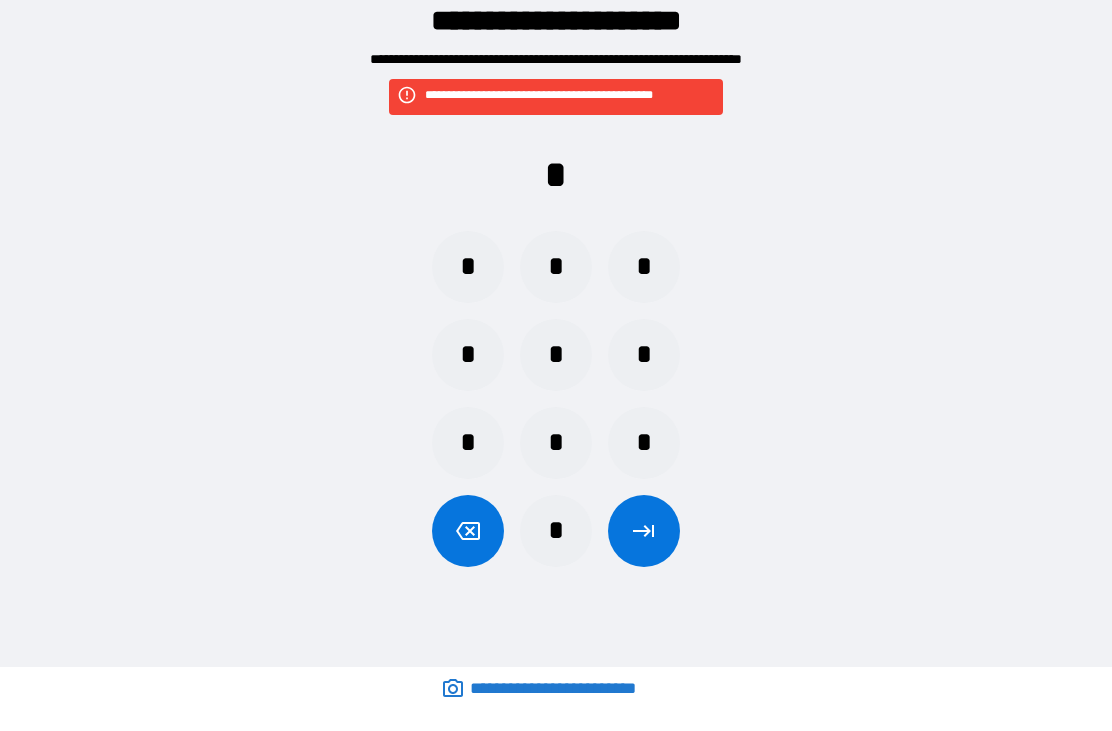 click on "*" at bounding box center [556, 443] 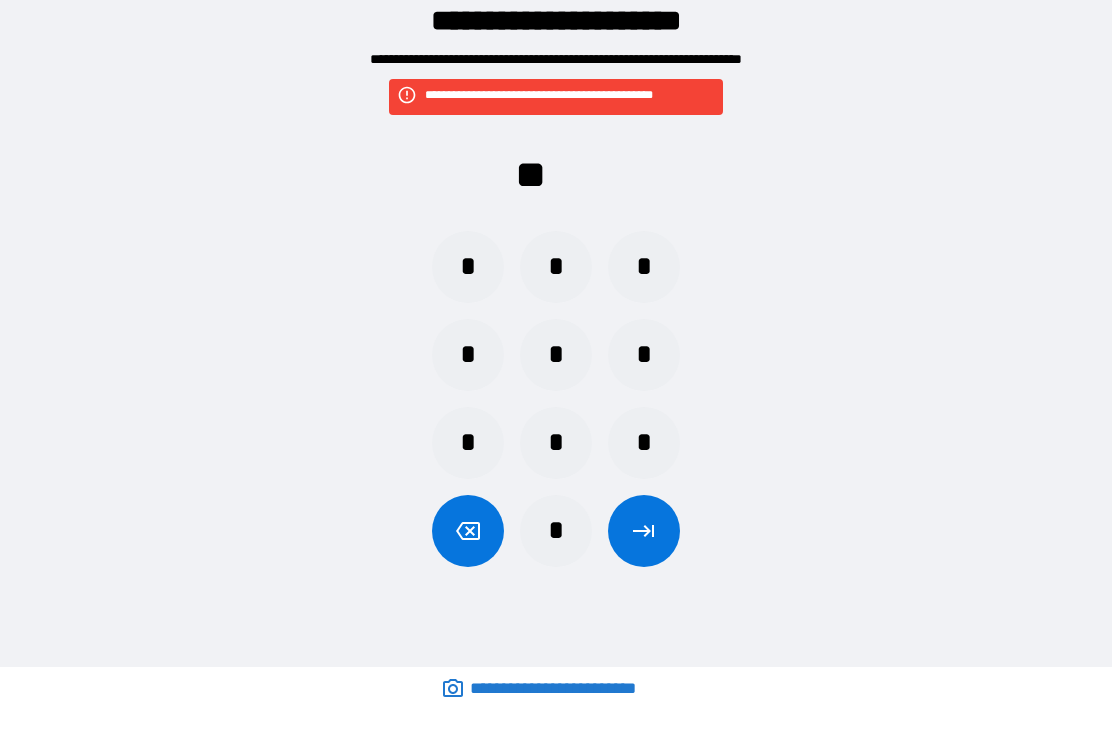 click on "*" at bounding box center (556, 267) 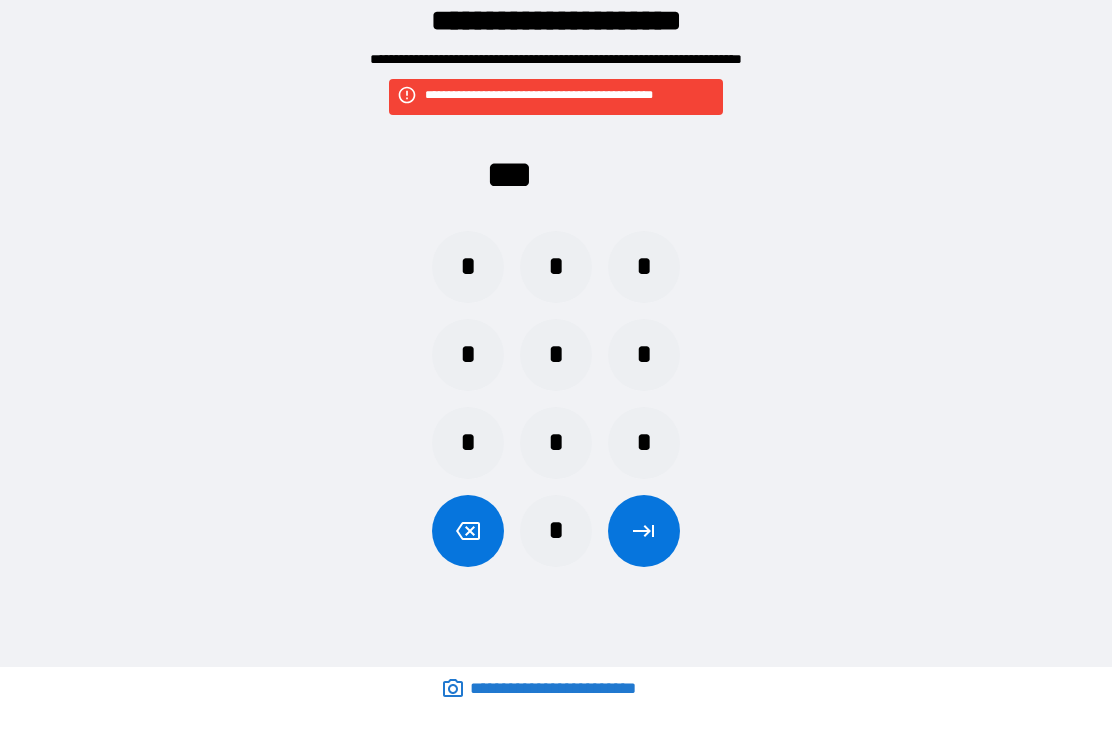 click on "*" at bounding box center [468, 355] 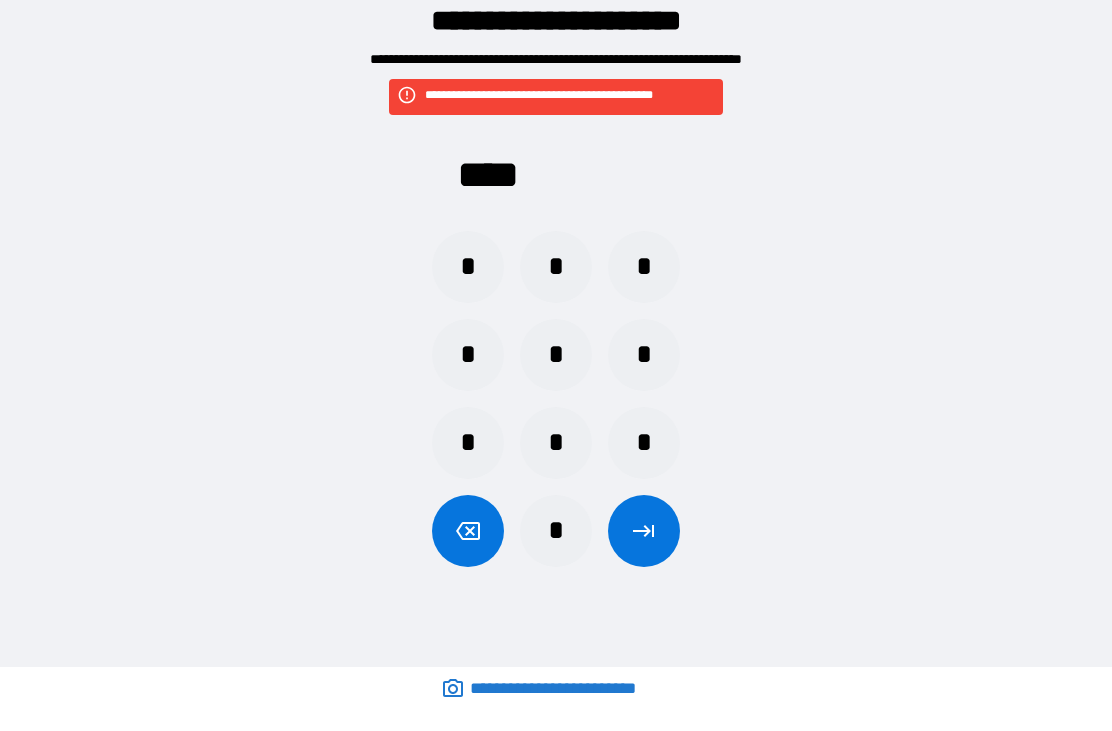 click at bounding box center [644, 531] 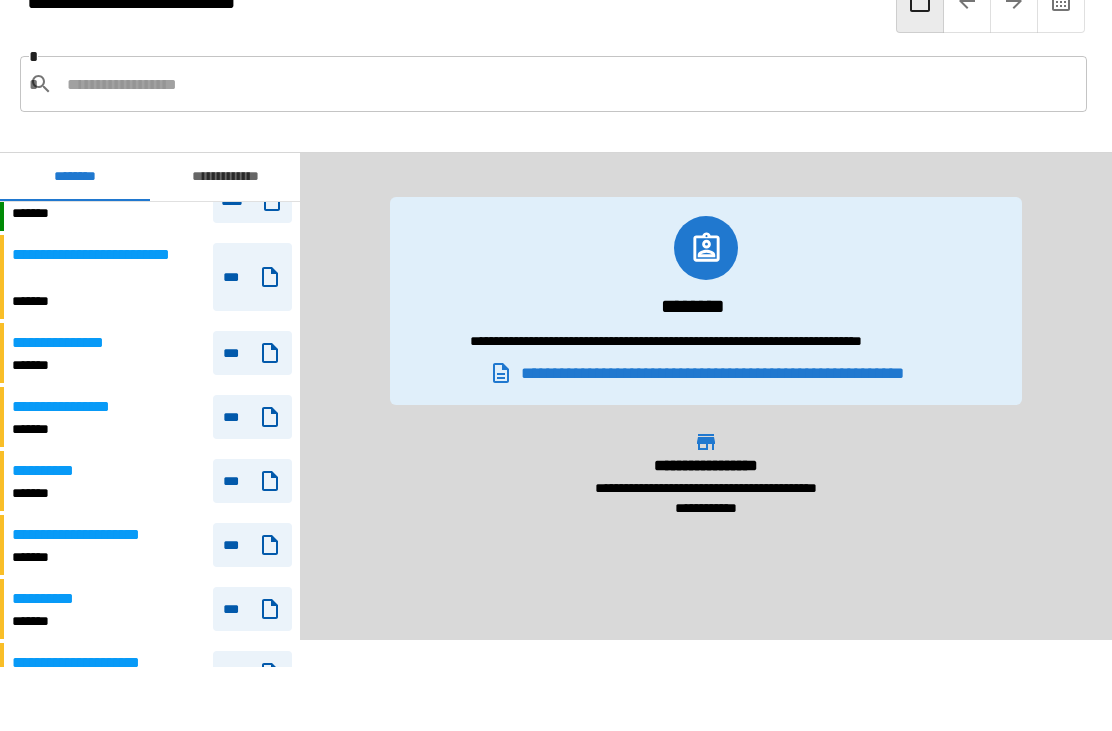 scroll, scrollTop: 751, scrollLeft: 0, axis: vertical 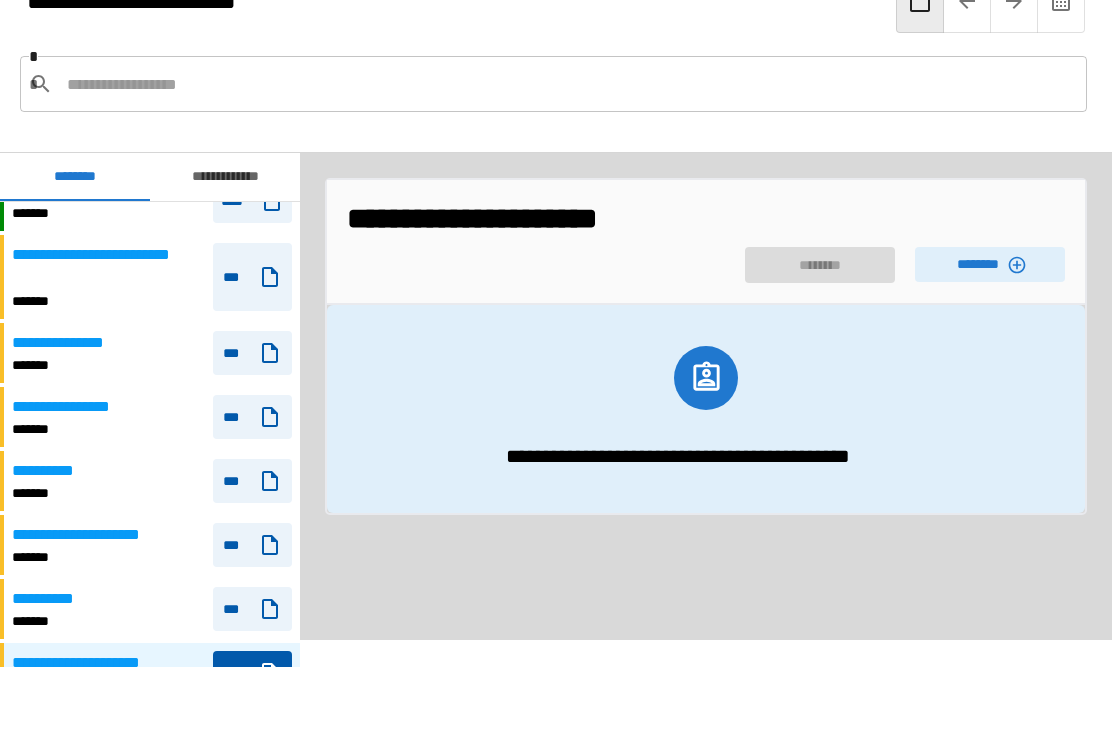 click on "********" at bounding box center [990, 264] 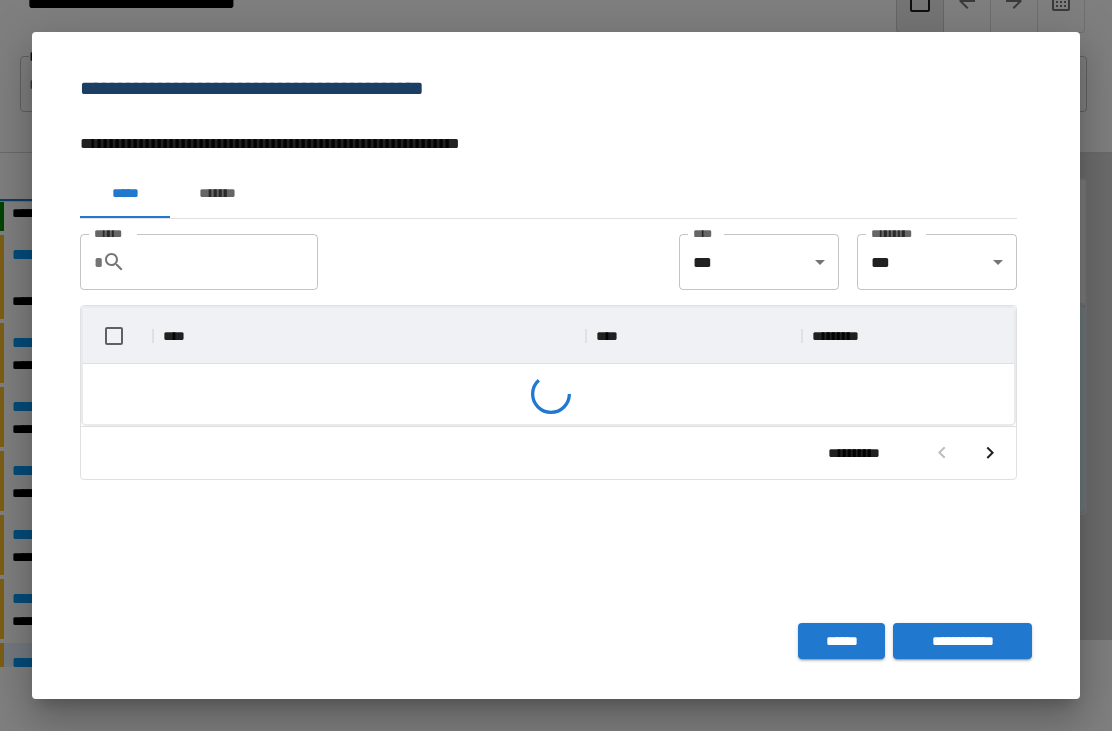 scroll, scrollTop: 1, scrollLeft: 1, axis: both 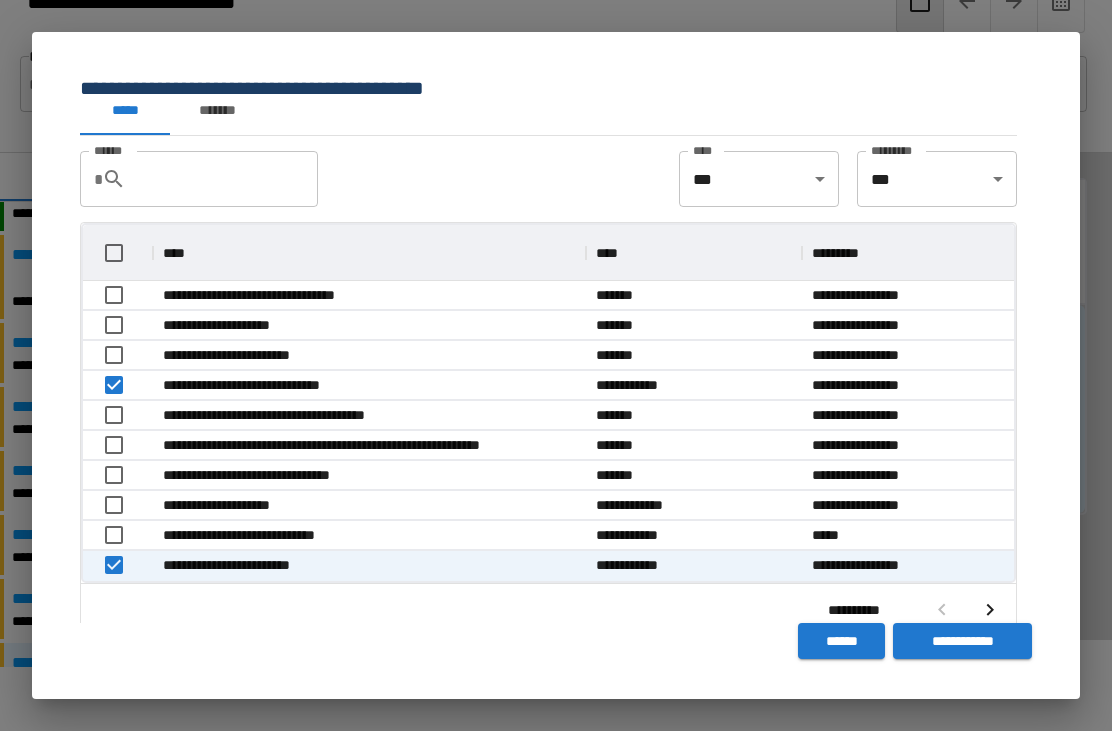 click 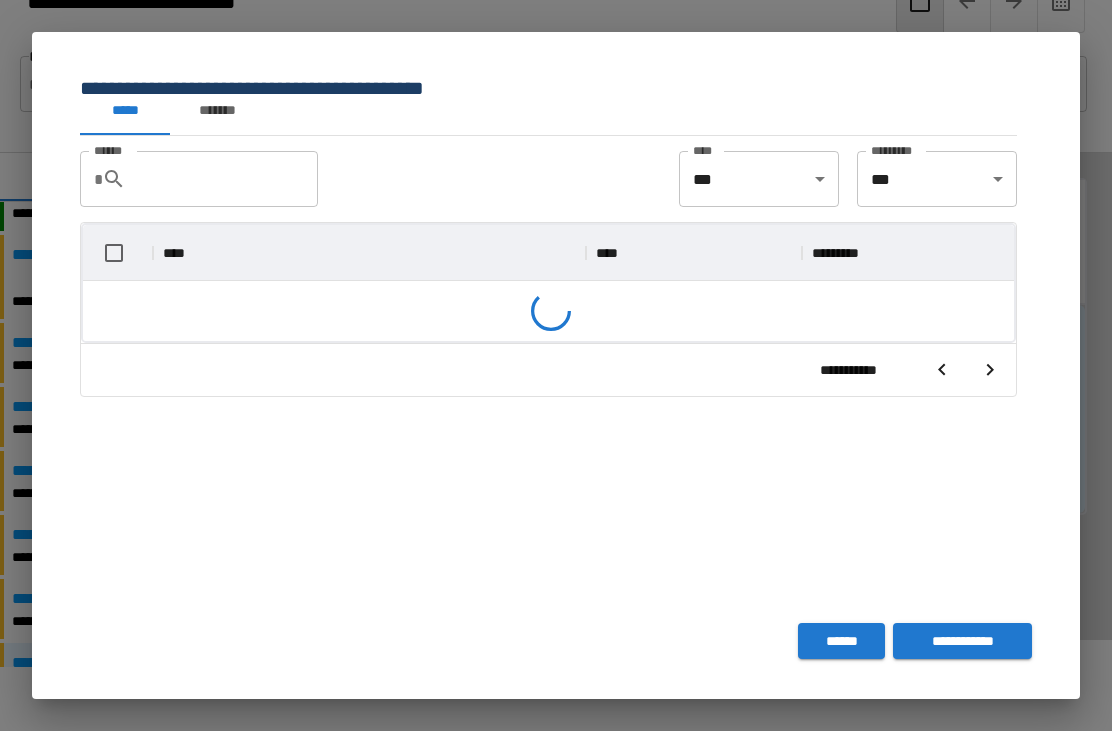 scroll, scrollTop: 356, scrollLeft: 931, axis: both 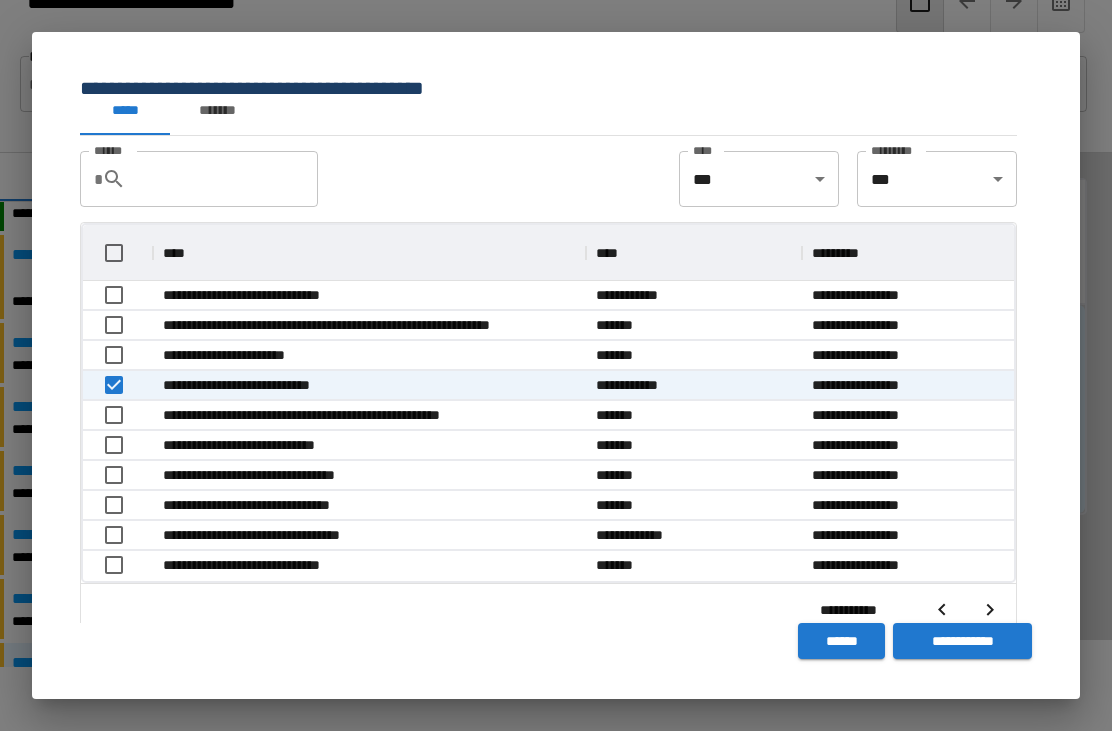 click 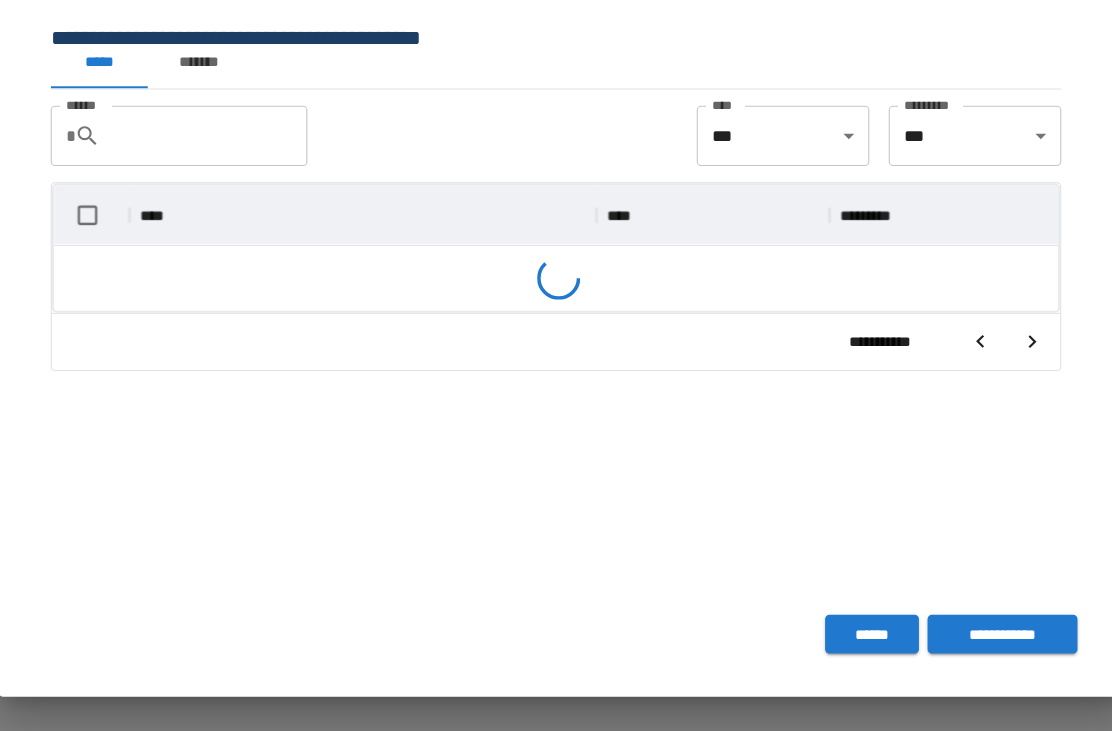 scroll, scrollTop: 356, scrollLeft: 931, axis: both 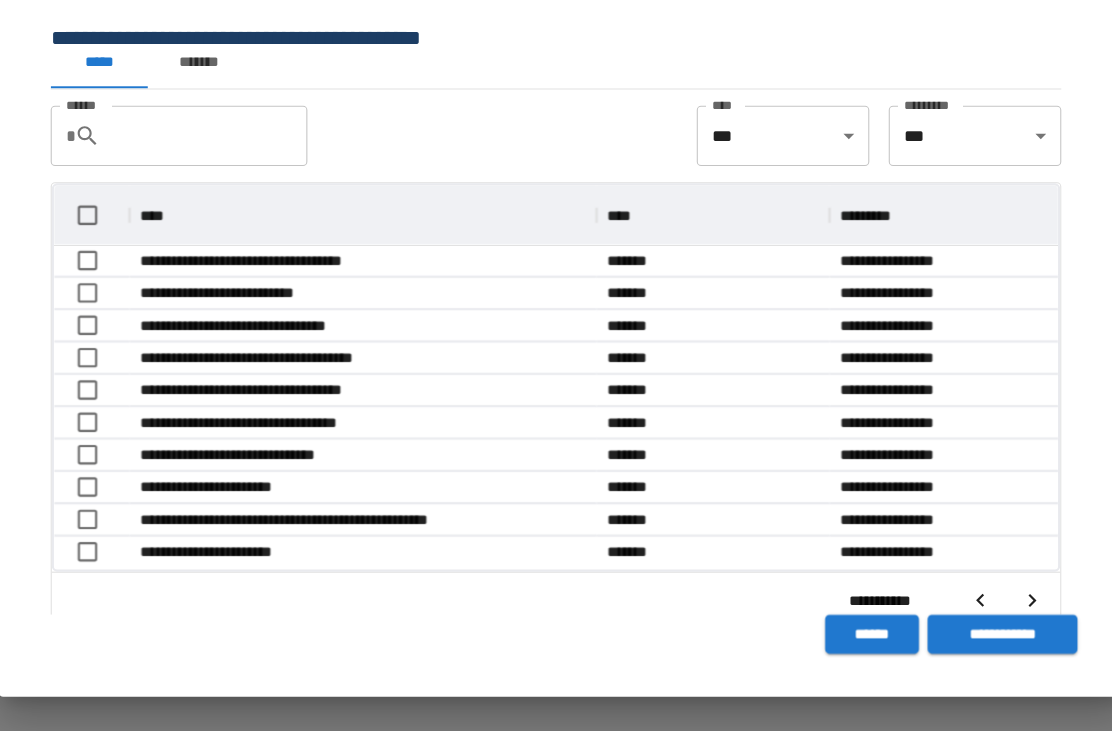 click at bounding box center (990, 610) 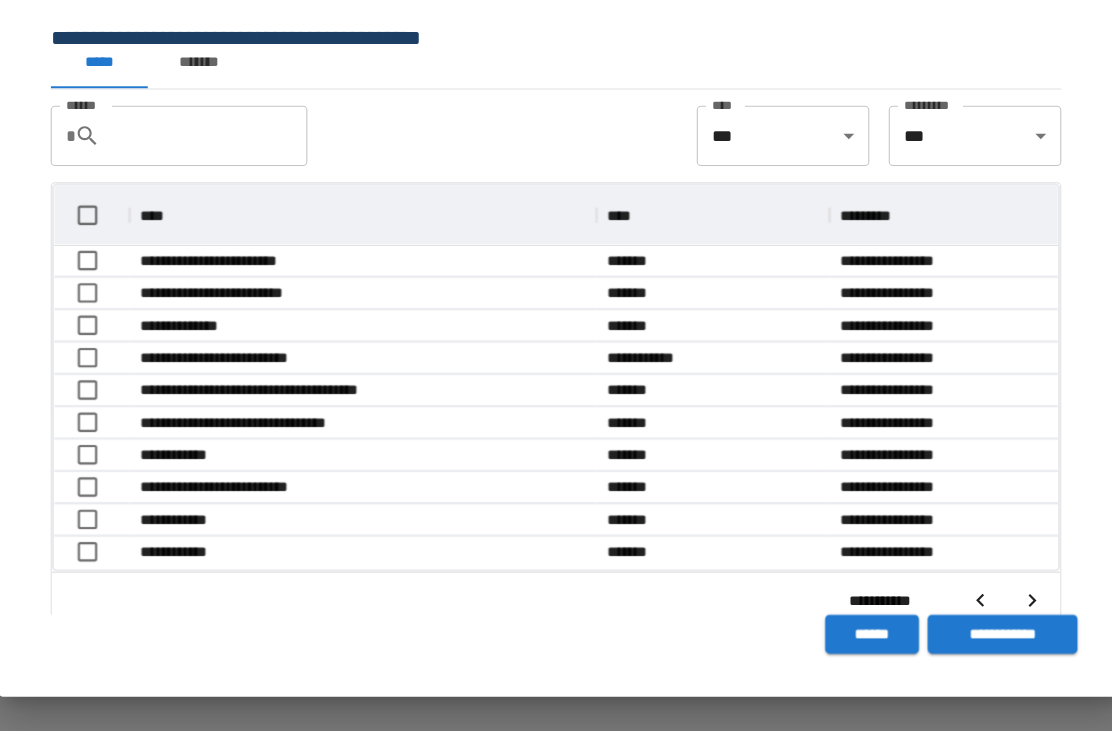 scroll, scrollTop: 356, scrollLeft: 931, axis: both 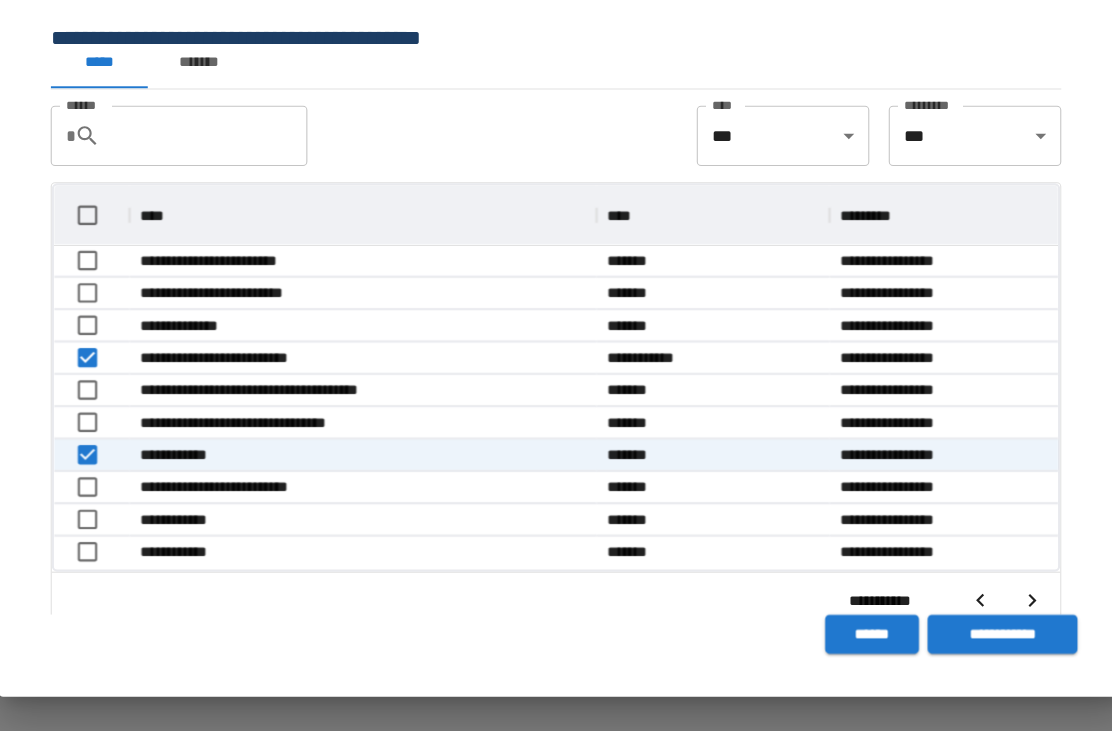 click on "**********" at bounding box center (962, 641) 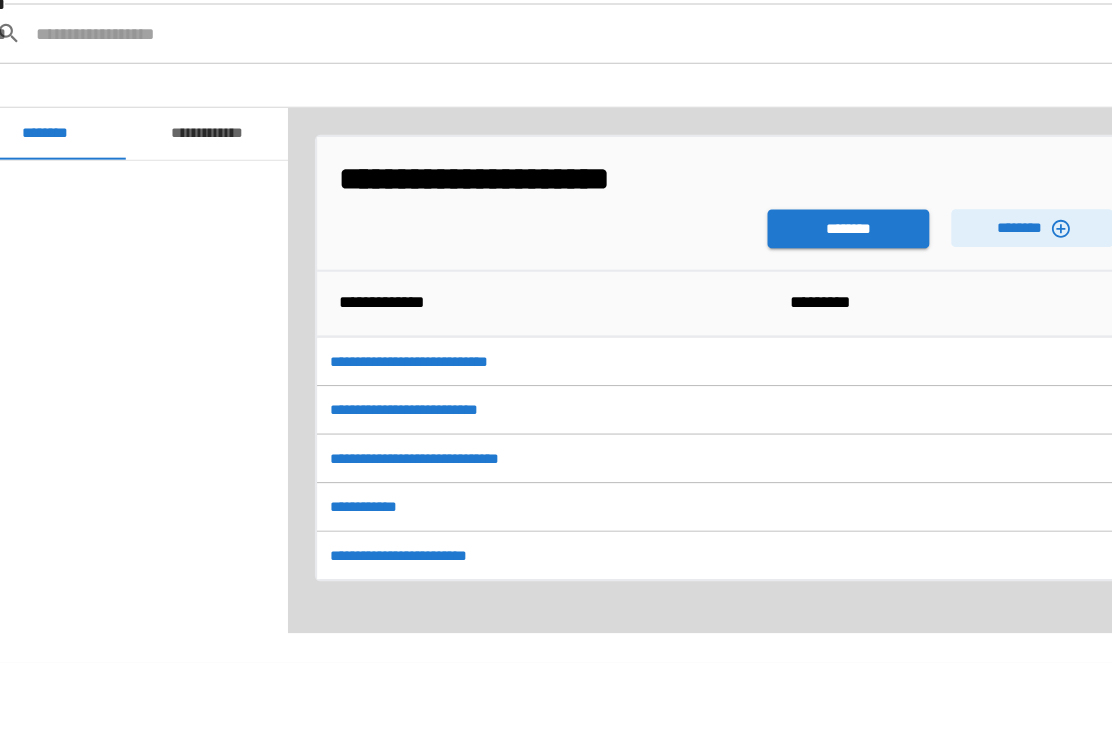 scroll, scrollTop: 751, scrollLeft: 0, axis: vertical 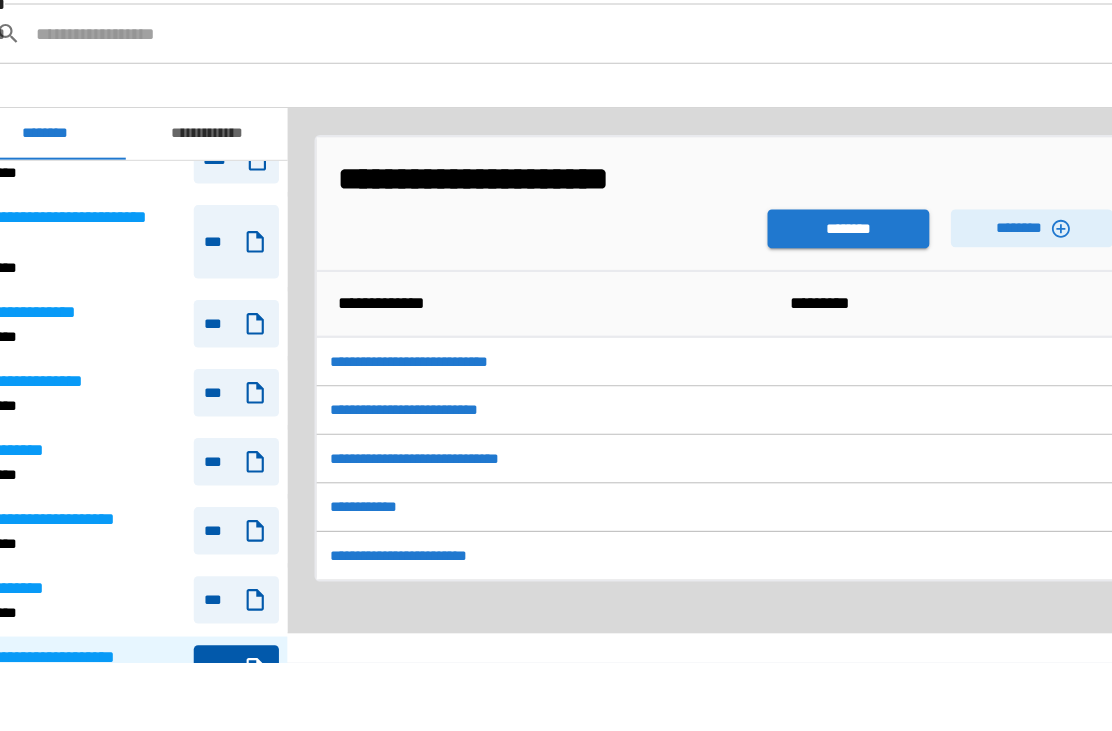 click on "********" at bounding box center [820, 265] 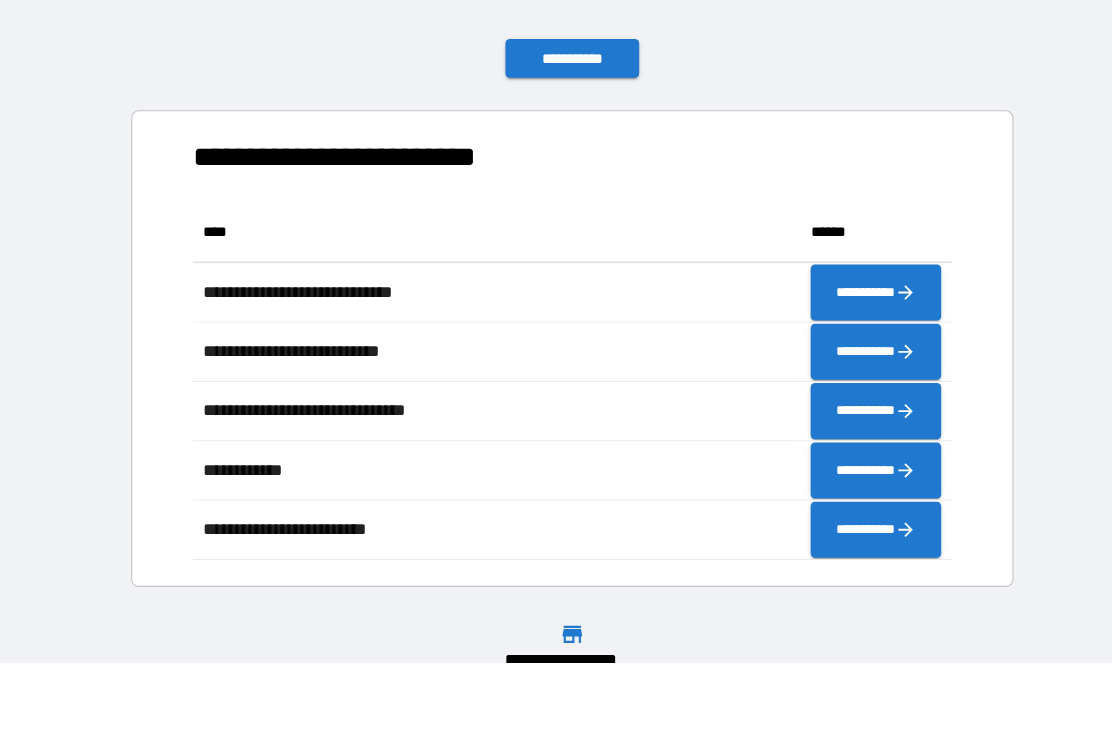scroll, scrollTop: 1, scrollLeft: 1, axis: both 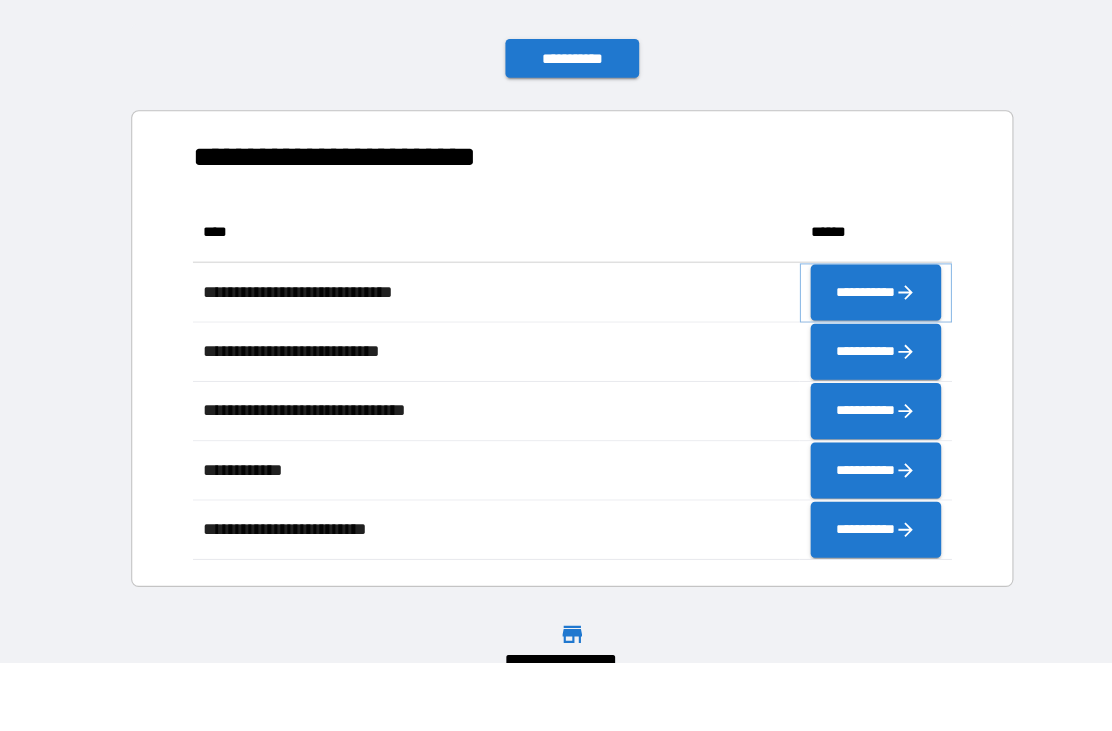 click on "**********" at bounding box center [845, 324] 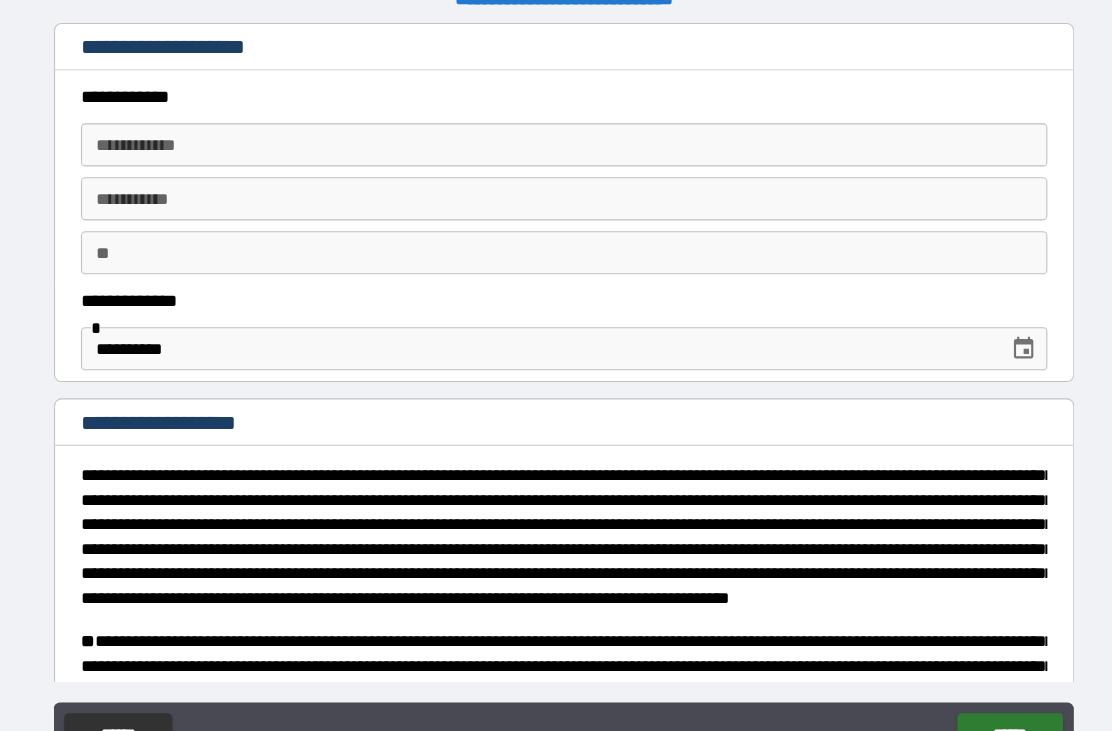 scroll, scrollTop: 0, scrollLeft: 0, axis: both 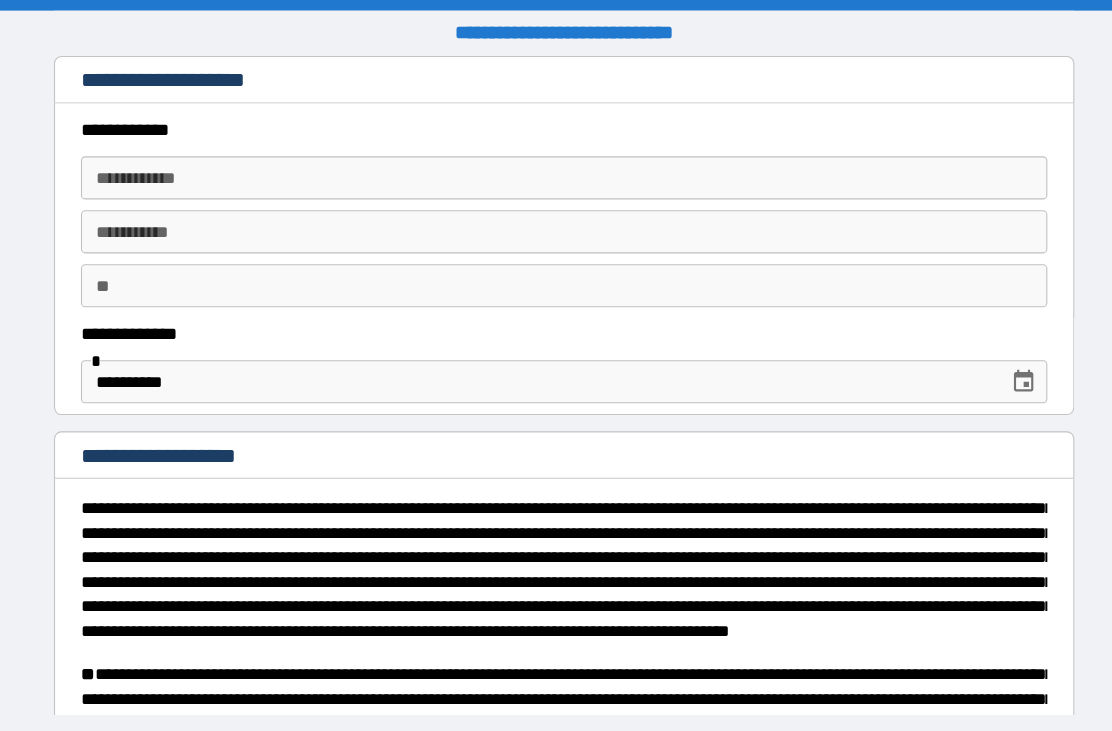 click on "**********" at bounding box center [556, 165] 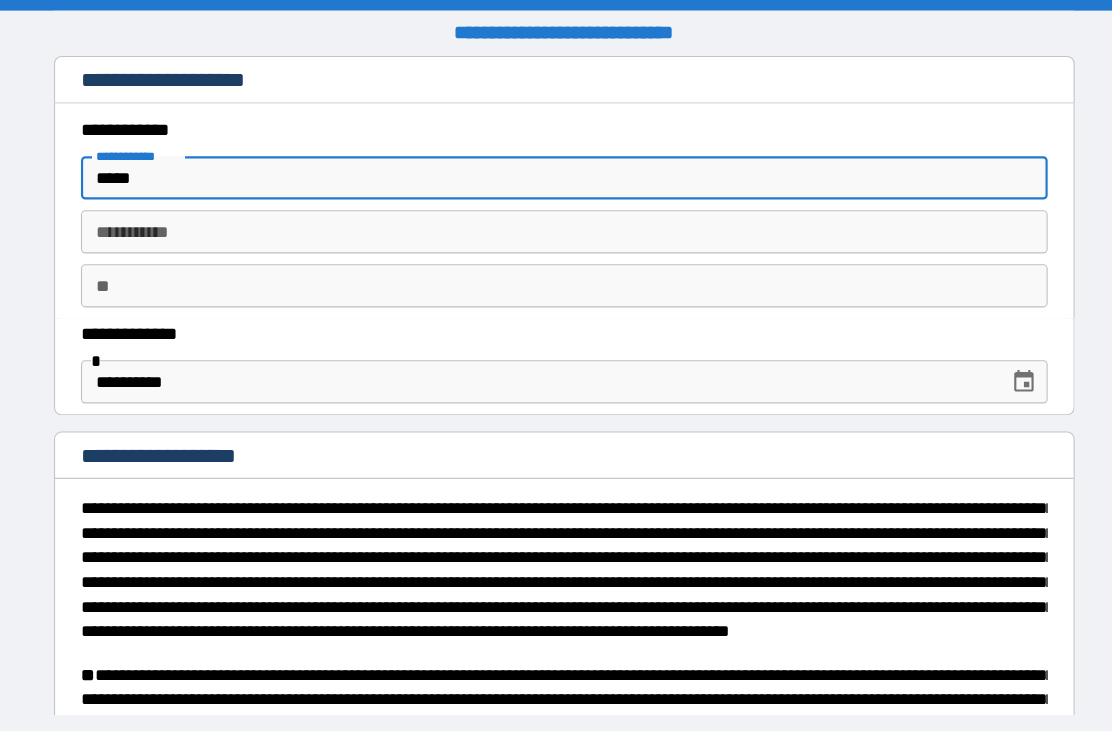 click on "*********   * *********   *" at bounding box center (556, 215) 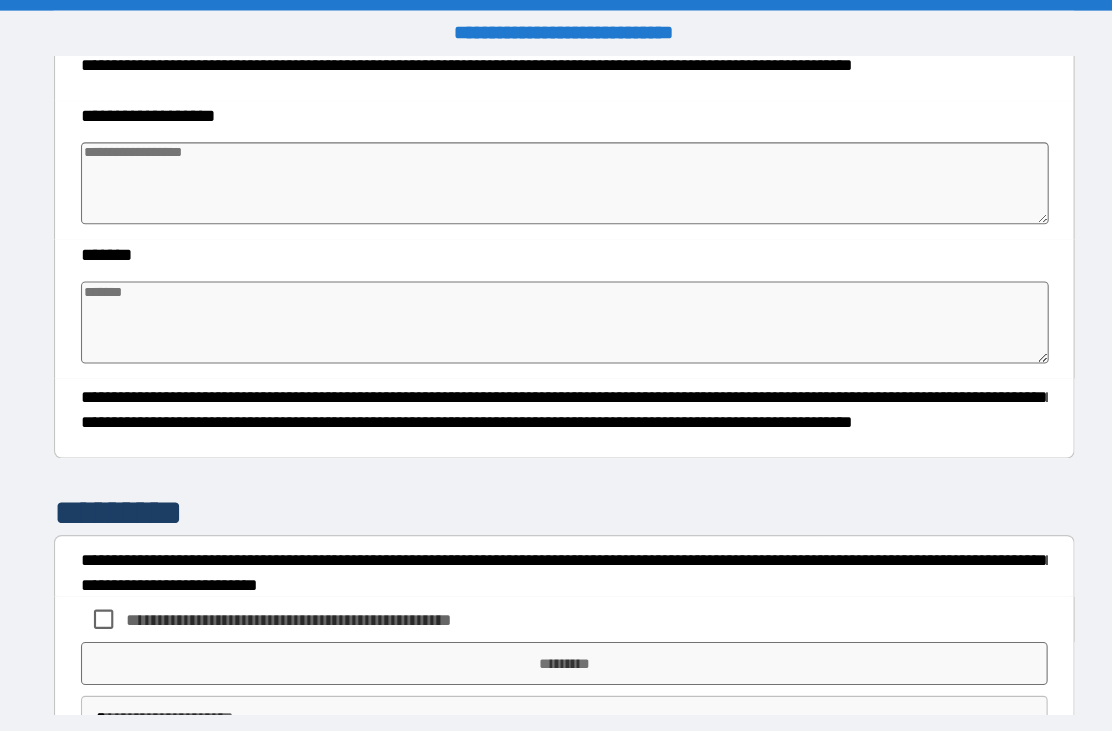 scroll, scrollTop: 1118, scrollLeft: 0, axis: vertical 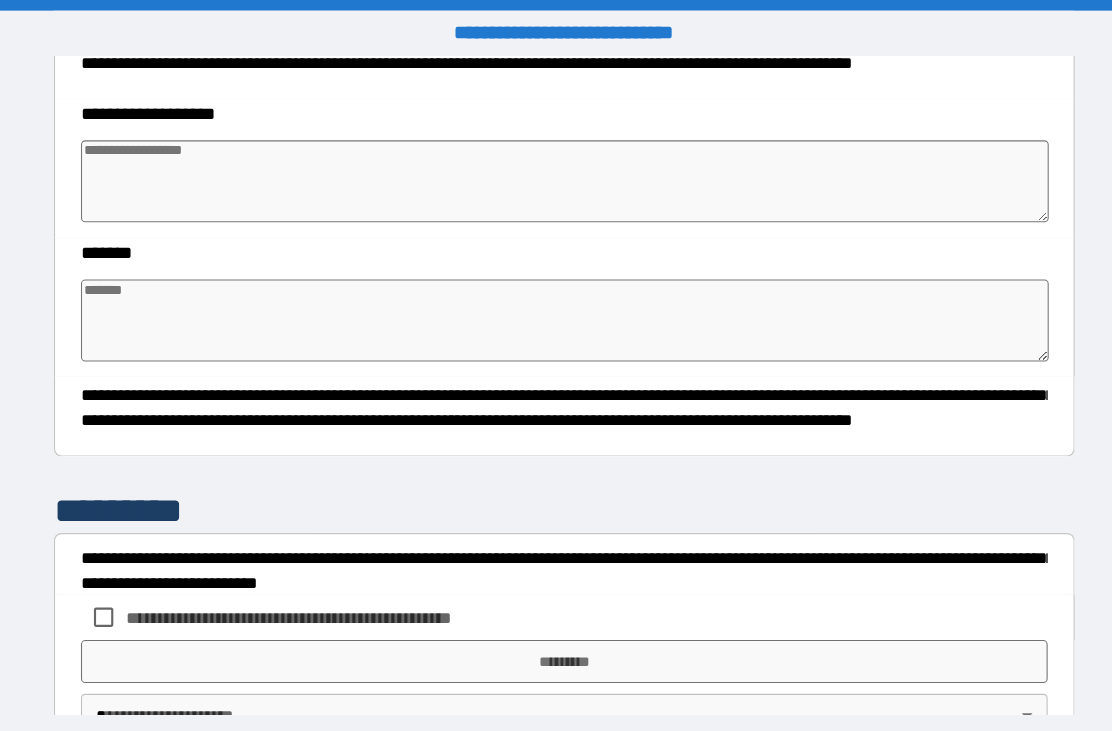 click at bounding box center (556, 168) 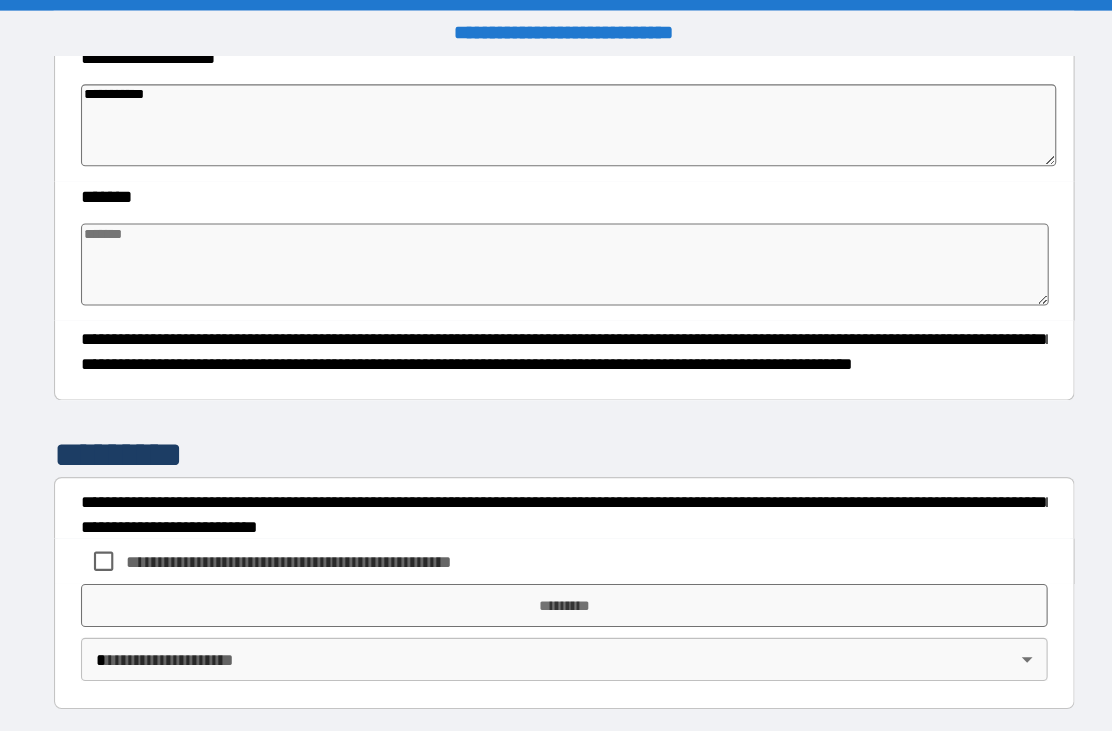 scroll, scrollTop: 1170, scrollLeft: 0, axis: vertical 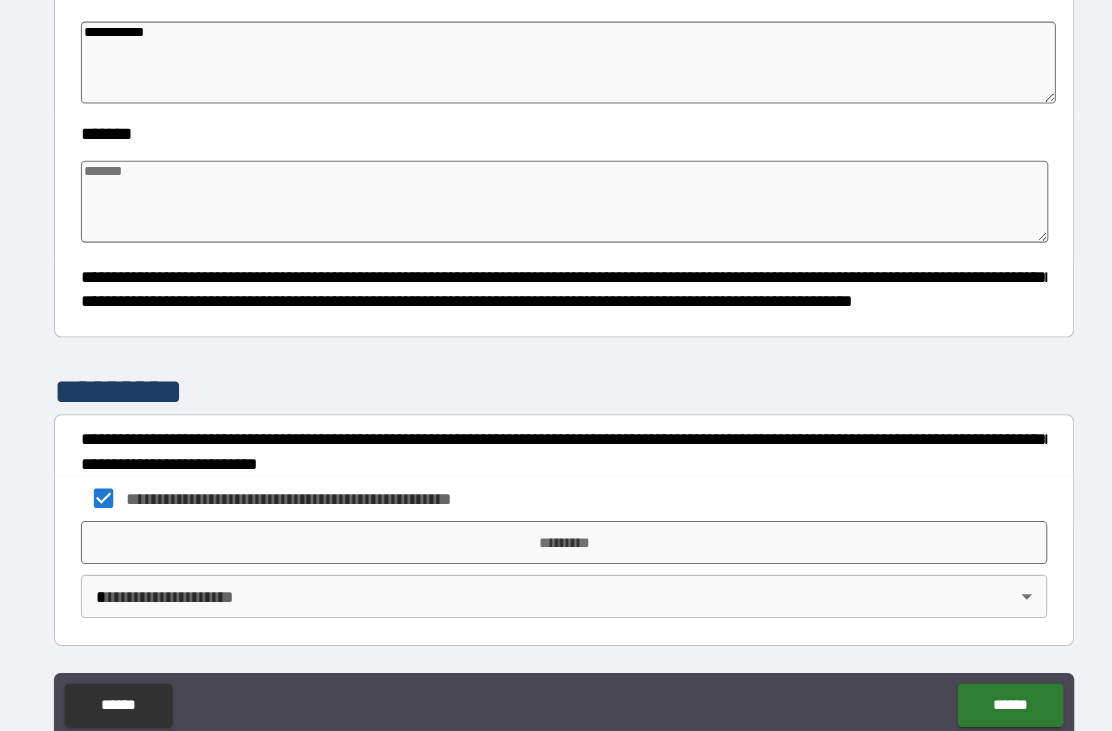 click on "**********" at bounding box center [556, 339] 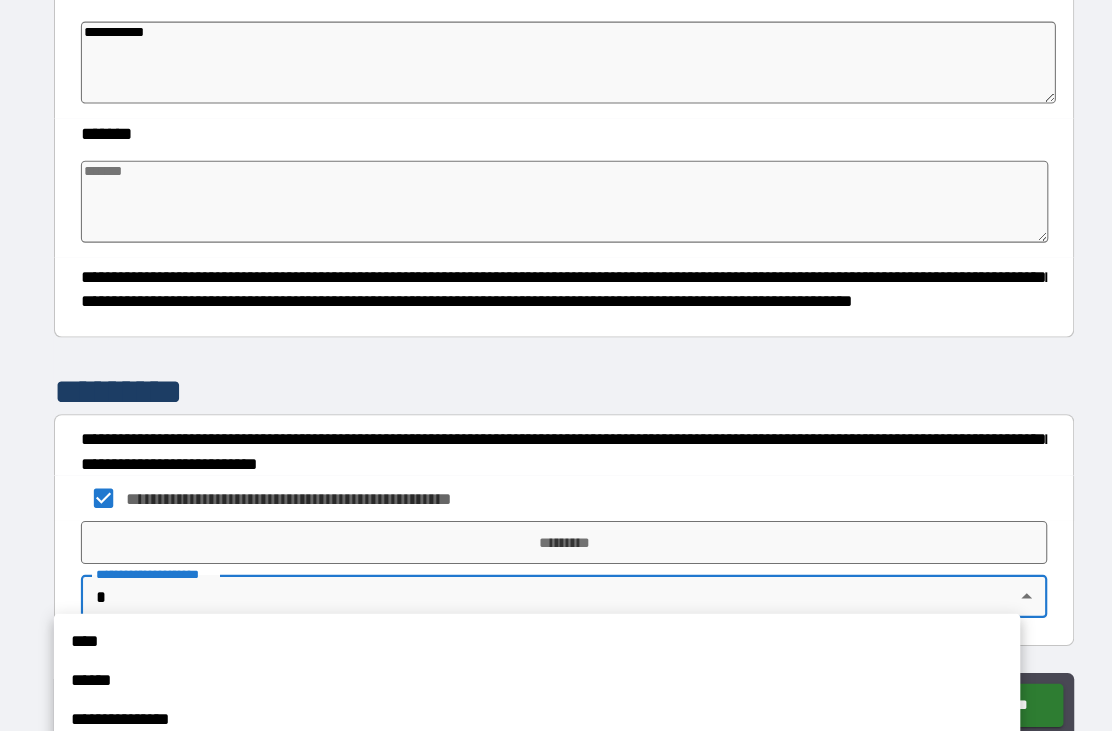 click on "**********" at bounding box center [531, 667] 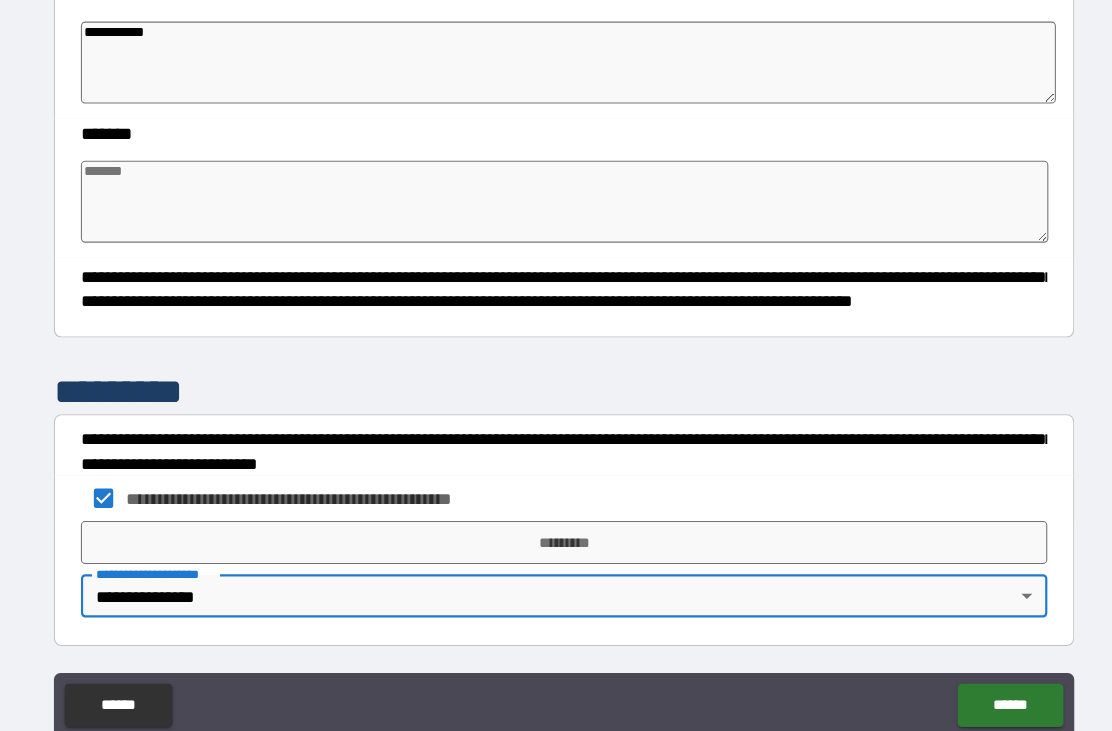 click on "*********" at bounding box center [556, 503] 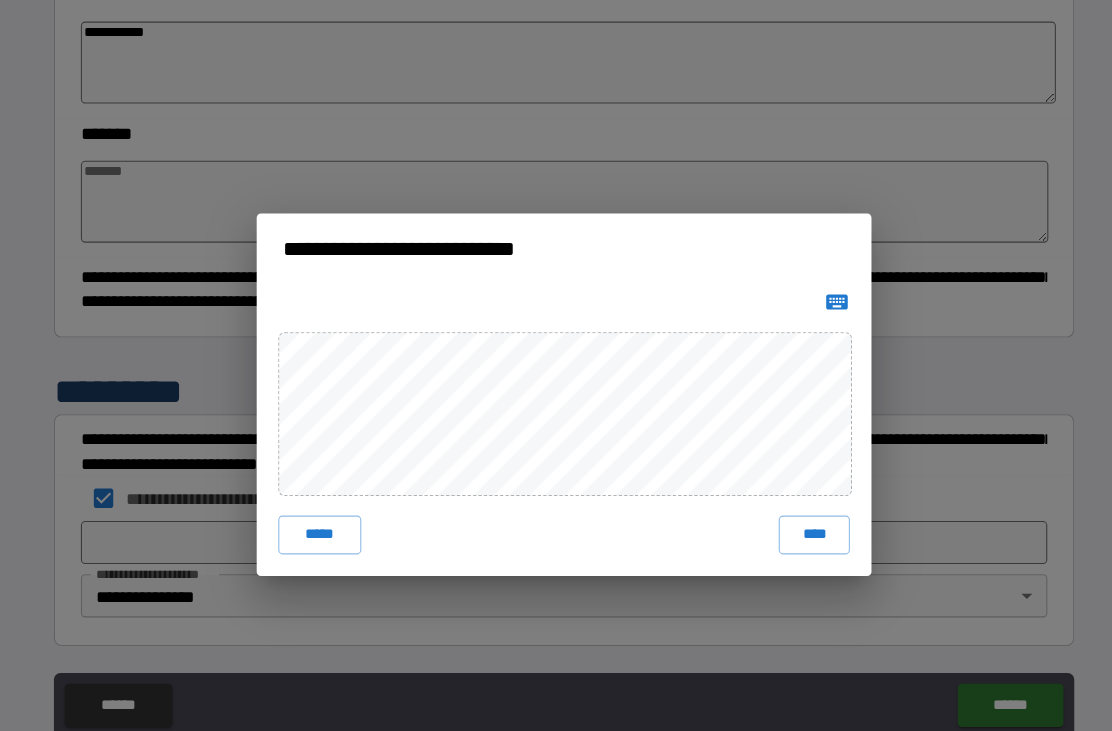click on "****" at bounding box center (788, 496) 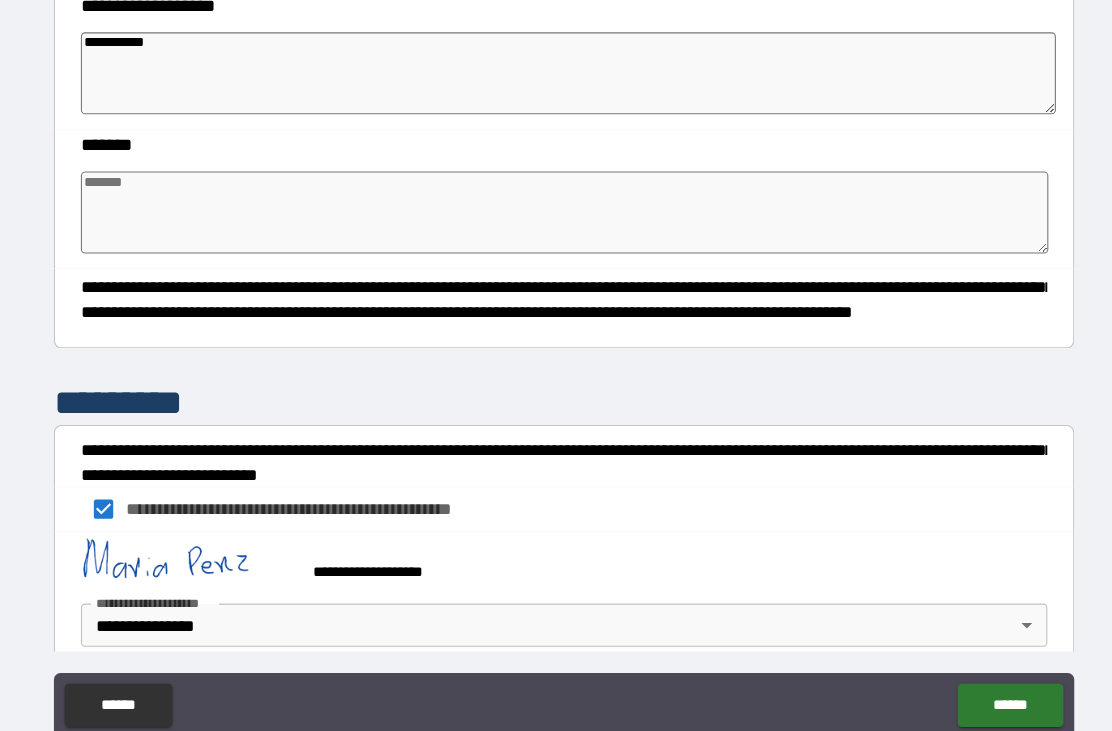 click on "******" at bounding box center (969, 654) 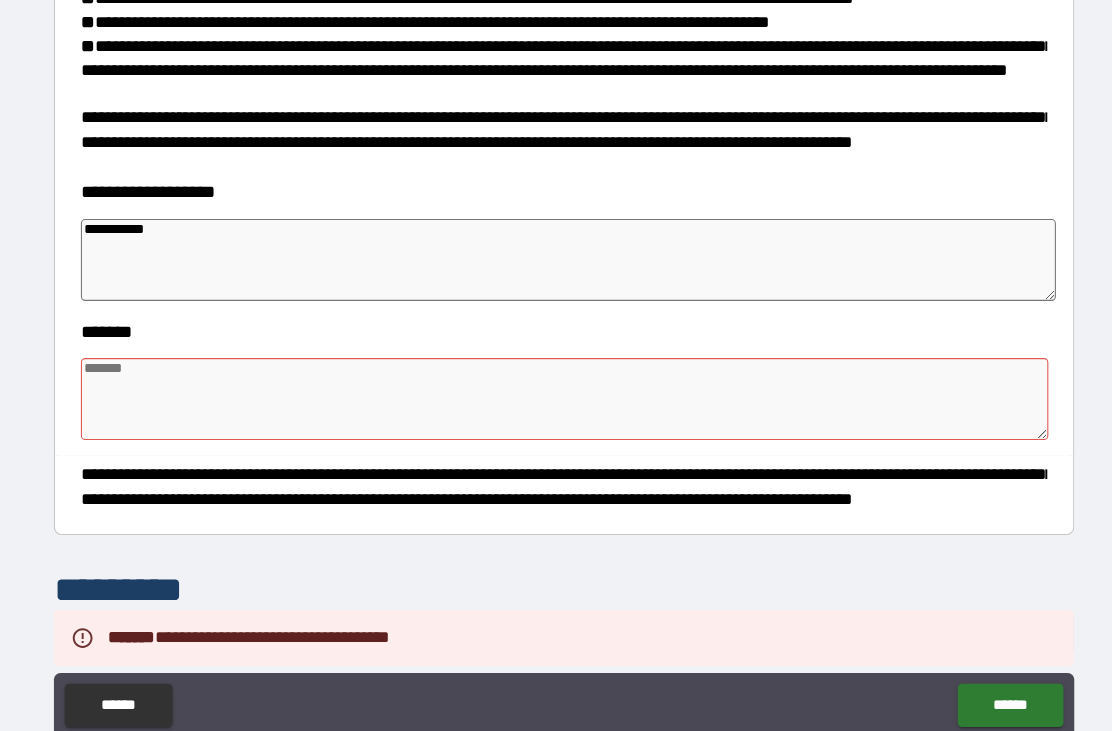 scroll, scrollTop: 987, scrollLeft: 0, axis: vertical 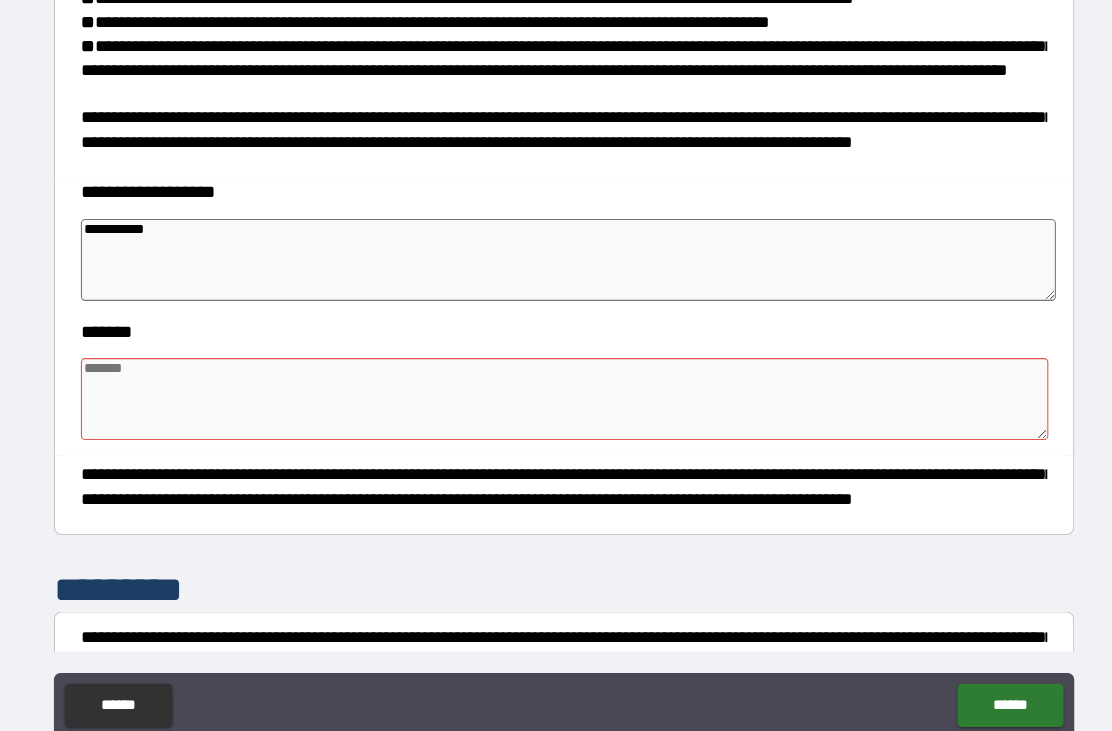 click at bounding box center [556, 370] 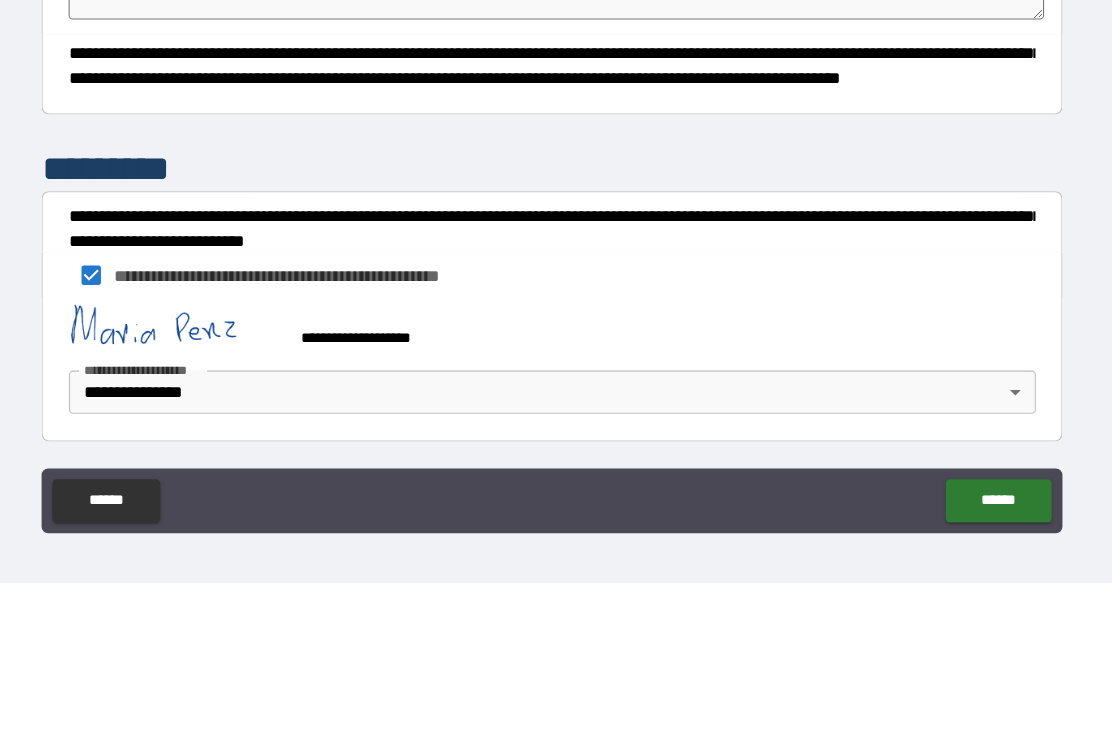 scroll, scrollTop: 1187, scrollLeft: 0, axis: vertical 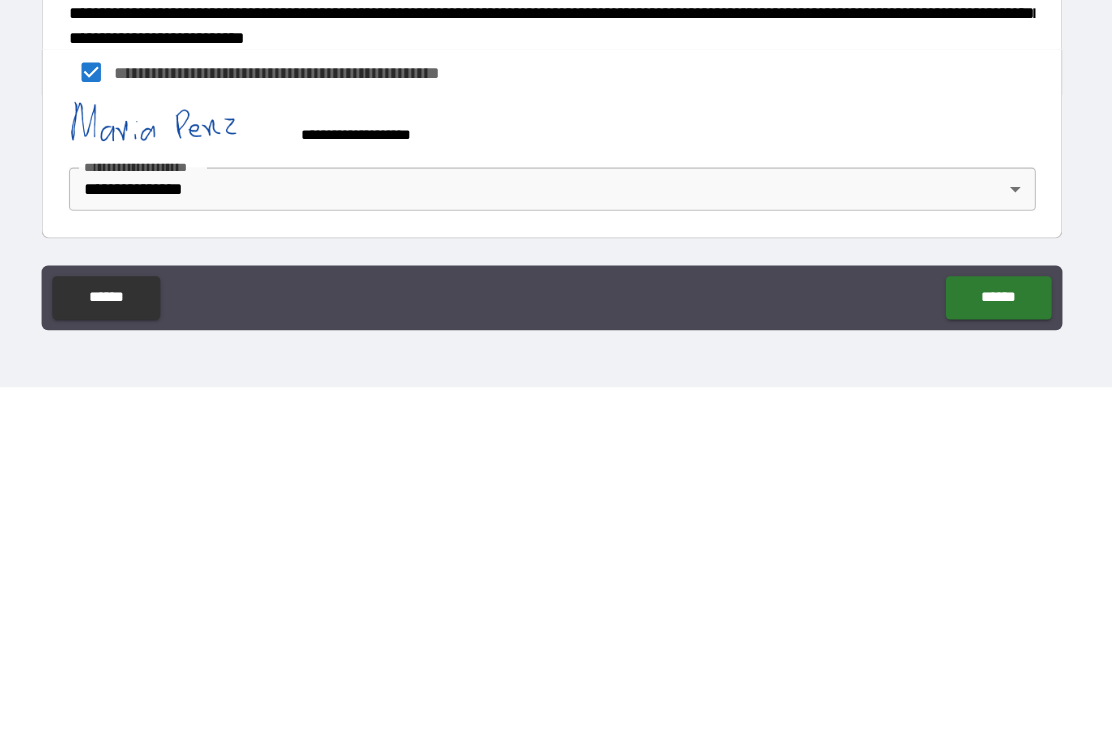 click on "******" at bounding box center [969, 648] 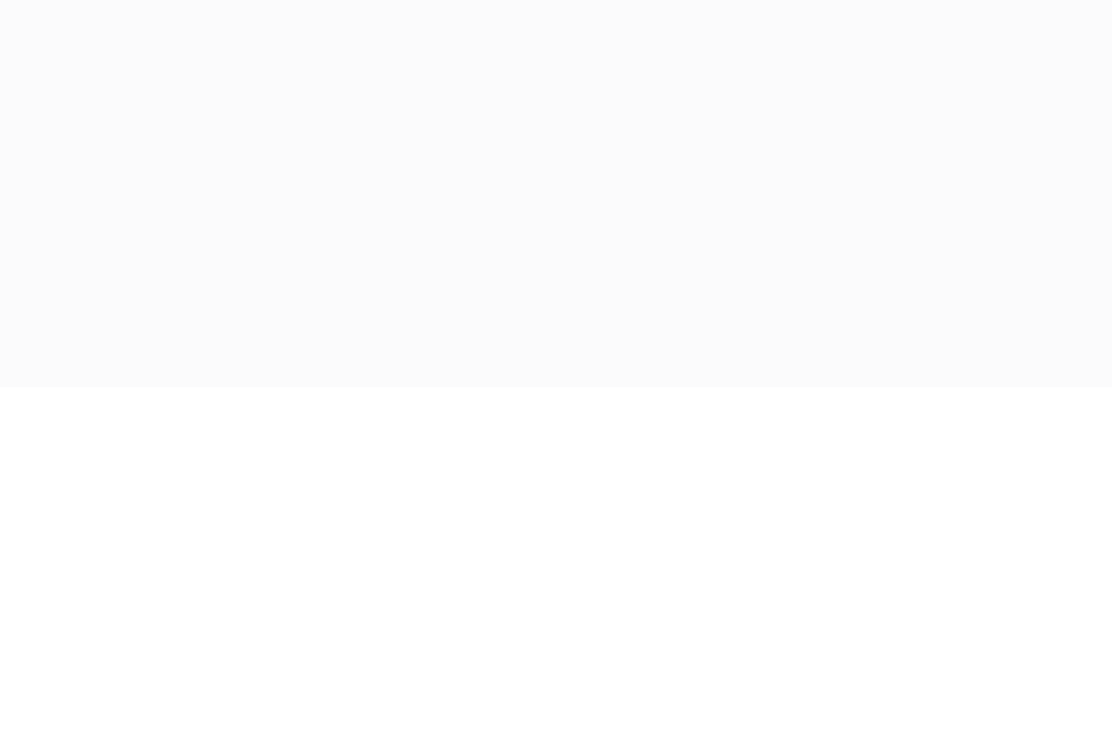 scroll, scrollTop: 58, scrollLeft: 0, axis: vertical 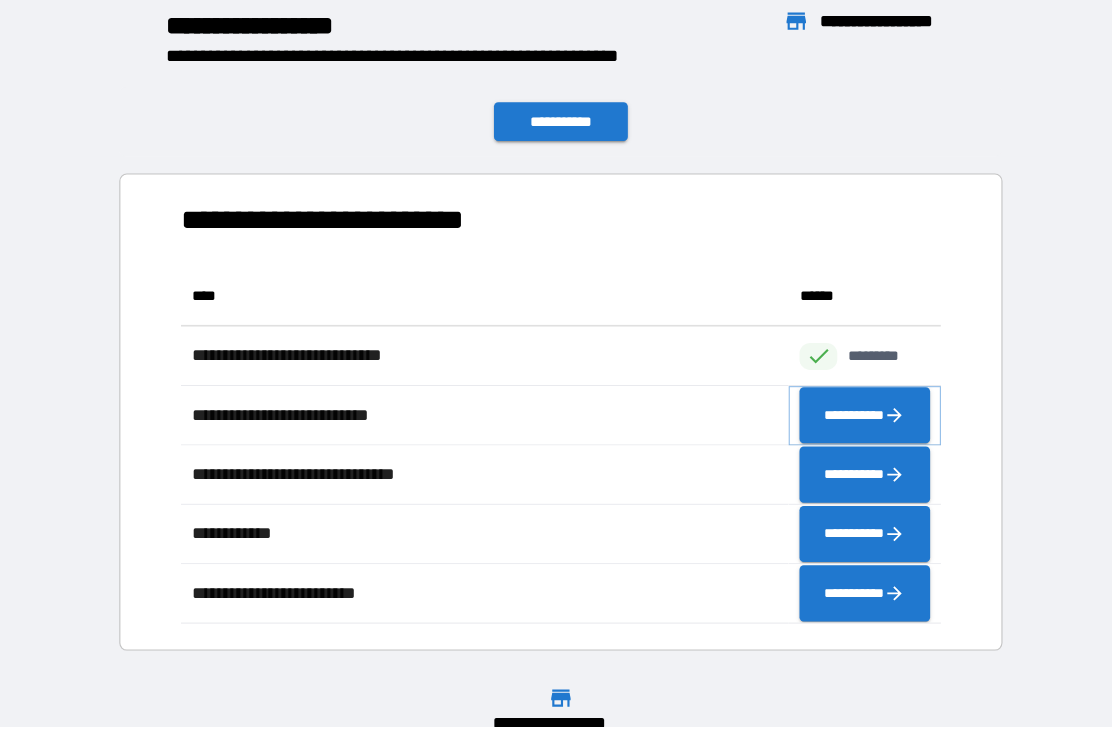 click on "**********" at bounding box center [845, 385] 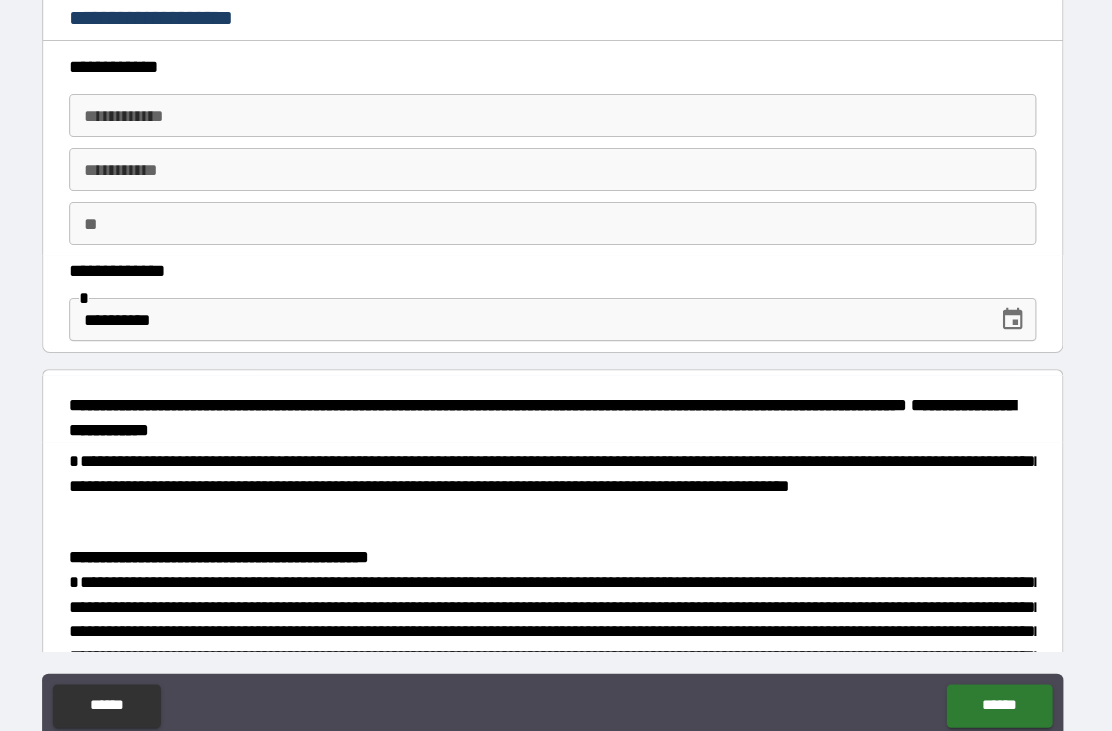 click on "**********" at bounding box center [556, 107] 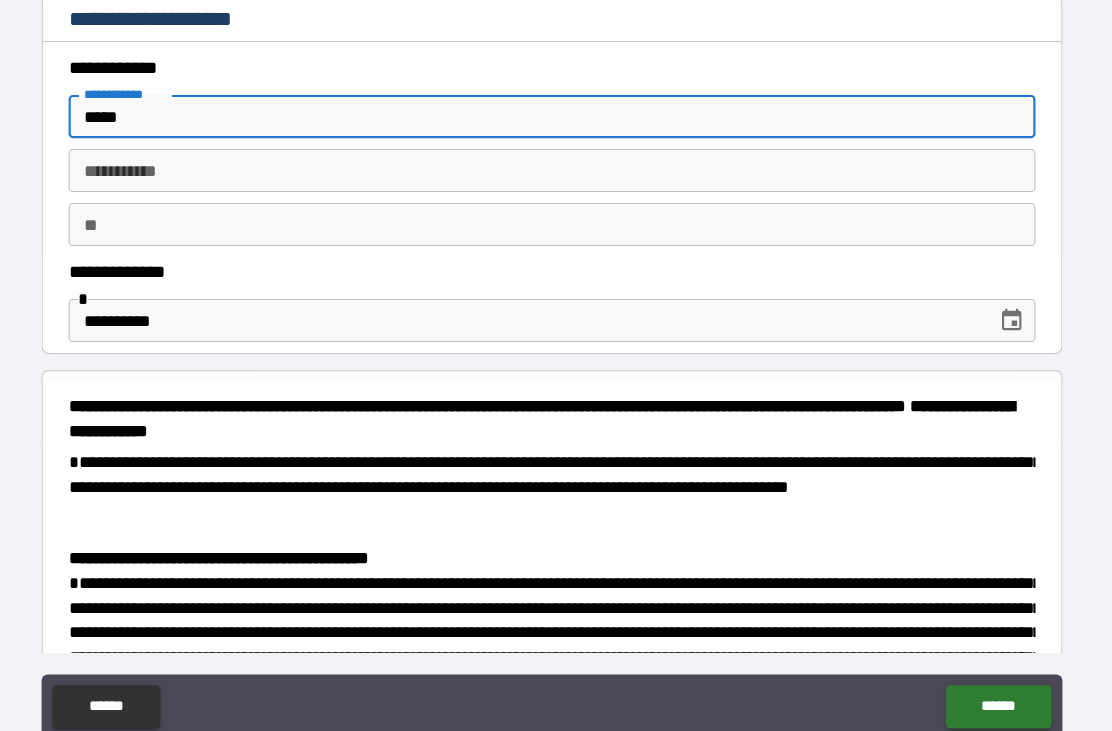 click on "*********   * *********   *" at bounding box center (556, 158) 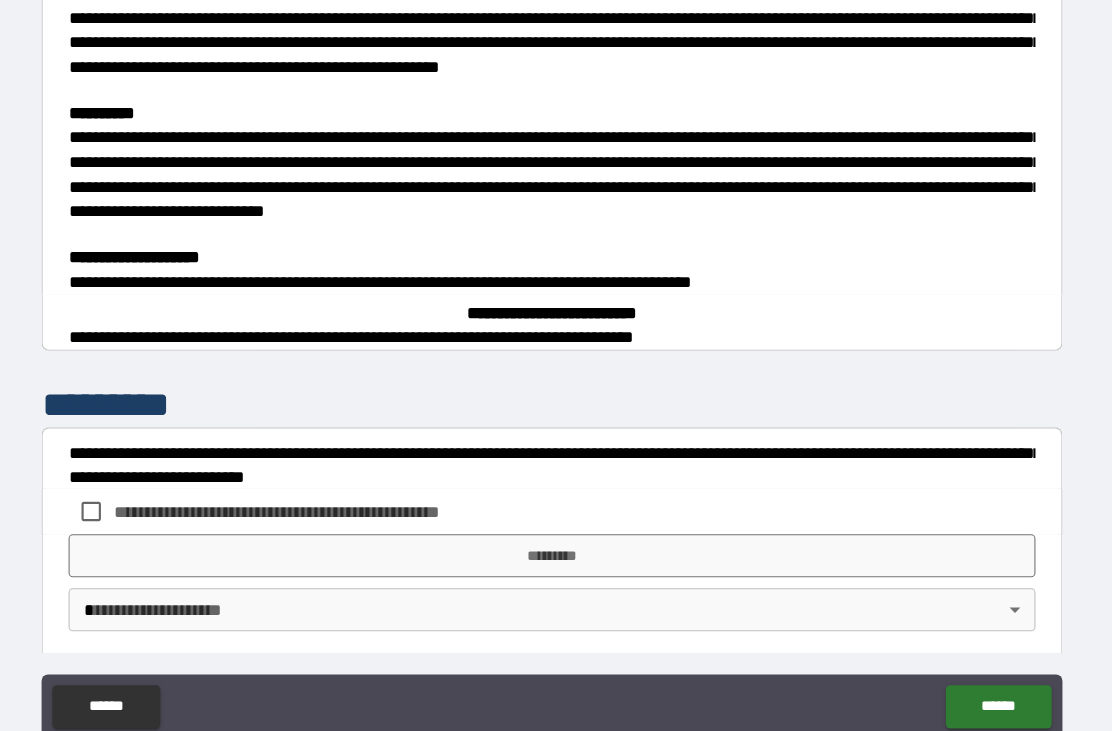 scroll, scrollTop: 2736, scrollLeft: 0, axis: vertical 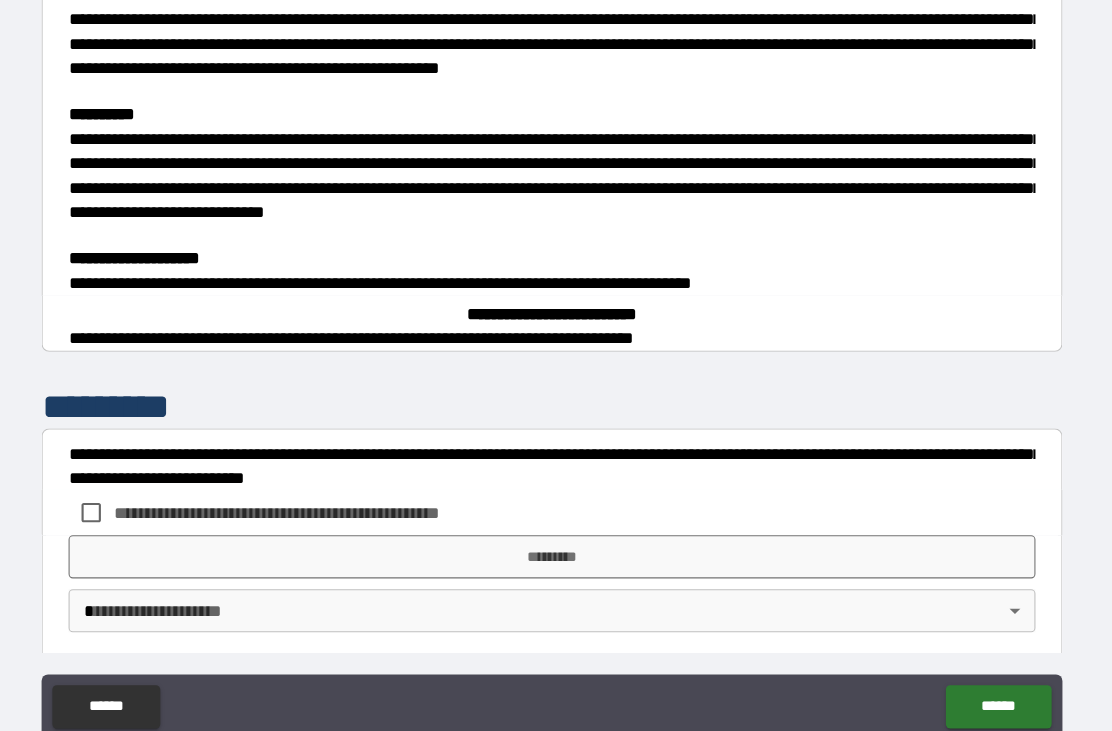 click on "**********" at bounding box center [555, 300] 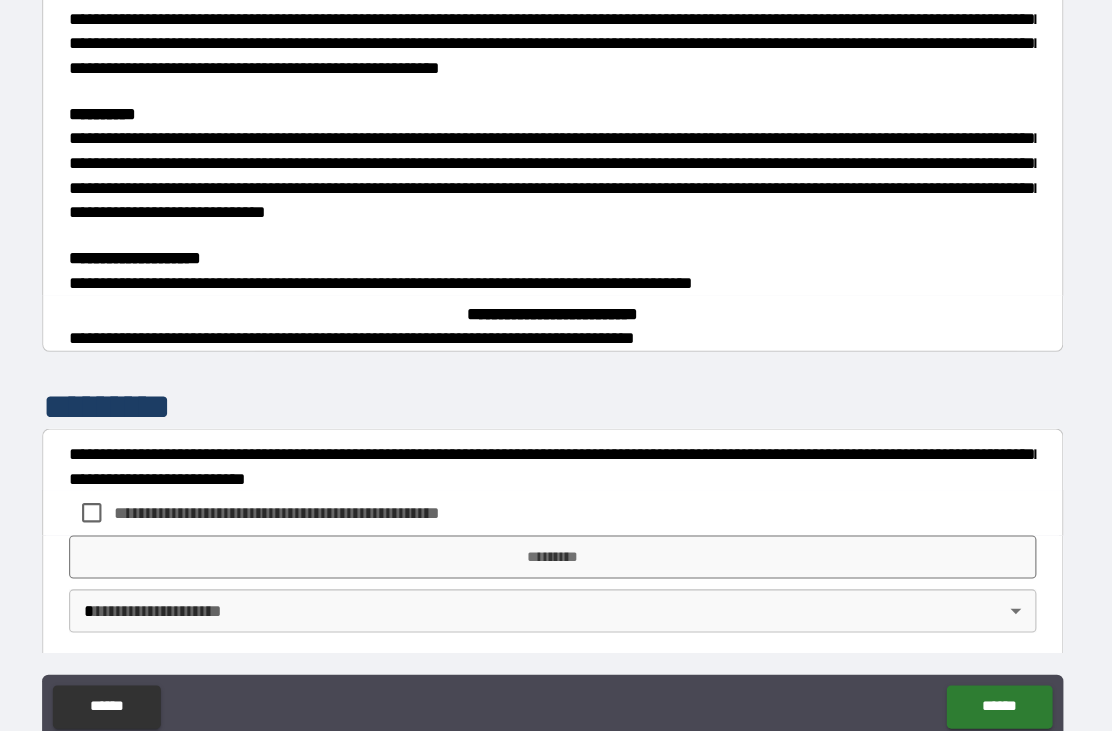 click on "**********" at bounding box center (556, 340) 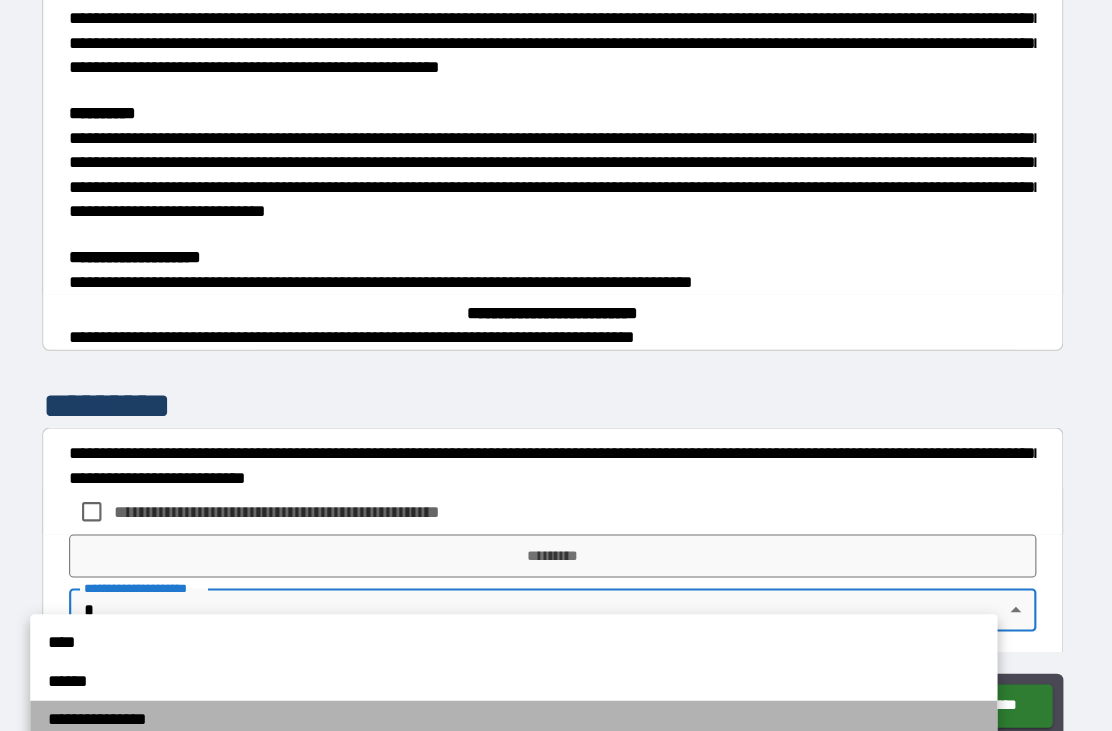 click on "**********" at bounding box center [520, 667] 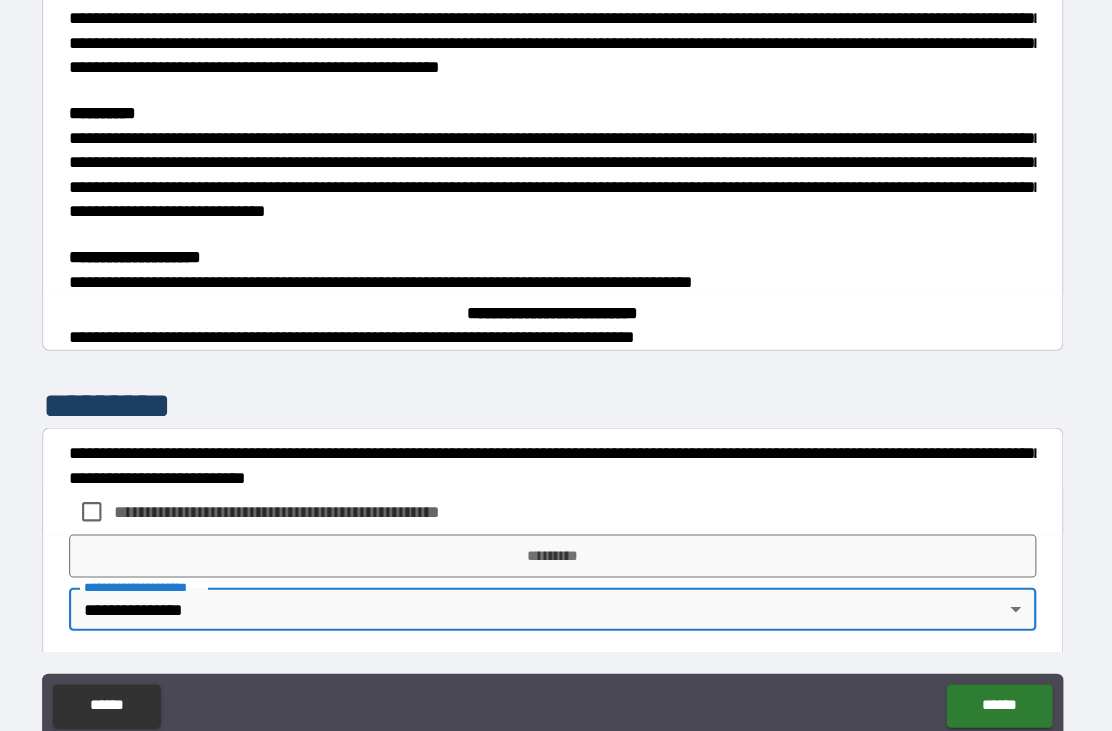 click on "*********" at bounding box center (556, 515) 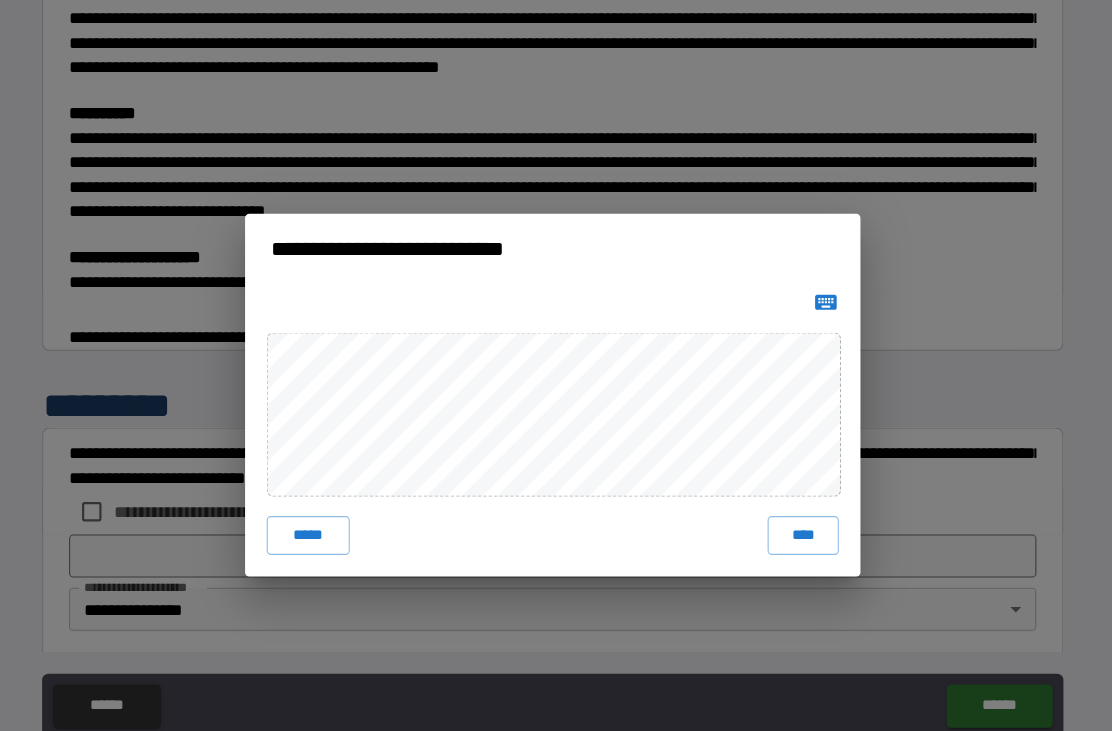 click on "****" at bounding box center [788, 496] 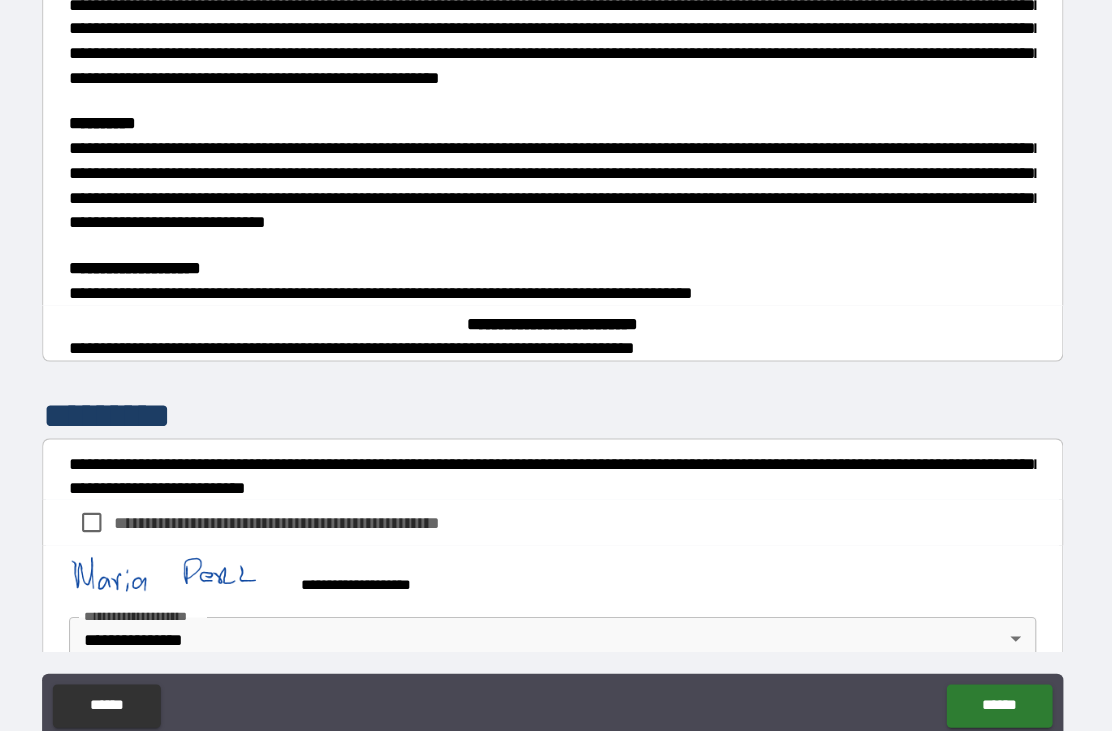 click on "******" at bounding box center [969, 654] 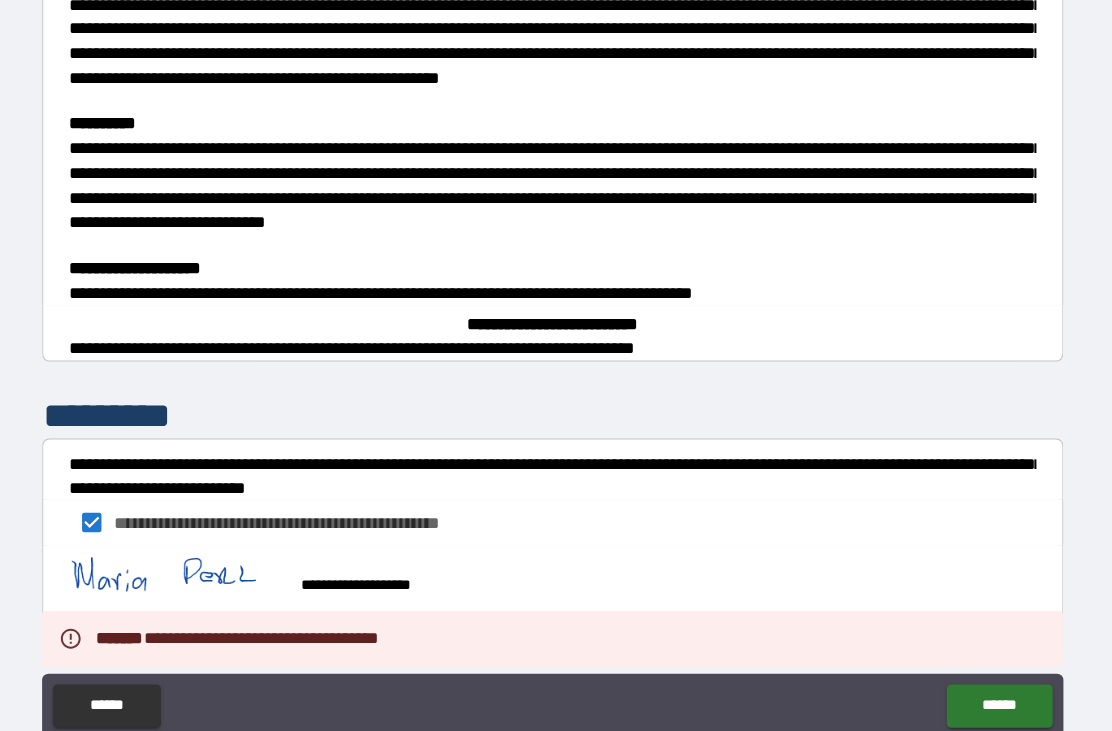 click on "******" at bounding box center [969, 654] 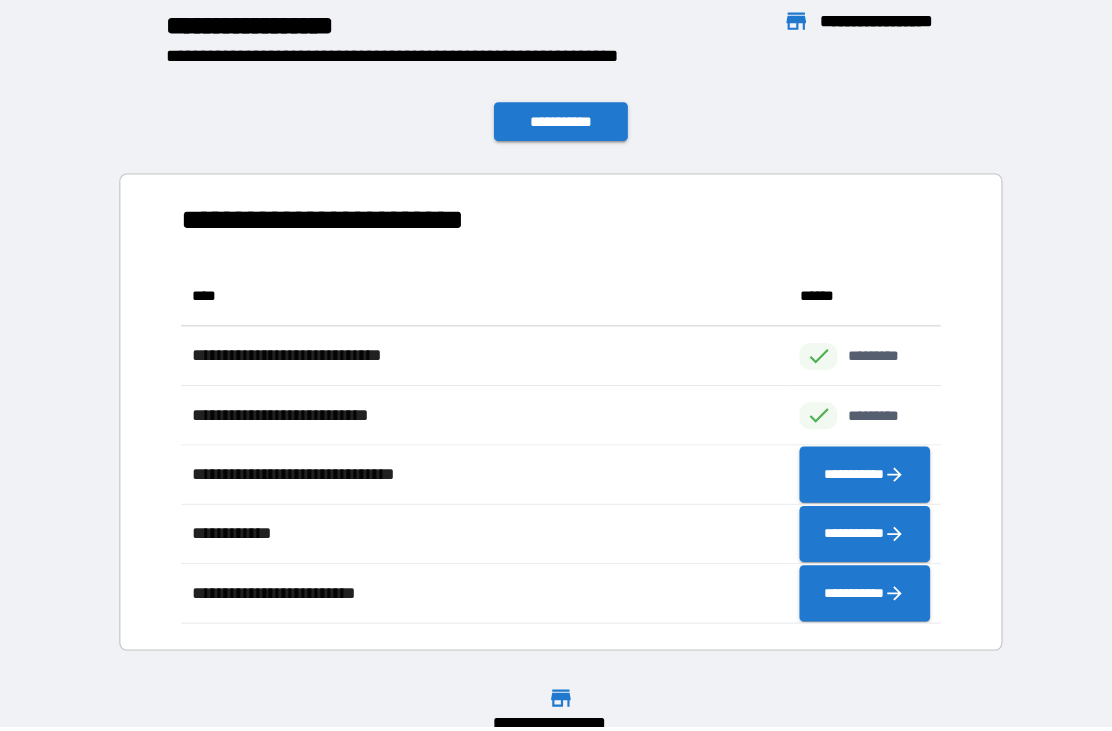 scroll, scrollTop: 1, scrollLeft: 1, axis: both 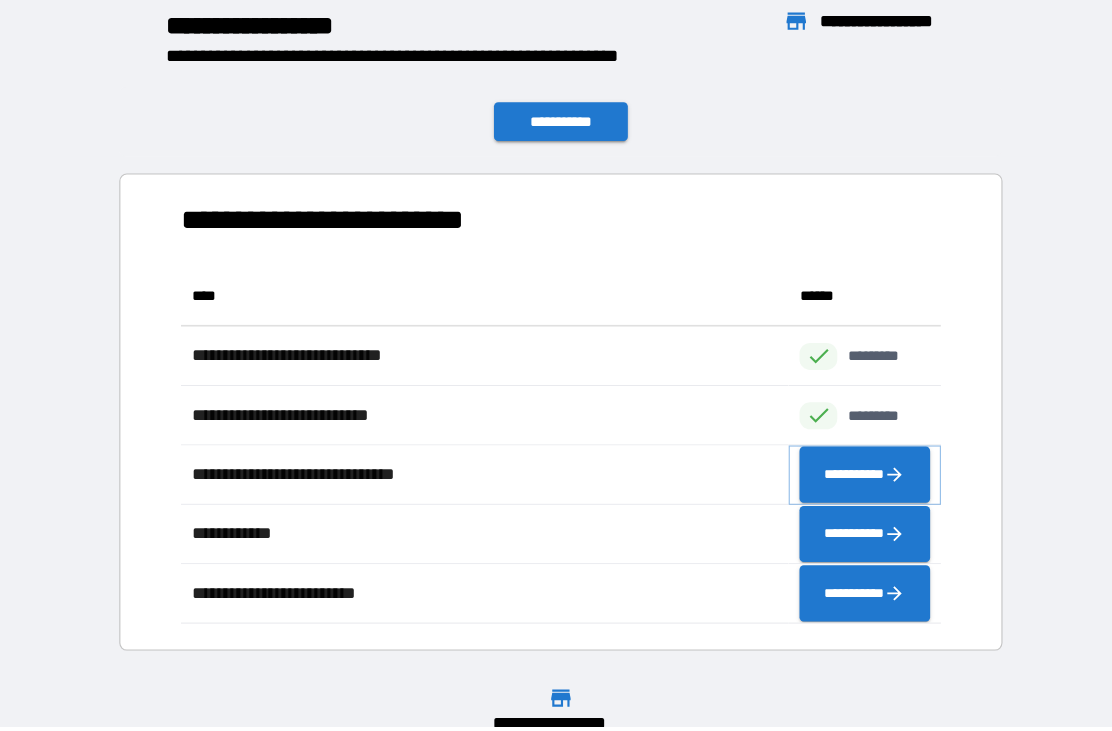 click on "**********" at bounding box center (845, 440) 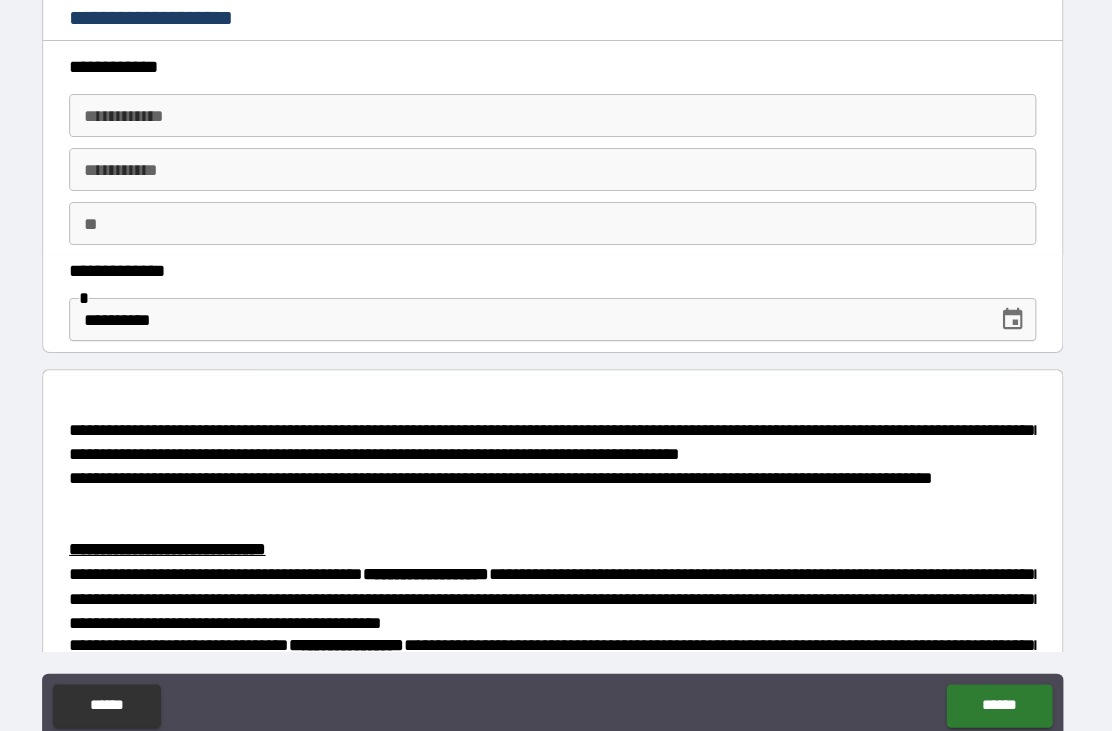 click on "**********" at bounding box center [556, 107] 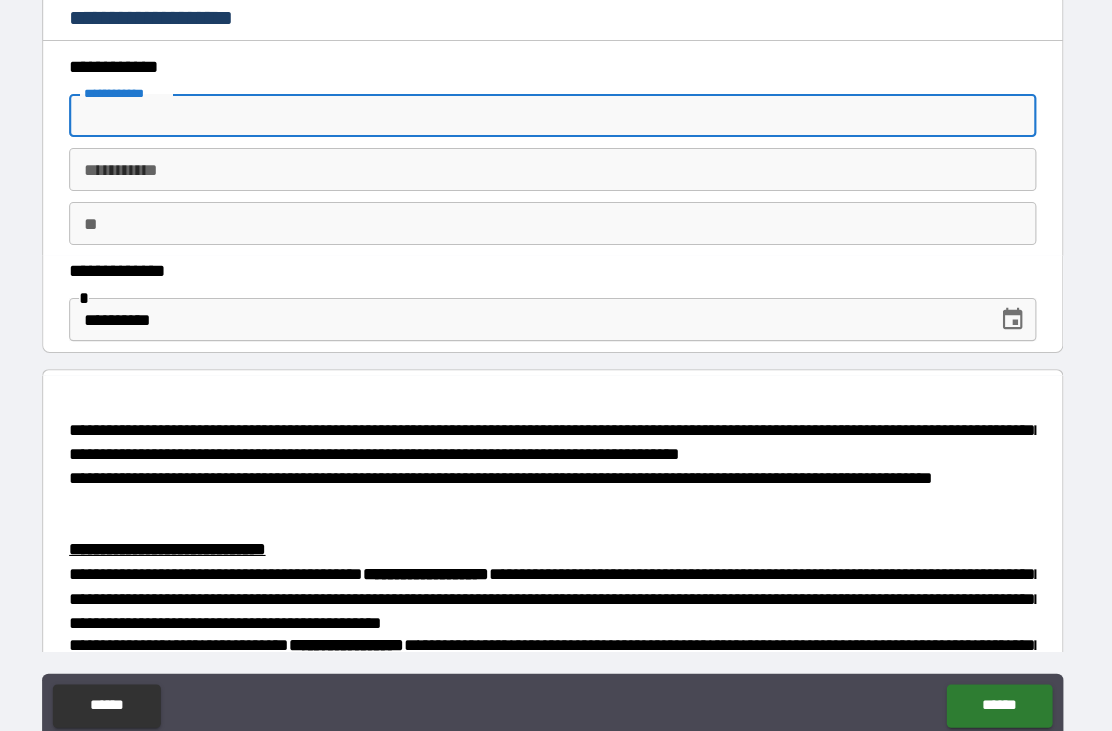 scroll, scrollTop: 57, scrollLeft: 0, axis: vertical 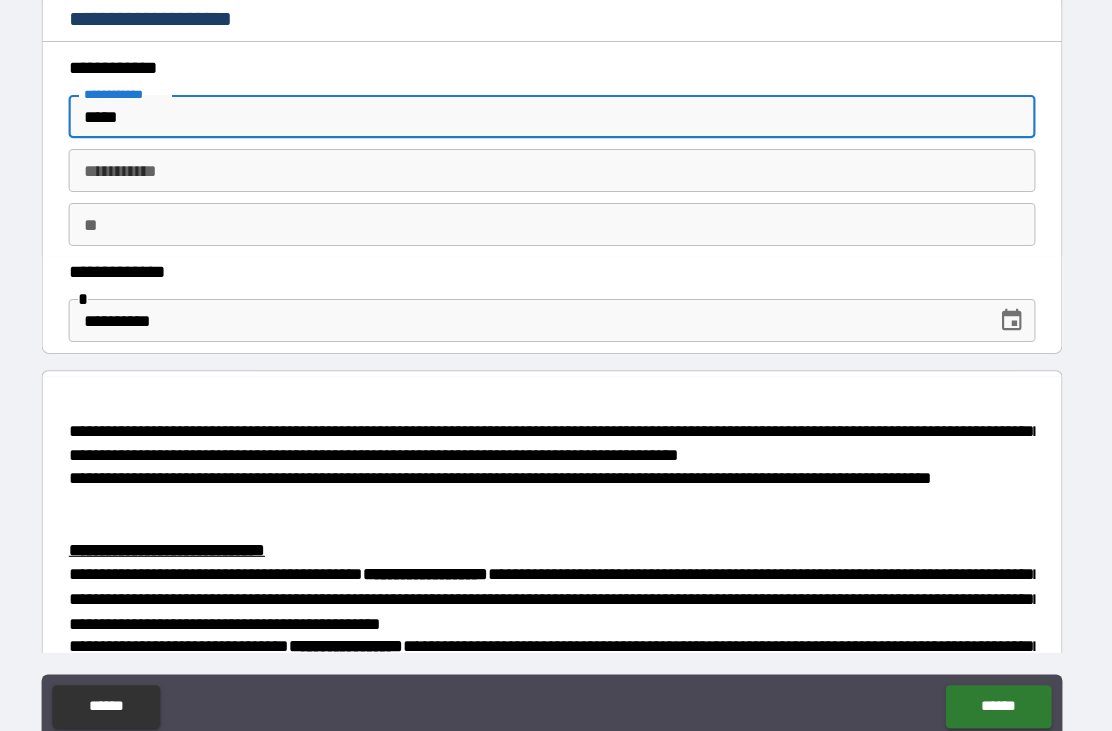 click on "*********   * *********   *" at bounding box center [556, 158] 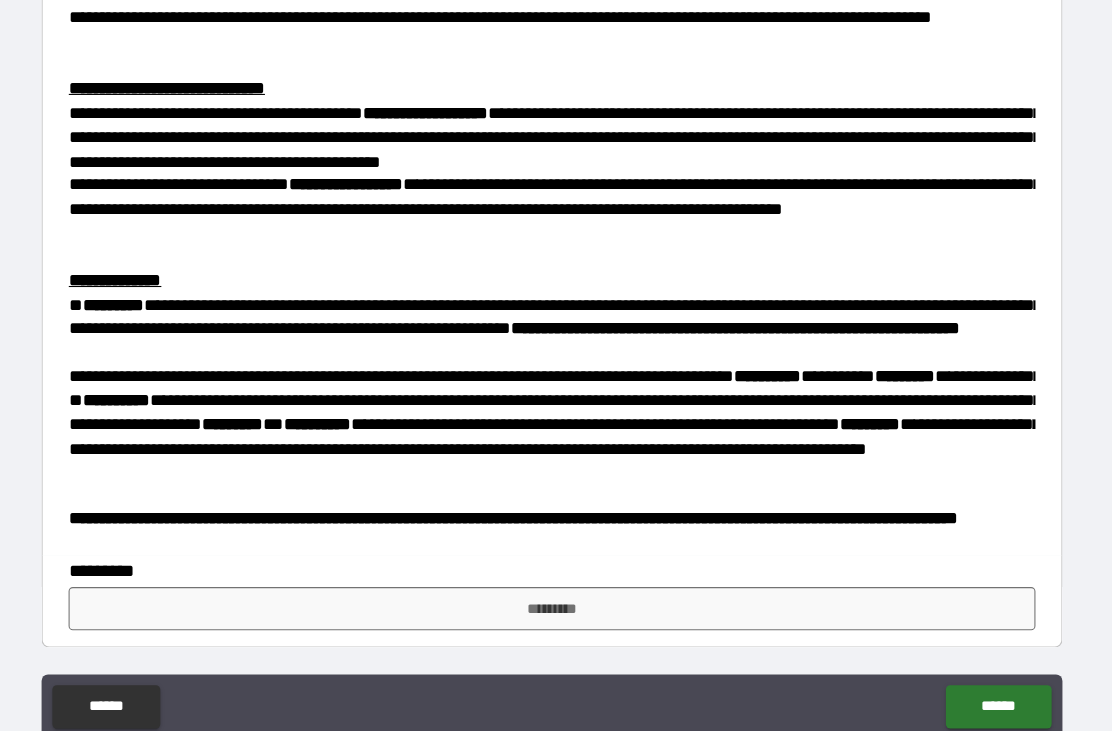 scroll, scrollTop: 445, scrollLeft: 0, axis: vertical 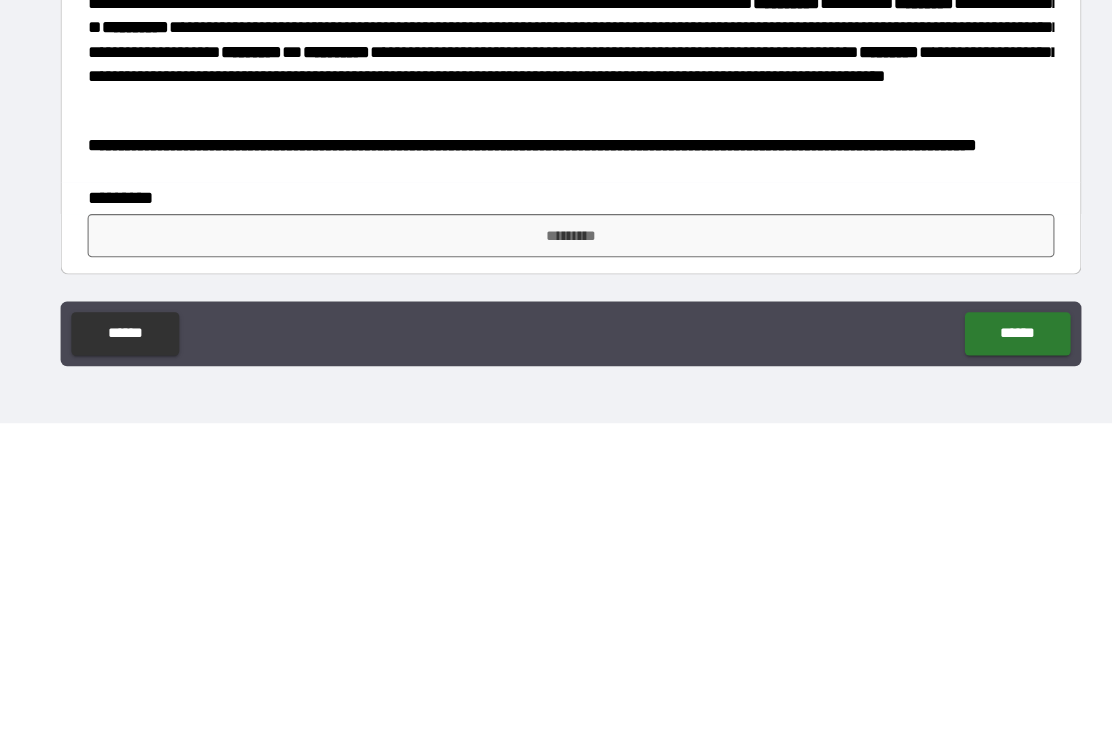 click on "*********" at bounding box center (556, 557) 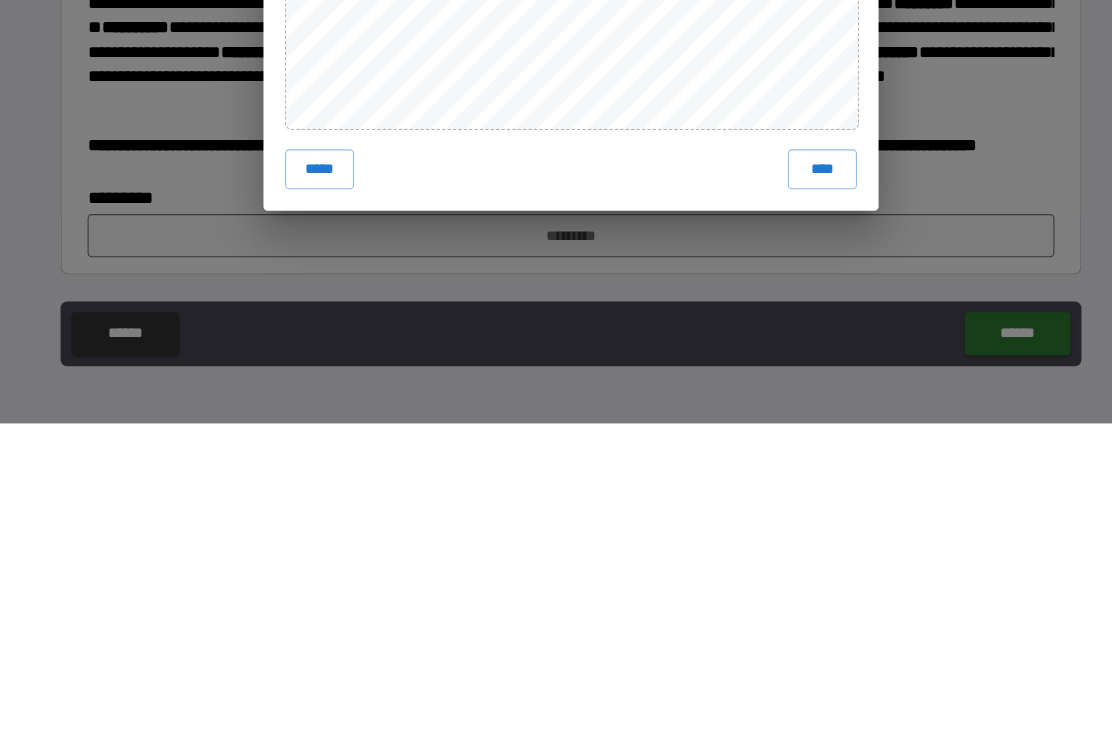 scroll, scrollTop: 58, scrollLeft: 0, axis: vertical 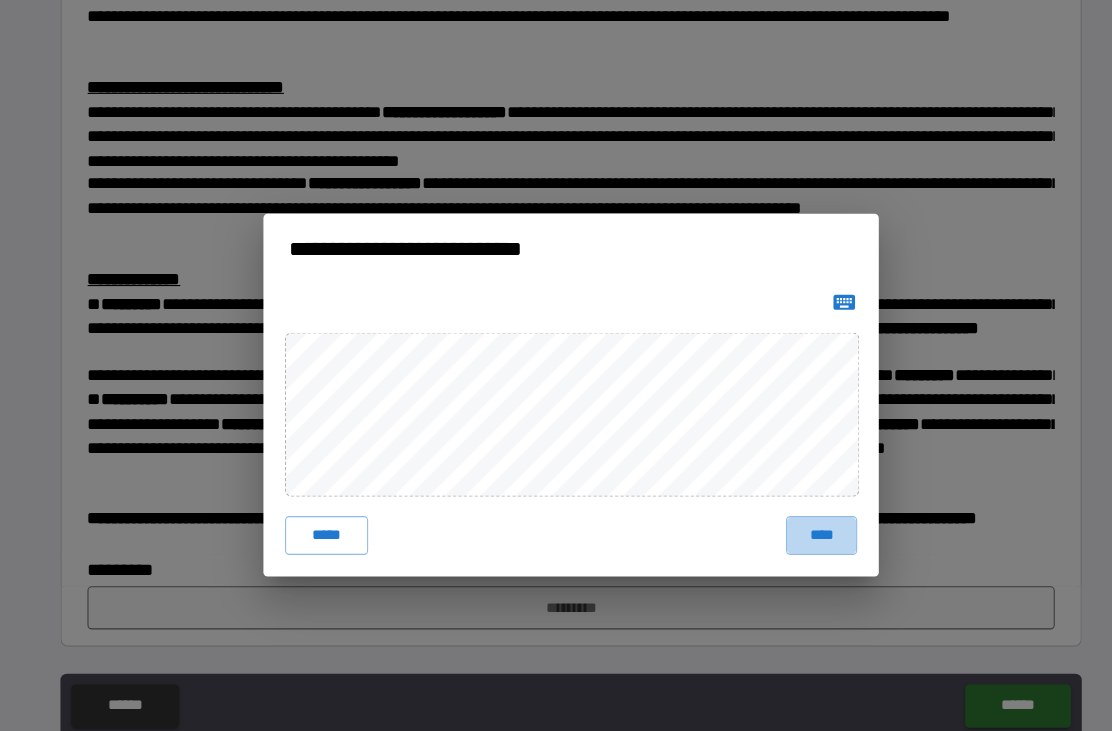 click on "****" at bounding box center (788, 496) 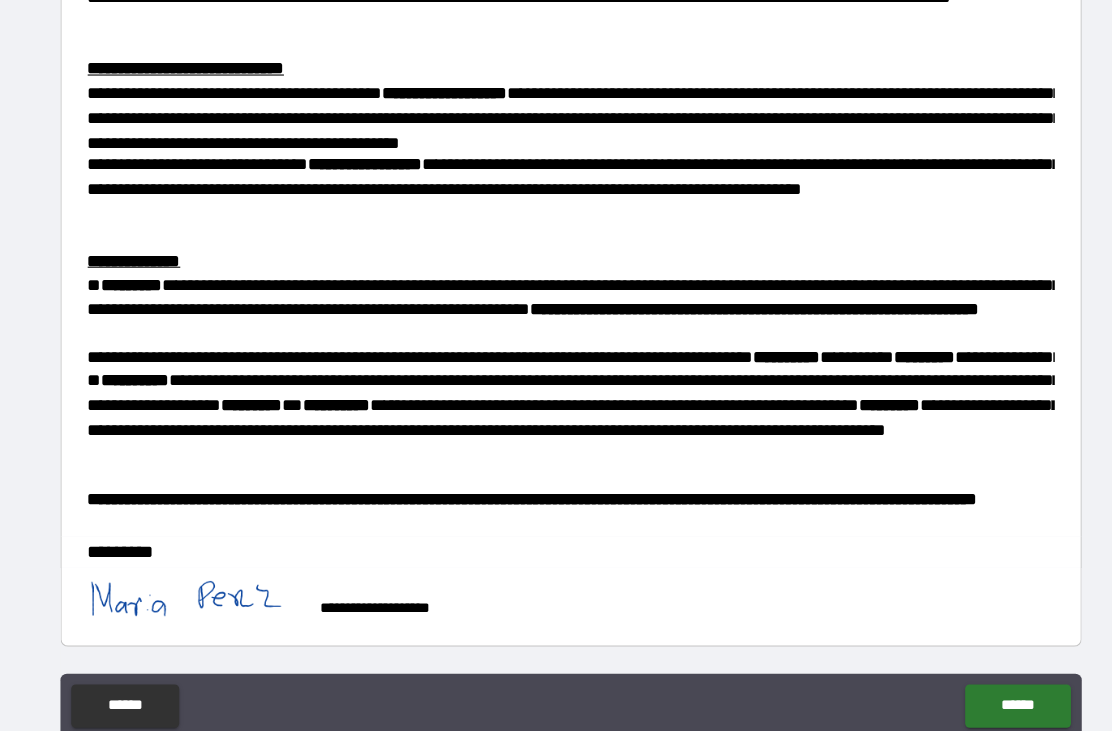 click on "******" at bounding box center (969, 654) 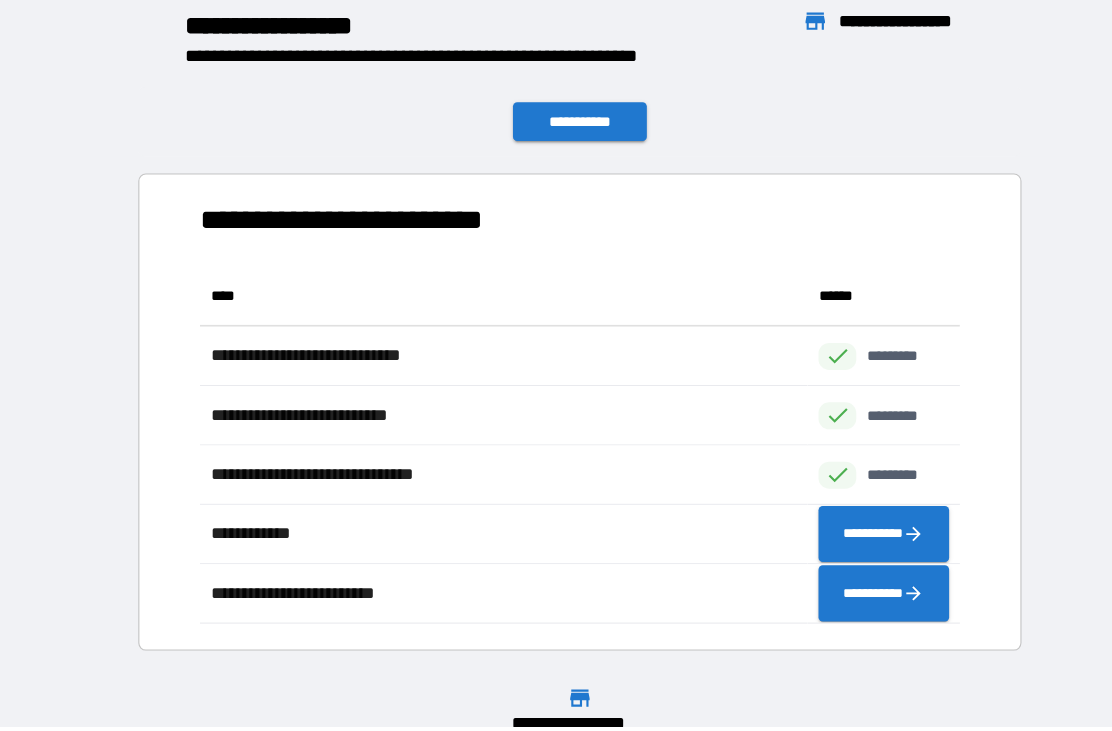 scroll, scrollTop: 1, scrollLeft: 1, axis: both 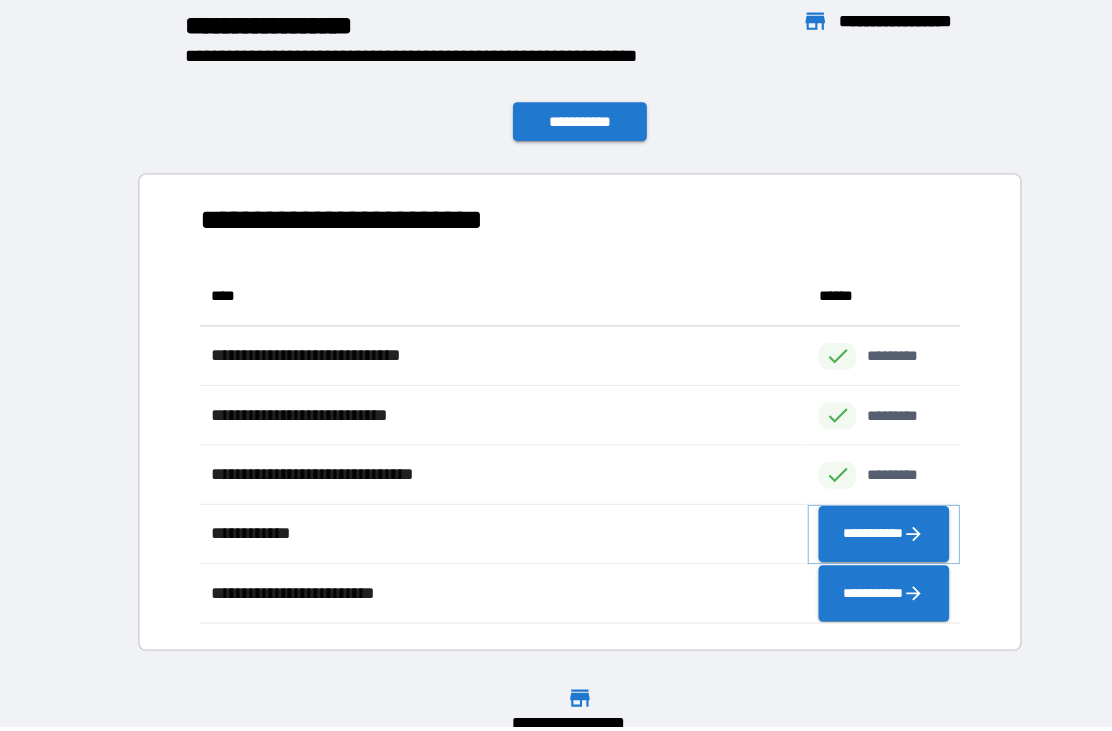 click on "**********" at bounding box center (845, 495) 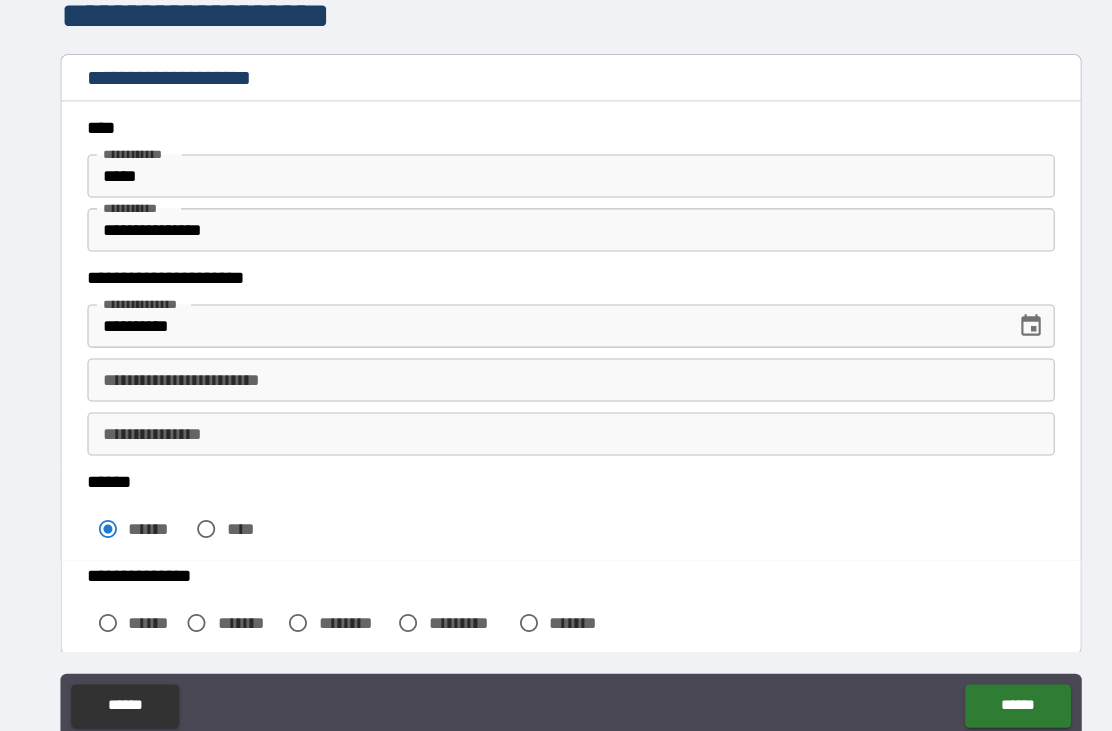 click on "**********" at bounding box center (556, 352) 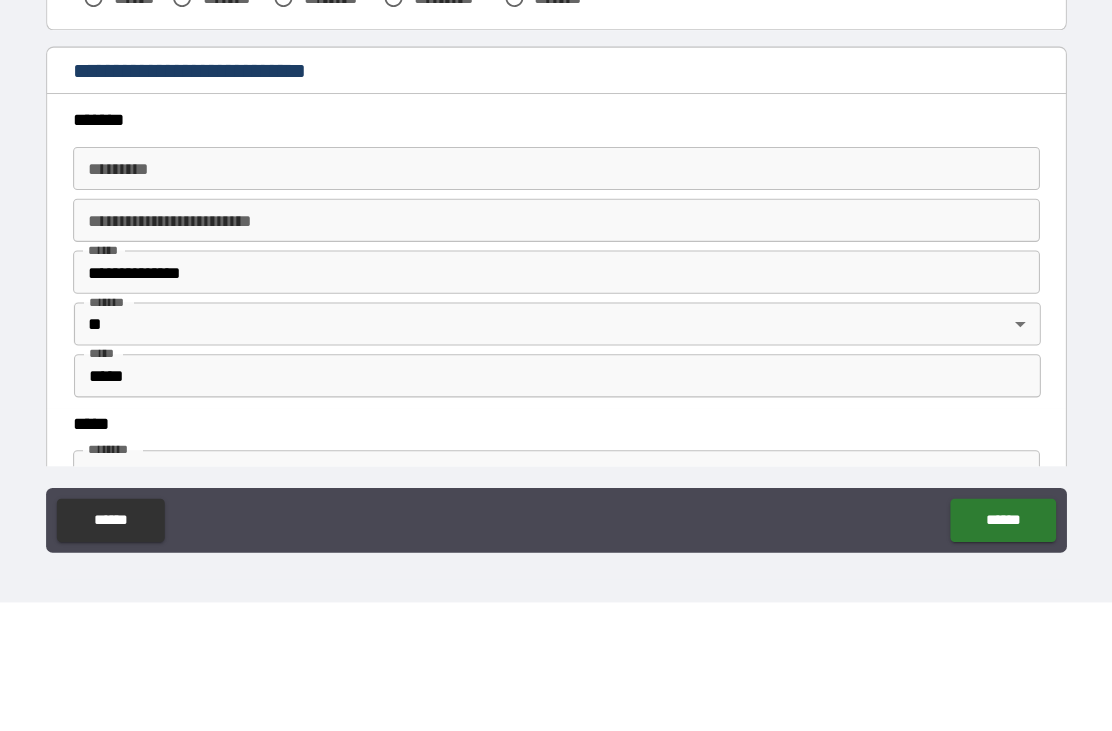 scroll, scrollTop: 413, scrollLeft: 0, axis: vertical 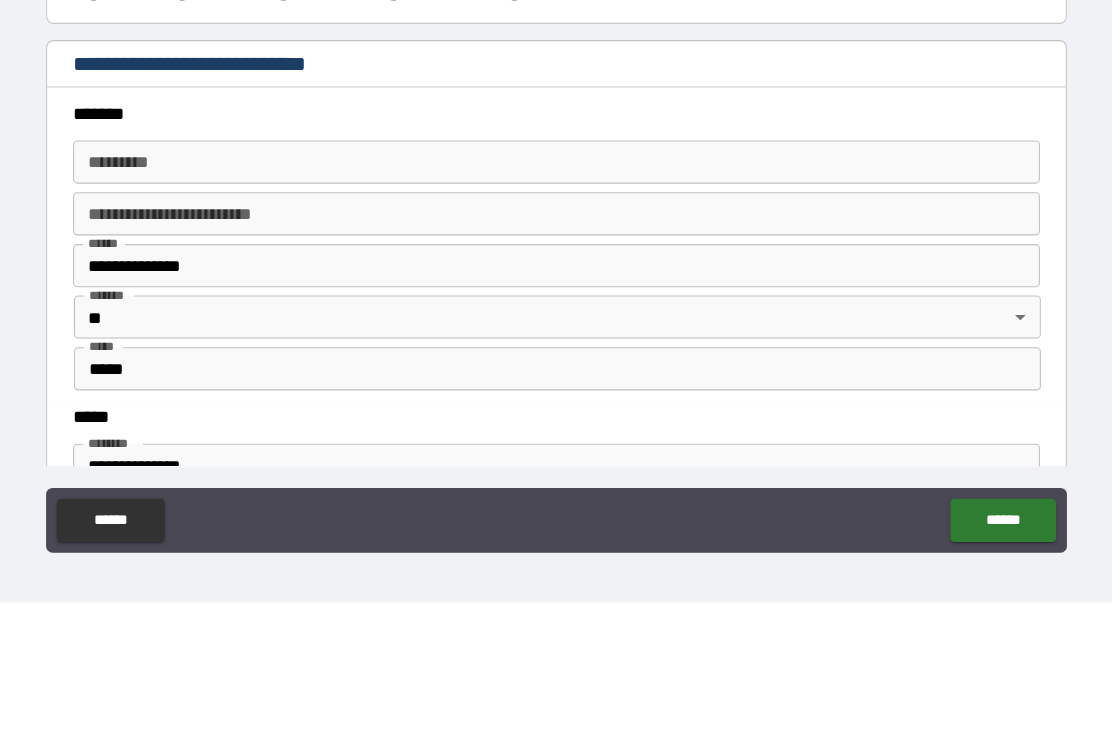 click on "*******   * *******   *" at bounding box center (556, 323) 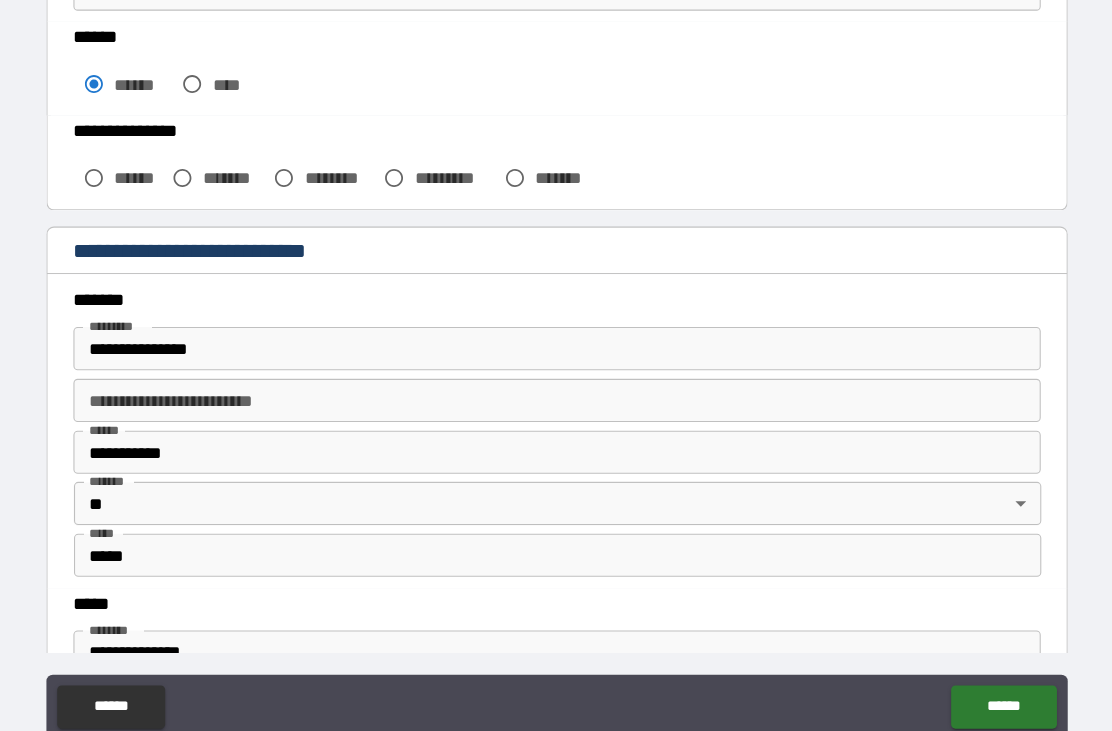 scroll, scrollTop: 58, scrollLeft: 0, axis: vertical 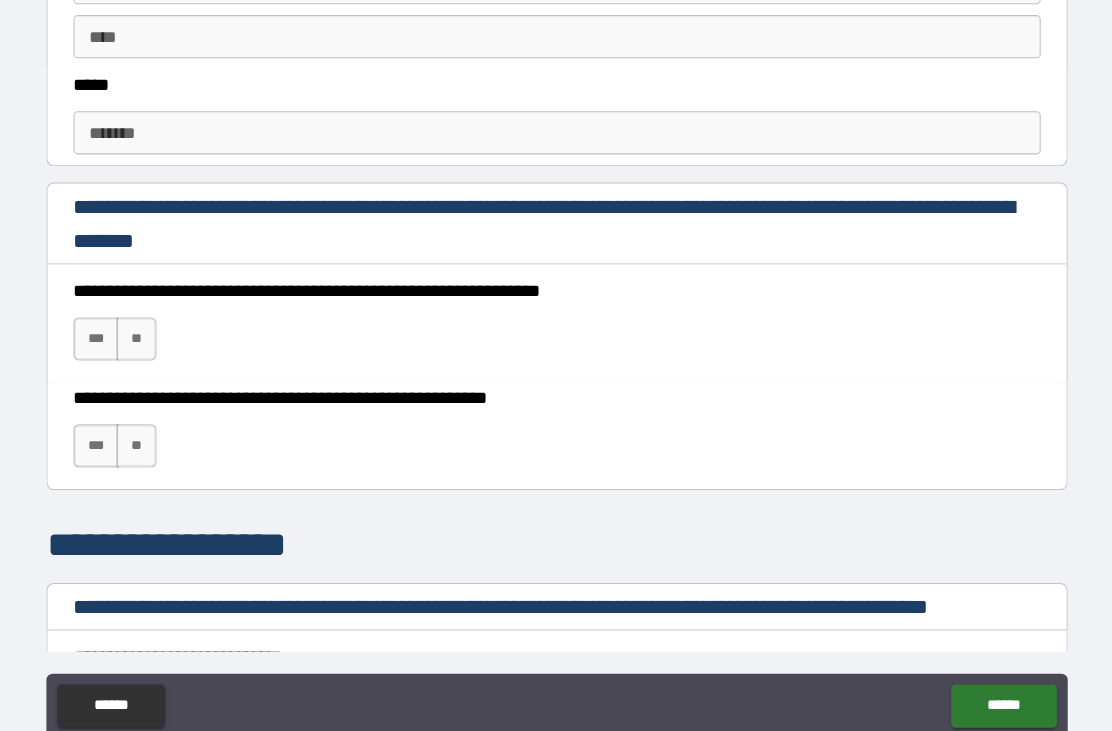 click on "***" at bounding box center (129, 314) 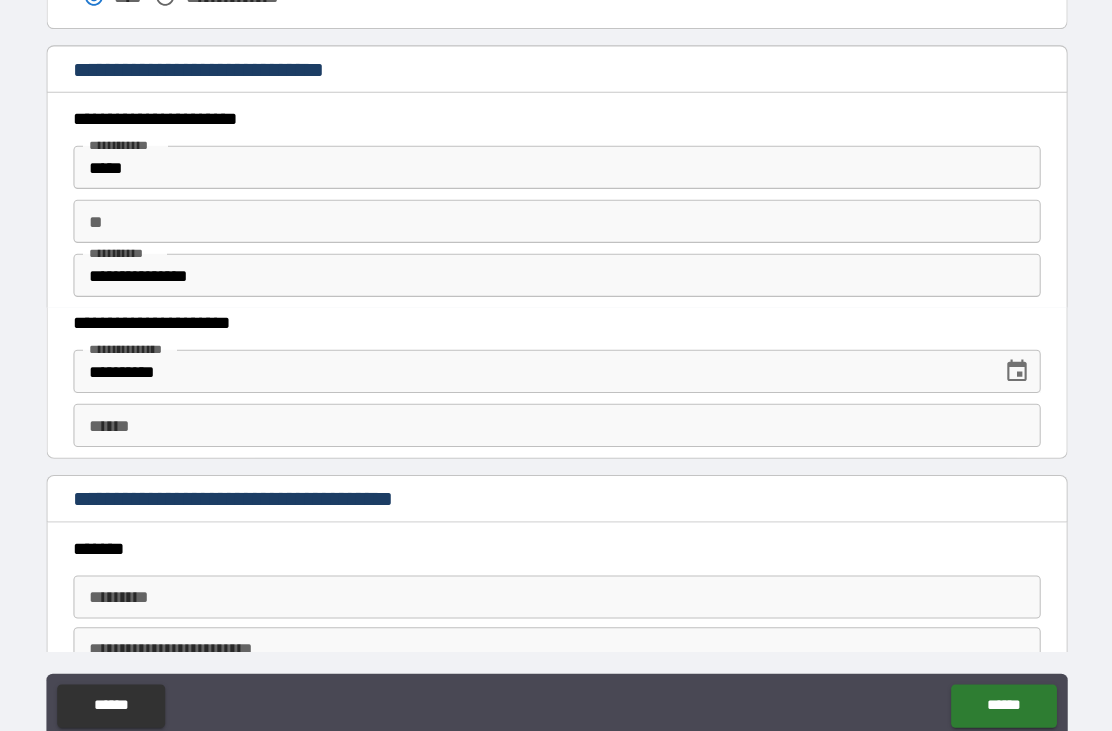 scroll, scrollTop: 1746, scrollLeft: 0, axis: vertical 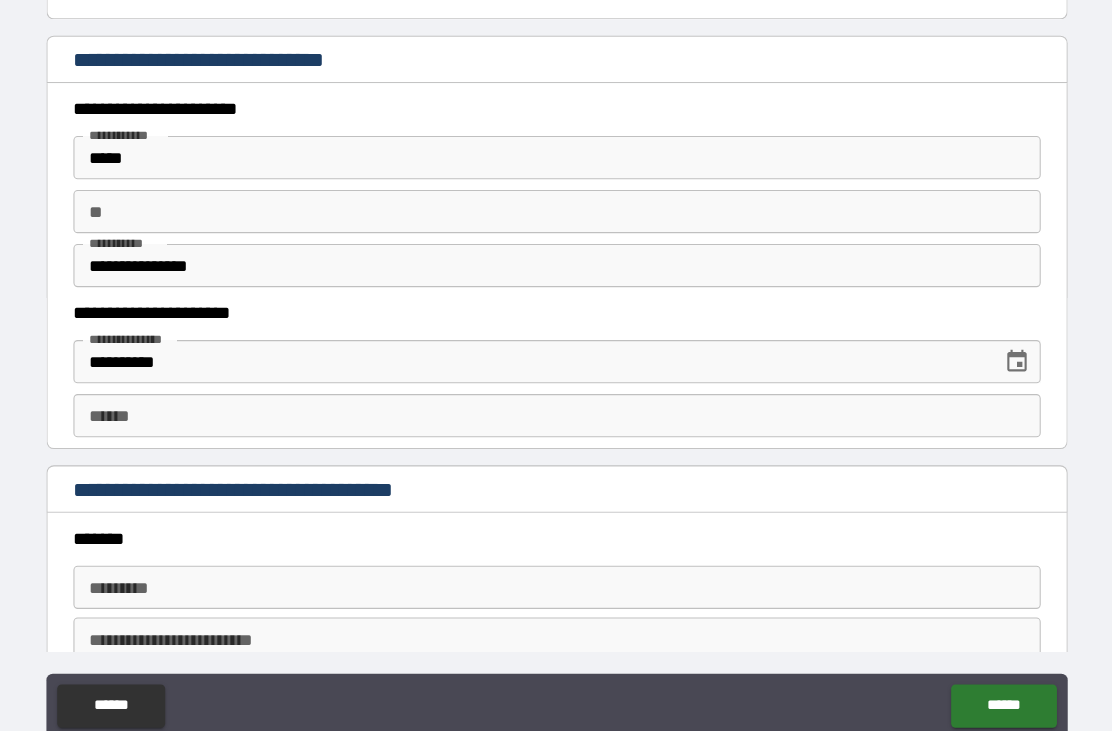 click on "****   *" at bounding box center [556, 385] 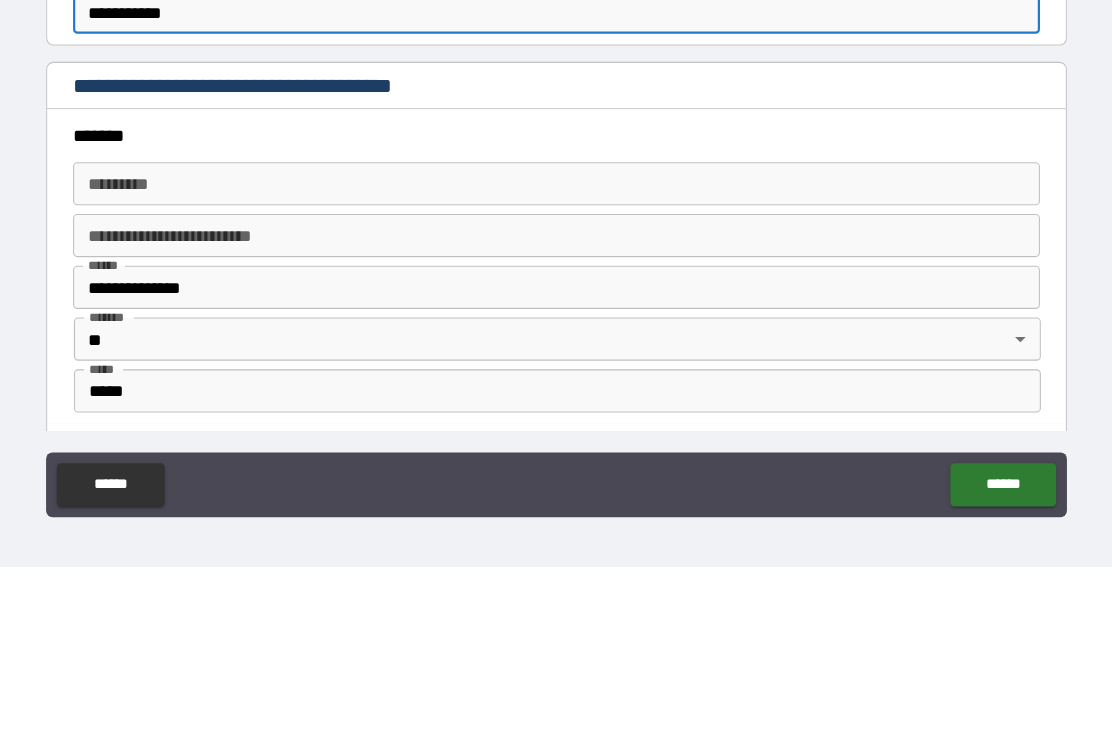scroll, scrollTop: 1917, scrollLeft: 0, axis: vertical 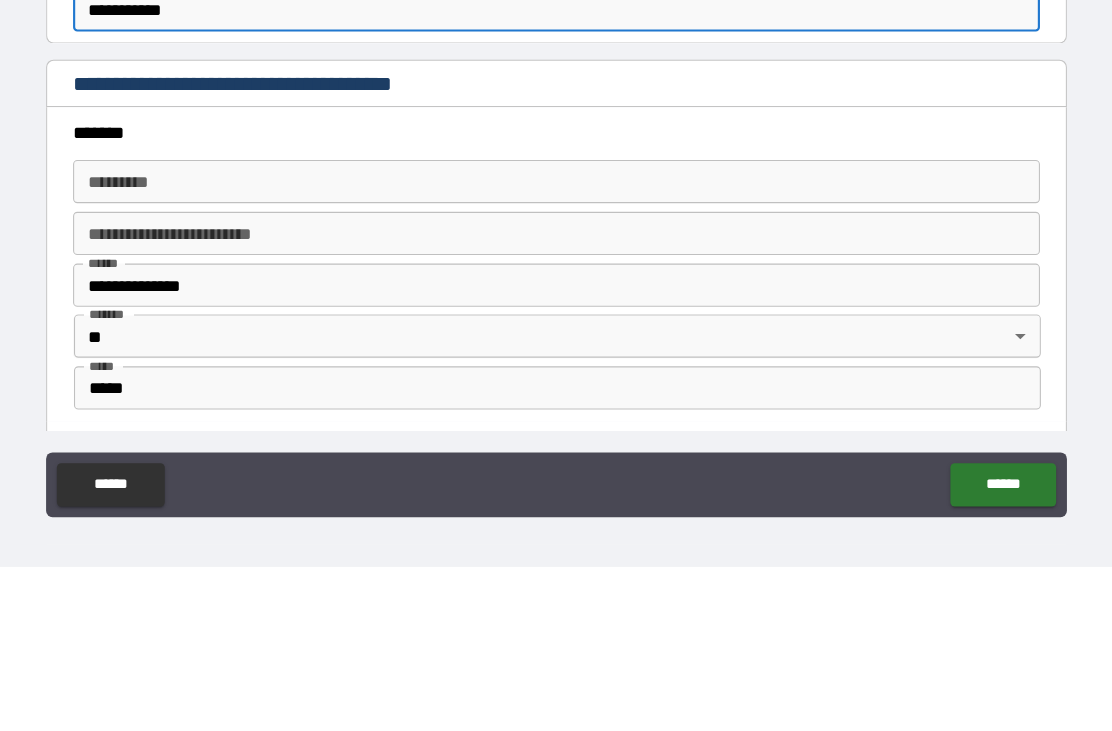 click on "*******   *" at bounding box center (556, 374) 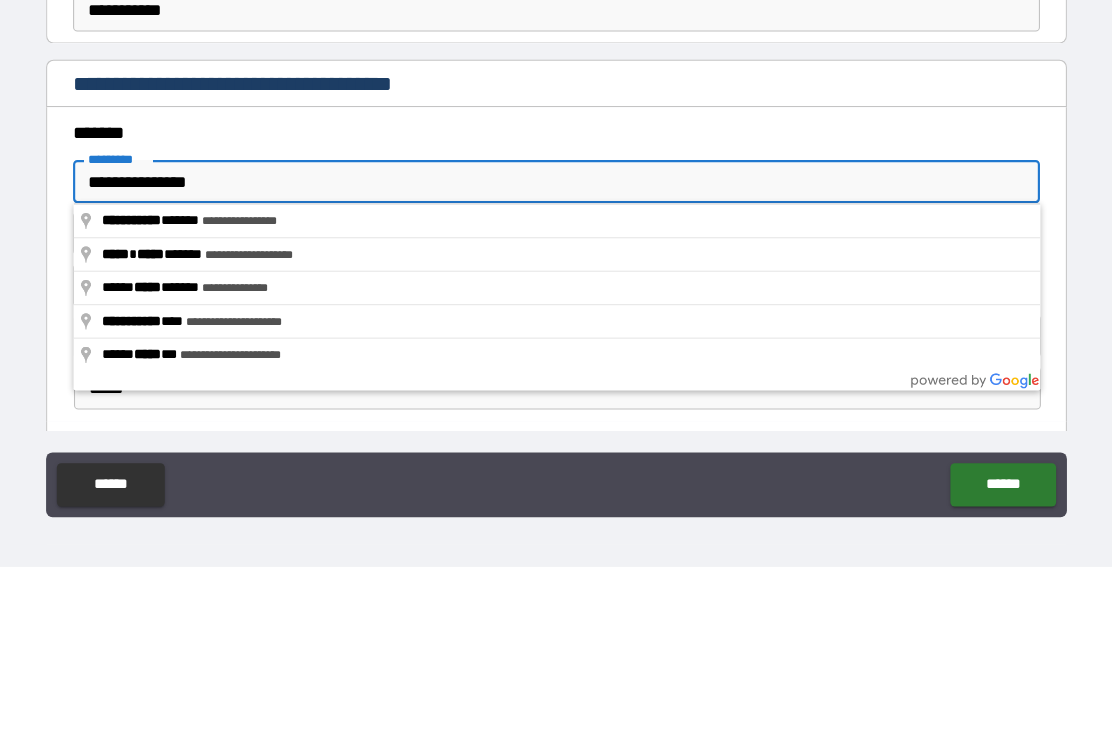 scroll, scrollTop: 58, scrollLeft: 0, axis: vertical 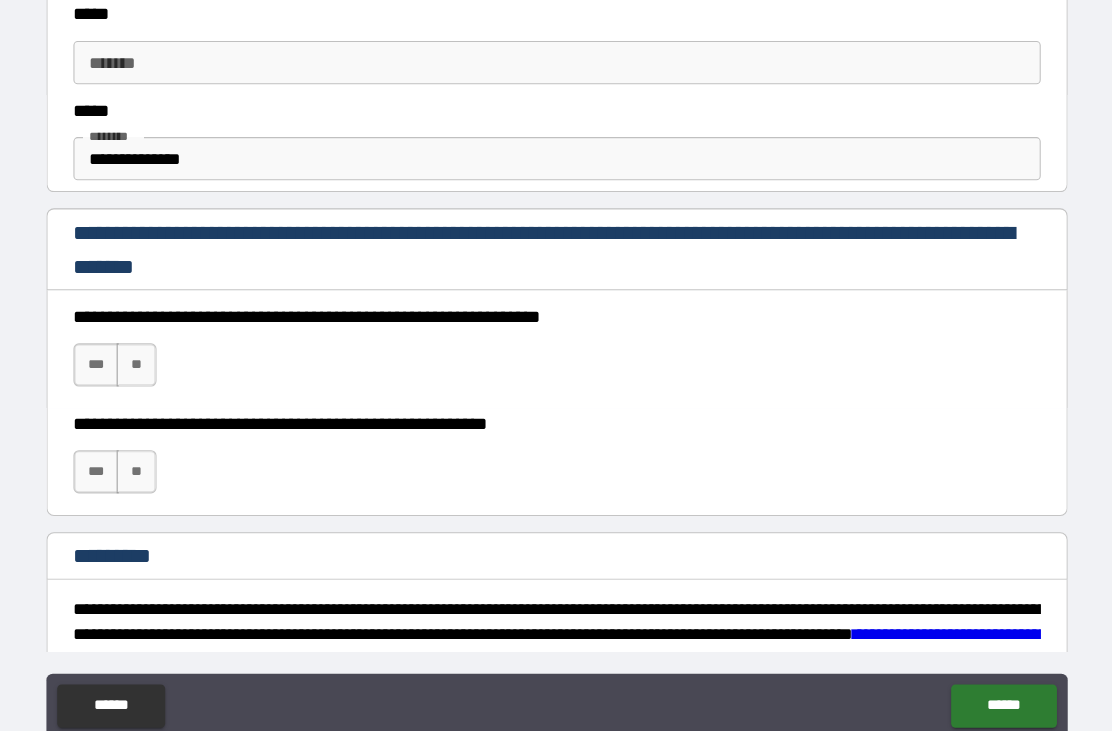 click on "**" at bounding box center (166, 338) 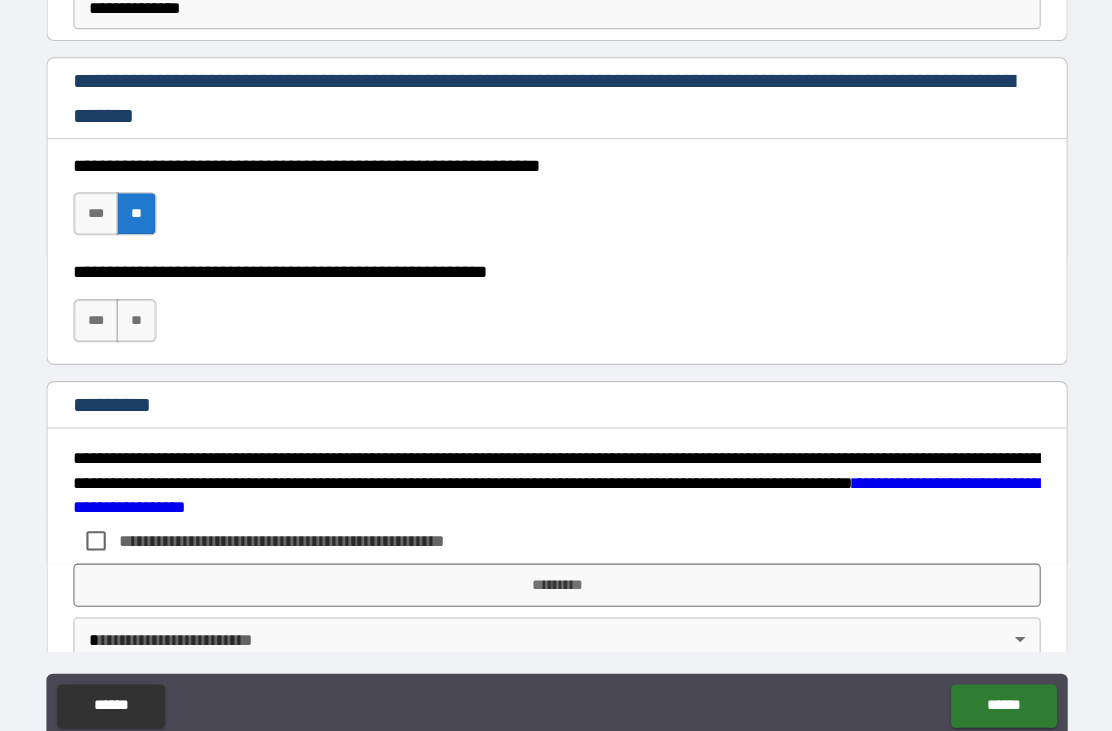 scroll, scrollTop: 2654, scrollLeft: 0, axis: vertical 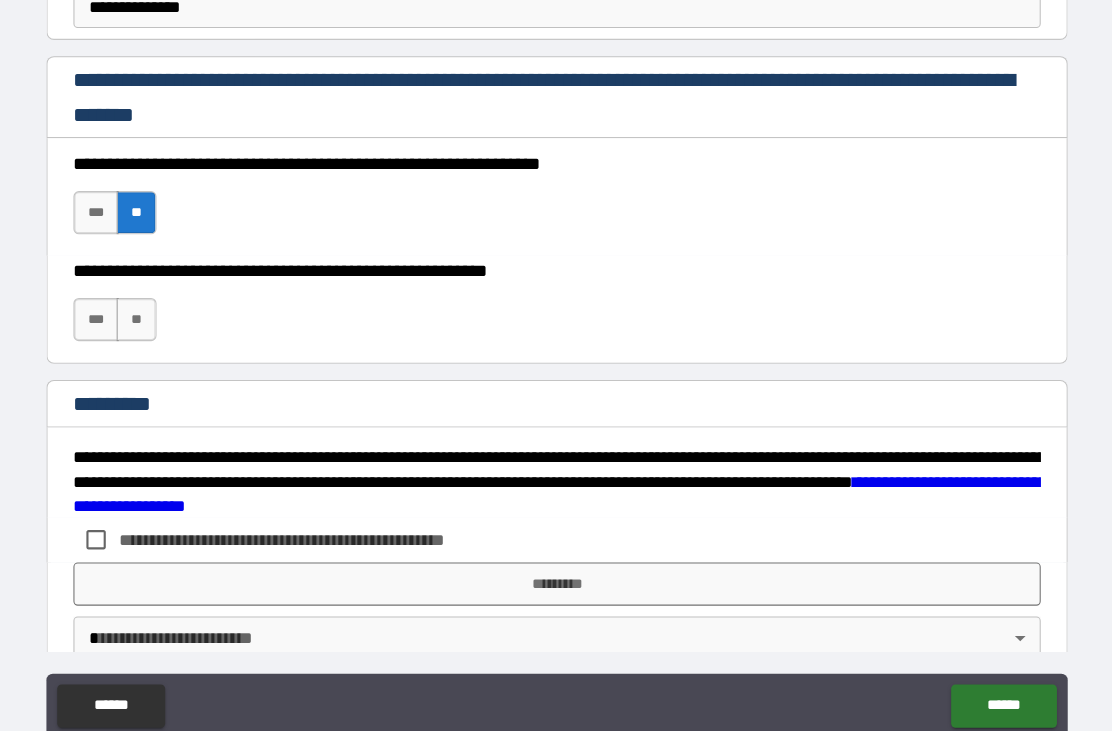 click on "***" at bounding box center (129, 197) 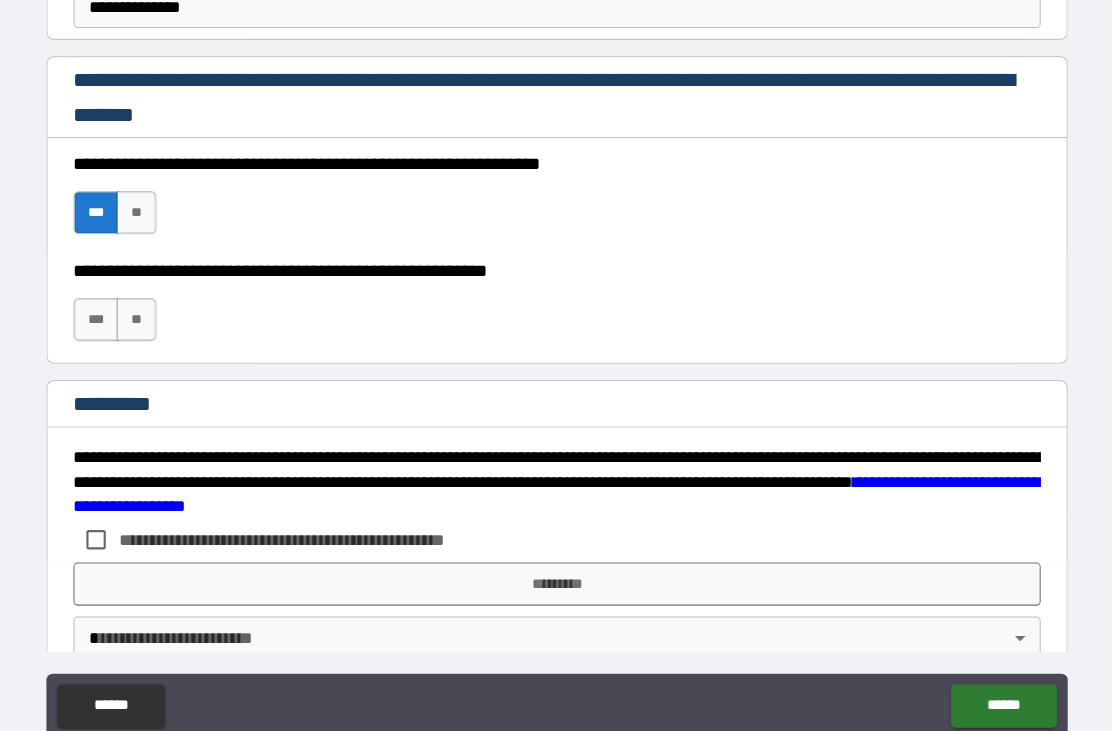 click on "**" at bounding box center (166, 296) 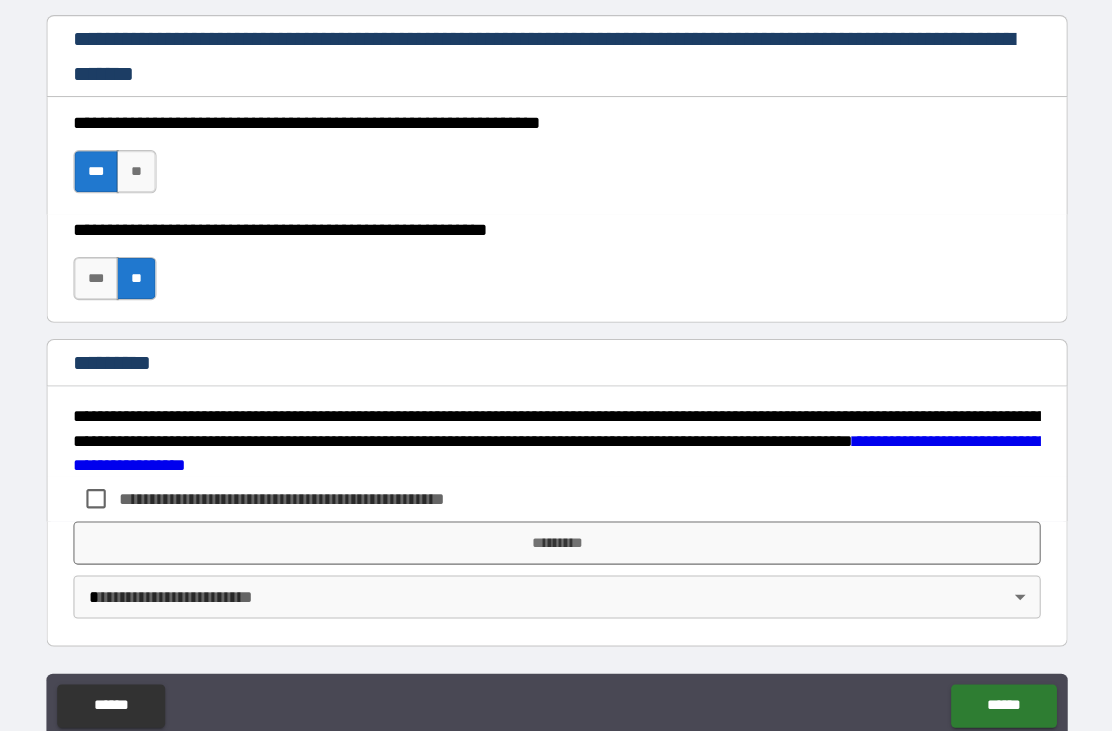 scroll, scrollTop: 2692, scrollLeft: 0, axis: vertical 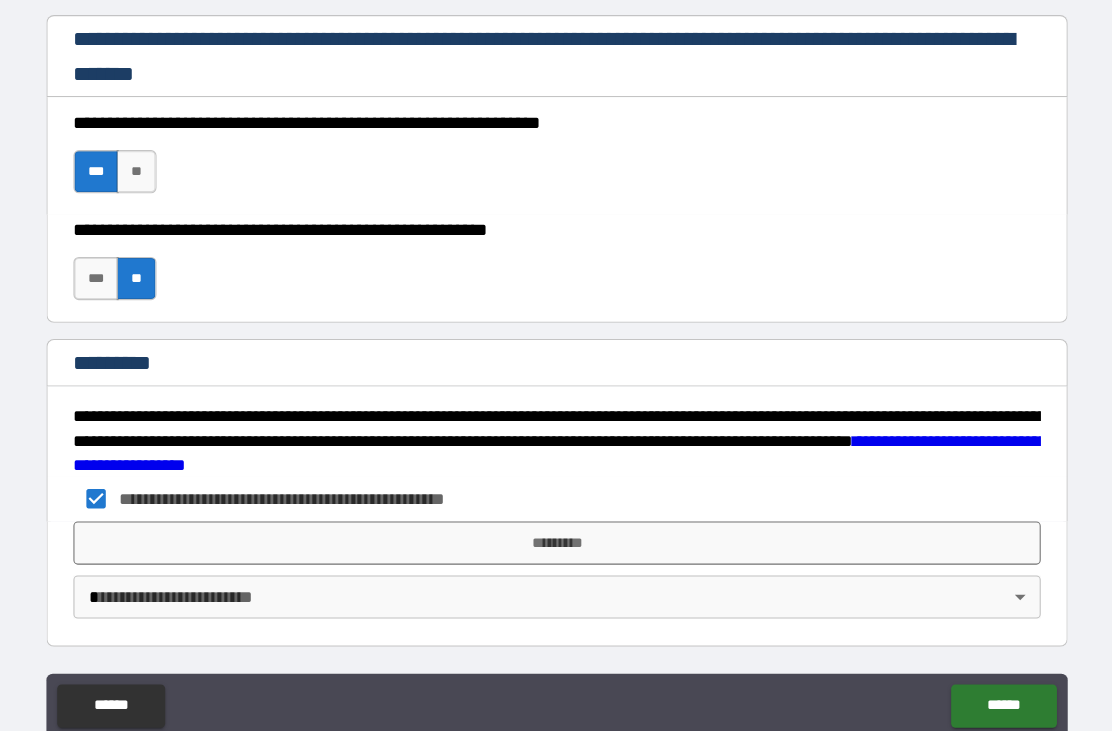 click on "*********" at bounding box center (556, 503) 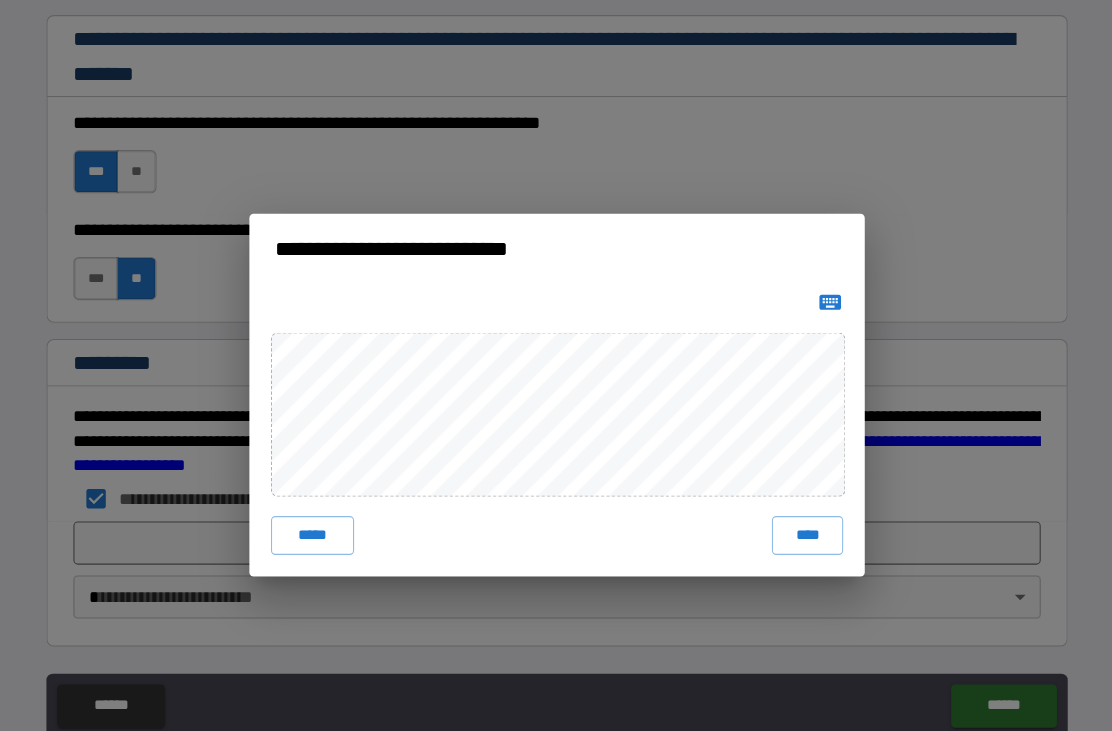 click on "****" at bounding box center (788, 496) 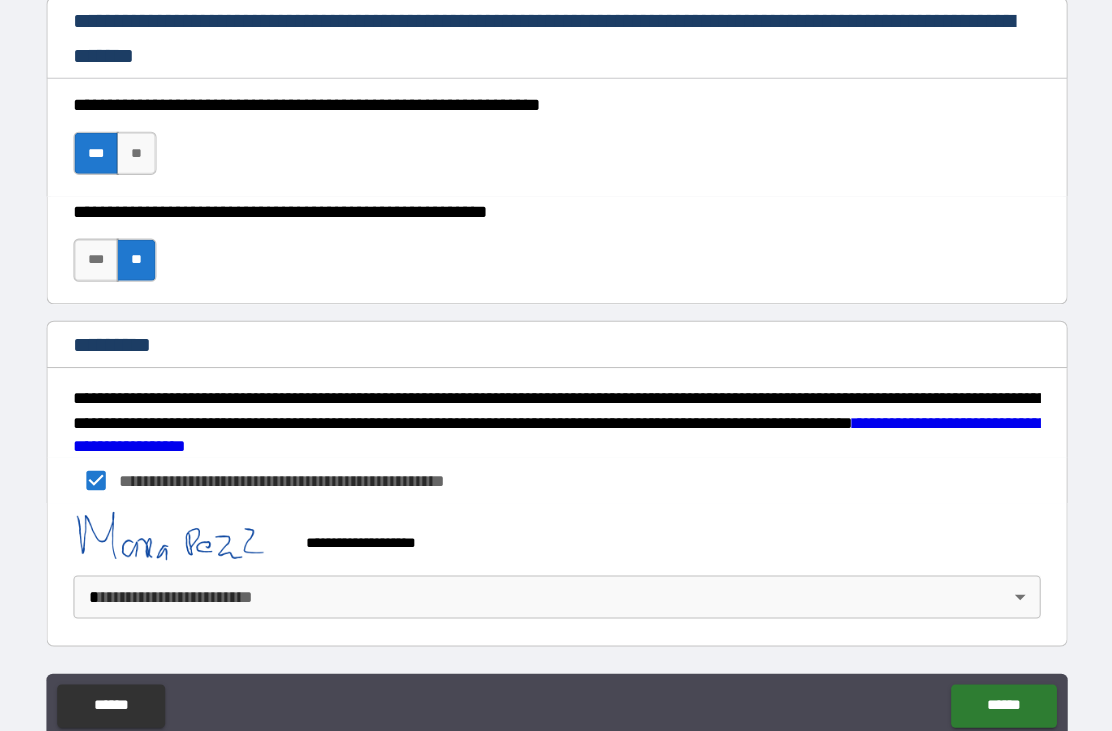 scroll, scrollTop: 2709, scrollLeft: 0, axis: vertical 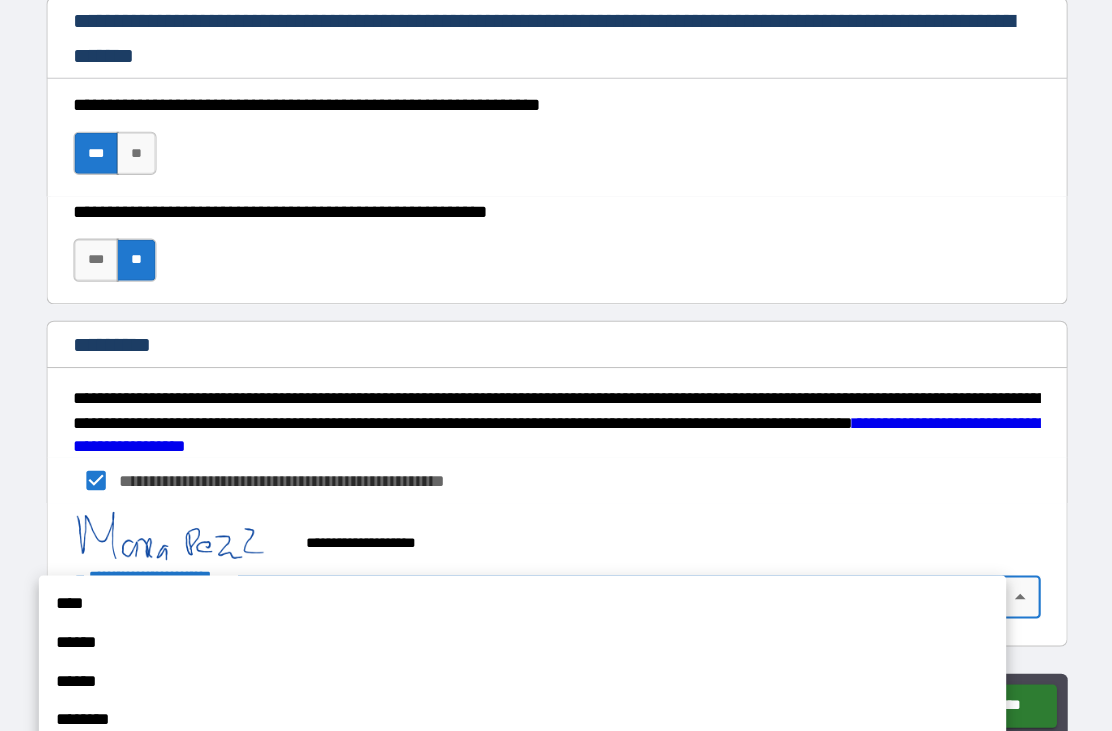 click on "********" at bounding box center (524, 667) 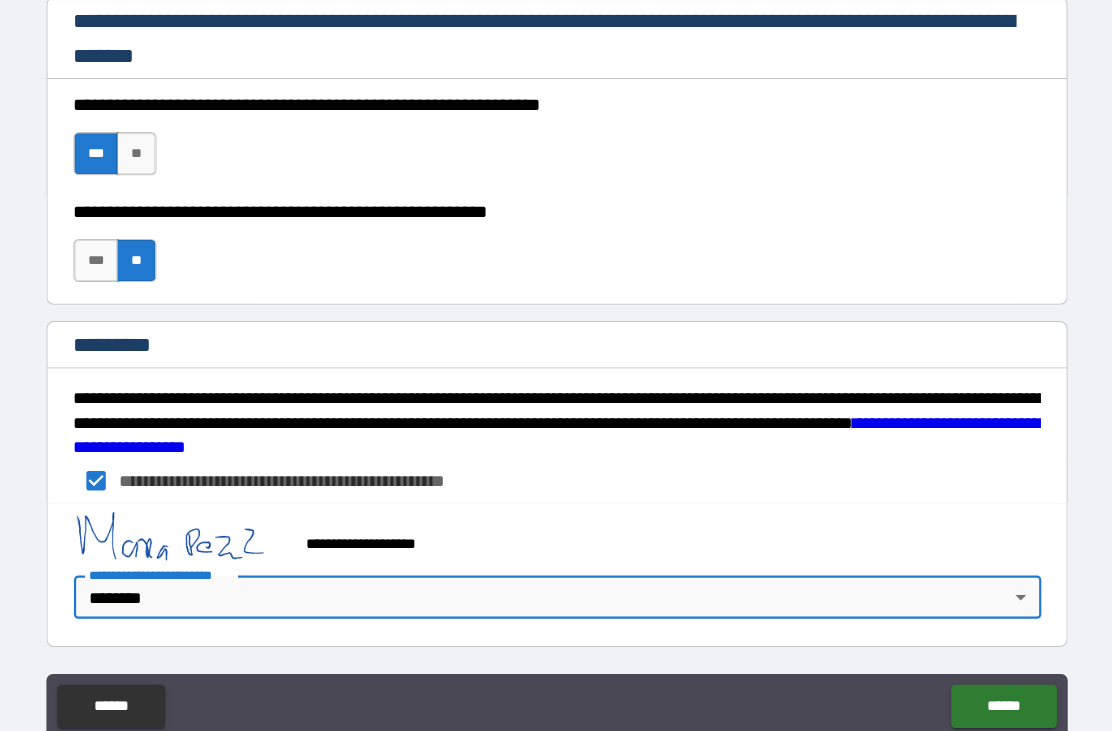 scroll, scrollTop: 58, scrollLeft: 0, axis: vertical 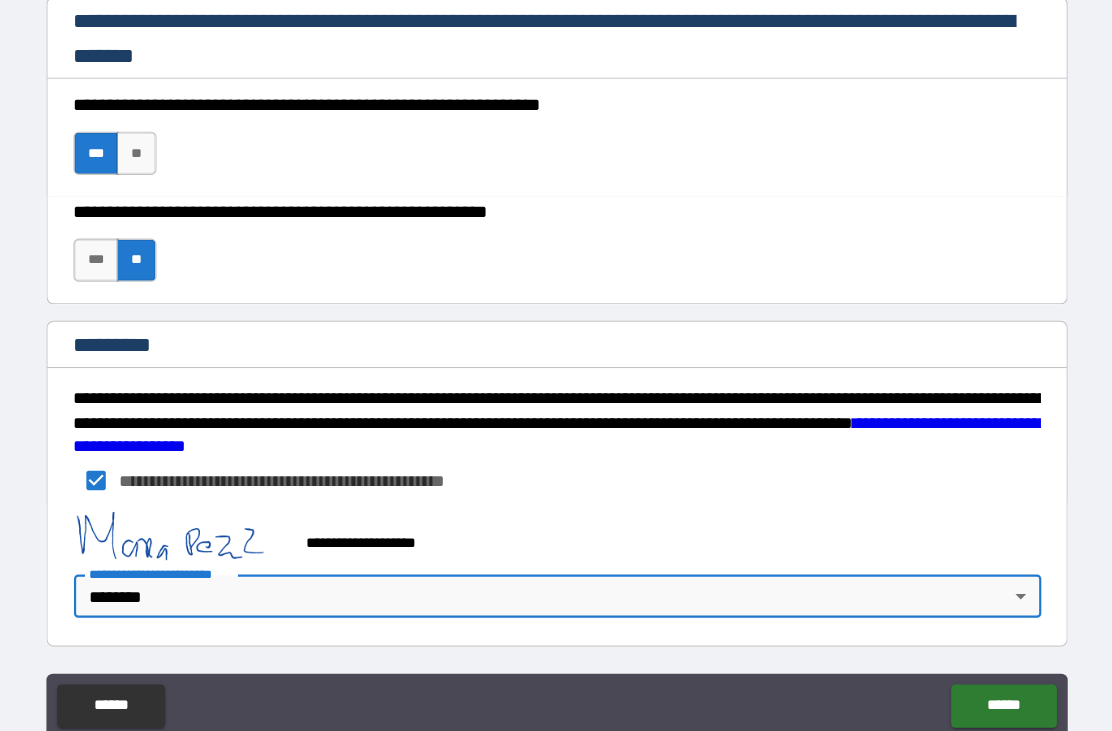 click on "******" at bounding box center (969, 654) 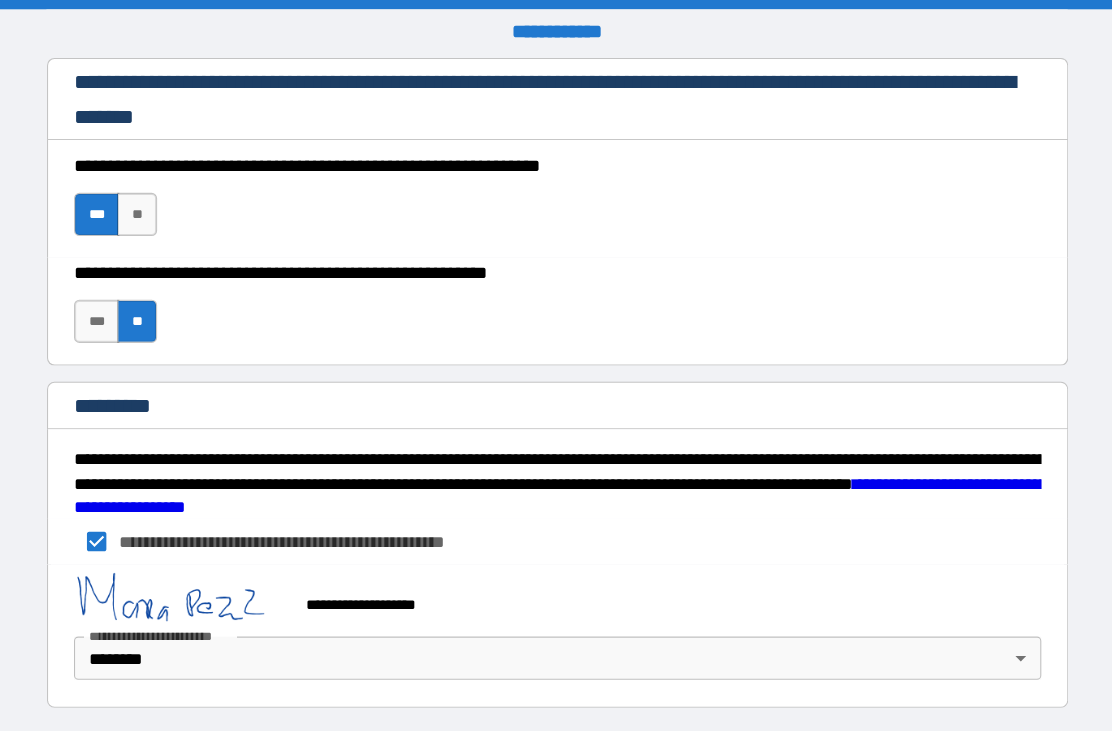 scroll, scrollTop: 0, scrollLeft: 0, axis: both 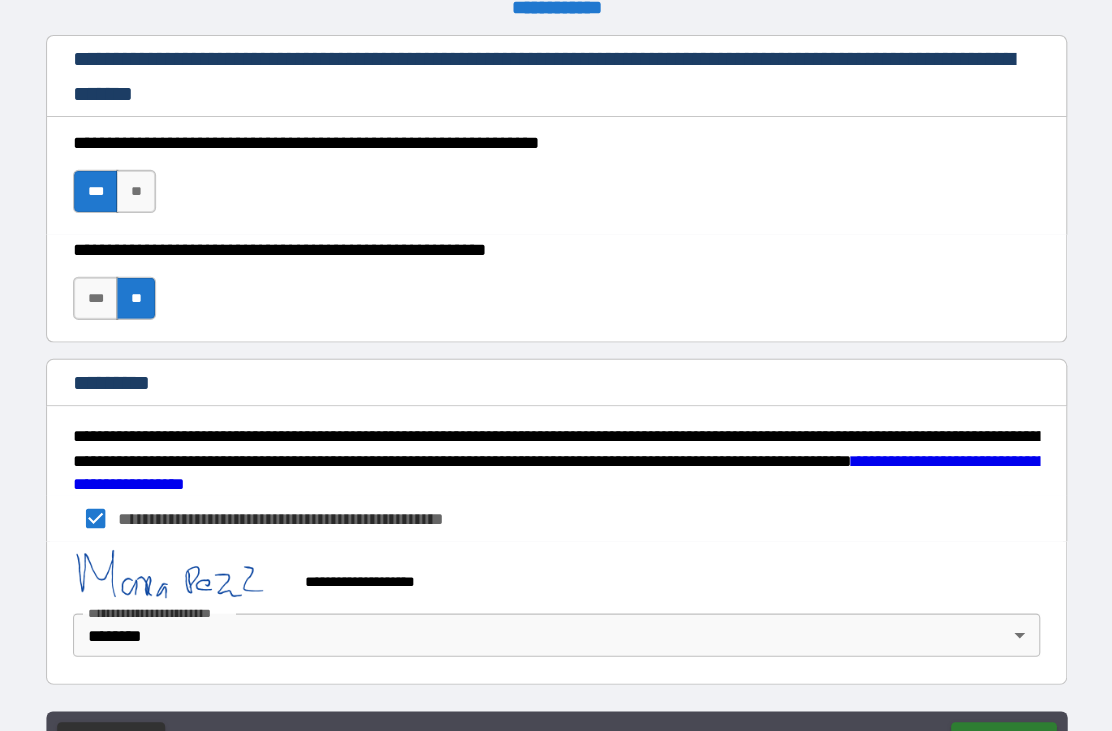 click on "***" at bounding box center [129, 299] 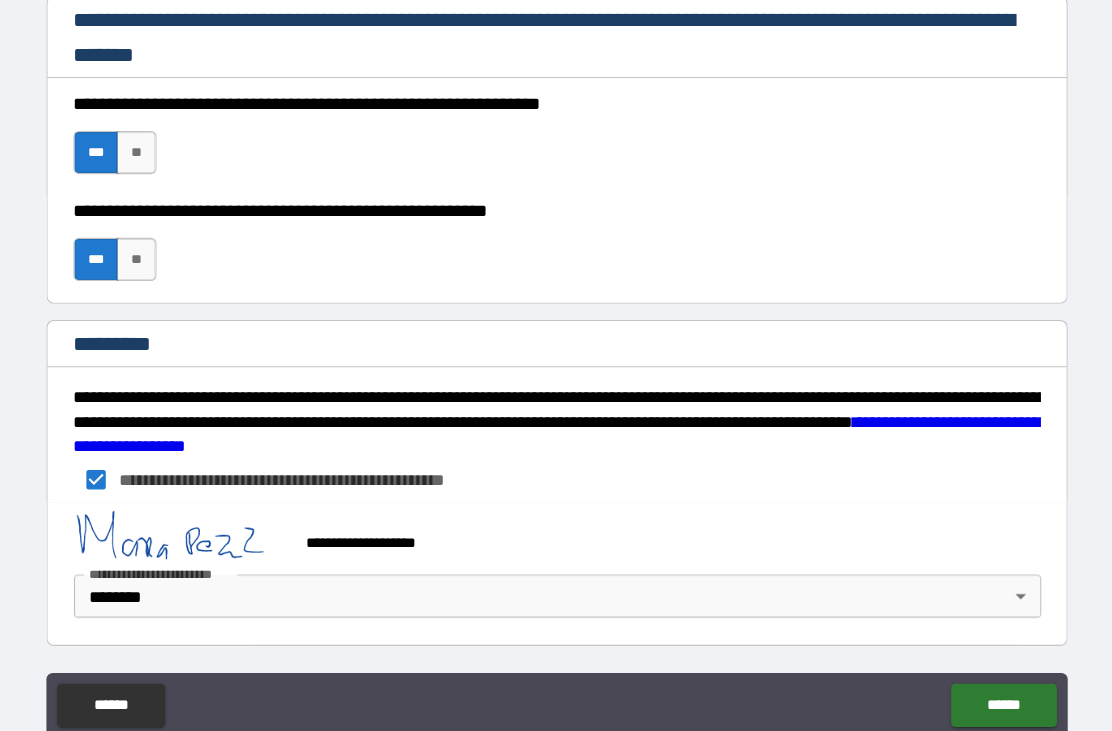 scroll, scrollTop: 58, scrollLeft: 0, axis: vertical 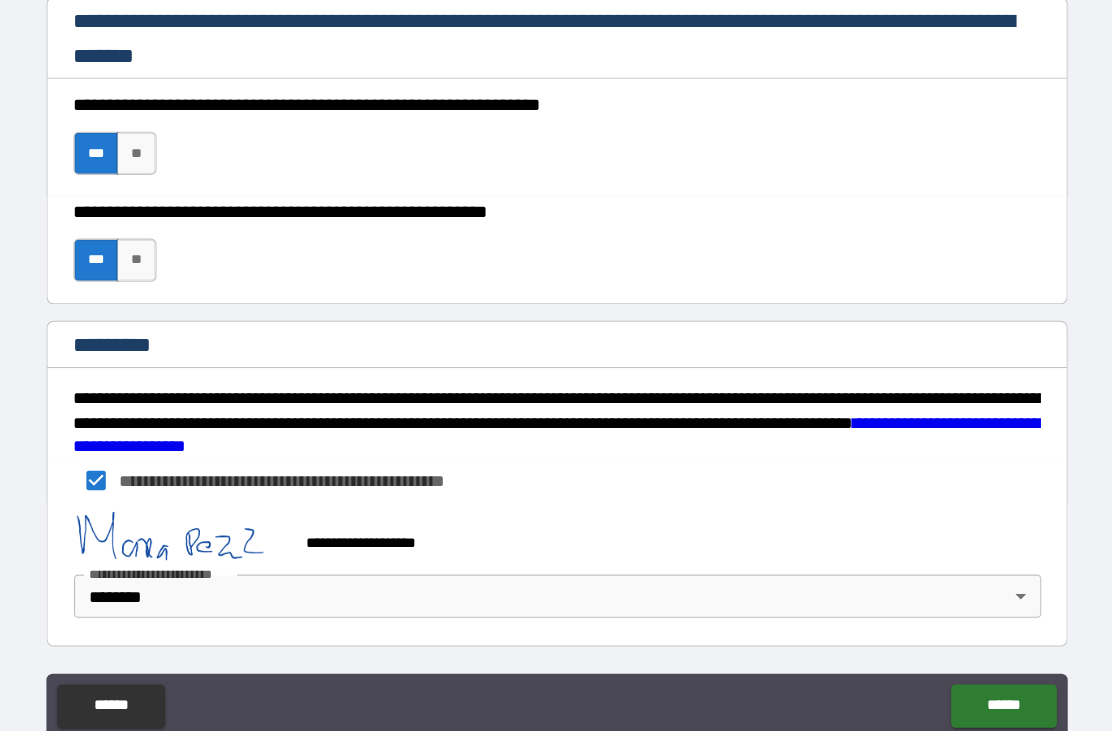 click on "******" at bounding box center (969, 654) 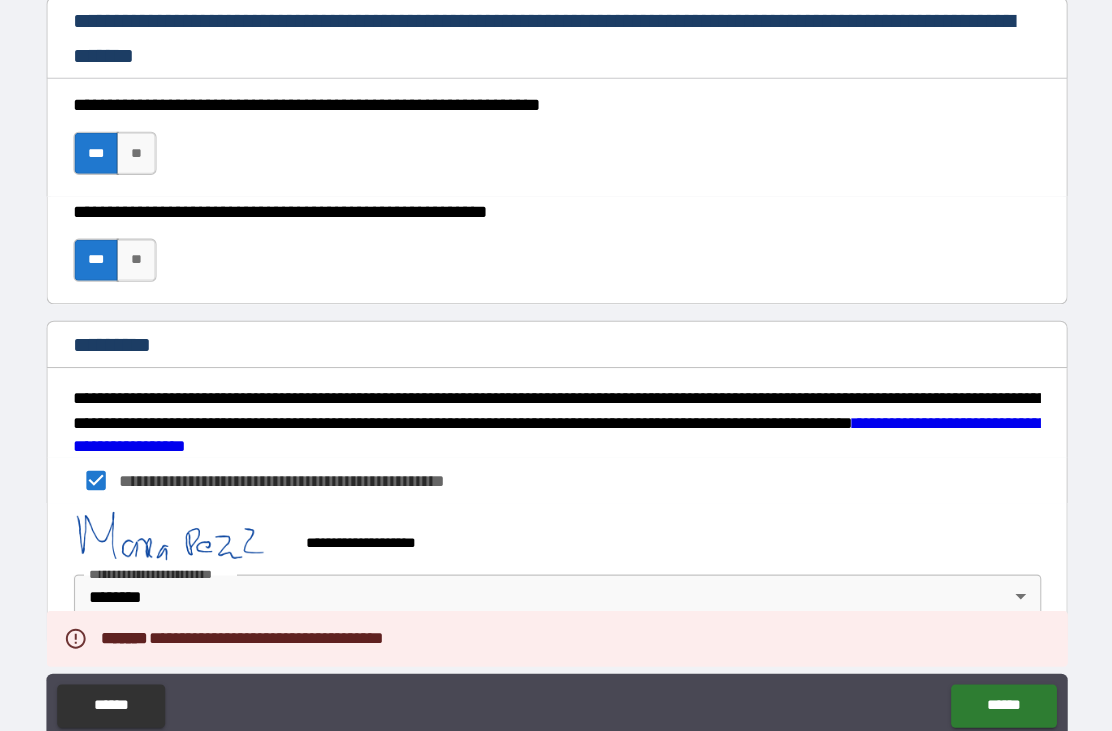 click on "******" at bounding box center [969, 654] 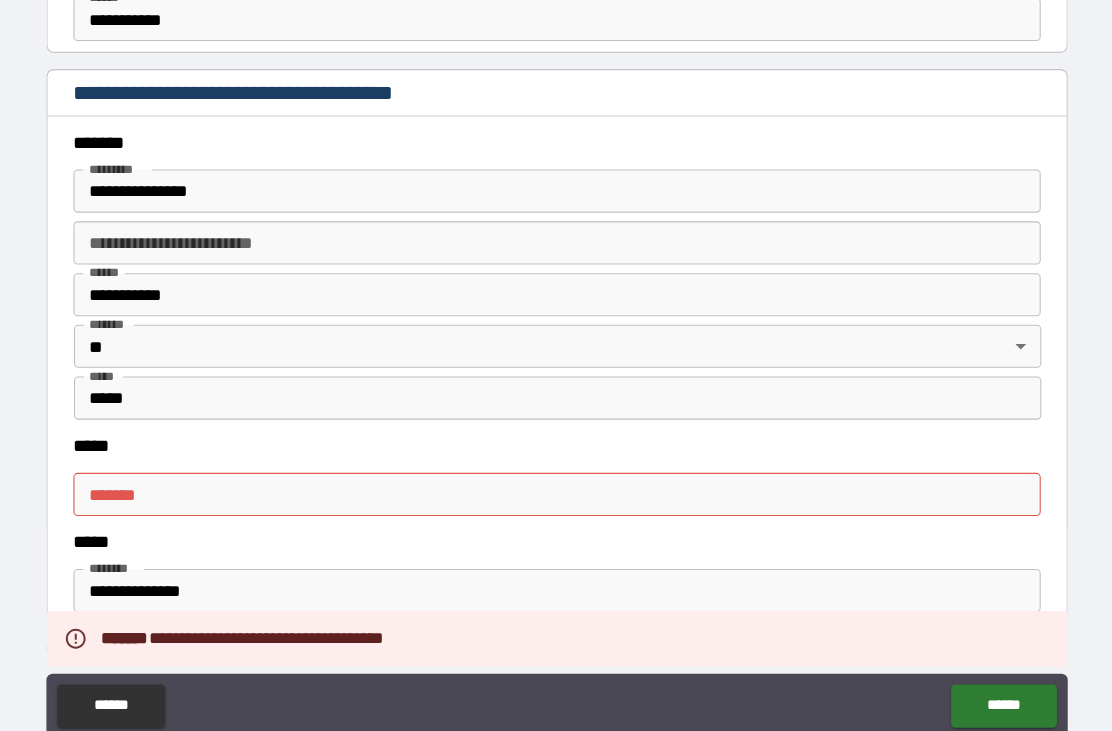 scroll, scrollTop: 2093, scrollLeft: 0, axis: vertical 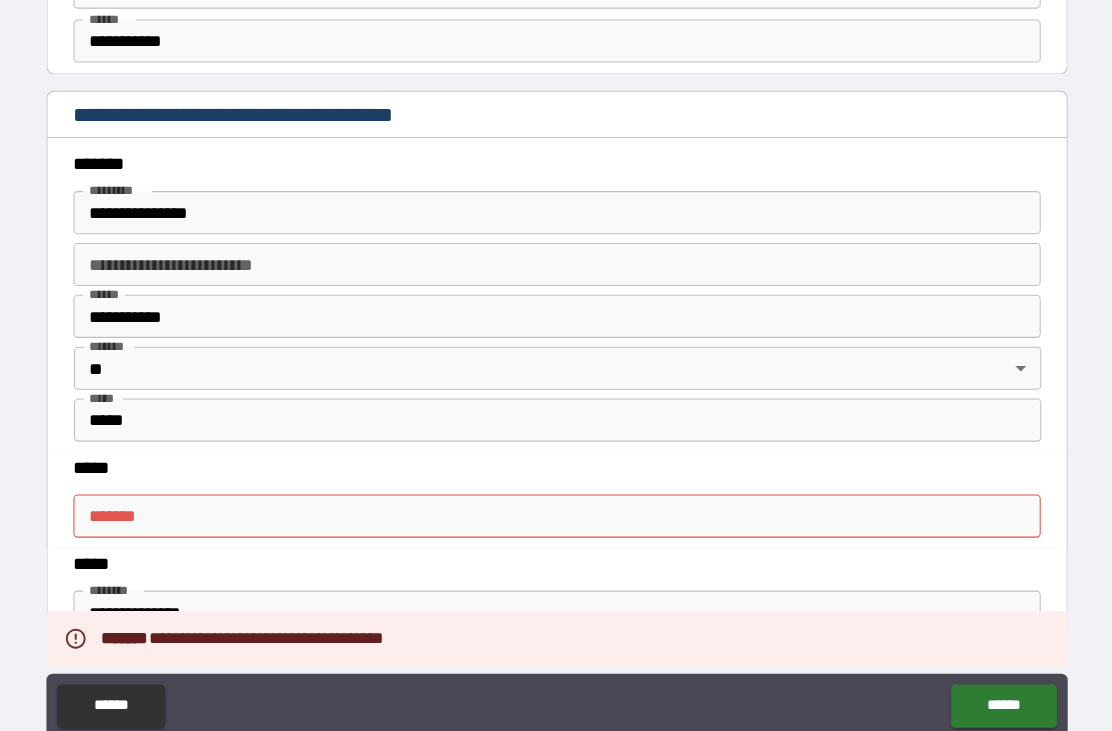 click on "*****   * *****   *" at bounding box center (556, 478) 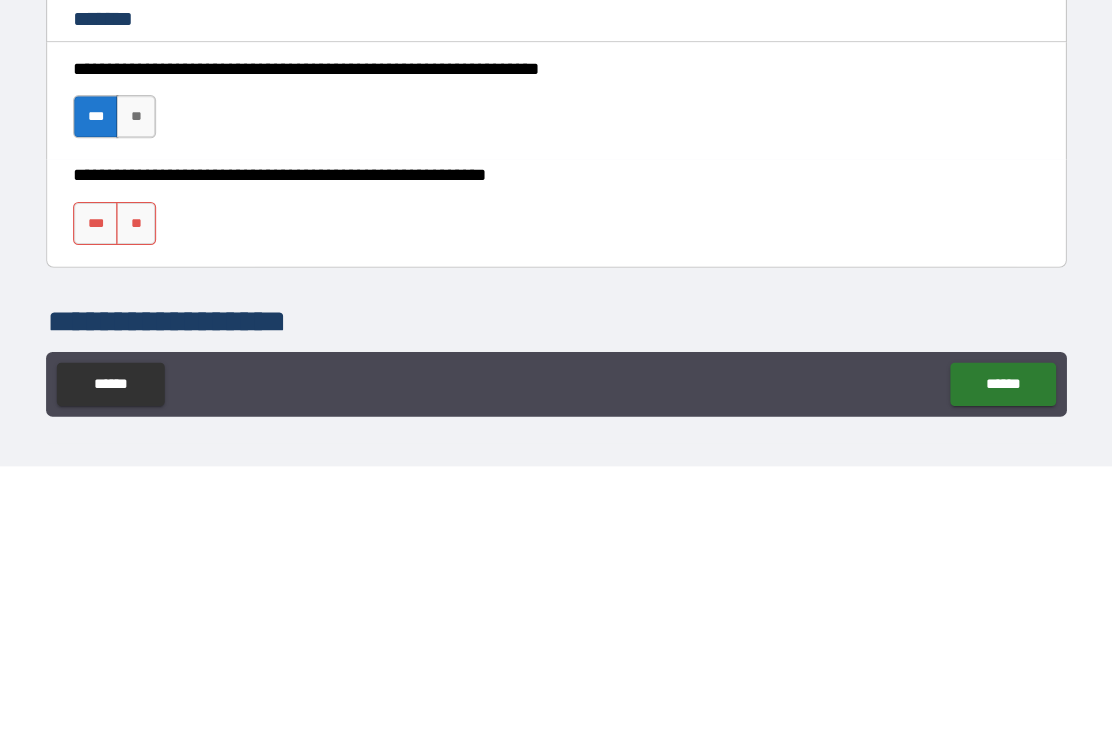 scroll, scrollTop: 989, scrollLeft: 0, axis: vertical 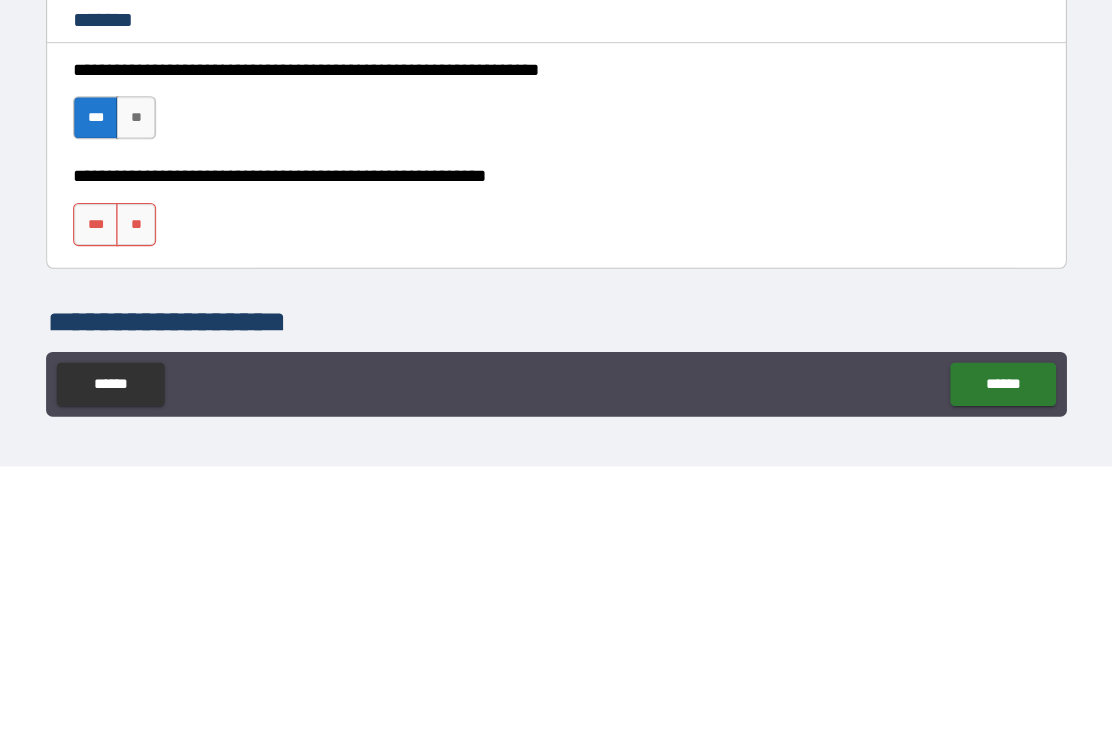 click on "***" at bounding box center (129, 507) 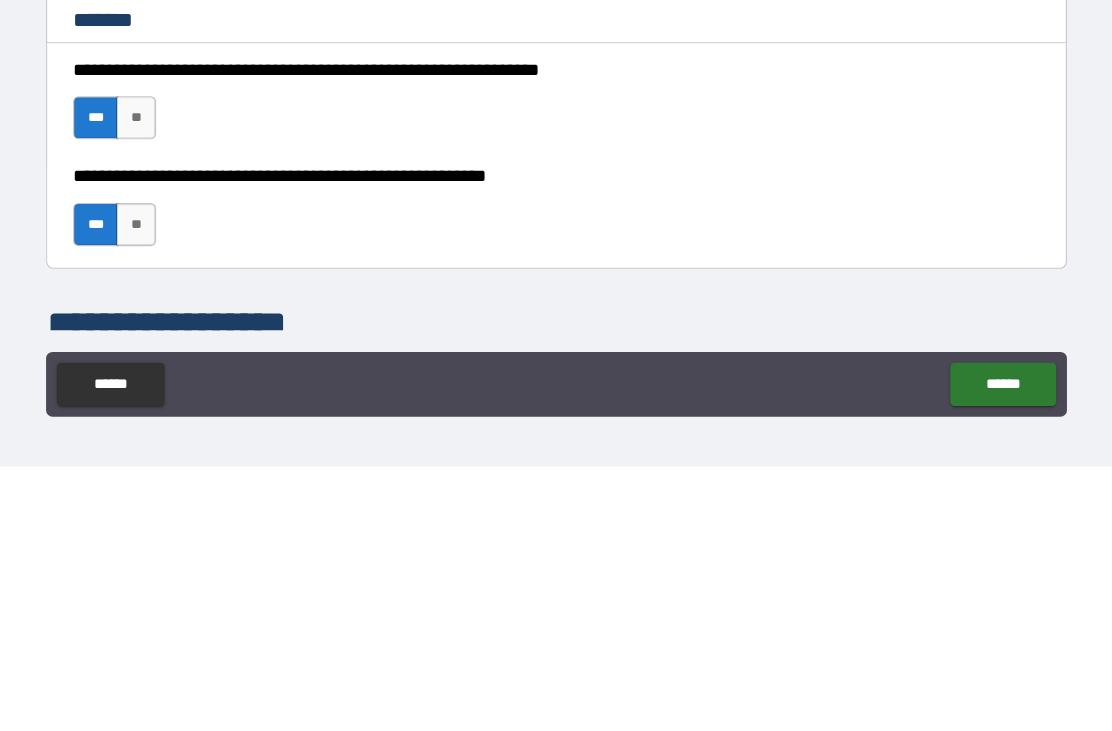 scroll, scrollTop: 58, scrollLeft: 0, axis: vertical 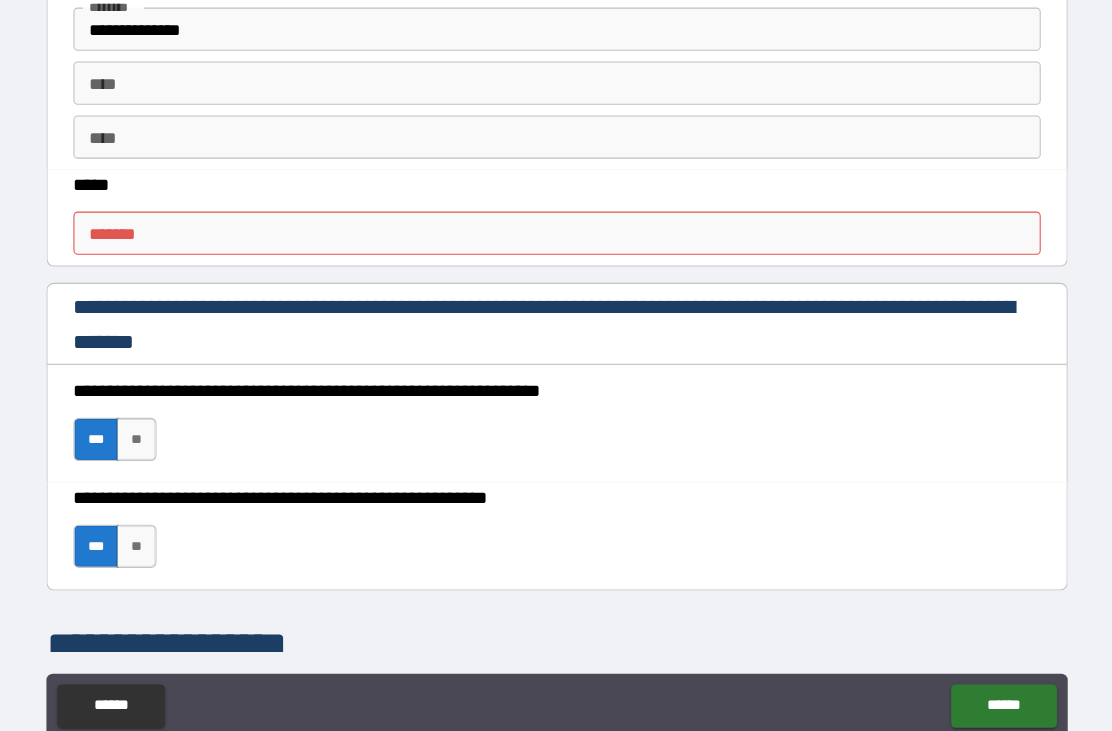 click on "*****   * *****   *" at bounding box center (556, 216) 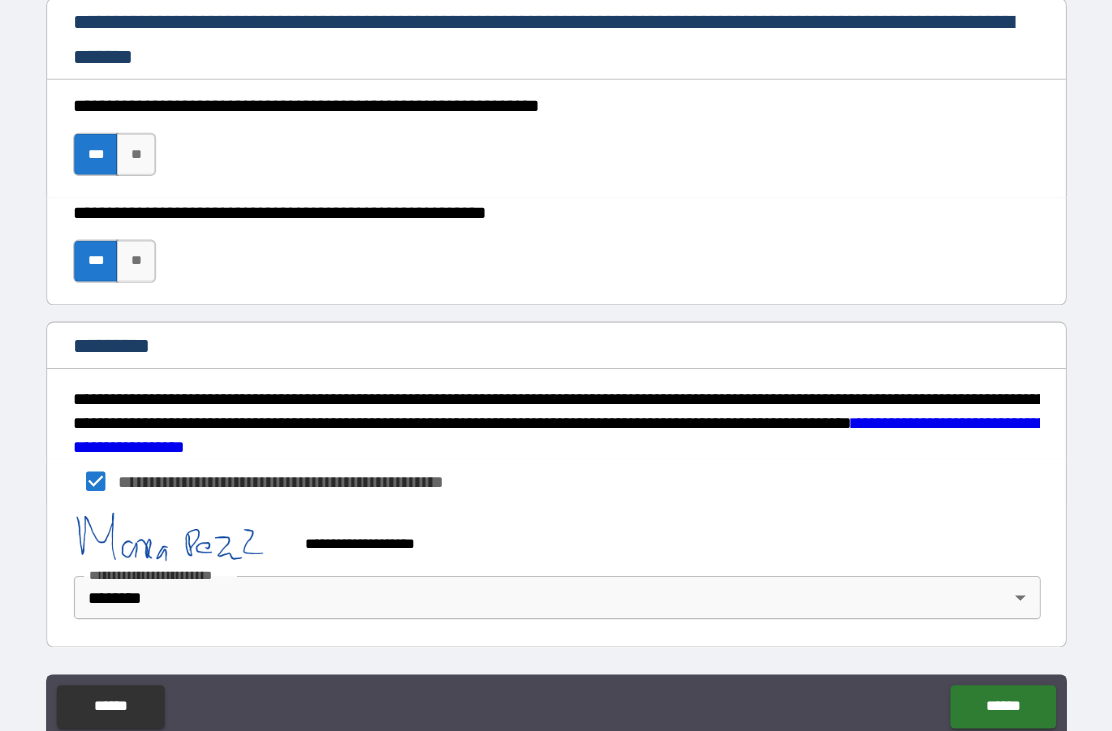 click on "**********" at bounding box center [556, 343] 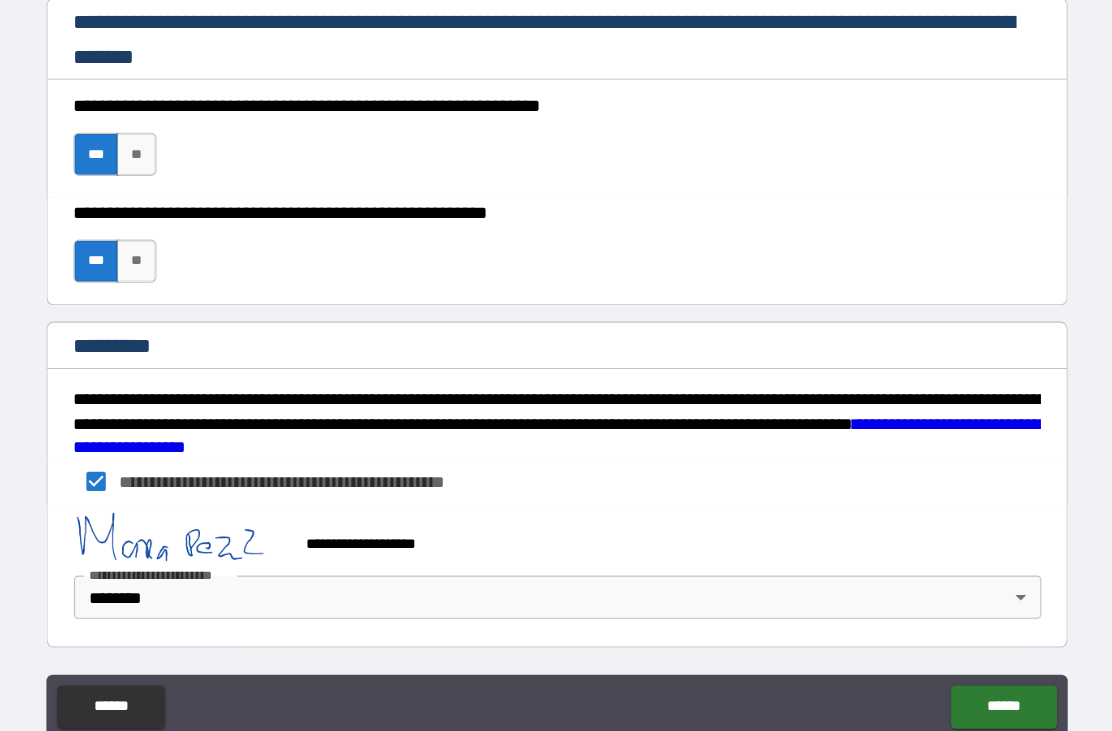 scroll, scrollTop: 2709, scrollLeft: 0, axis: vertical 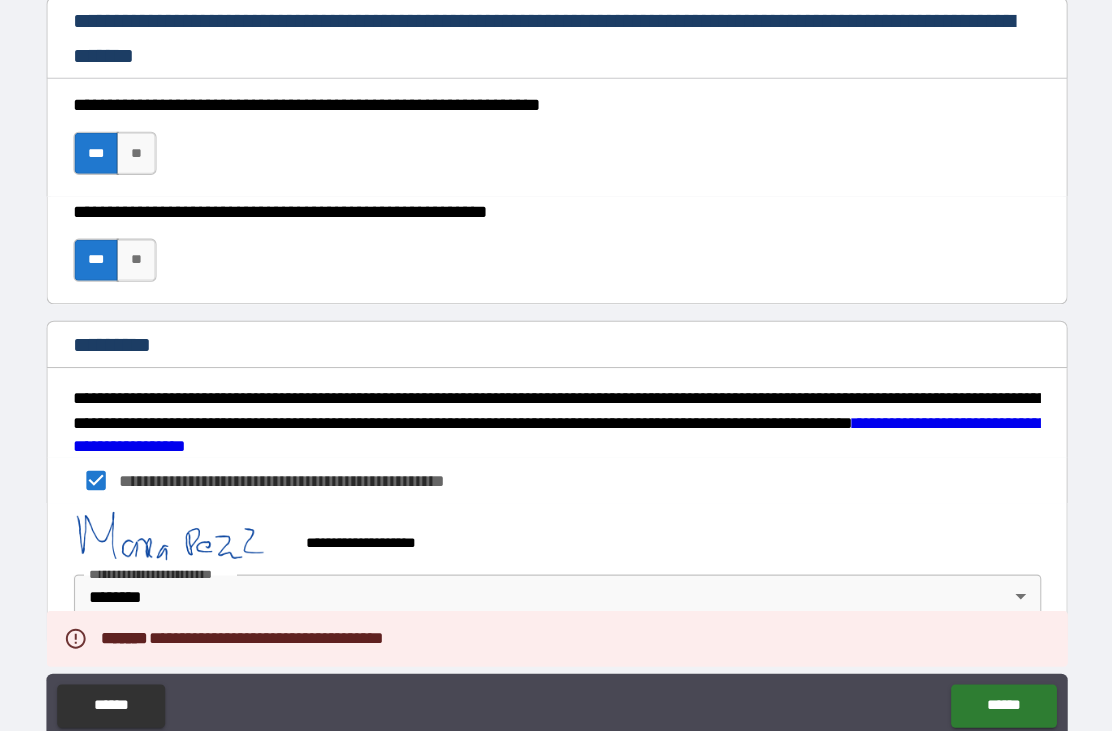 click on "******" at bounding box center (969, 654) 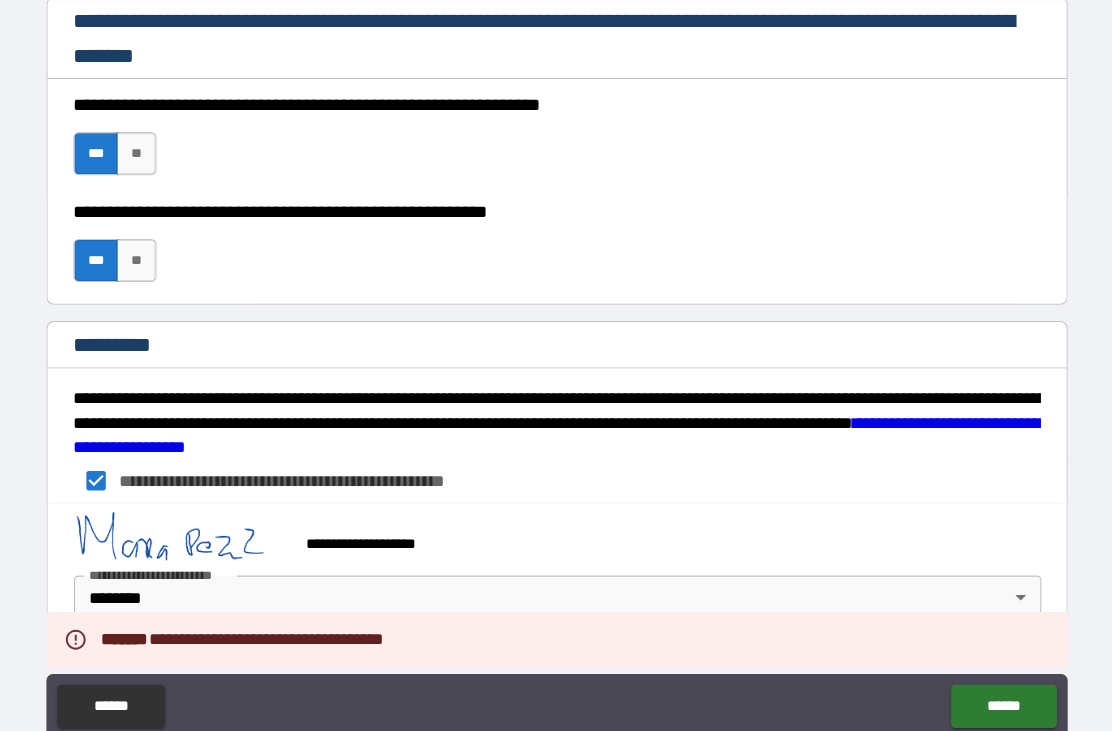 scroll, scrollTop: 57, scrollLeft: 0, axis: vertical 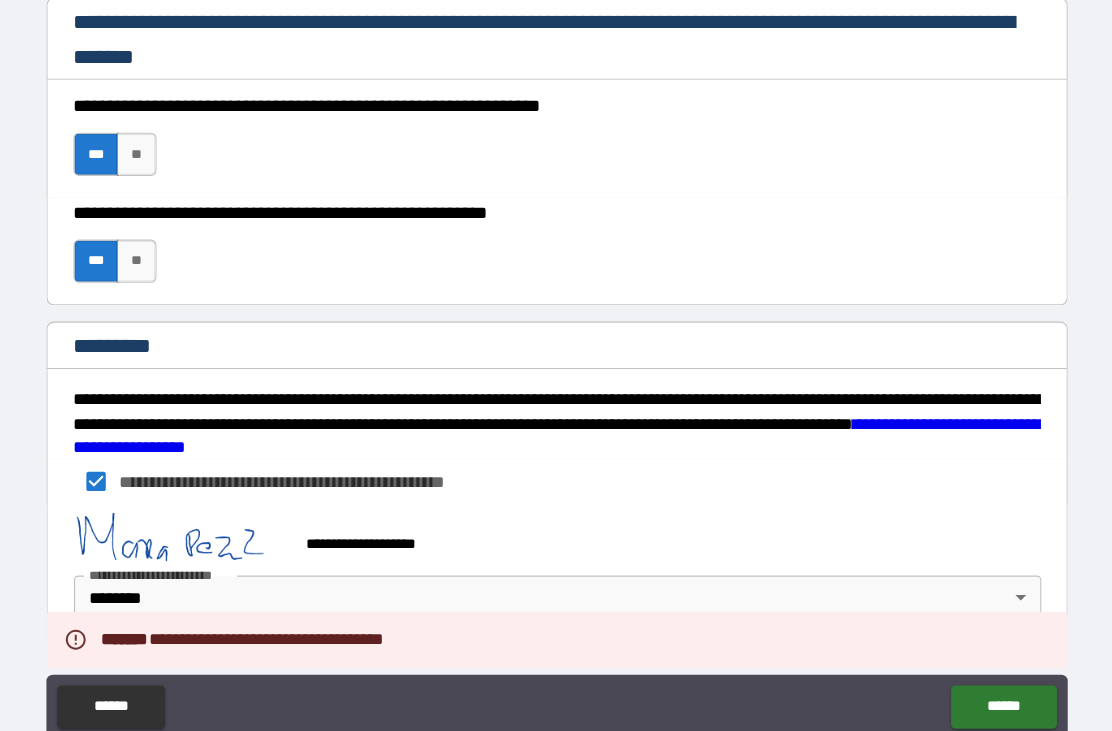 click on "**********" at bounding box center (556, 340) 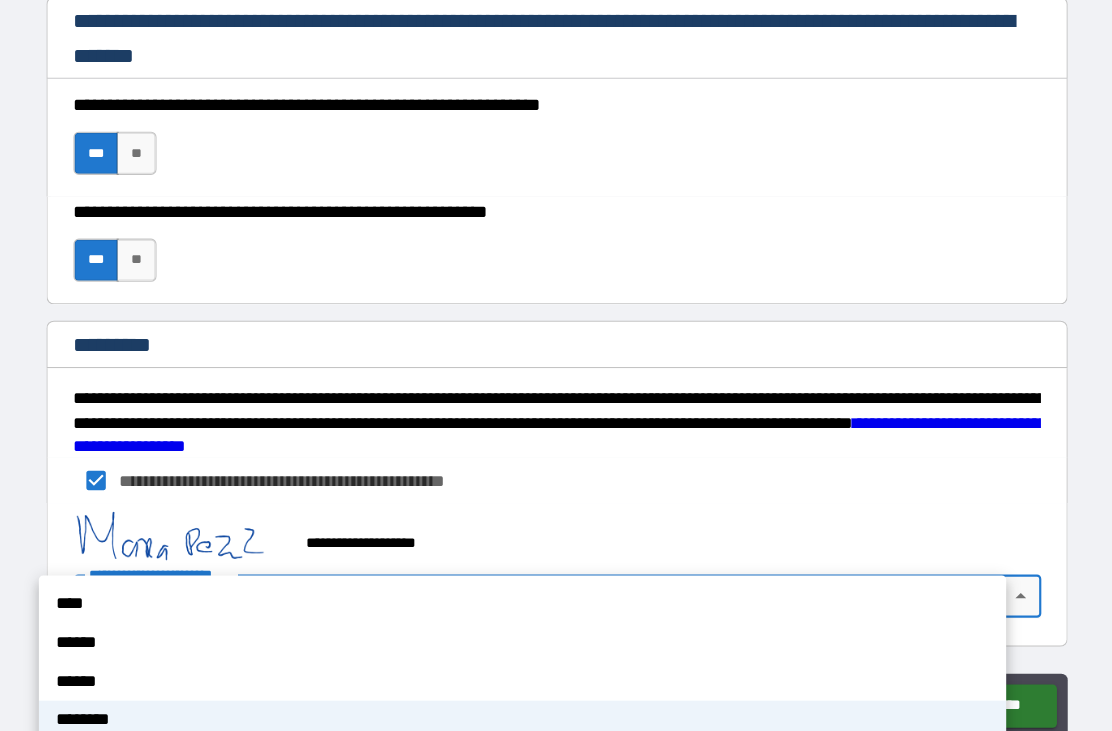 click on "******" at bounding box center (524, 595) 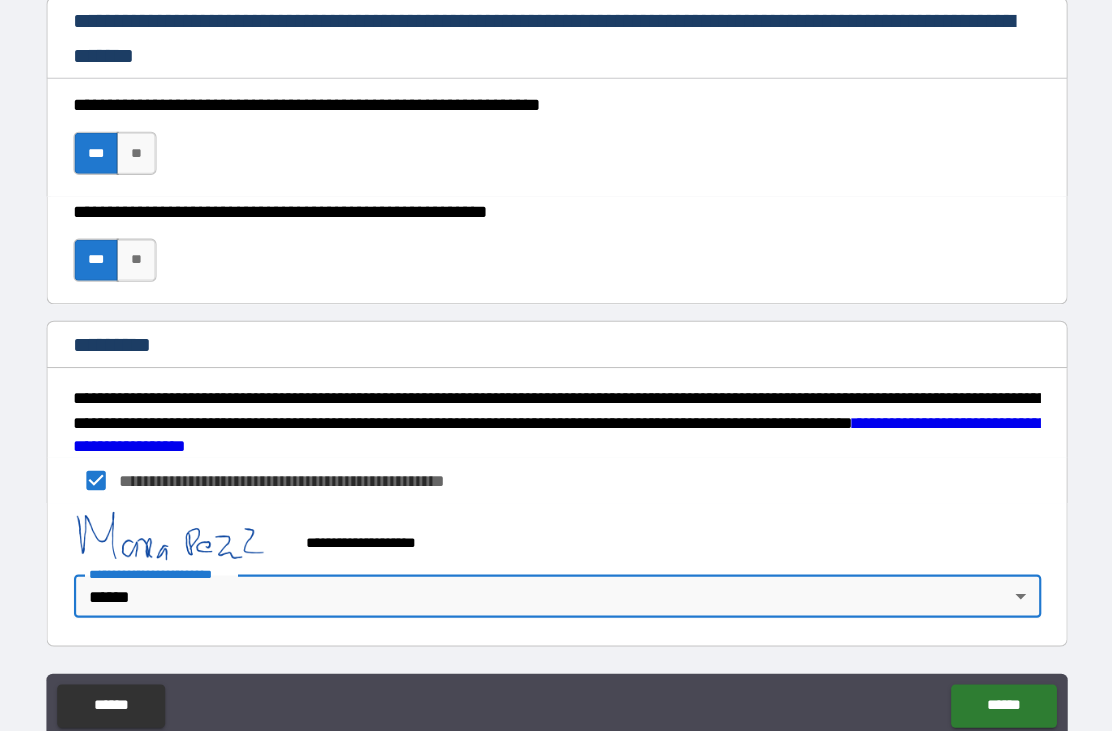 click on "******" at bounding box center [969, 654] 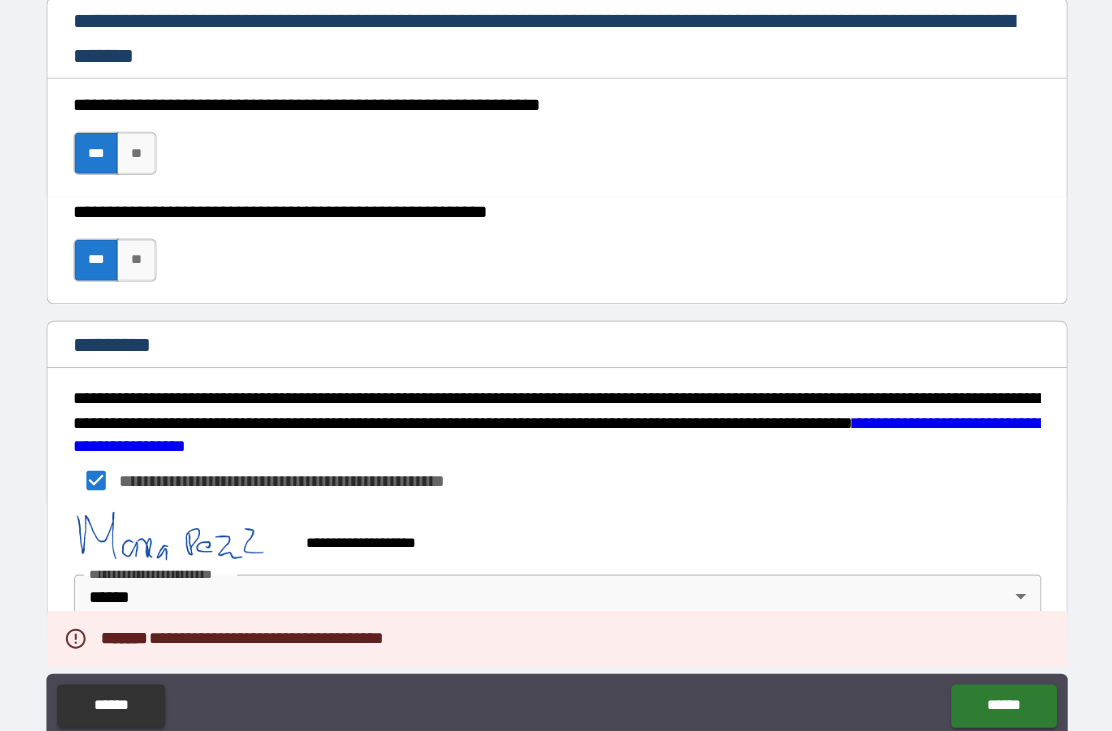 click on "******" at bounding box center [969, 654] 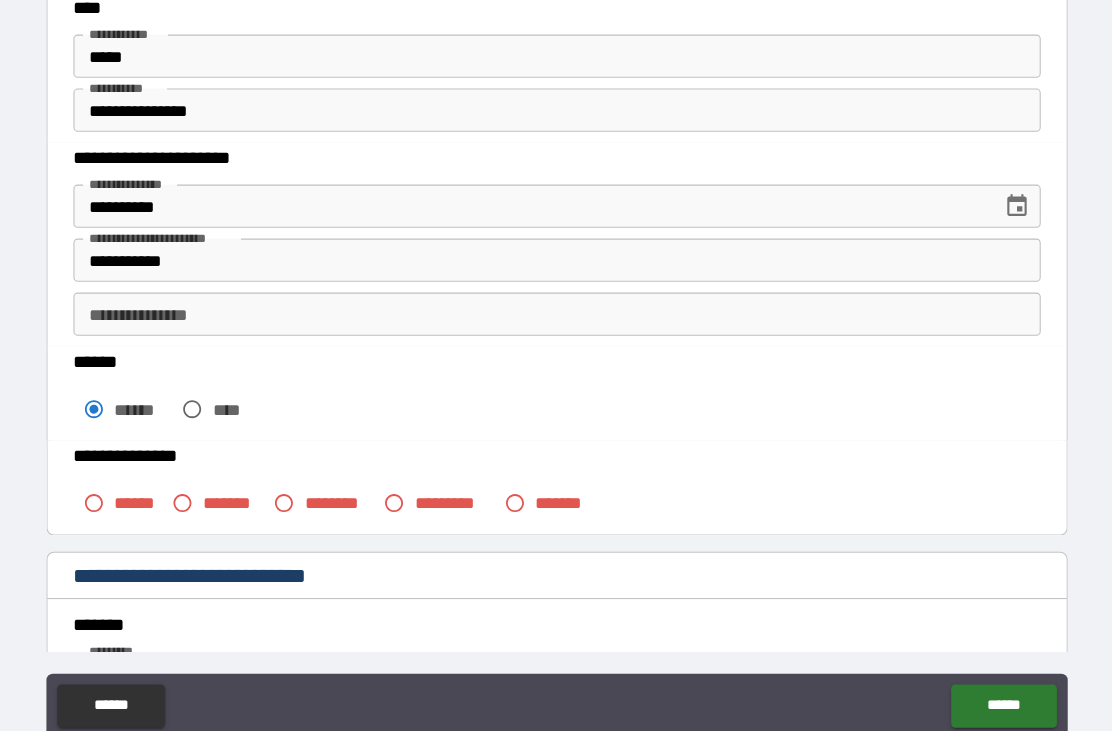 scroll, scrollTop: 110, scrollLeft: 0, axis: vertical 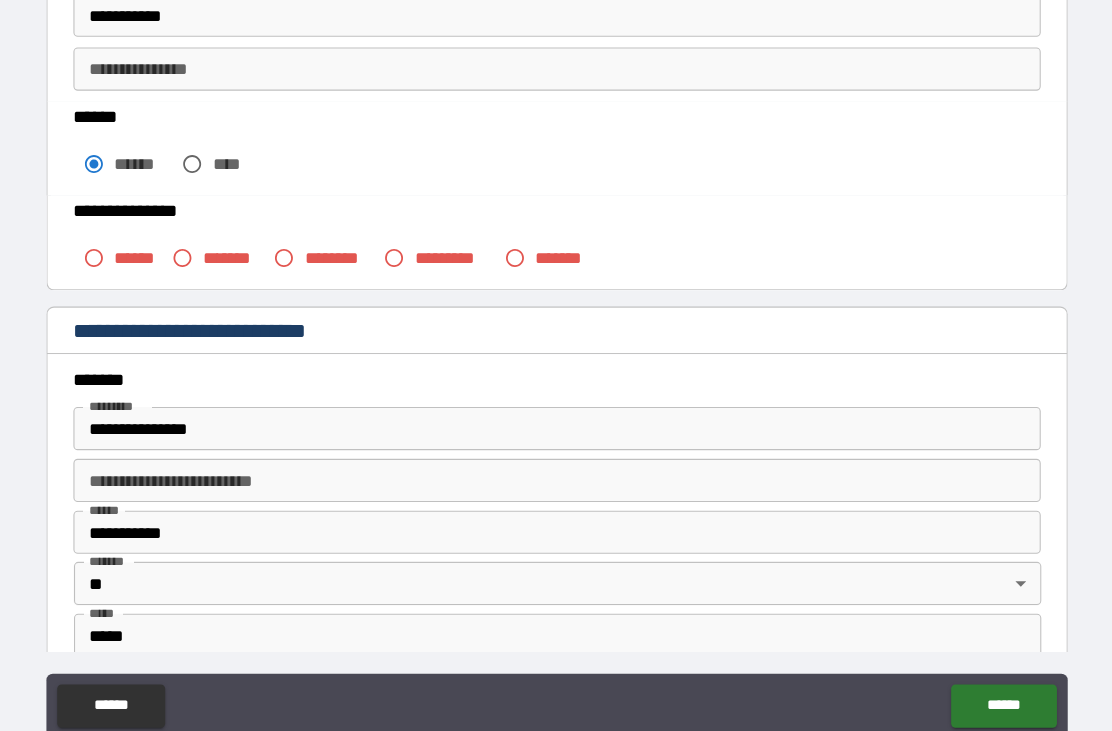 click on "******" at bounding box center [969, 654] 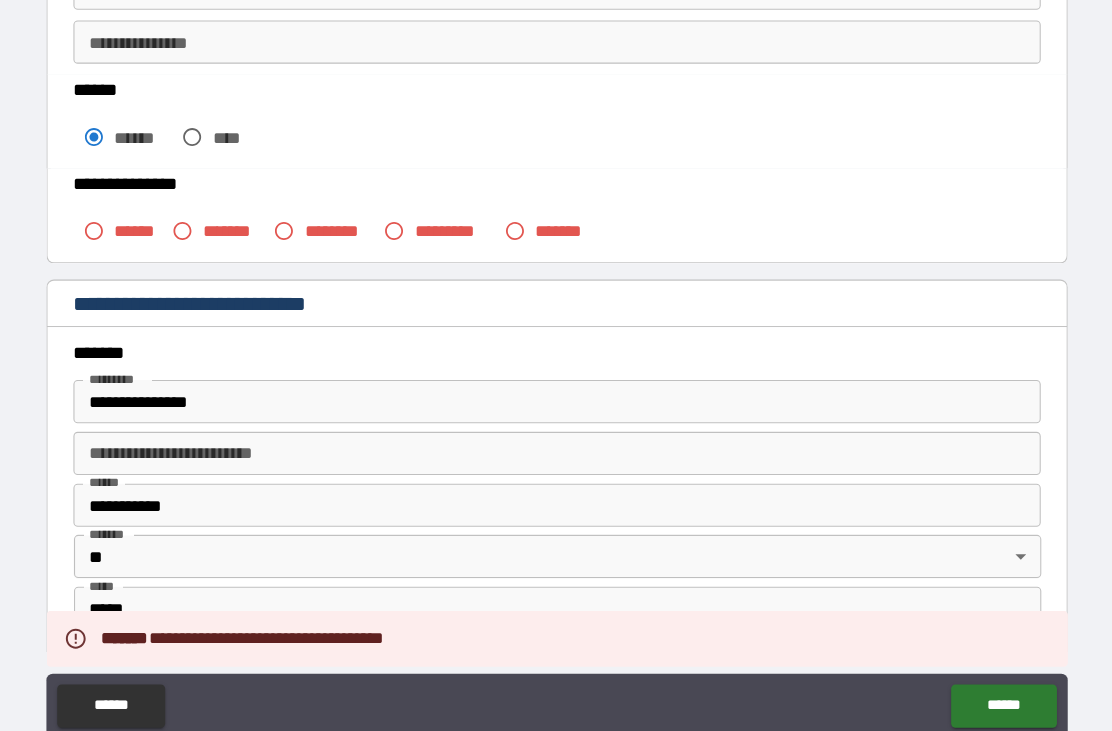 click on "******" at bounding box center [969, 654] 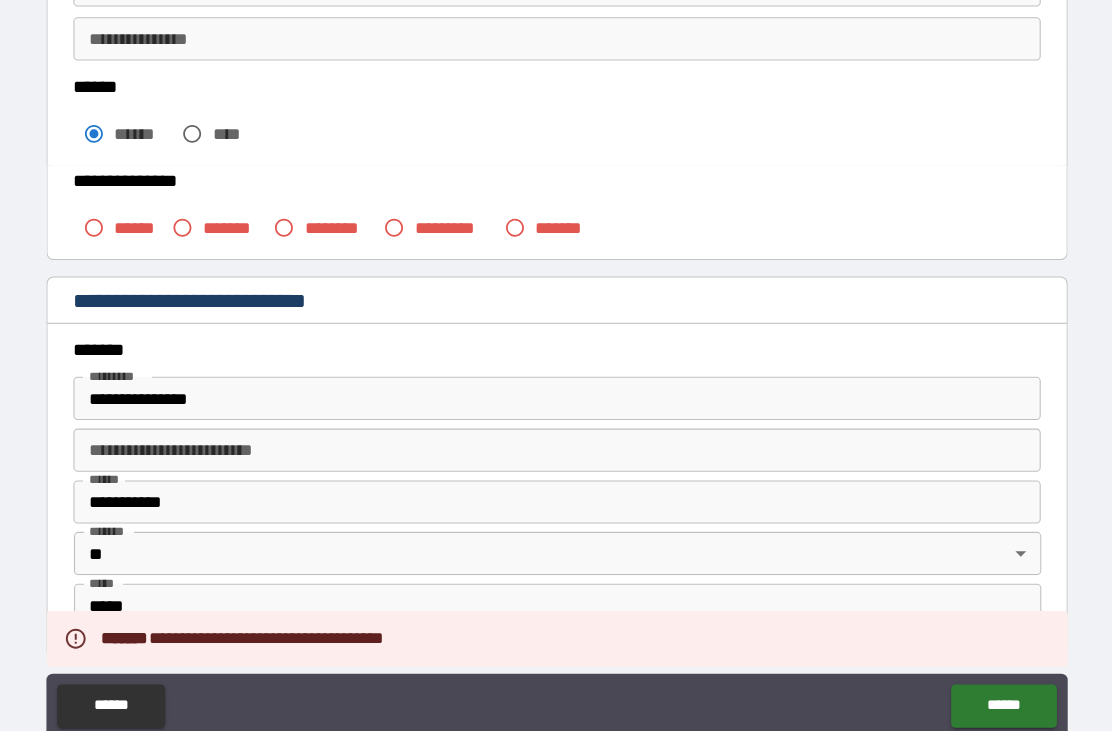scroll, scrollTop: 368, scrollLeft: 0, axis: vertical 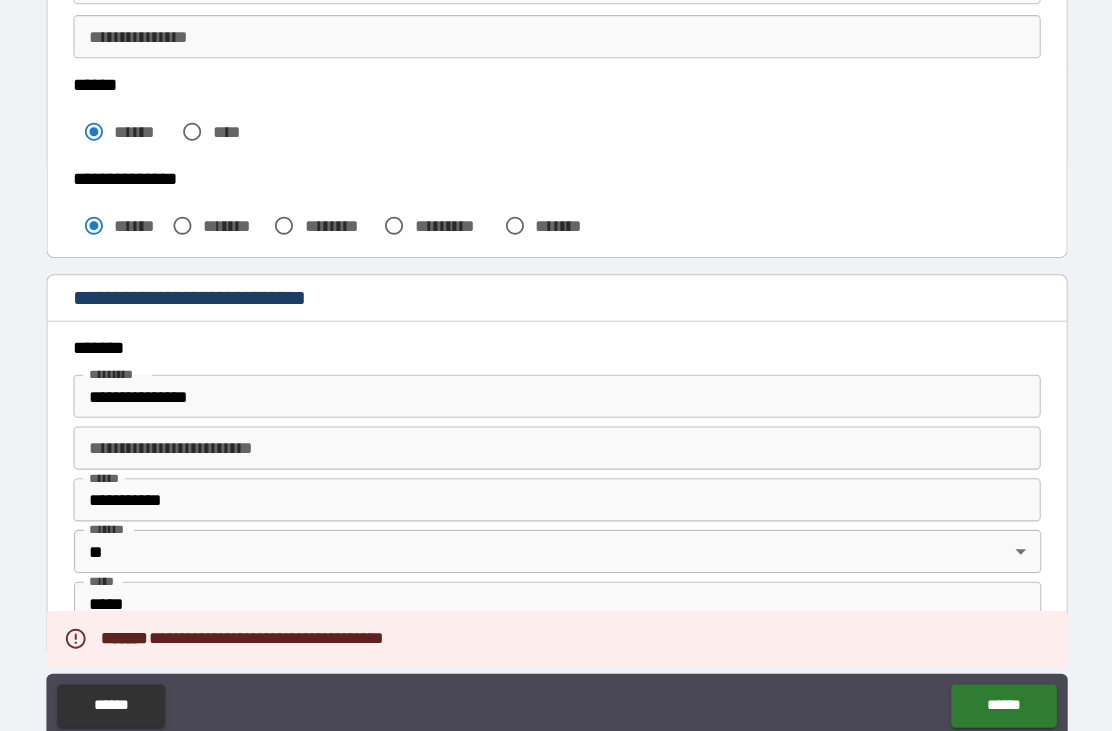 click on "******" at bounding box center (969, 654) 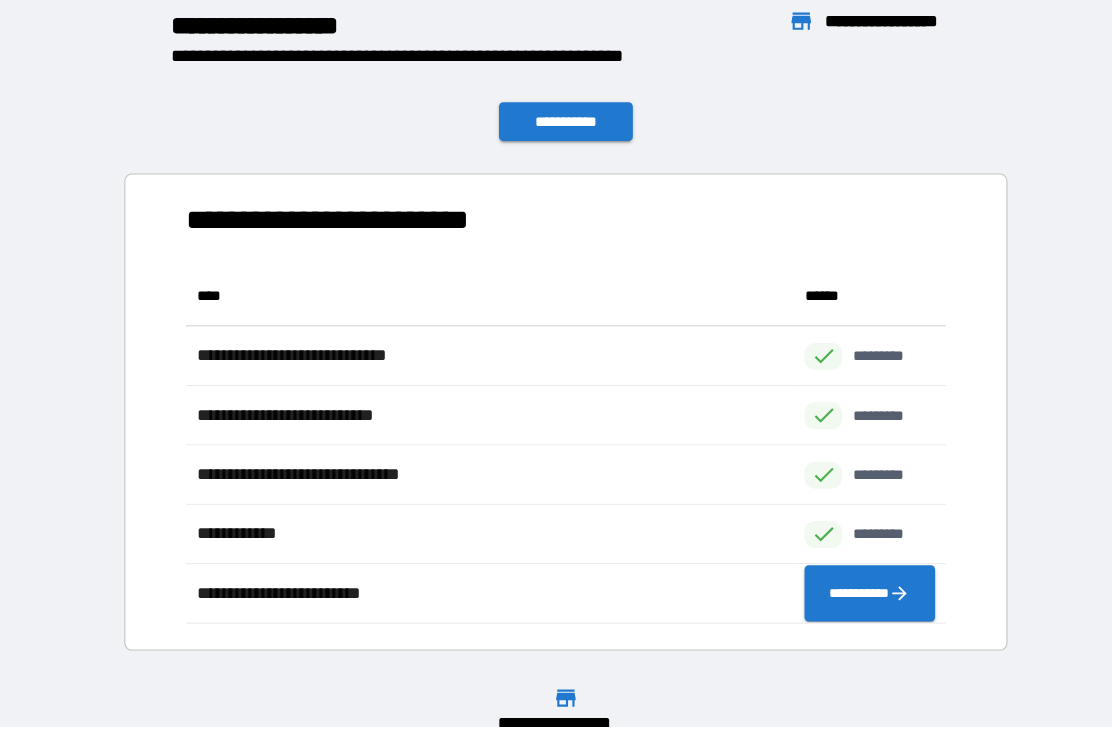 scroll, scrollTop: 1, scrollLeft: 1, axis: both 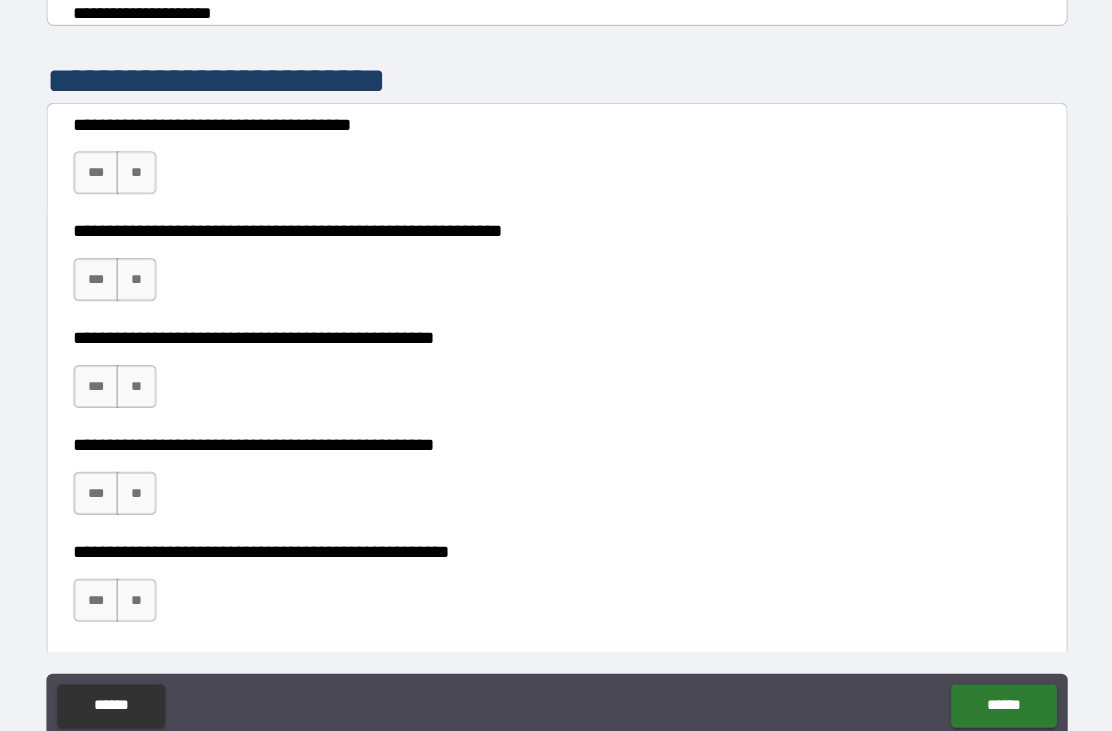 click on "**" at bounding box center (166, 259) 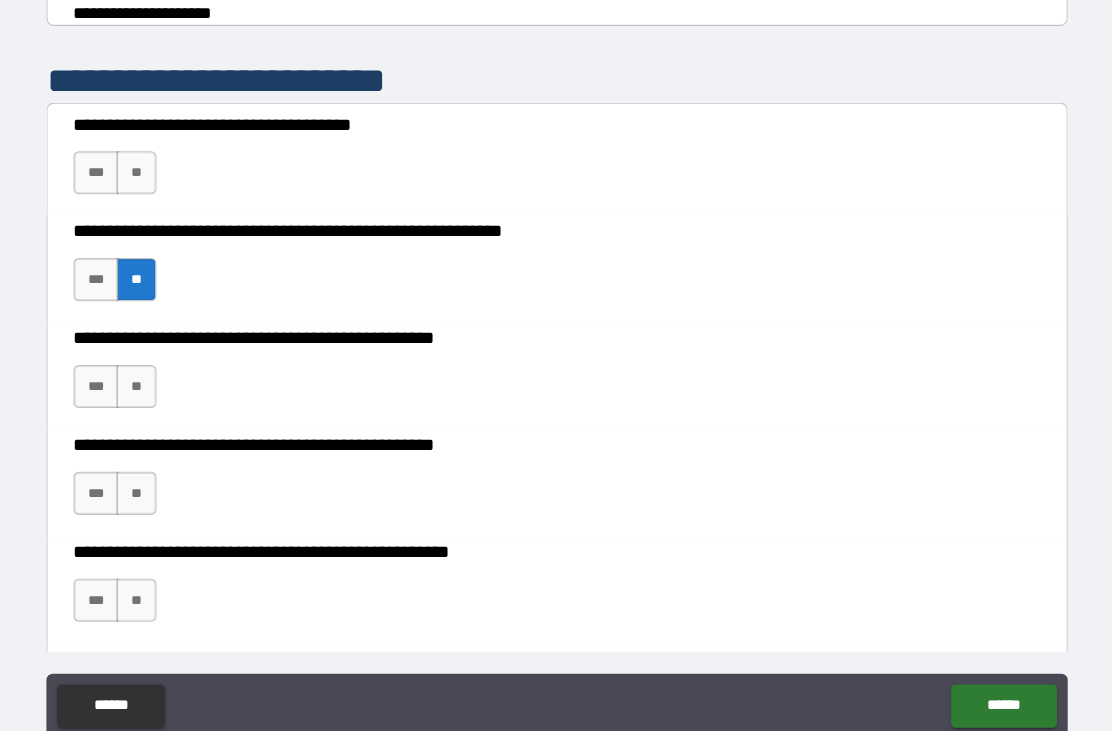 click on "**" at bounding box center [166, 160] 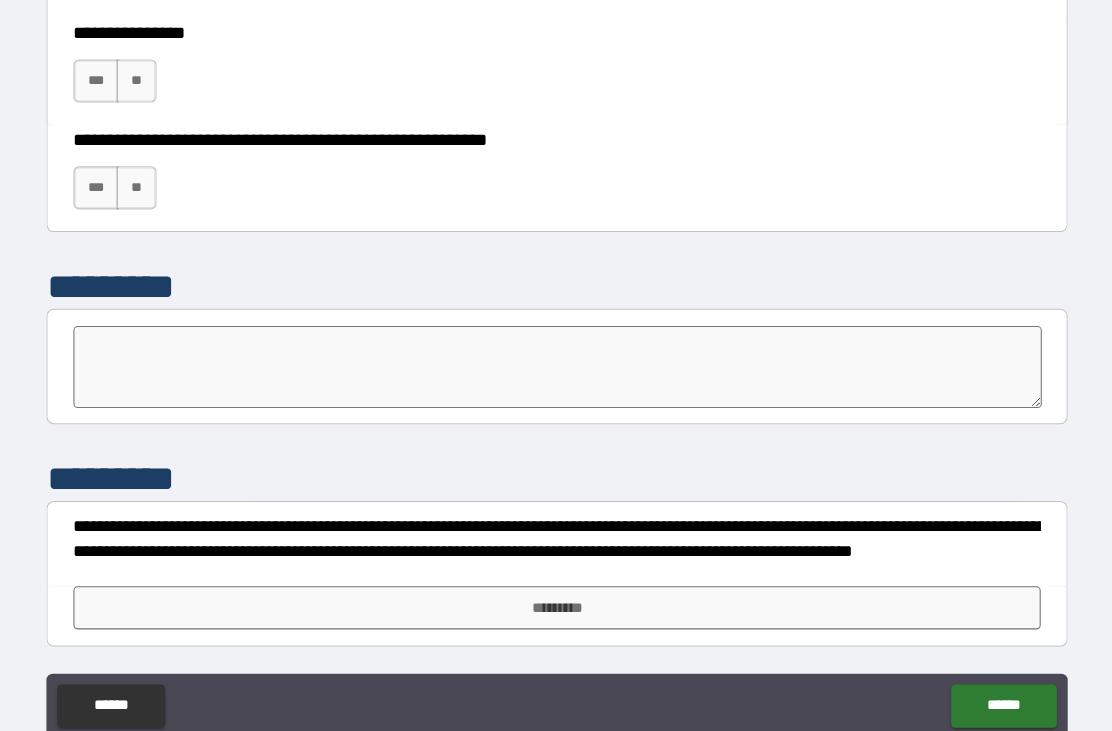 scroll, scrollTop: 6158, scrollLeft: 0, axis: vertical 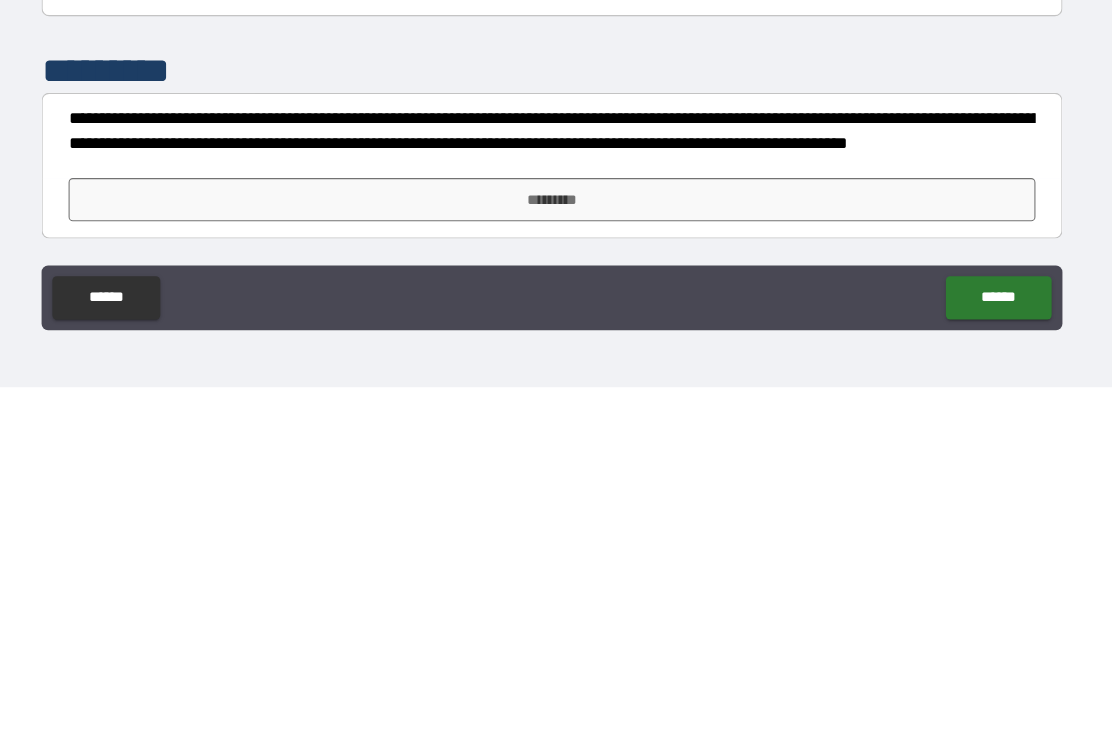 click on "*********" at bounding box center [556, 557] 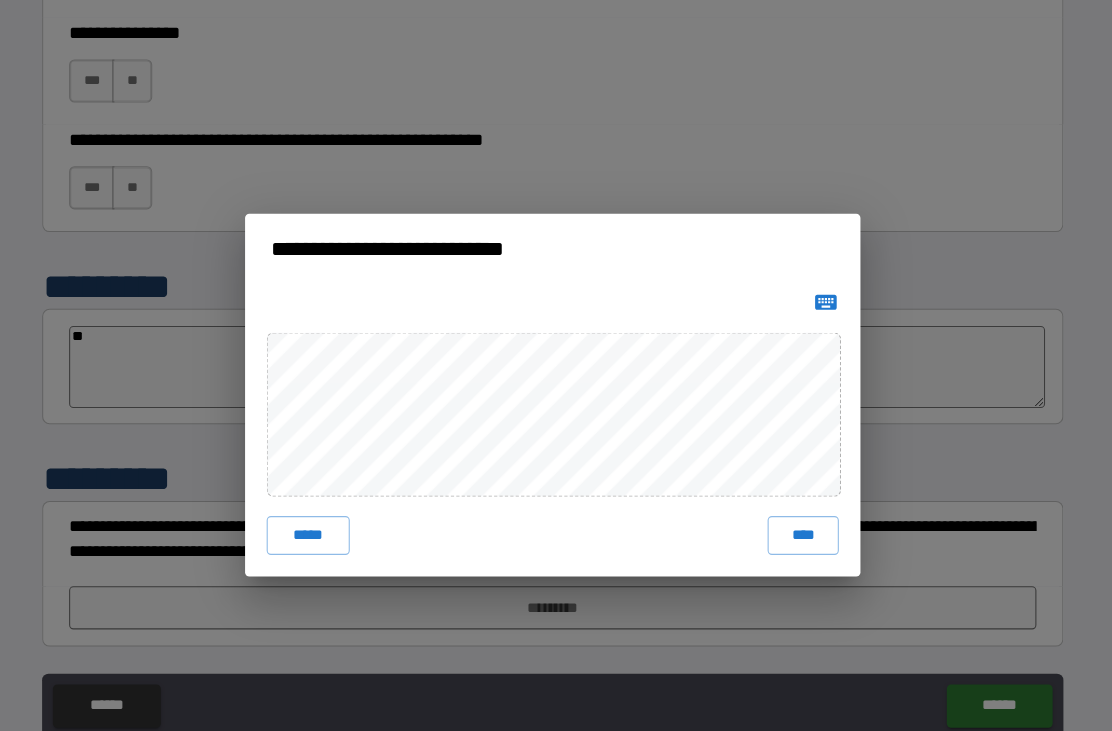 click on "****" at bounding box center (788, 496) 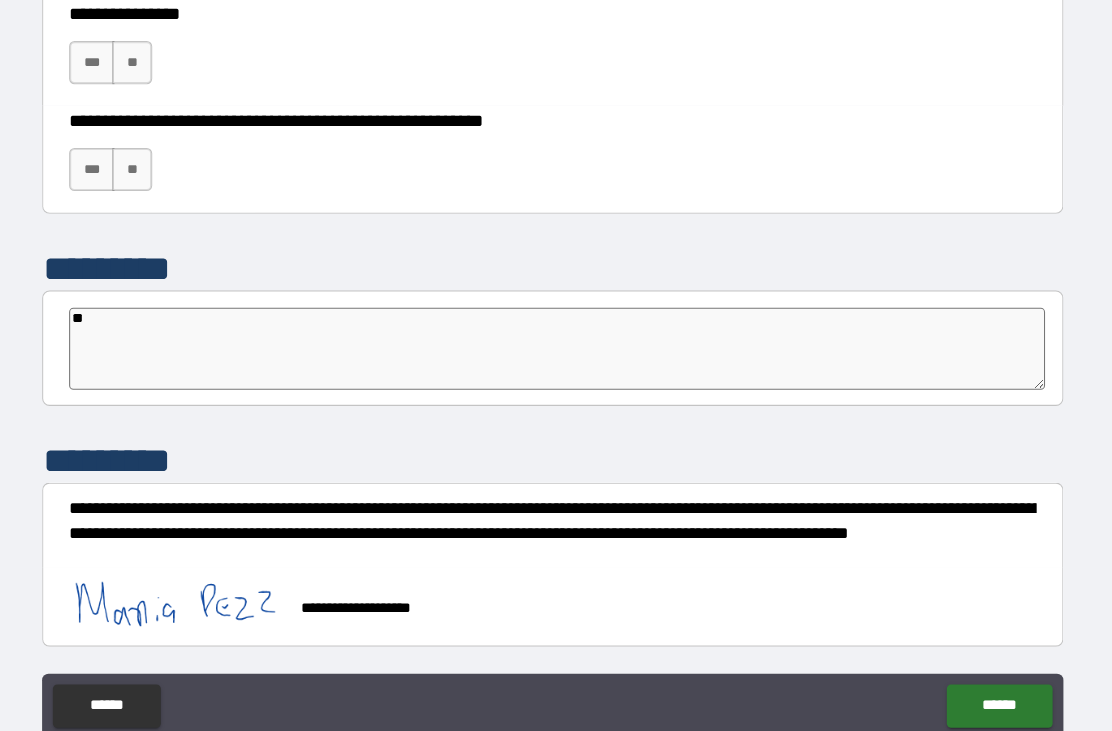 scroll, scrollTop: 6175, scrollLeft: 0, axis: vertical 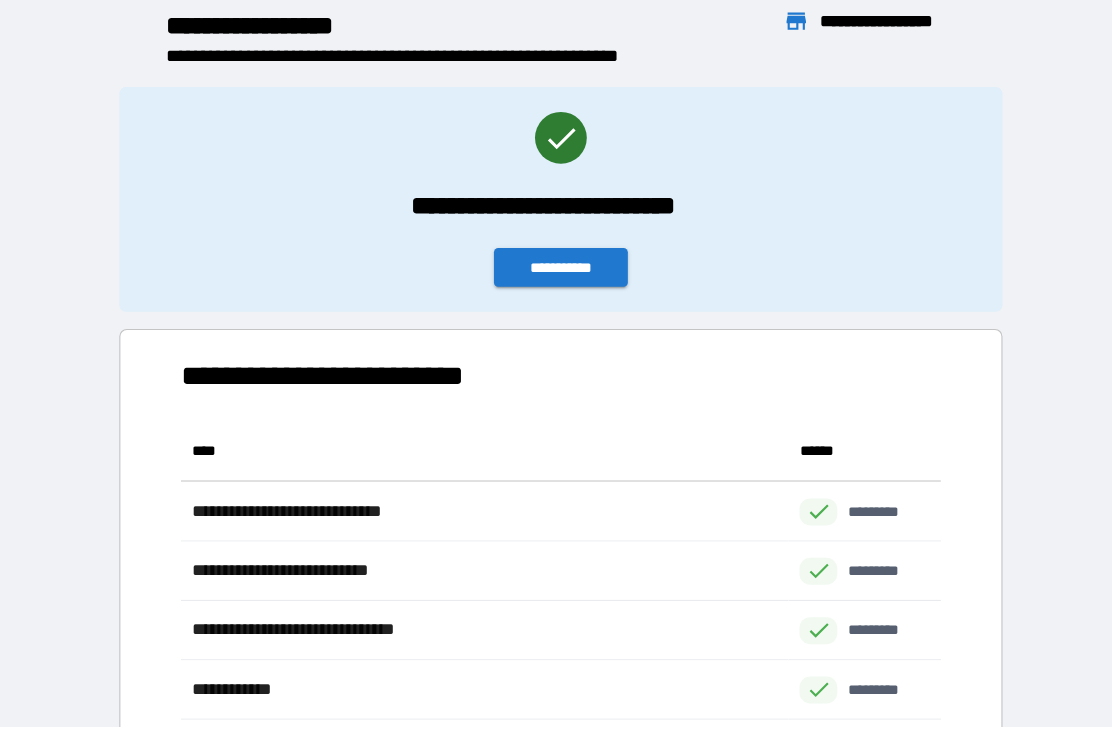 click on "**********" at bounding box center (564, 248) 